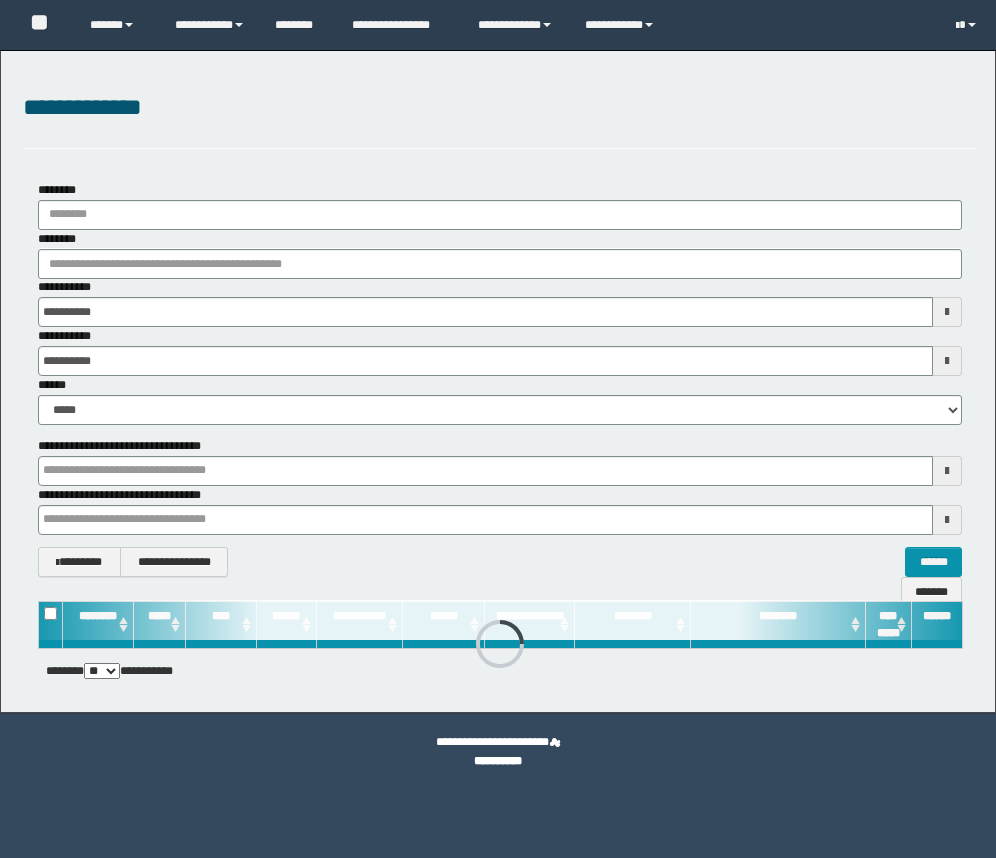 scroll, scrollTop: 0, scrollLeft: 0, axis: both 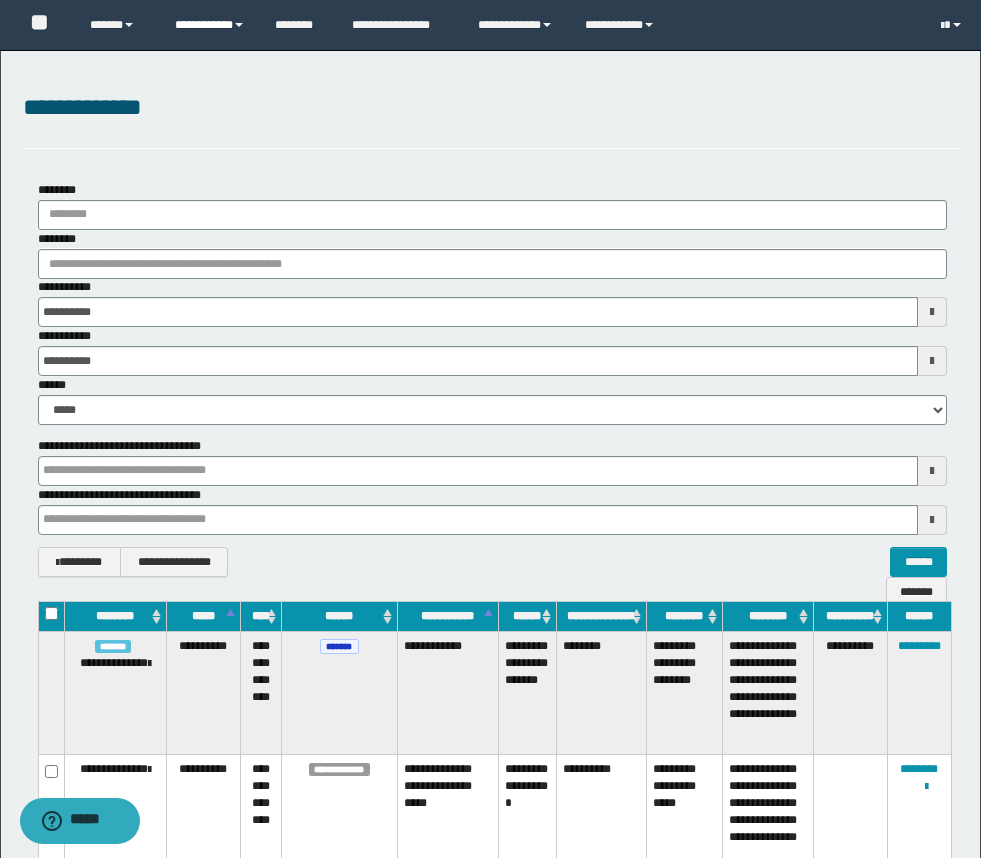 click on "**********" at bounding box center (210, 25) 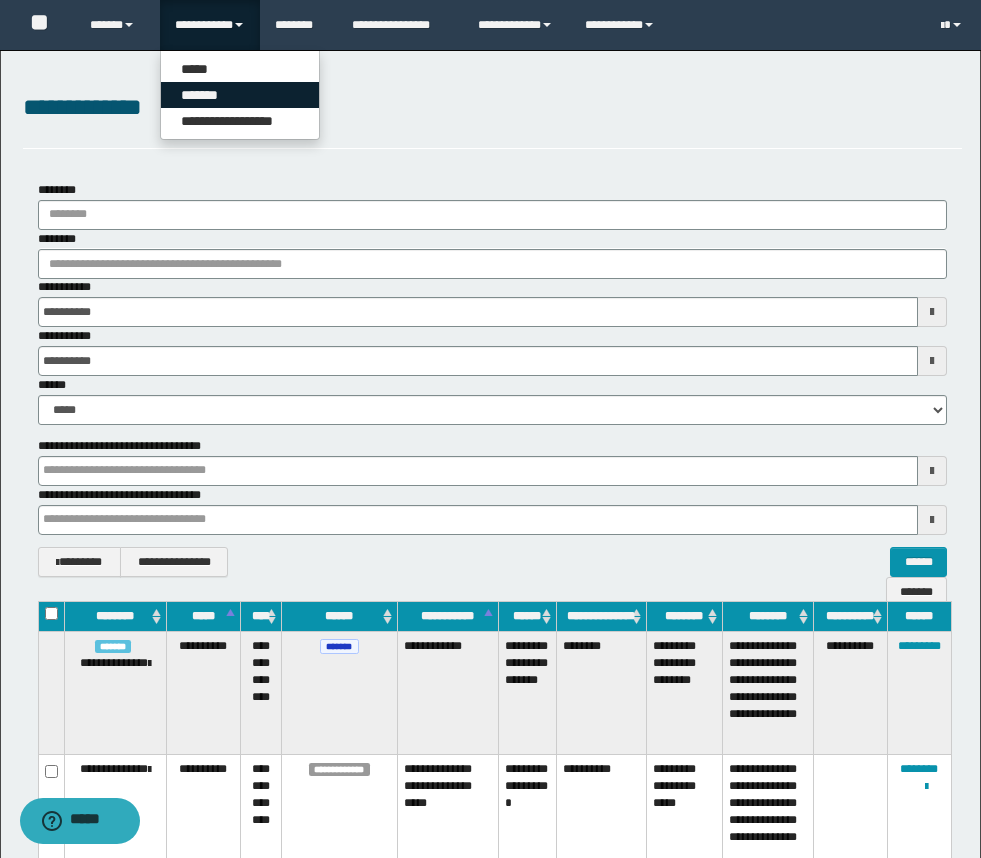 click on "*******" at bounding box center [240, 95] 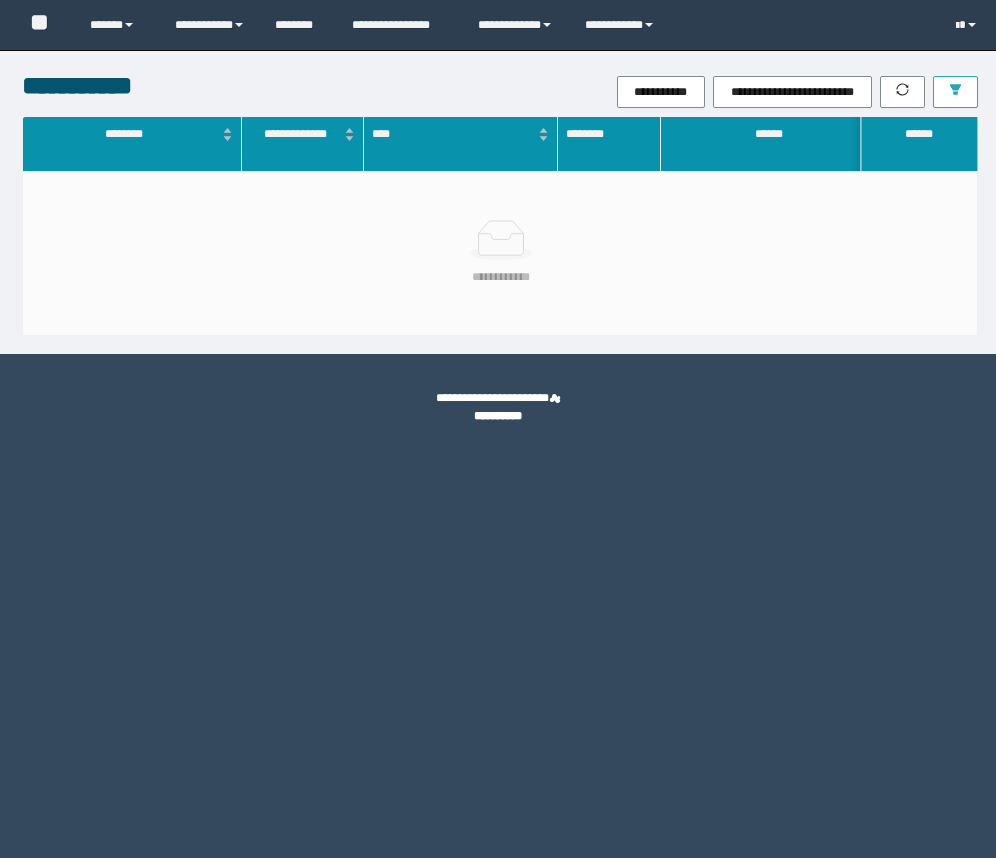 scroll, scrollTop: 0, scrollLeft: 0, axis: both 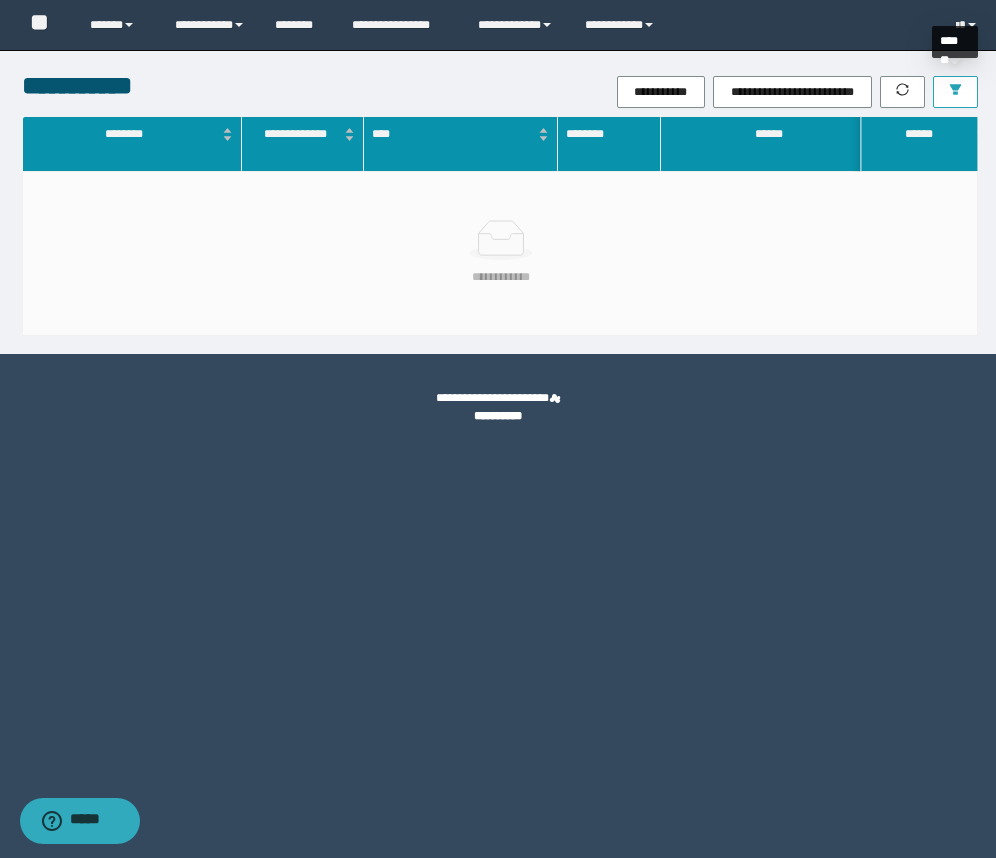 click at bounding box center [955, 92] 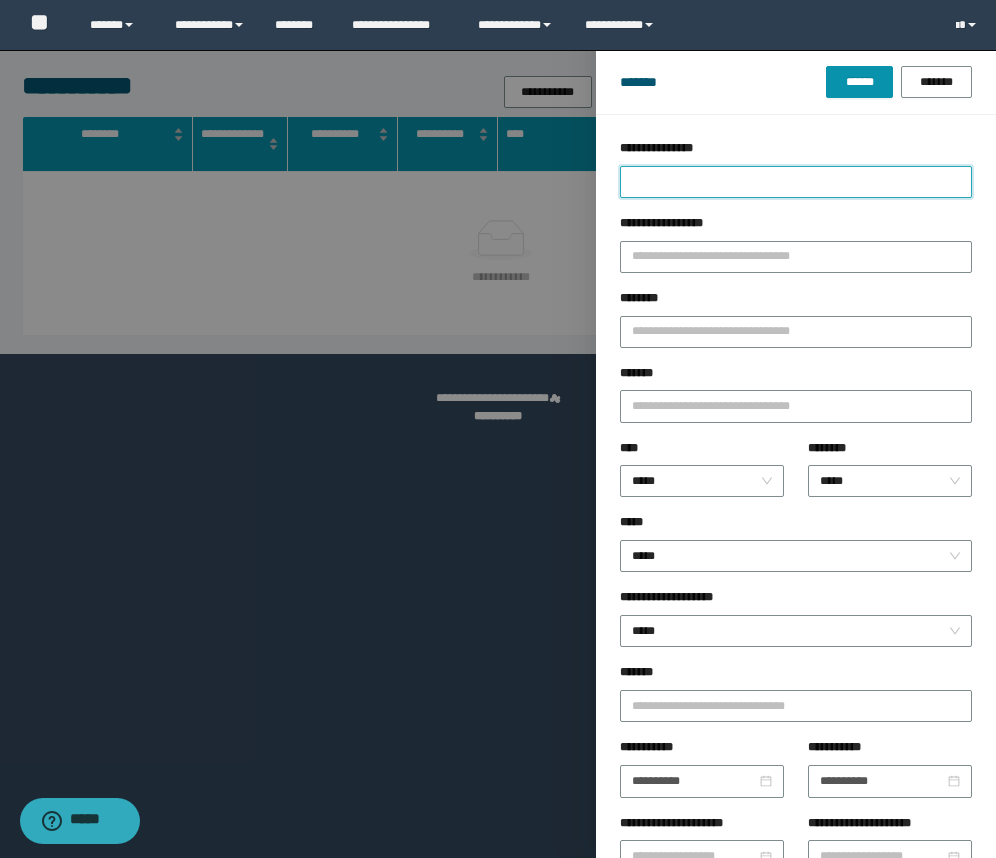 click on "**********" at bounding box center (796, 182) 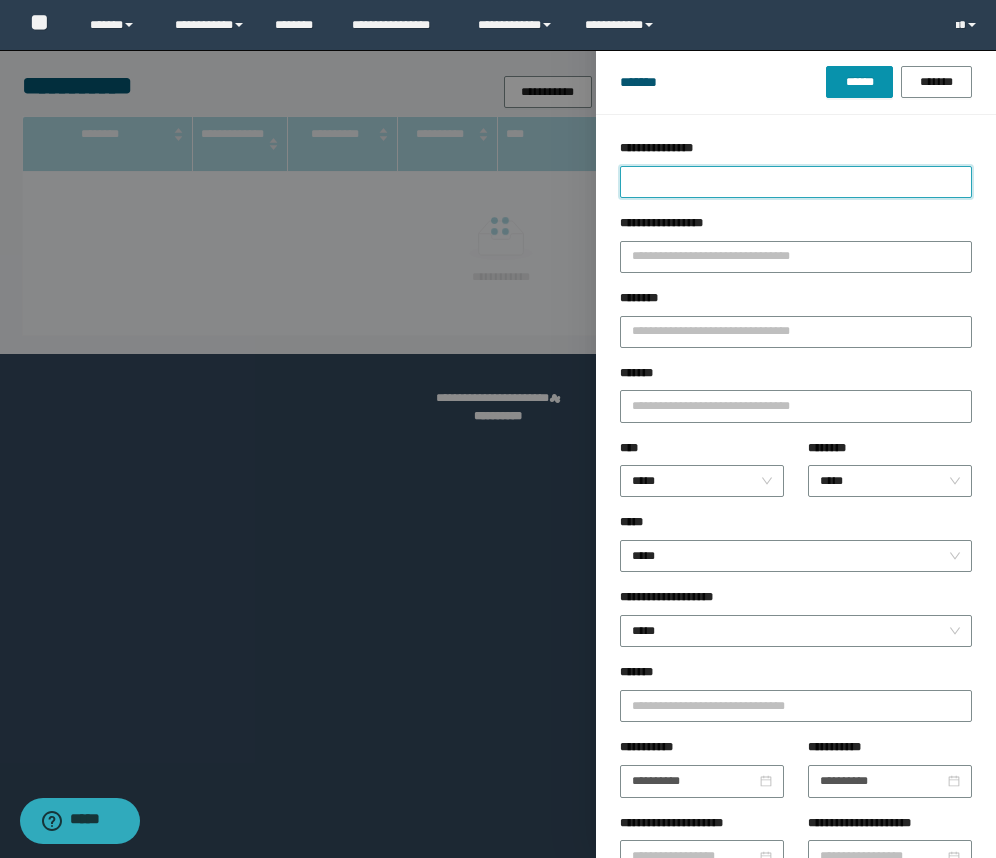 type on "*" 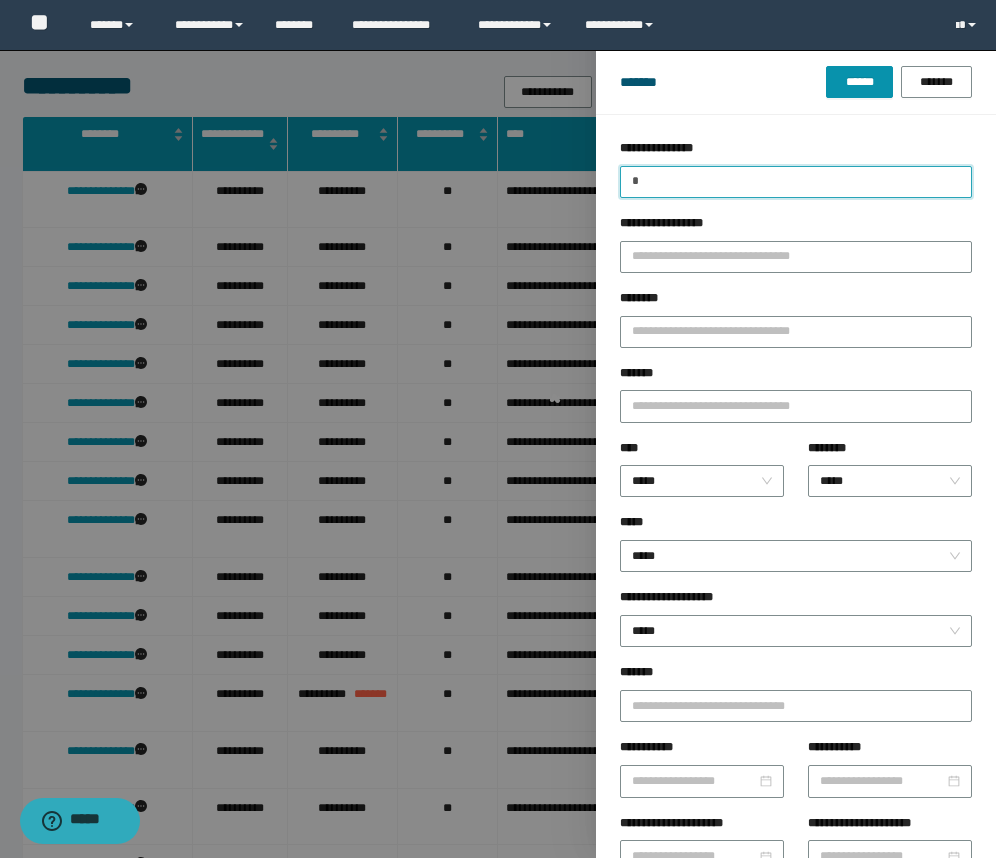 type 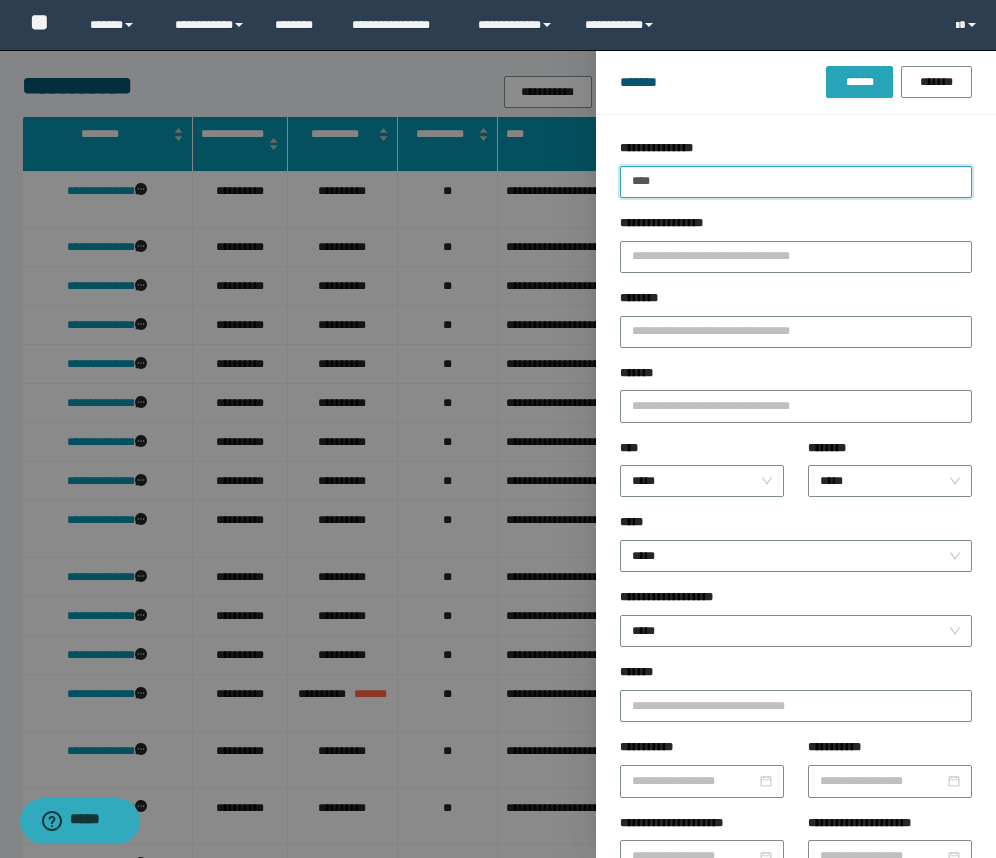 type on "****" 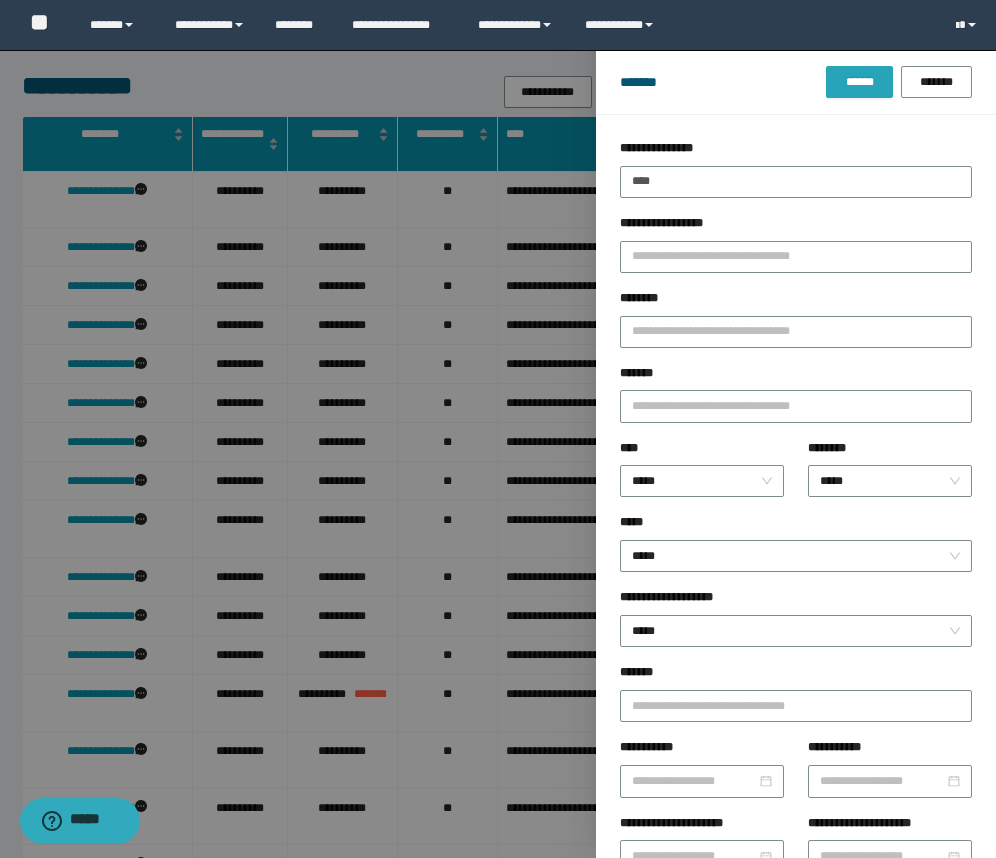 click on "******" at bounding box center [859, 82] 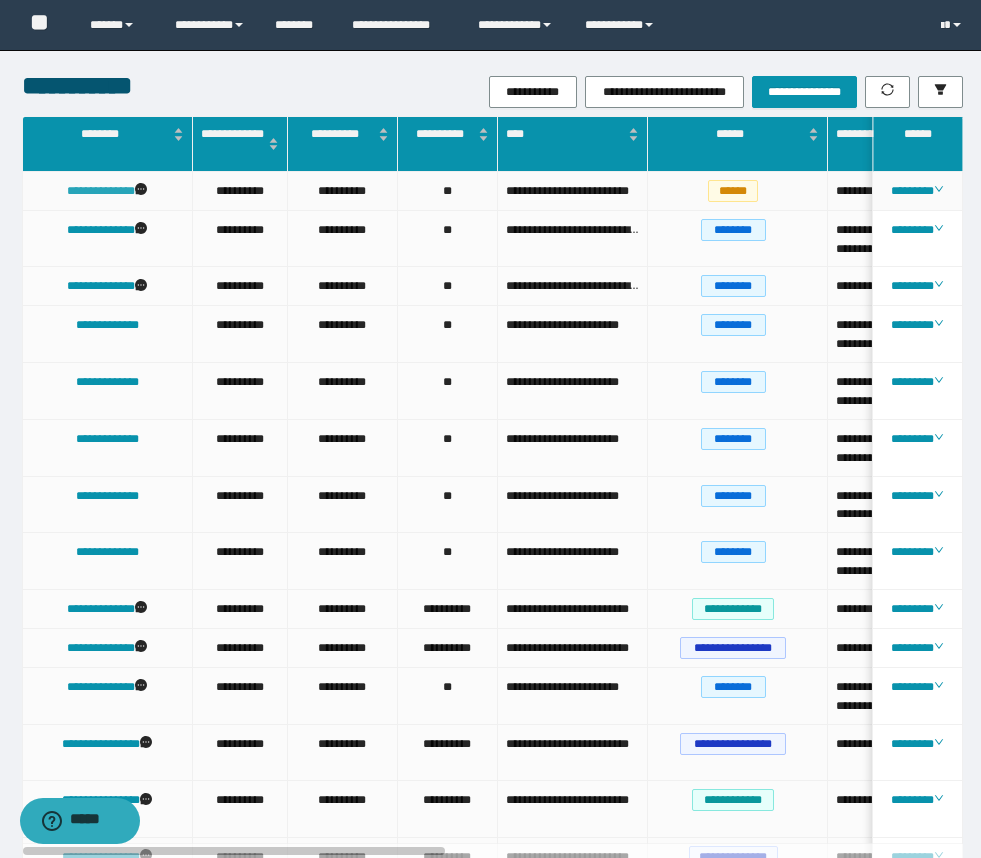 click on "**********" at bounding box center (101, 191) 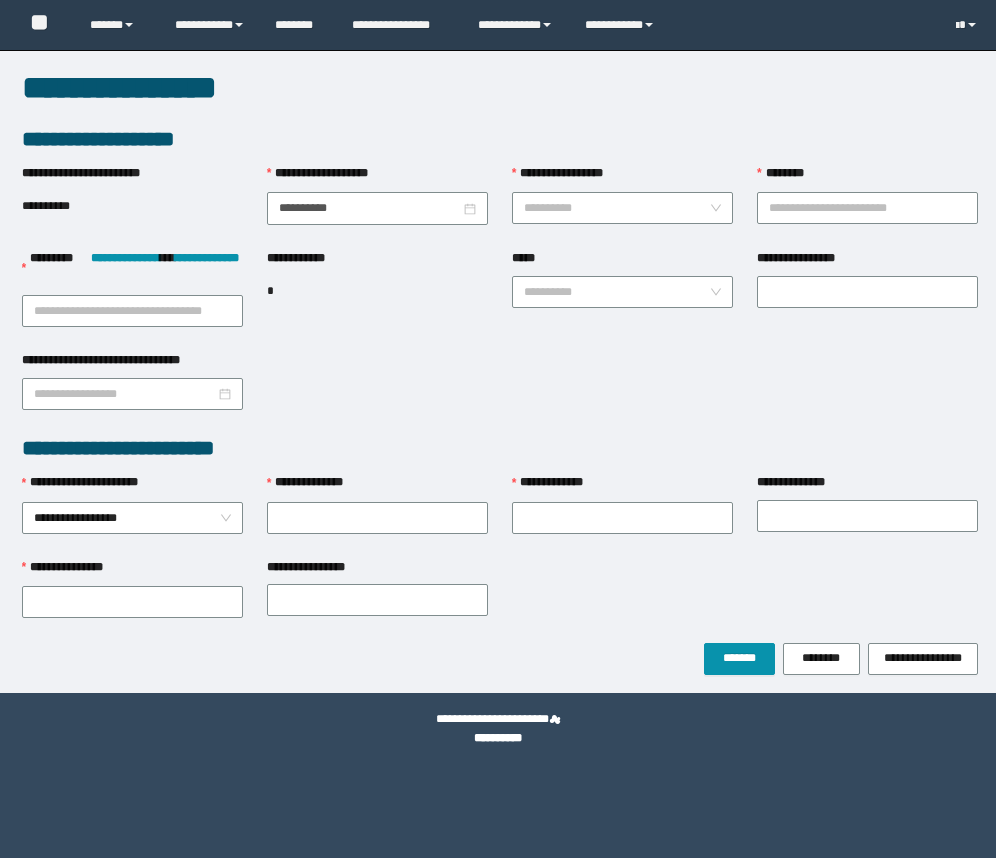 scroll, scrollTop: 0, scrollLeft: 0, axis: both 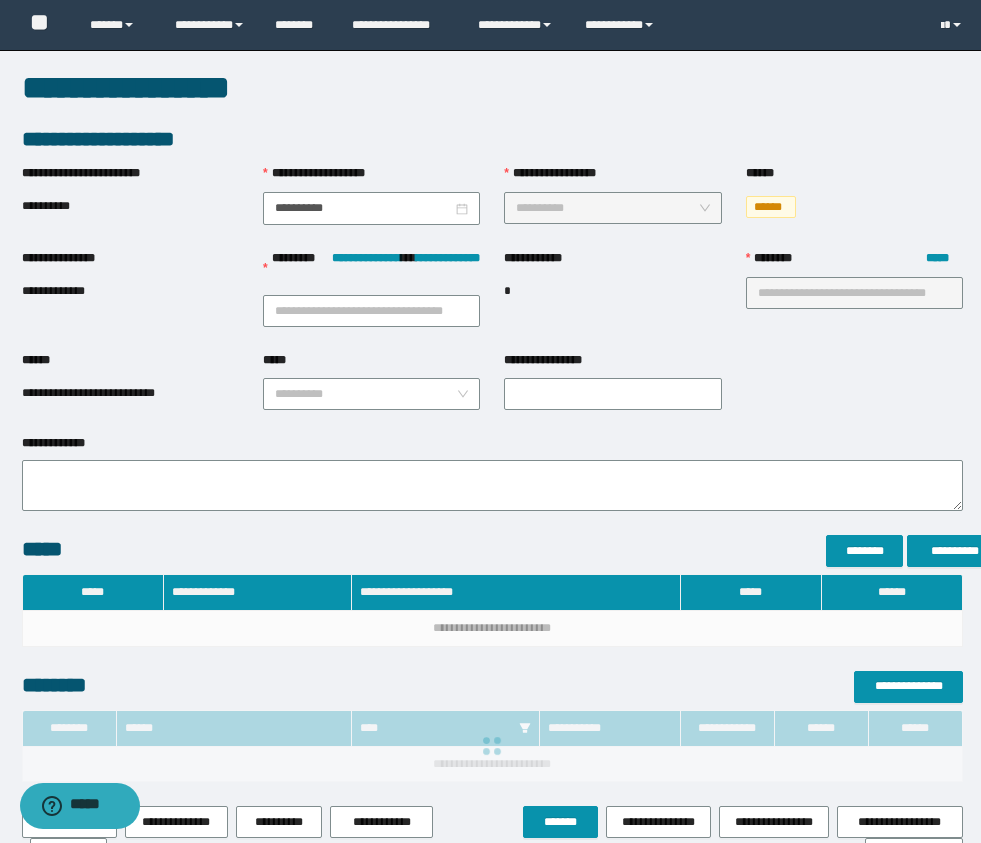 type on "**********" 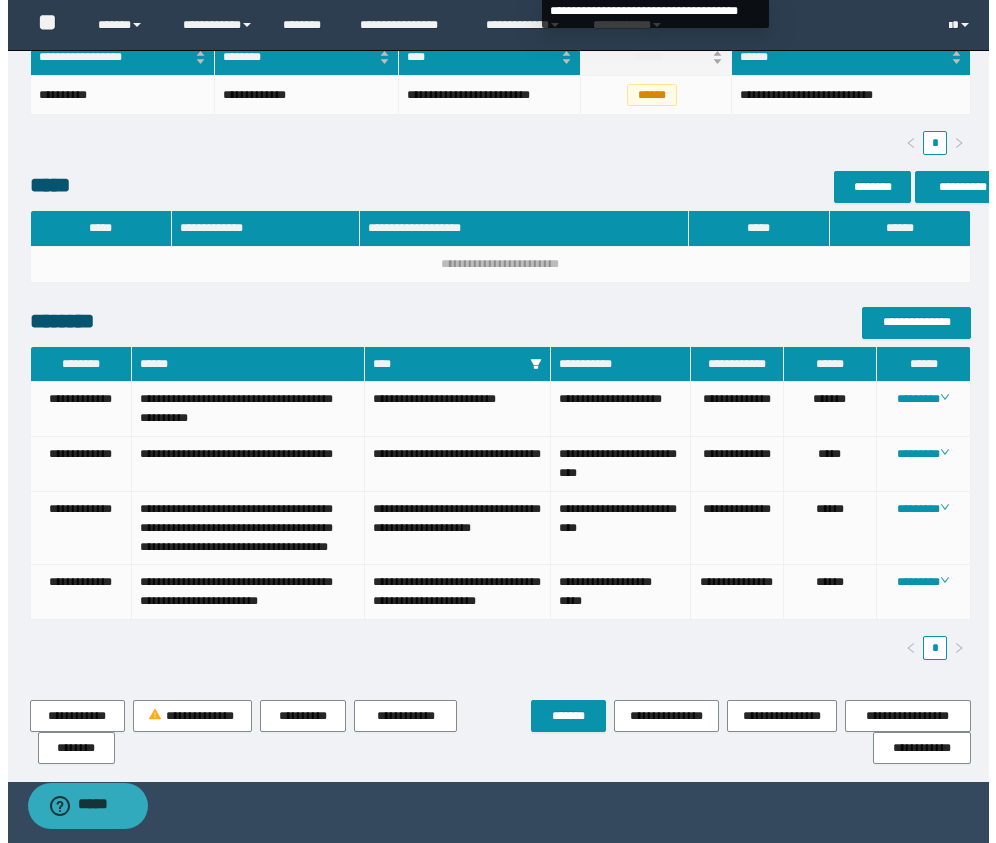 scroll, scrollTop: 667, scrollLeft: 0, axis: vertical 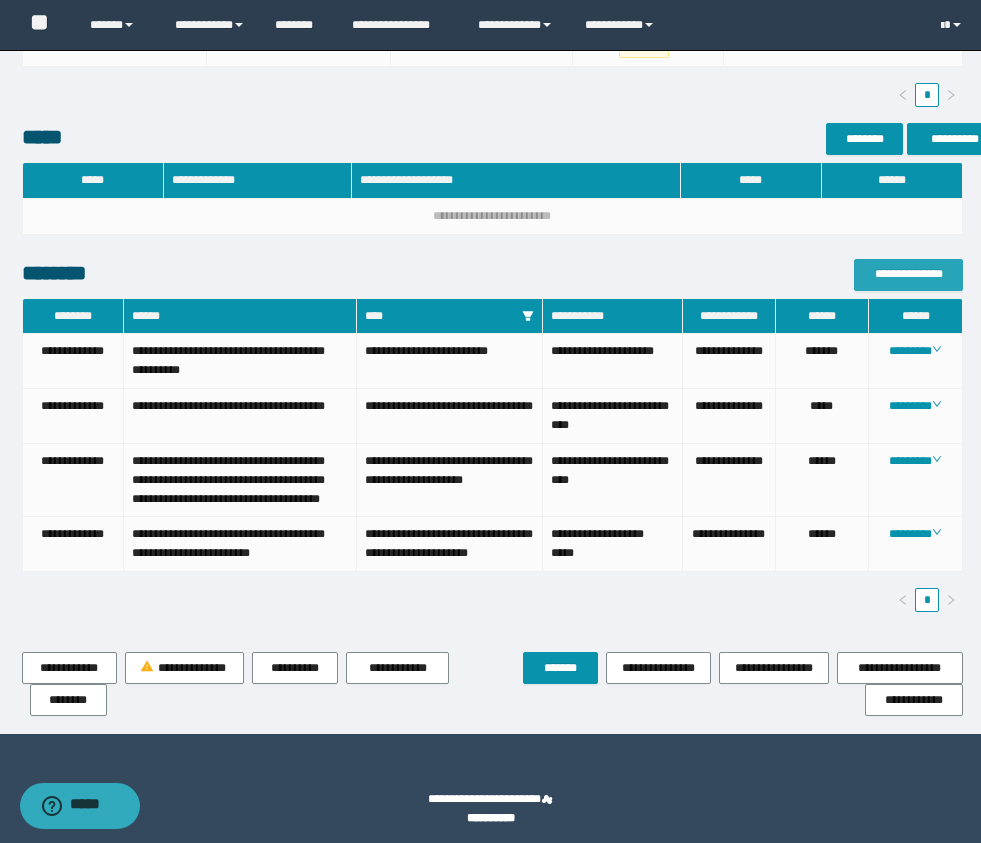 click on "**********" at bounding box center [908, 274] 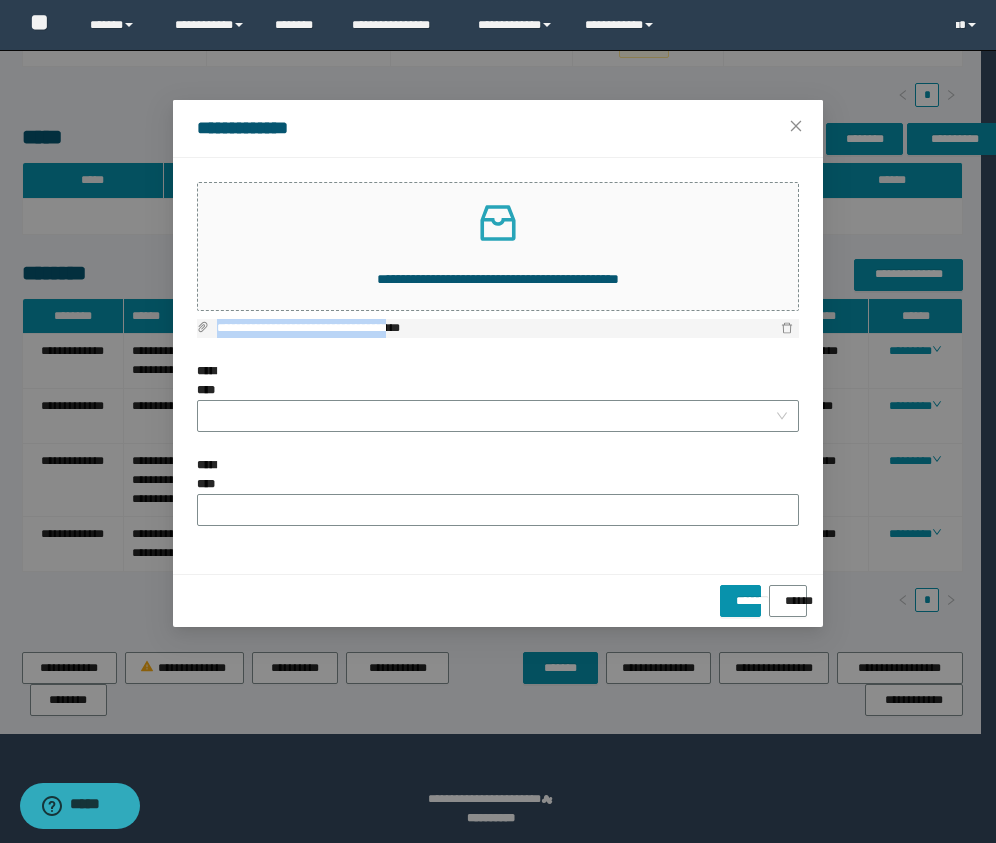 drag, startPoint x: 423, startPoint y: 326, endPoint x: 200, endPoint y: 320, distance: 223.0807 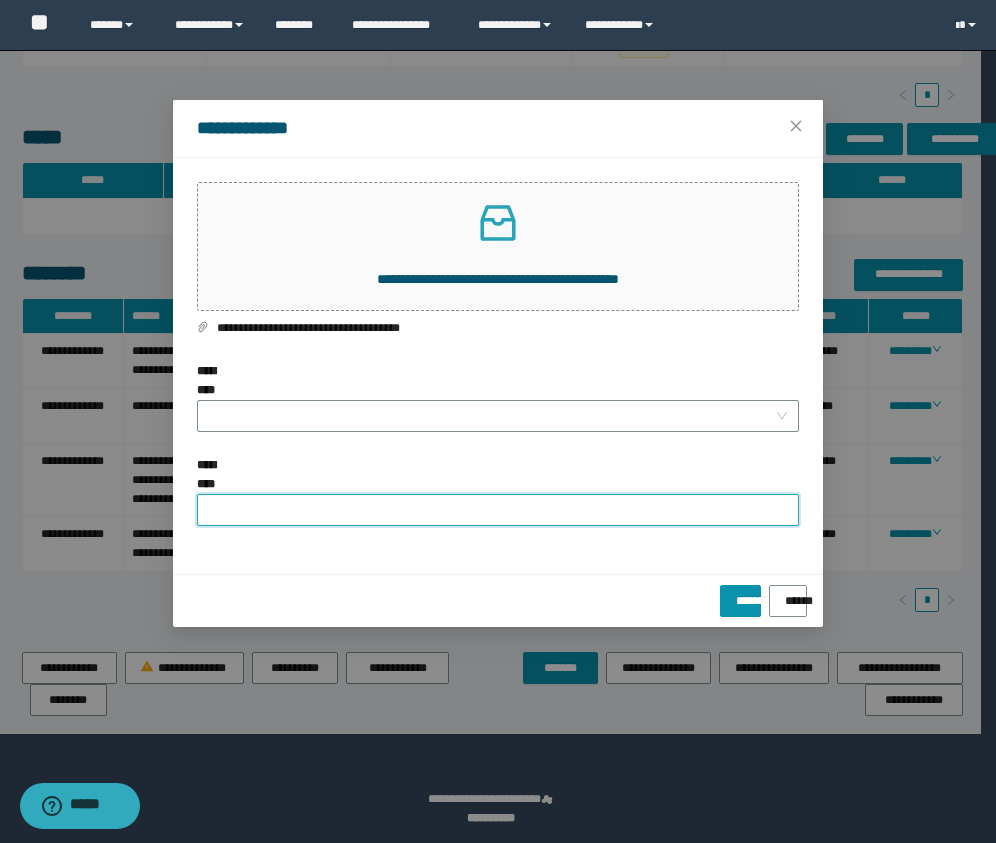 click on "**********" at bounding box center (498, 510) 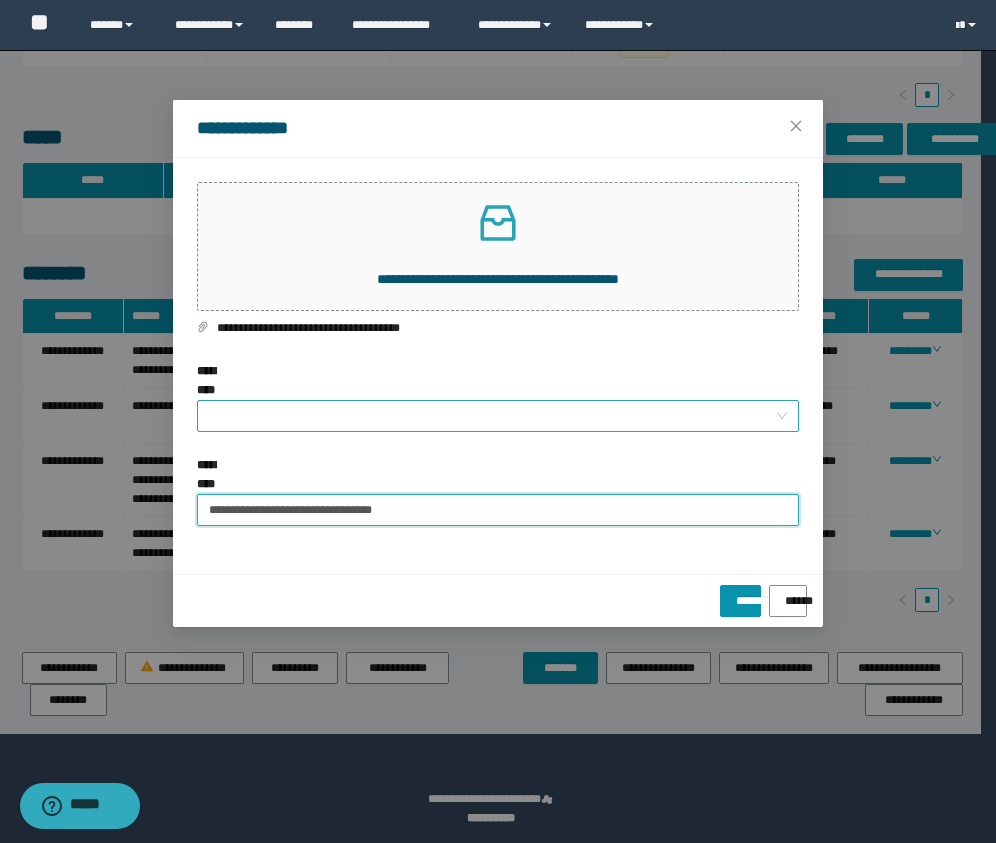 type on "**********" 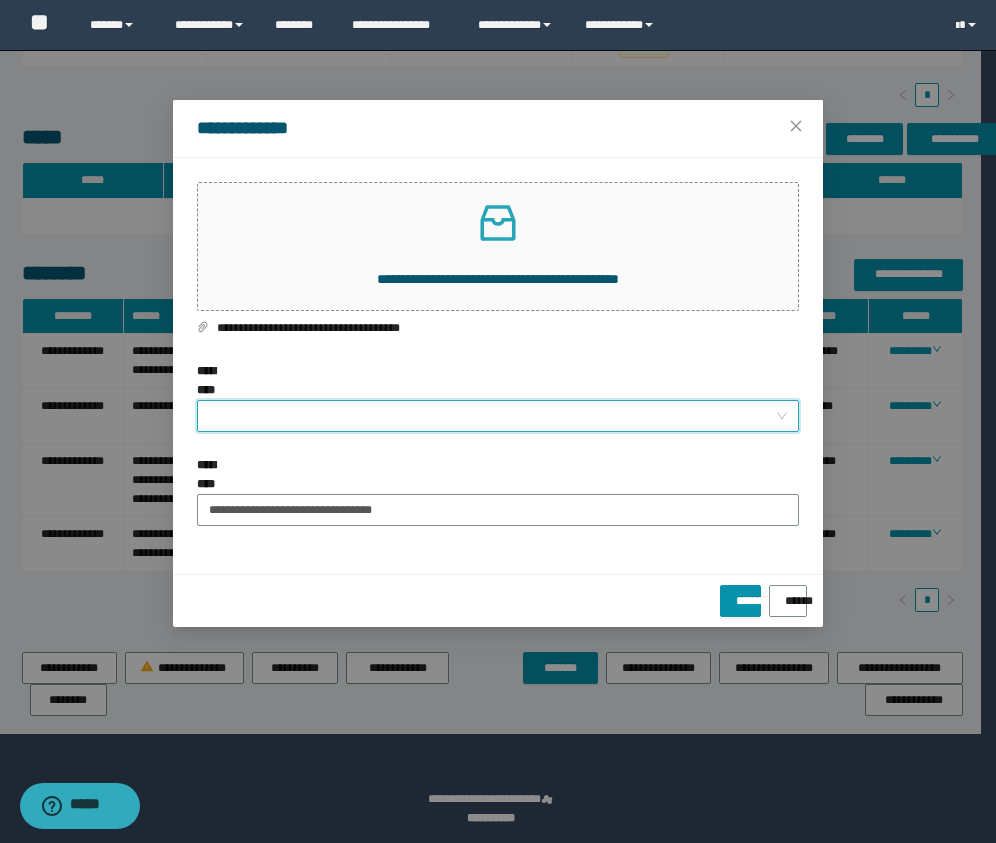 click on "**********" at bounding box center (492, 416) 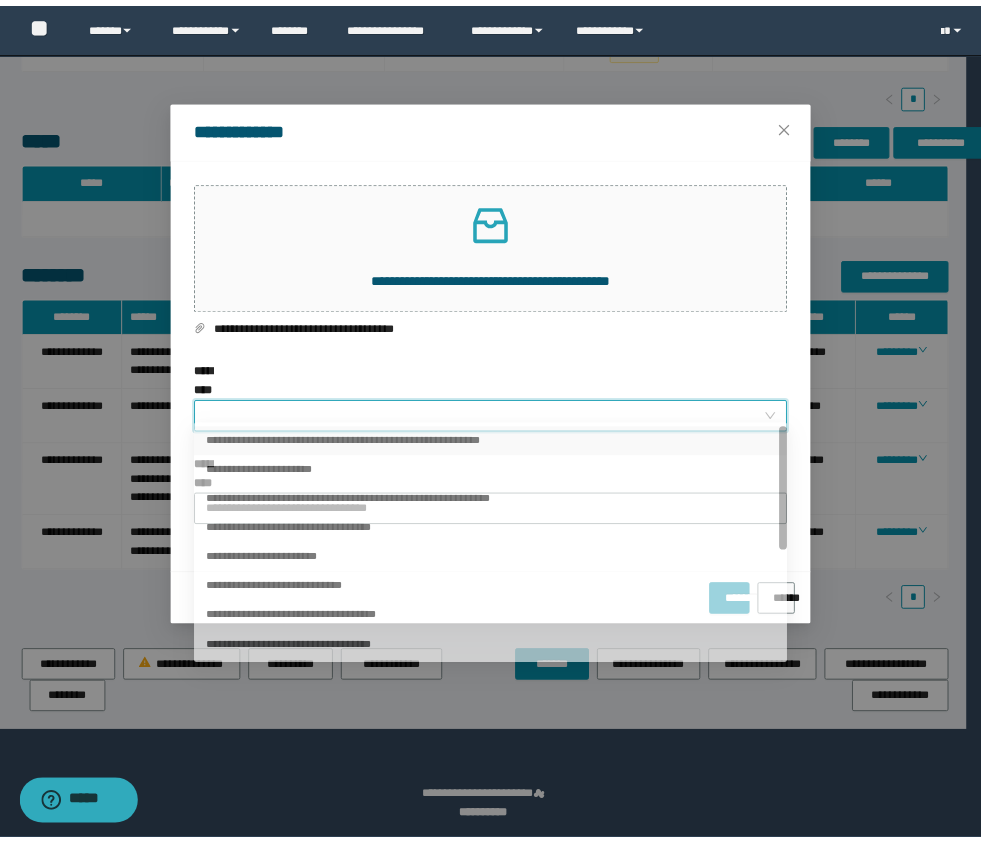 scroll, scrollTop: 224, scrollLeft: 0, axis: vertical 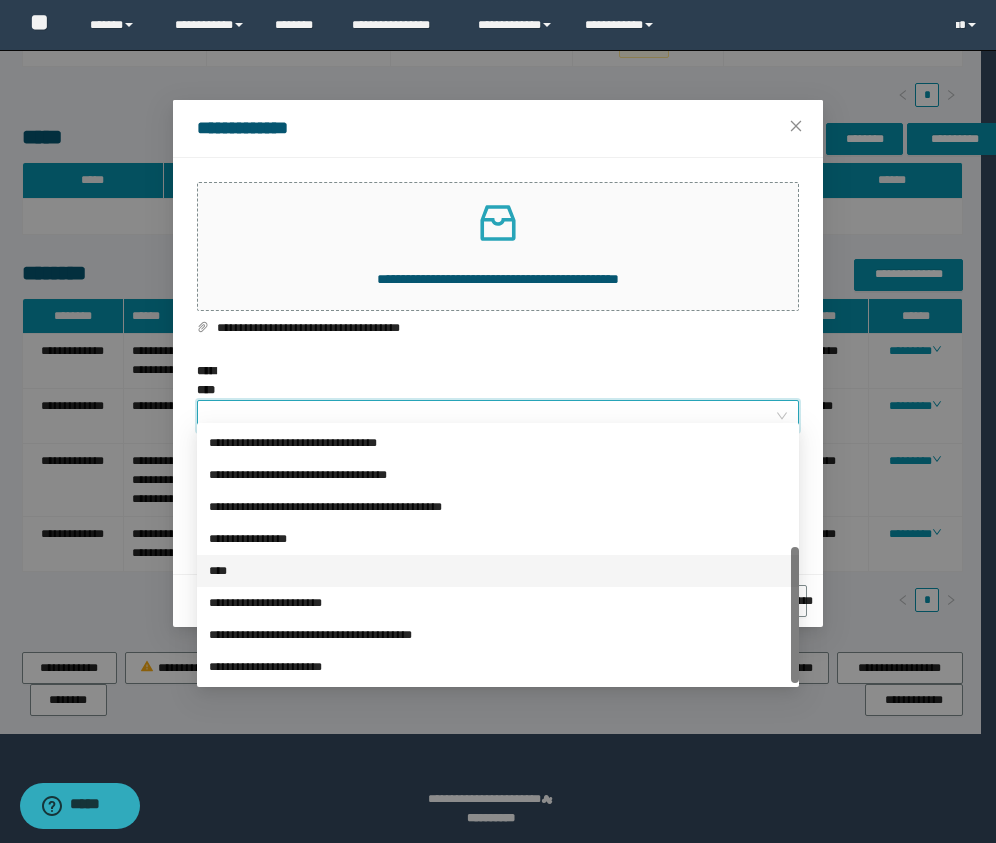 click on "****" at bounding box center [498, 571] 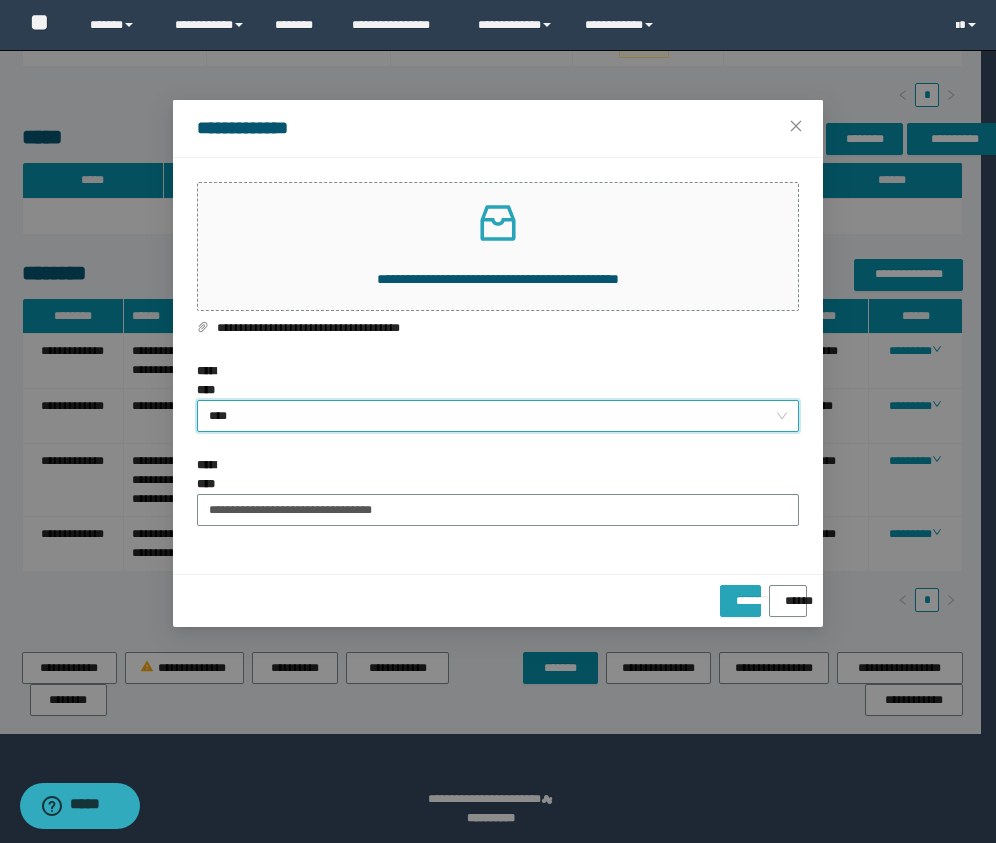 click on "*******" at bounding box center [740, 594] 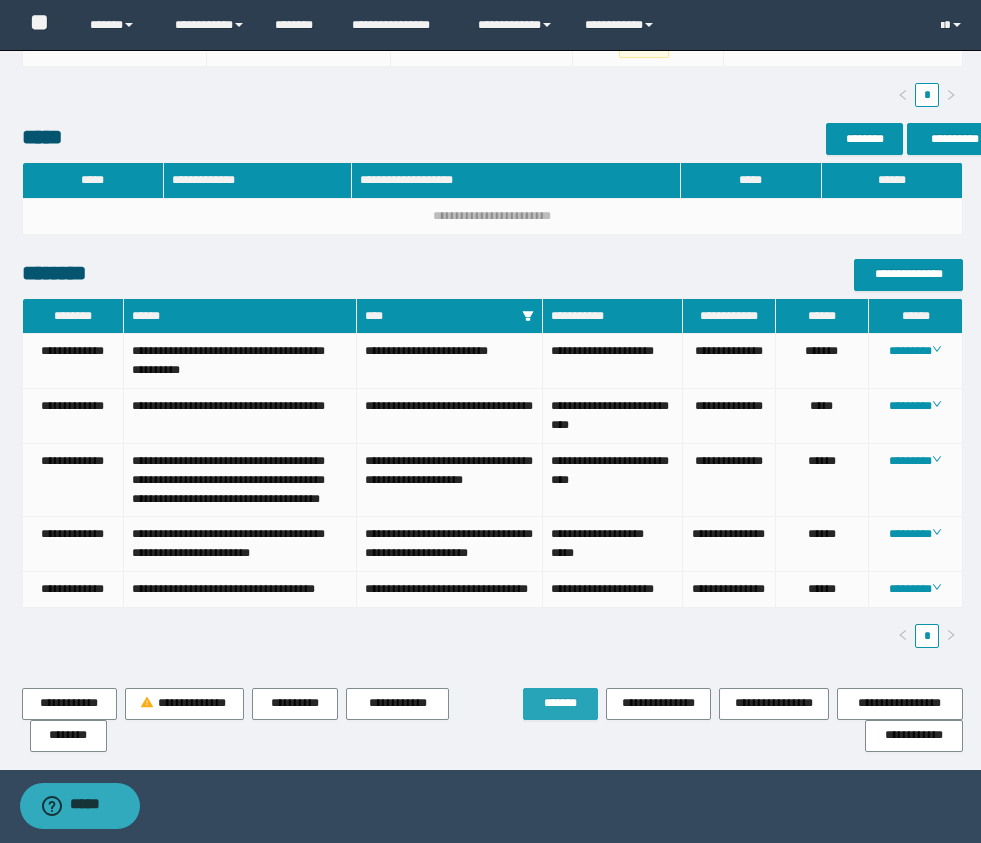 click on "*******" at bounding box center (560, 703) 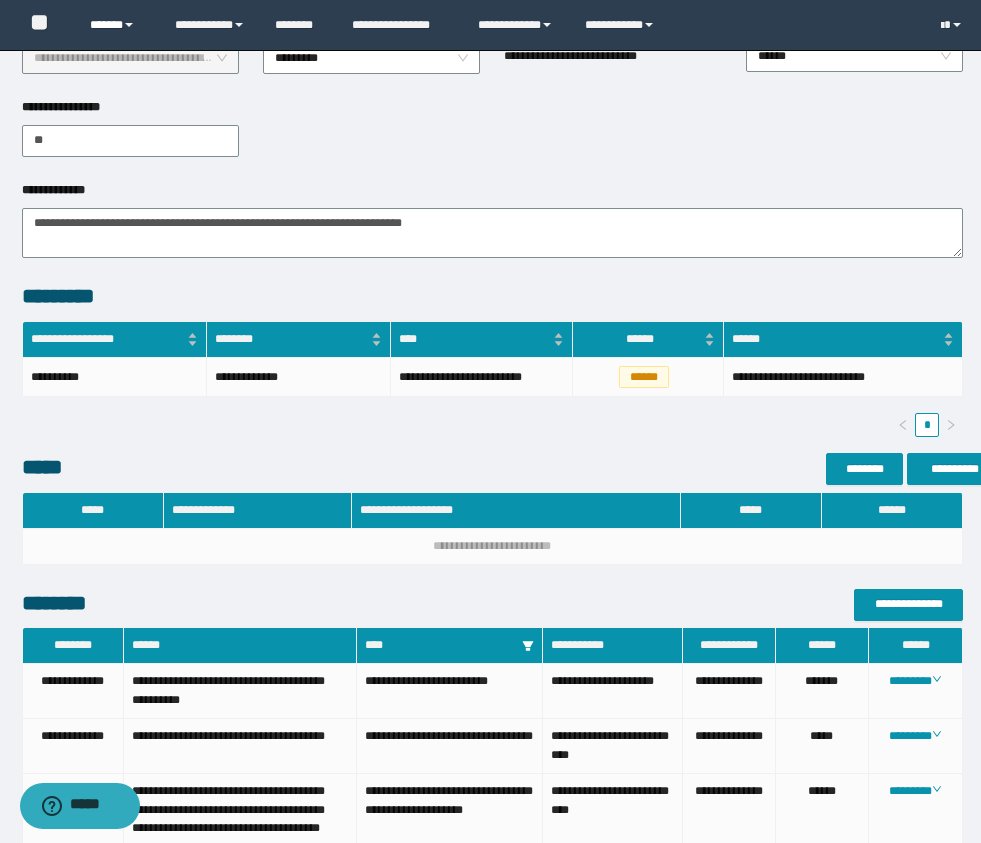scroll, scrollTop: 0, scrollLeft: 0, axis: both 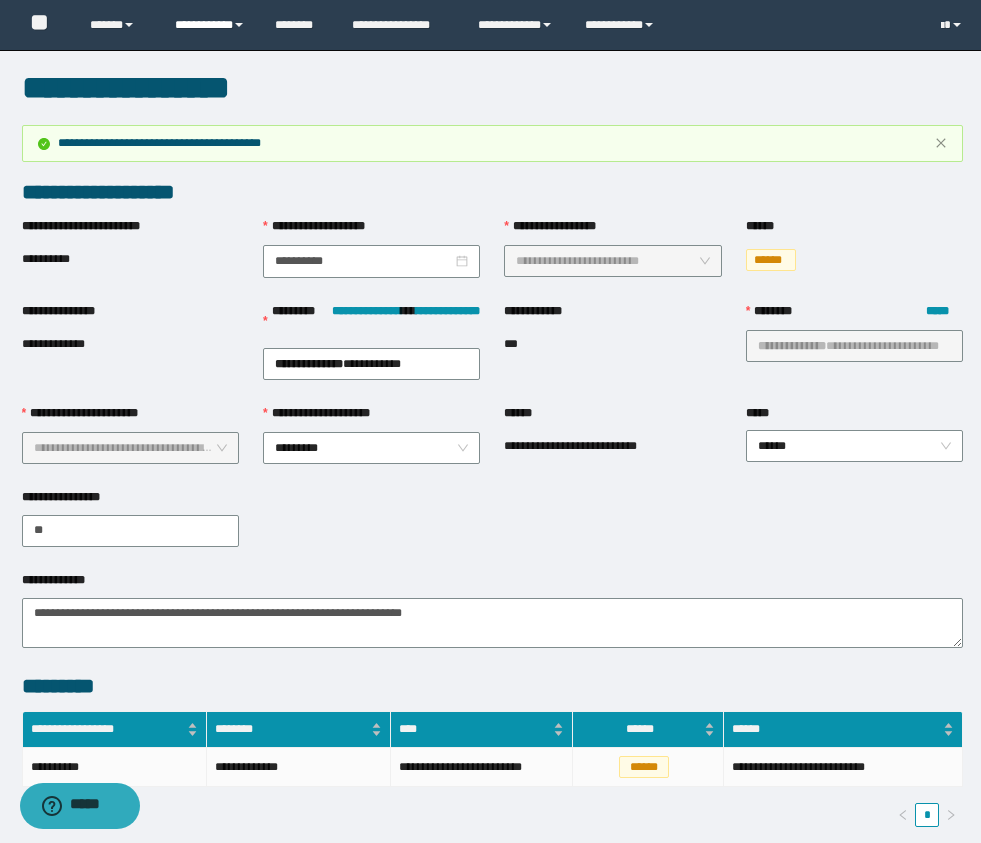click on "**********" at bounding box center (210, 25) 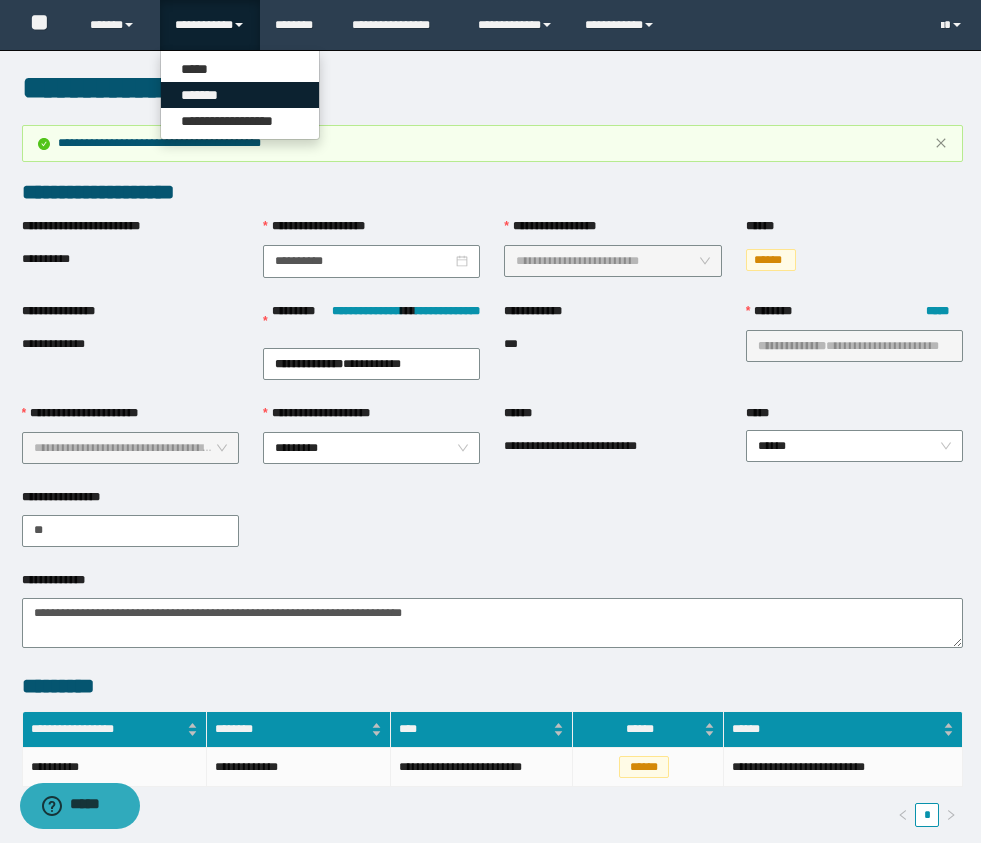 click on "*******" at bounding box center [240, 95] 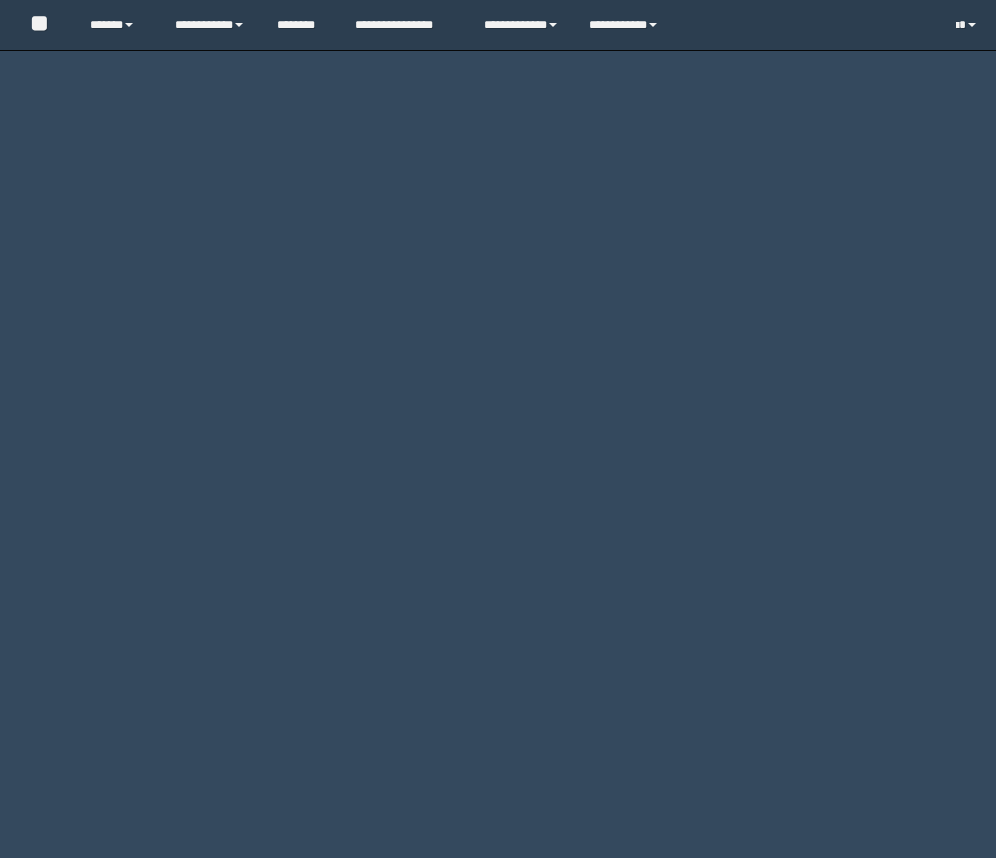scroll, scrollTop: 0, scrollLeft: 0, axis: both 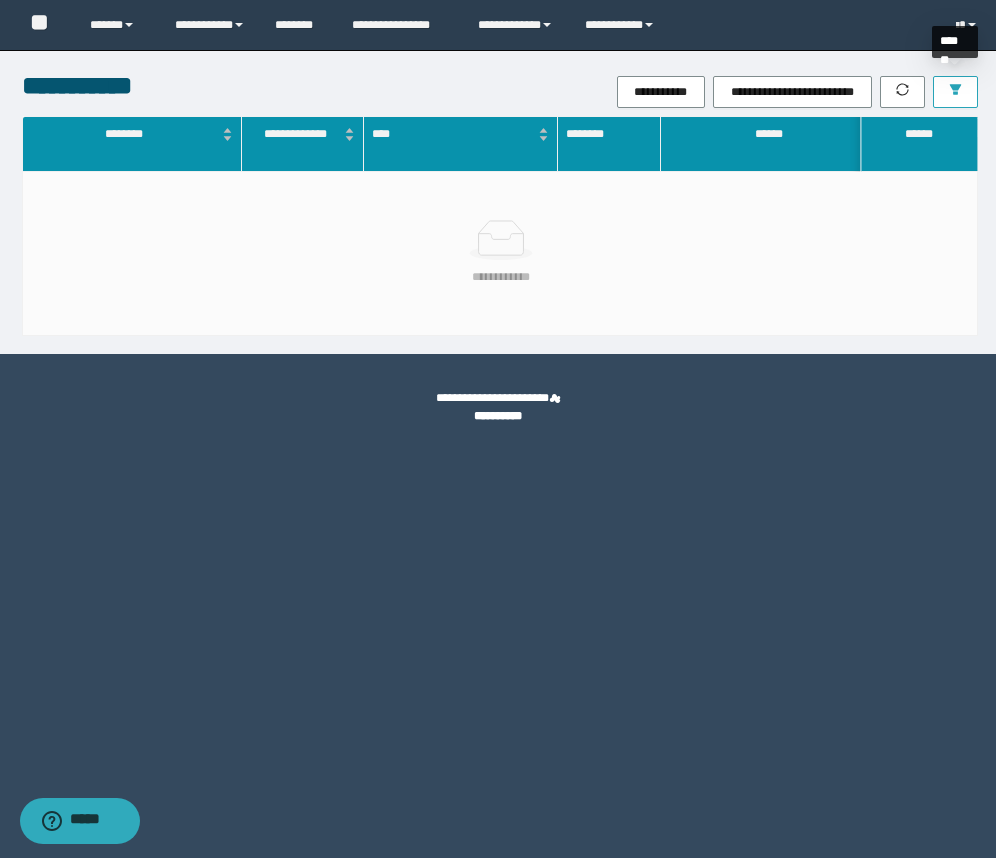 click 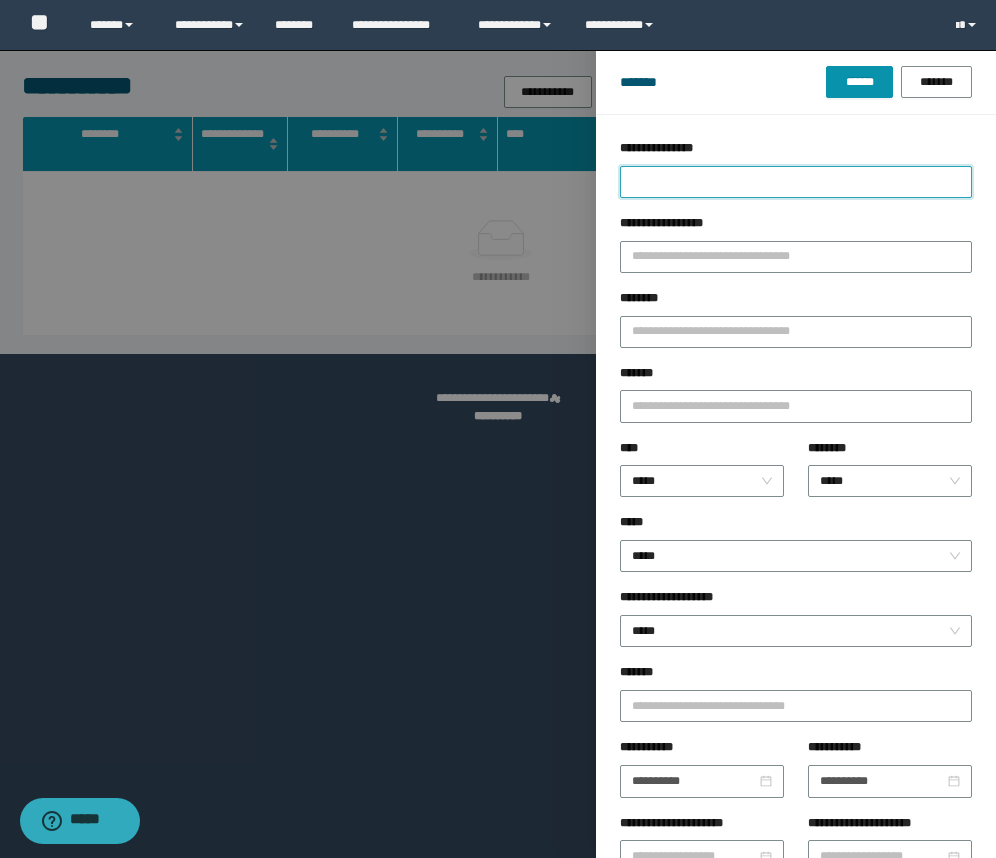 click on "**********" at bounding box center [796, 182] 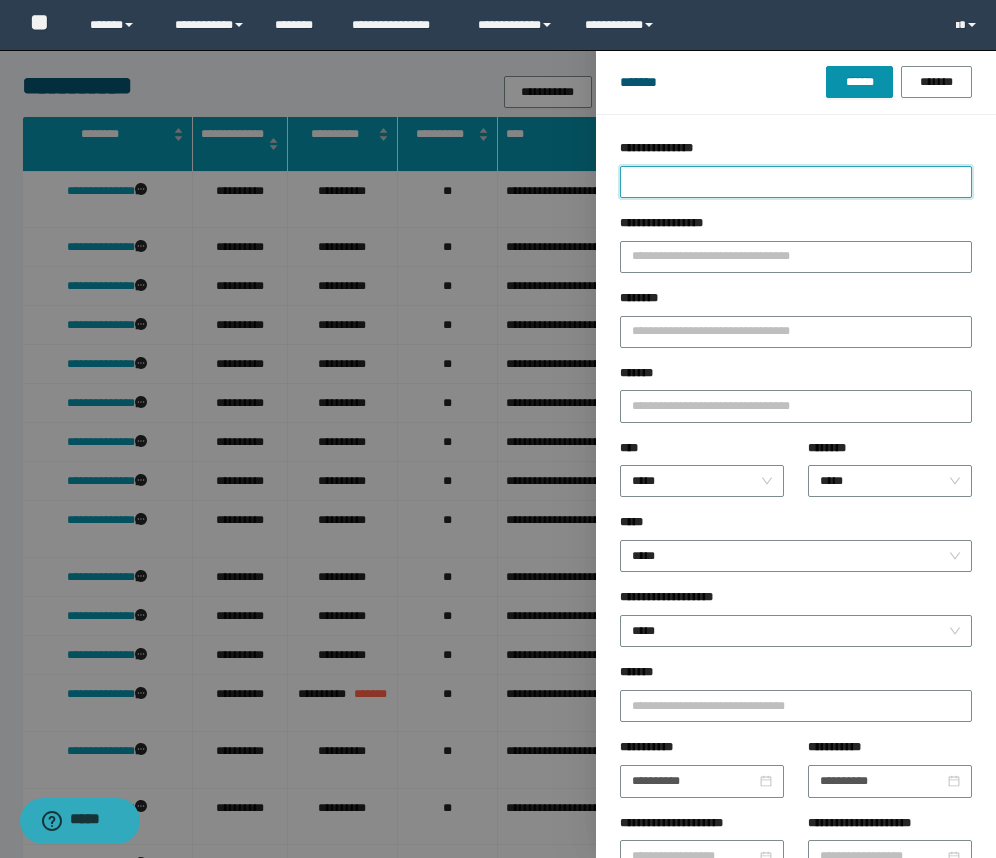 type on "*" 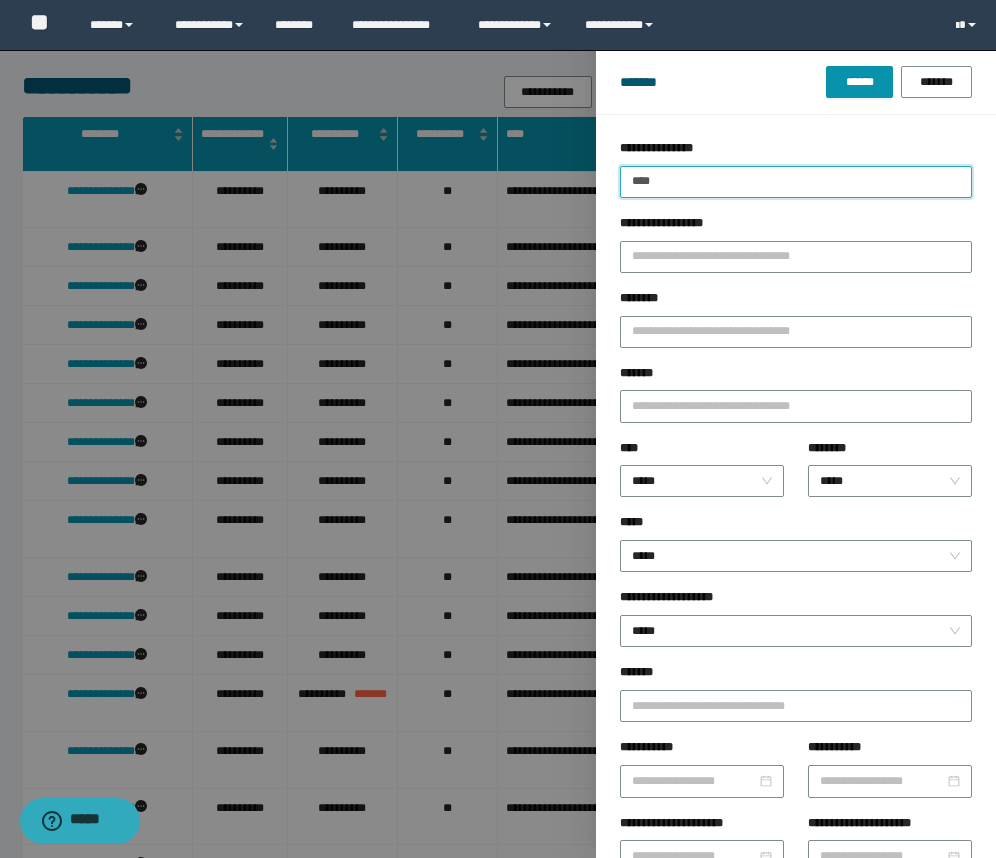 type on "****" 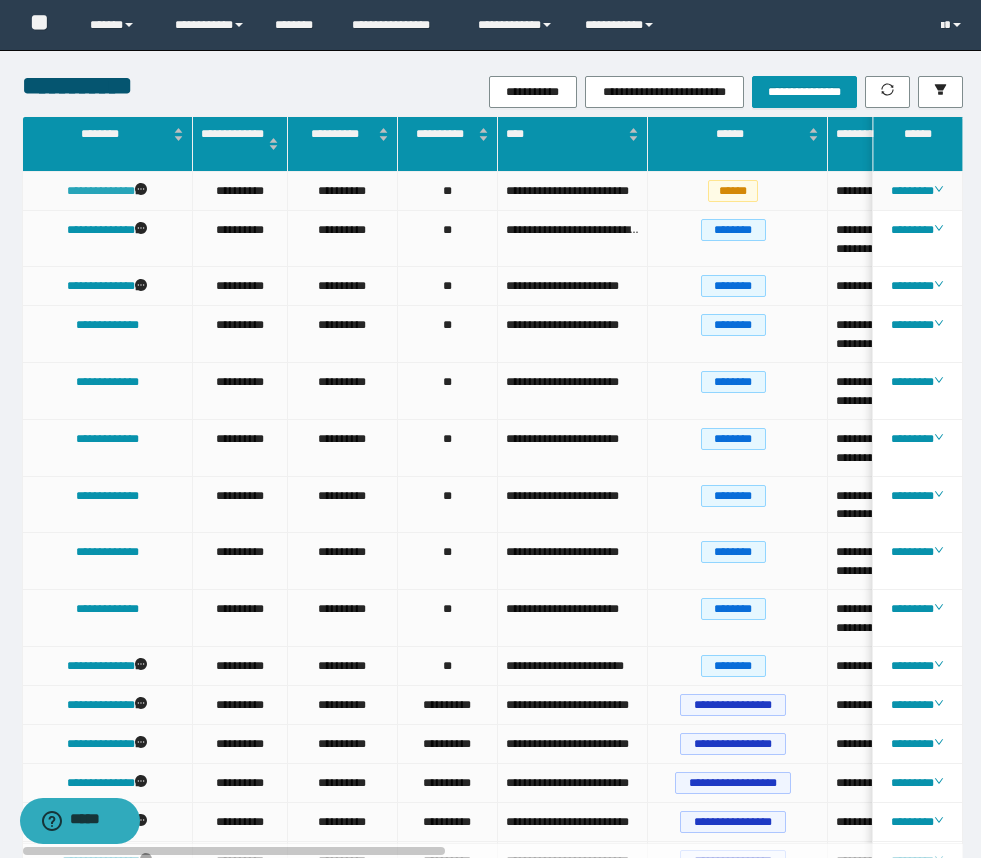 click on "**********" at bounding box center (101, 191) 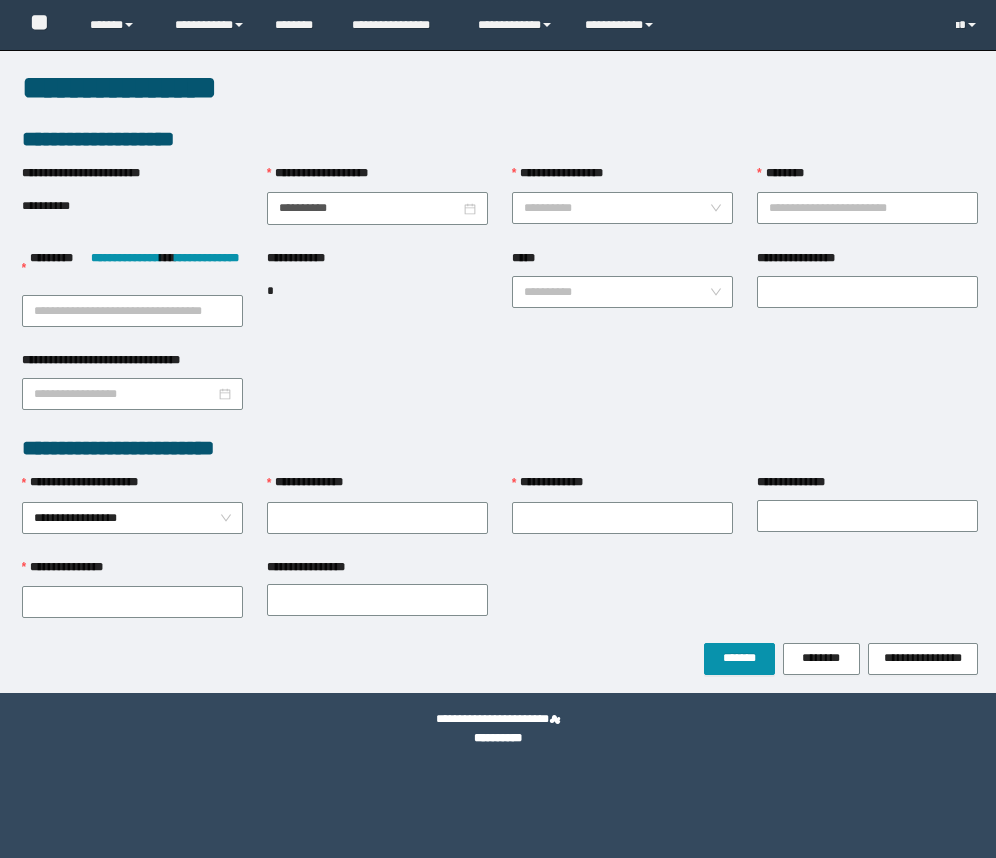 scroll, scrollTop: 0, scrollLeft: 0, axis: both 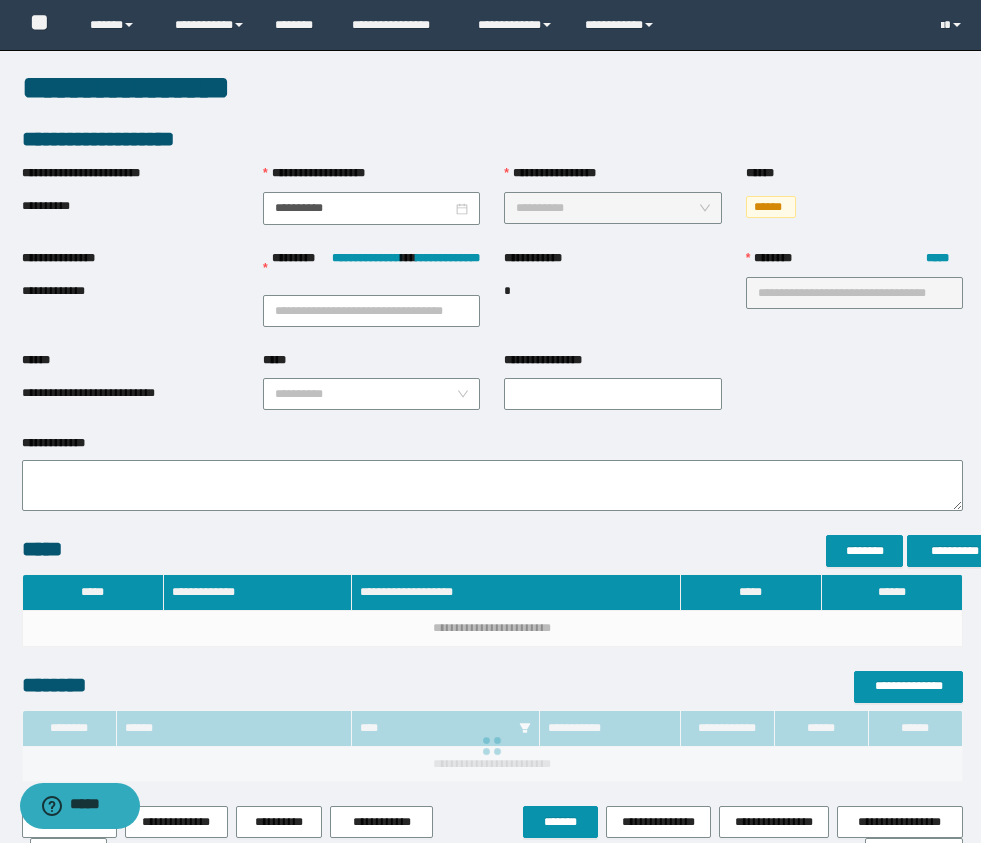 type on "**********" 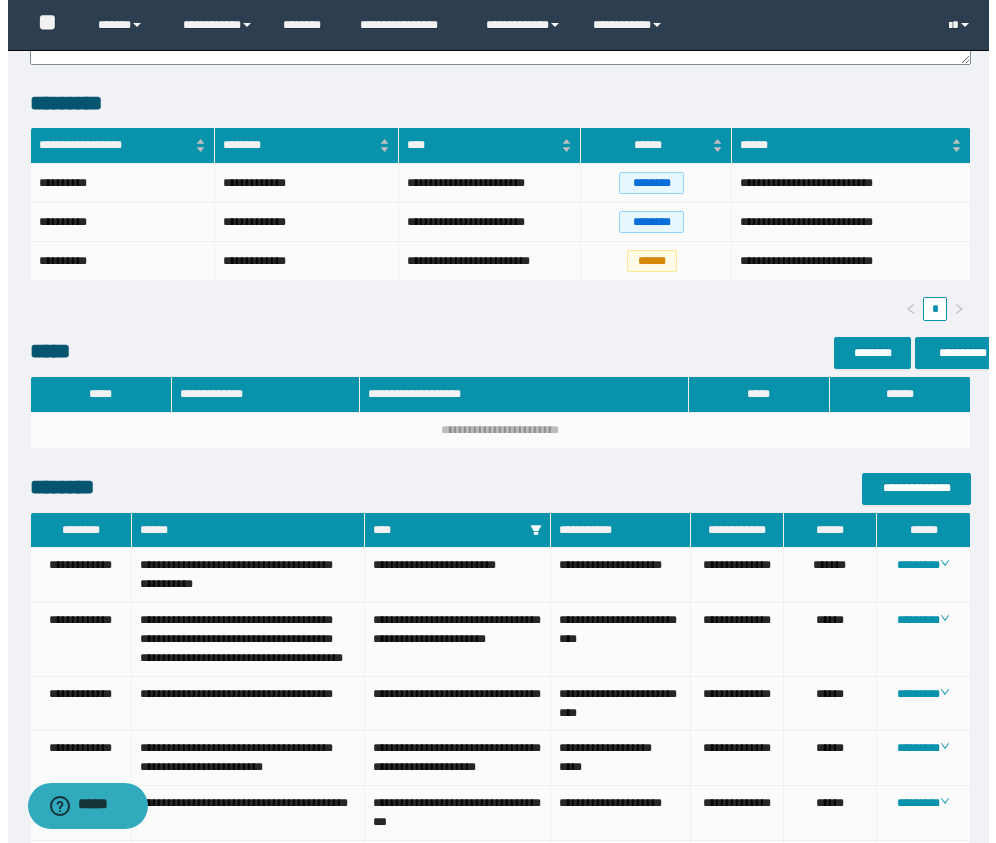 scroll, scrollTop: 859, scrollLeft: 0, axis: vertical 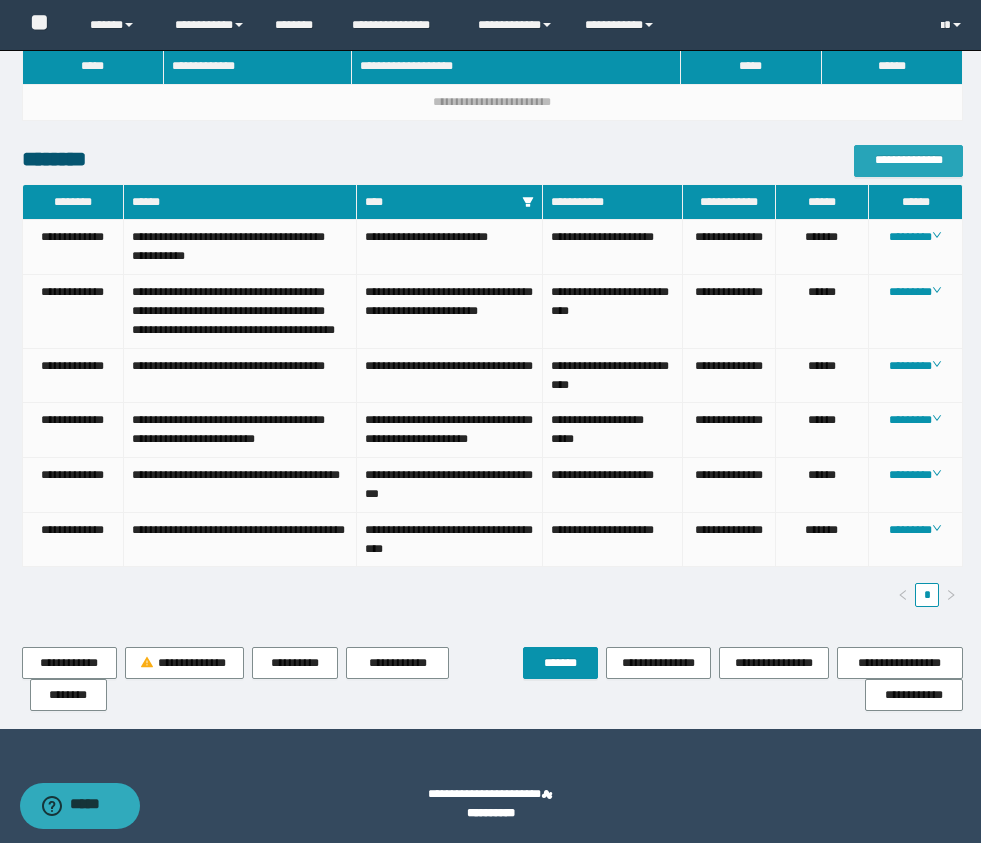 click on "**********" at bounding box center (908, 160) 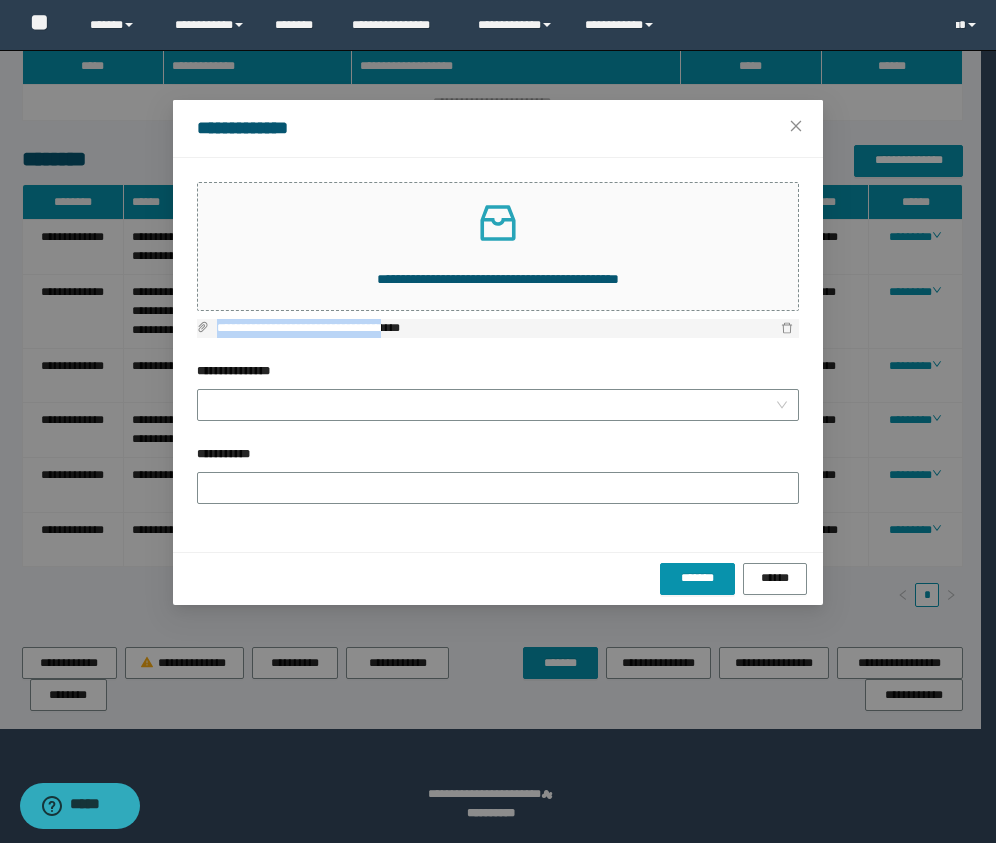 drag, startPoint x: 426, startPoint y: 329, endPoint x: 214, endPoint y: 329, distance: 212 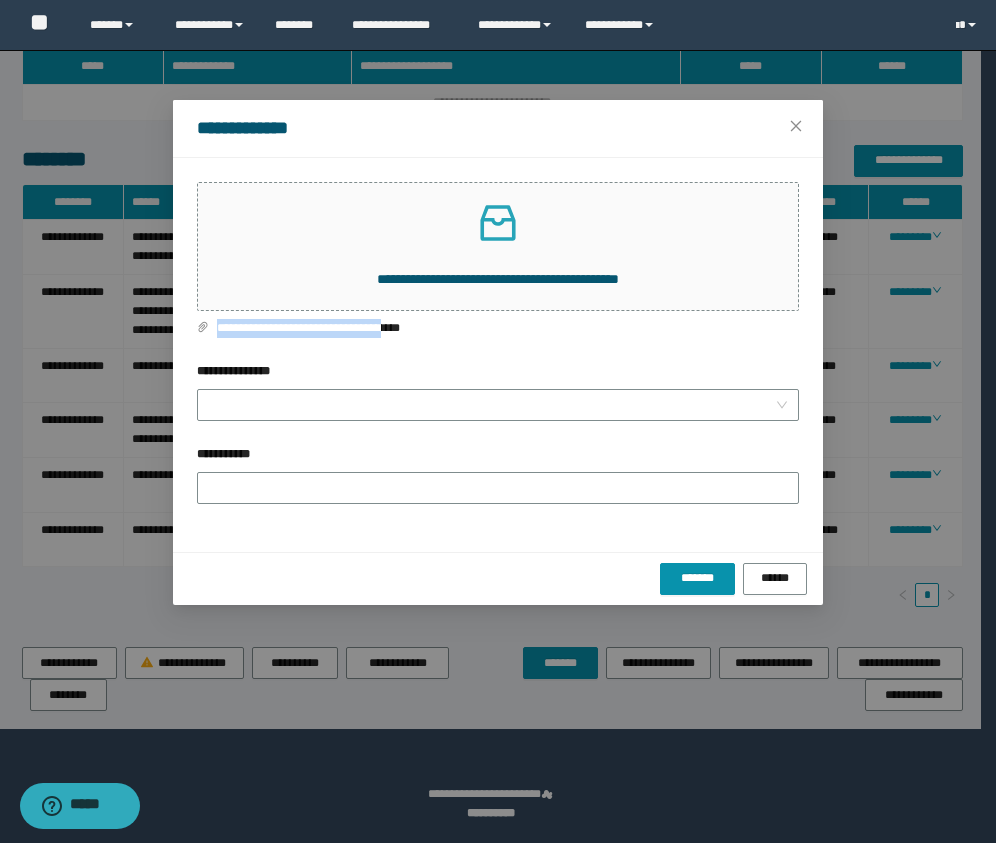 copy on "**********" 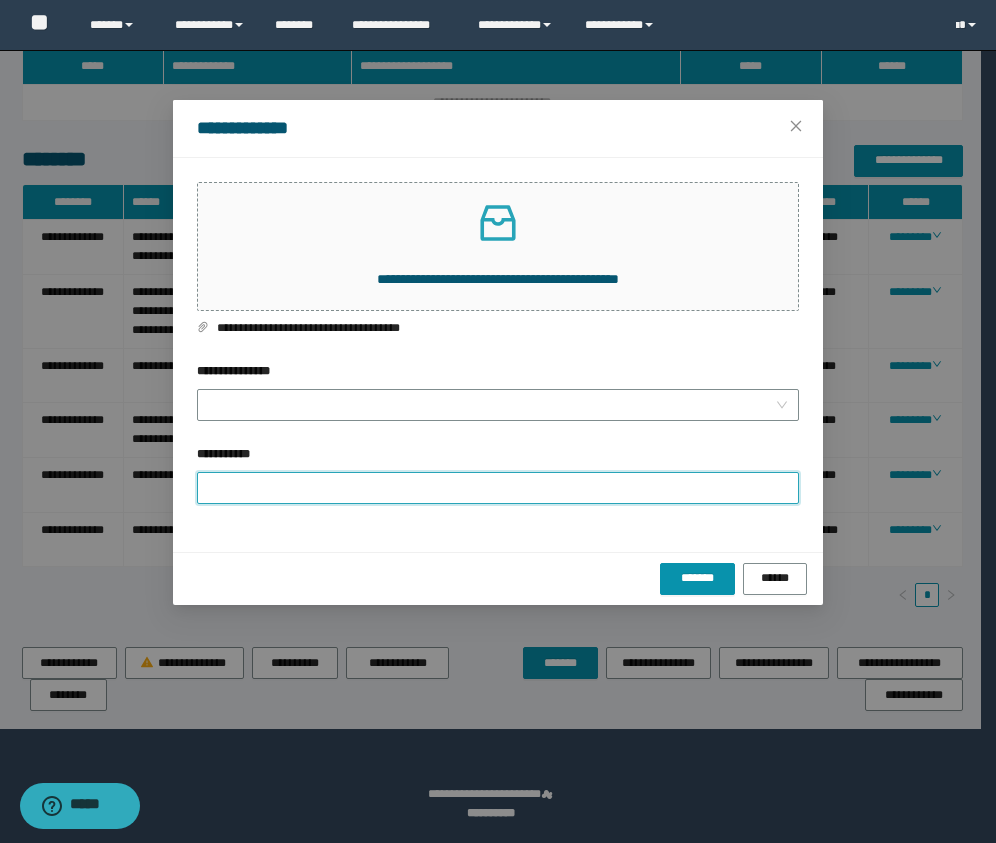 click on "**********" at bounding box center (498, 488) 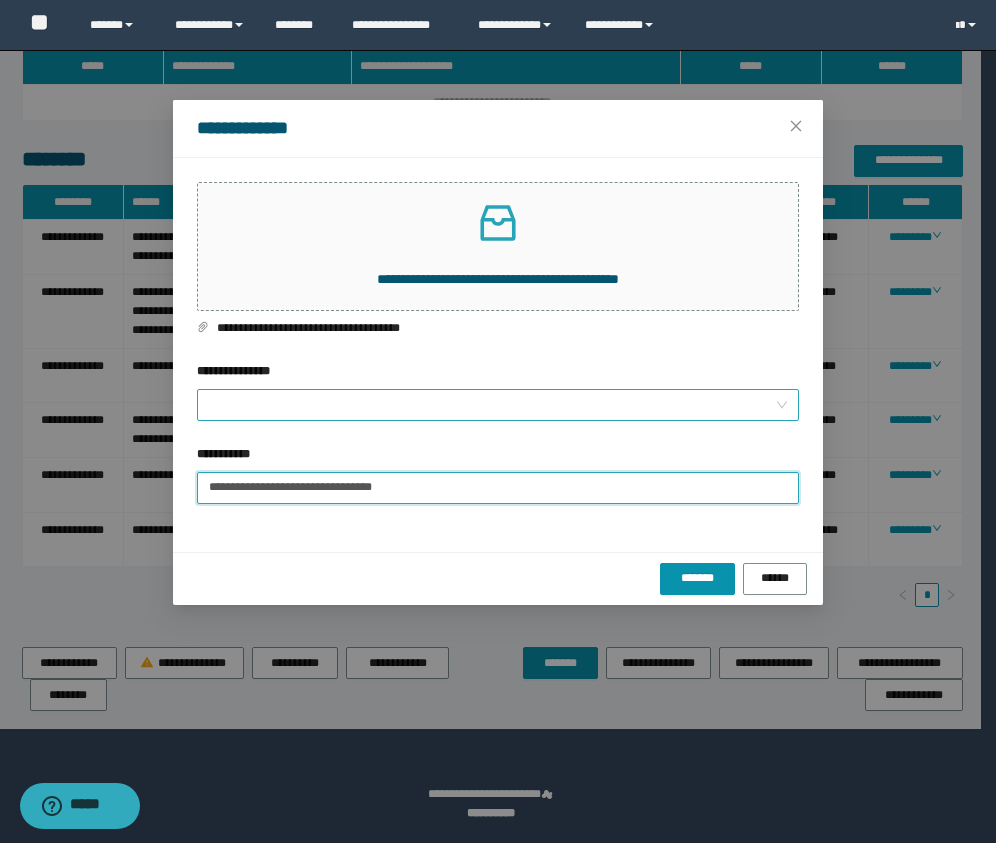 type on "**********" 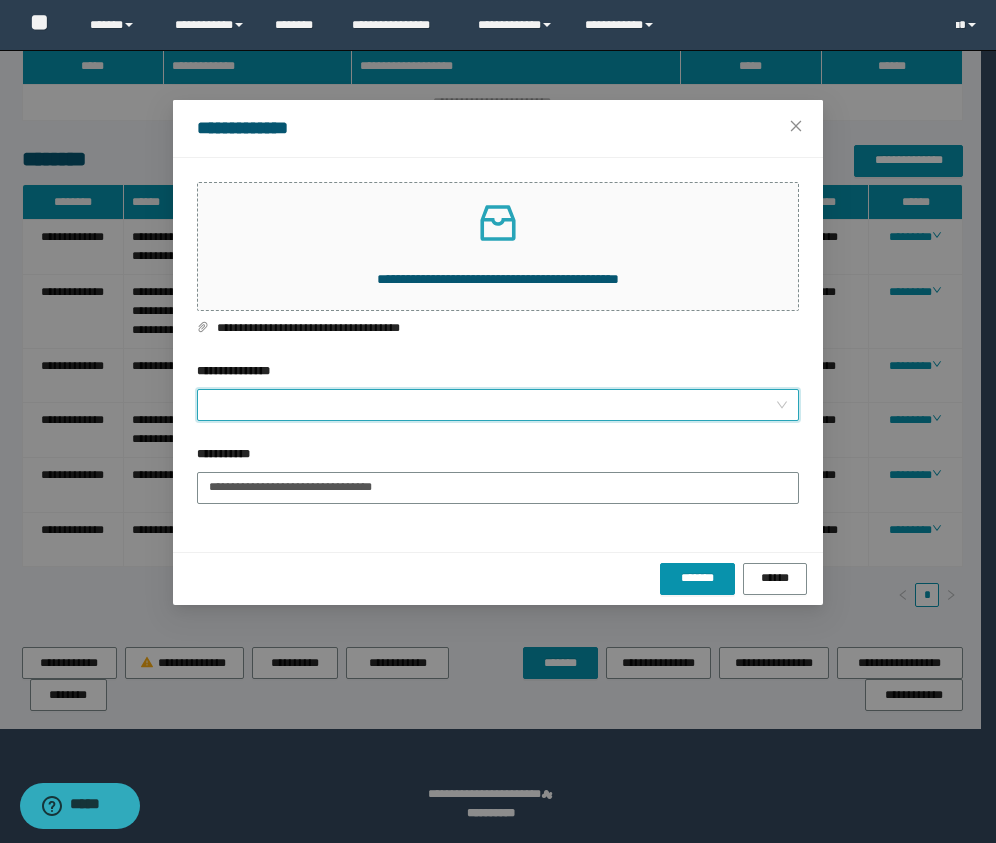 click on "**********" at bounding box center [492, 405] 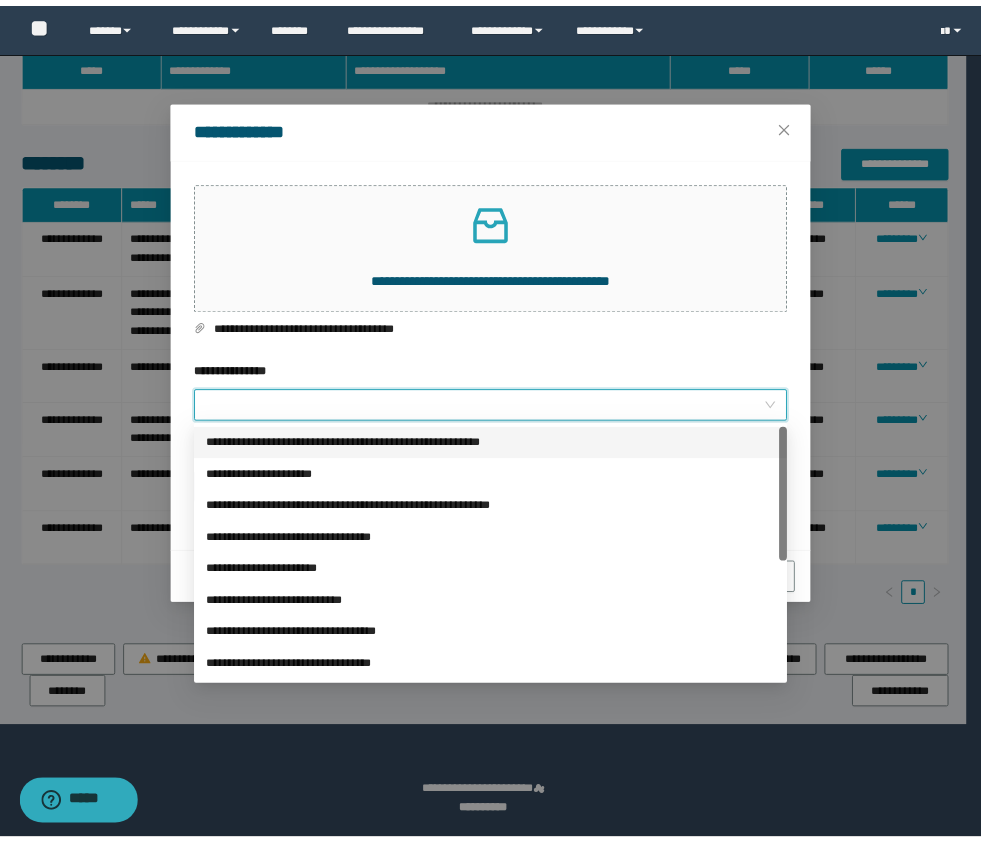 scroll, scrollTop: 224, scrollLeft: 0, axis: vertical 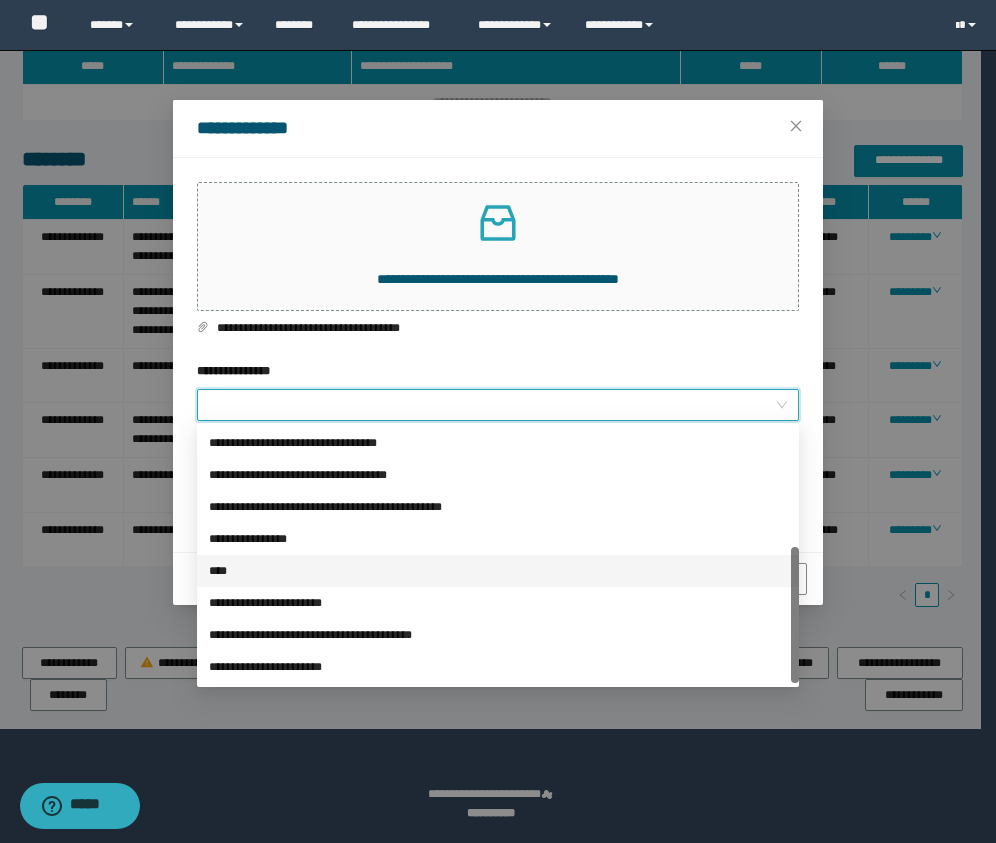 click on "****" at bounding box center [498, 571] 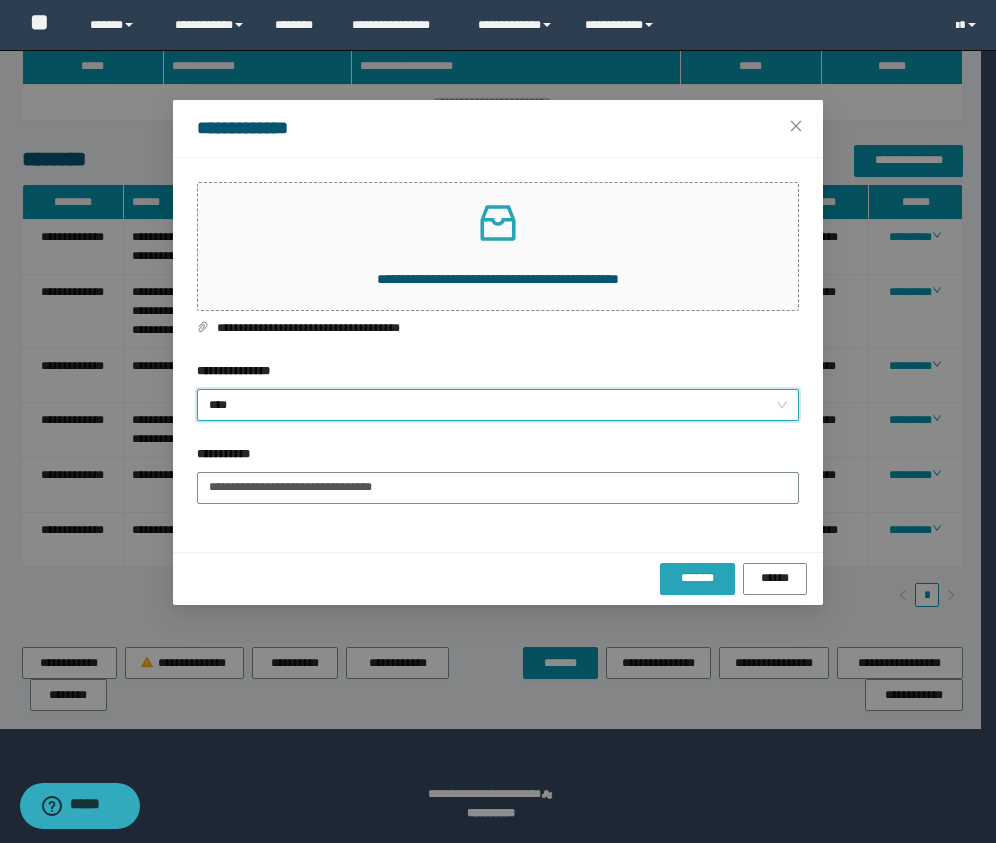 click on "*******" at bounding box center (697, 578) 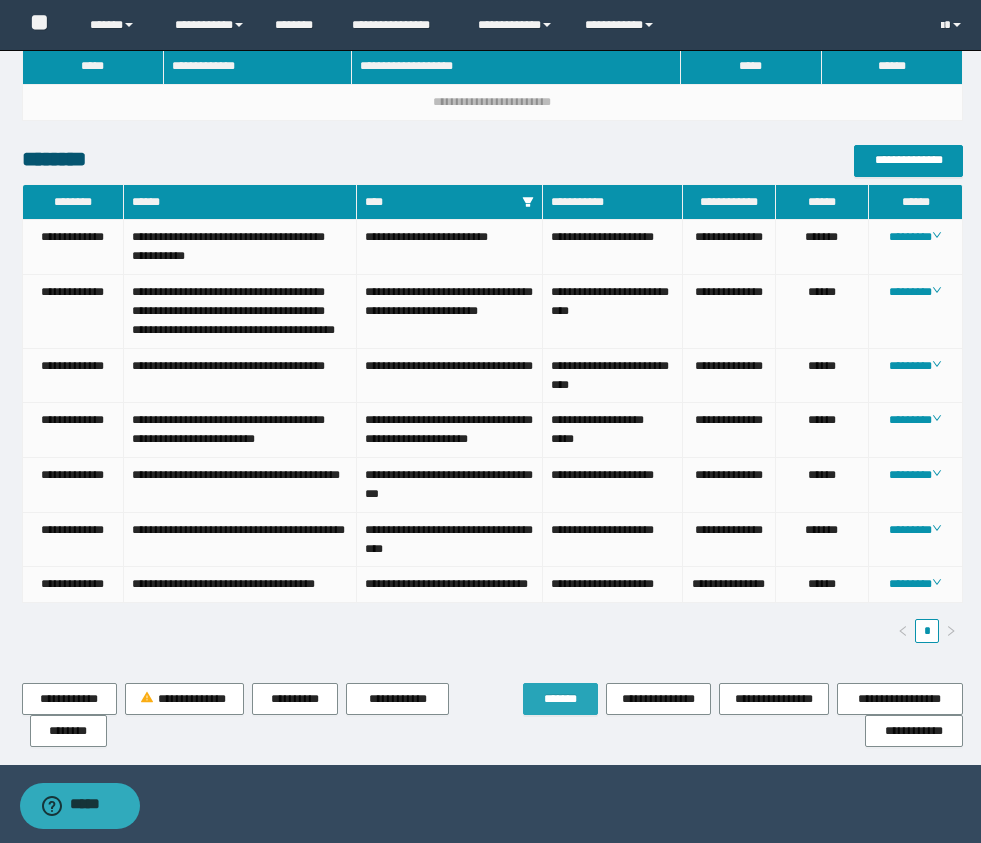 click on "*******" at bounding box center [560, 699] 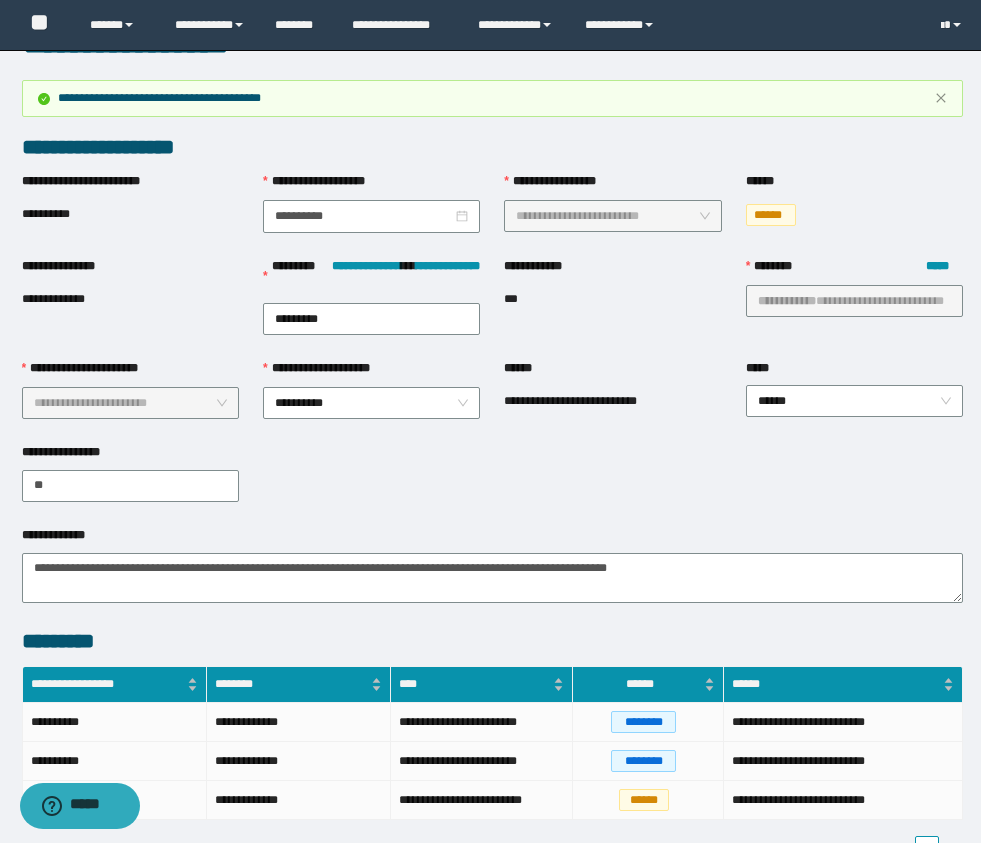 scroll, scrollTop: 0, scrollLeft: 0, axis: both 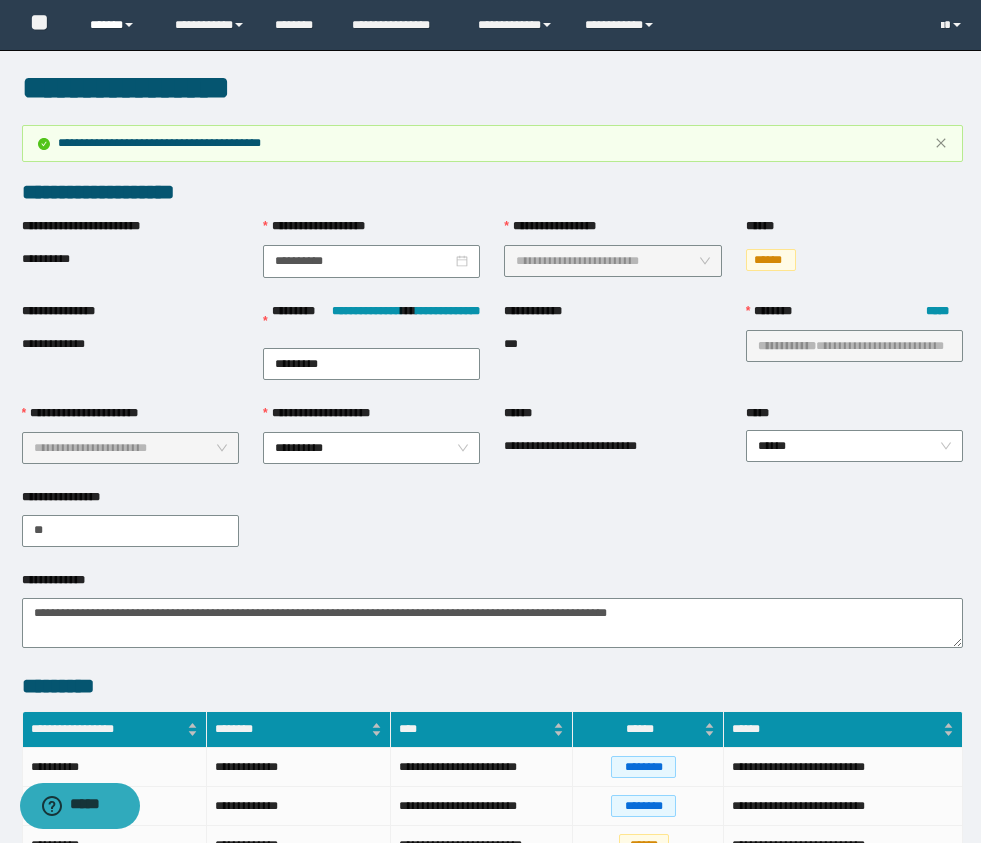 click on "******" at bounding box center (117, 25) 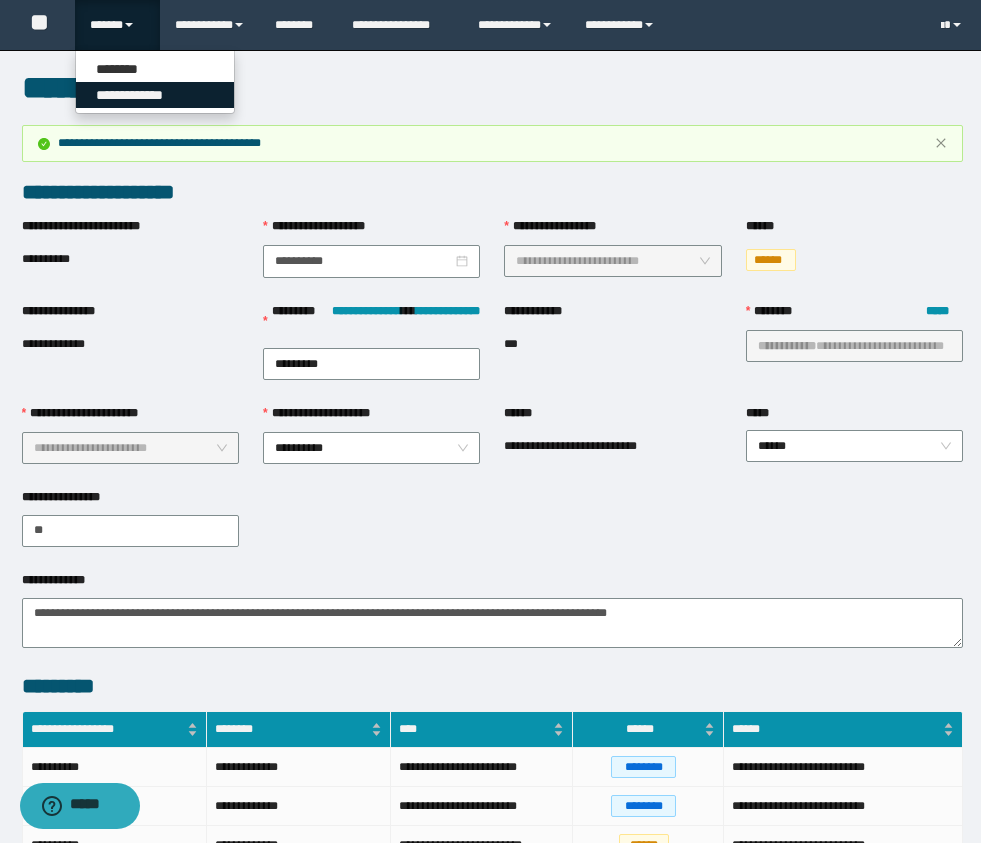 click on "**********" at bounding box center (155, 95) 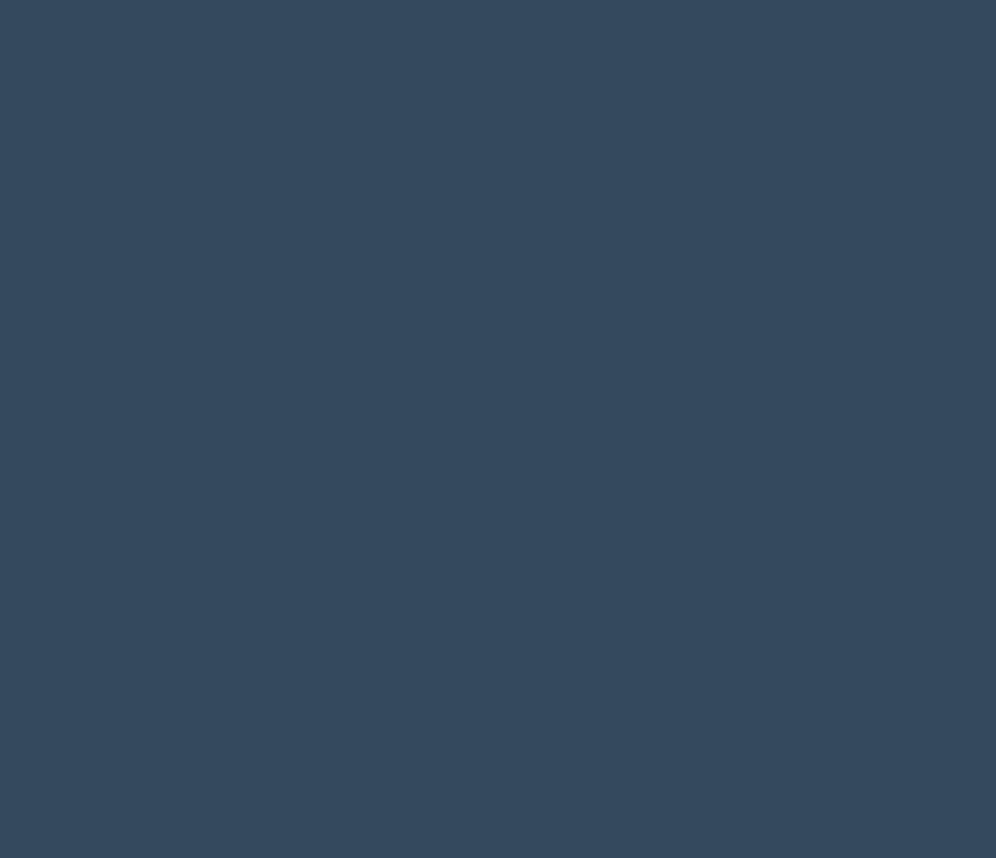 scroll, scrollTop: 0, scrollLeft: 0, axis: both 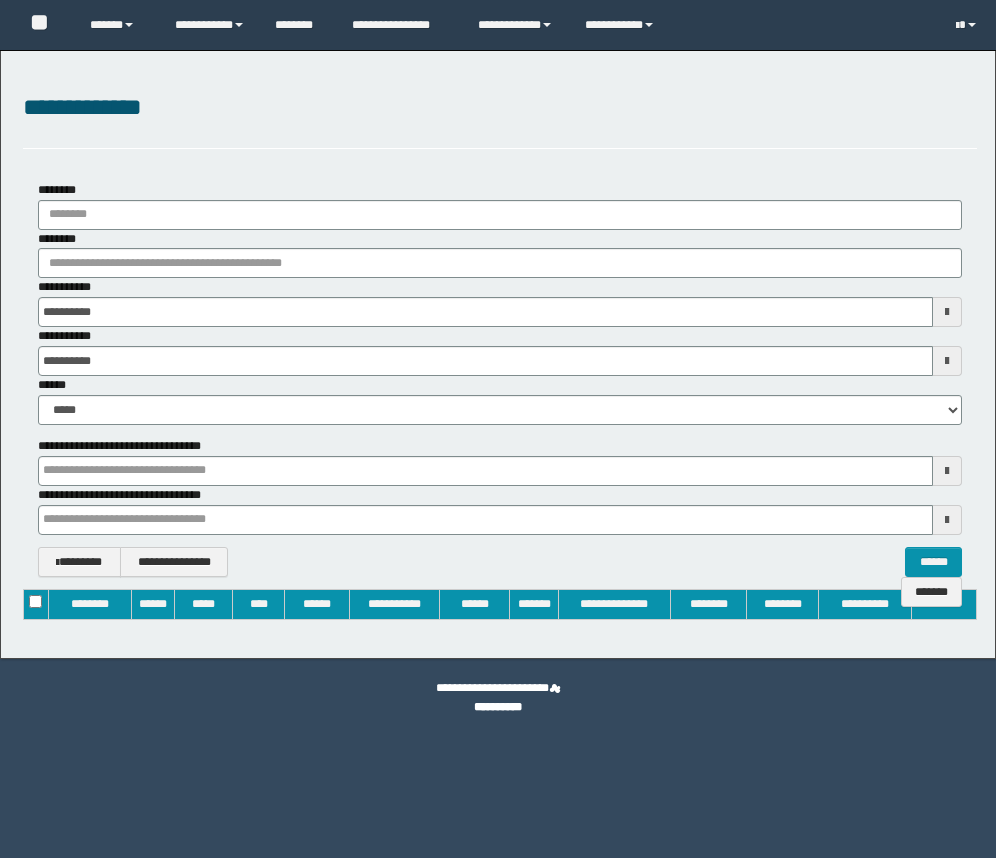 type on "**********" 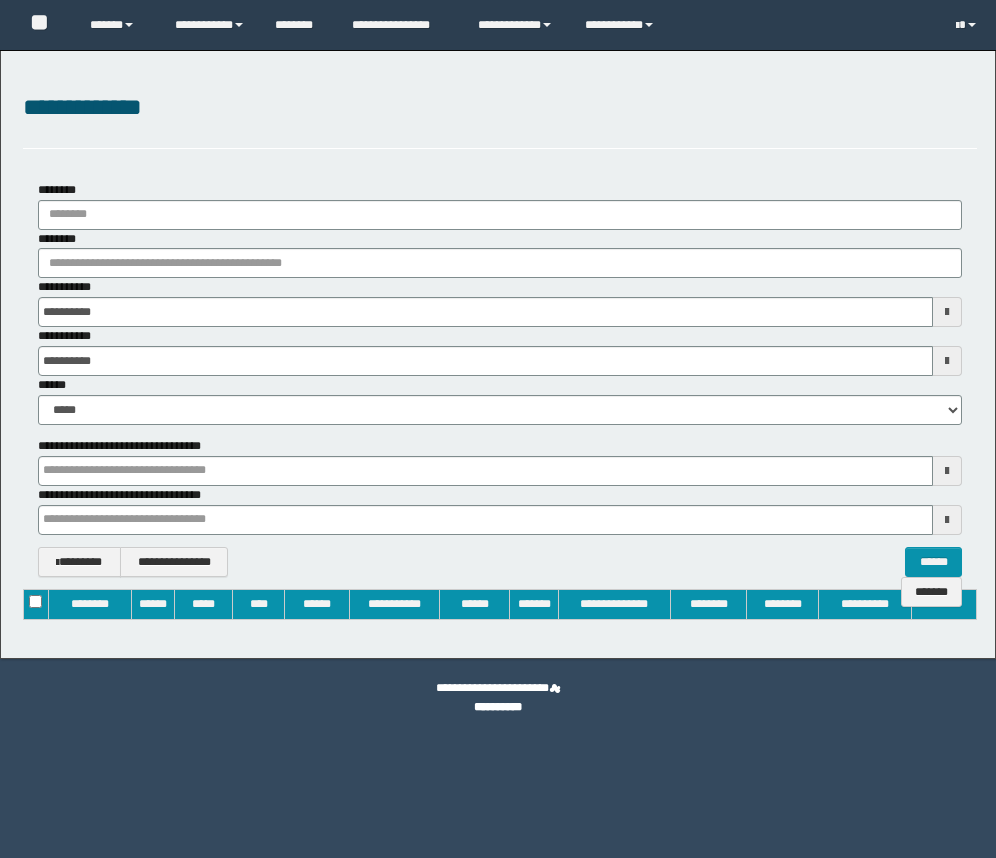 type on "**********" 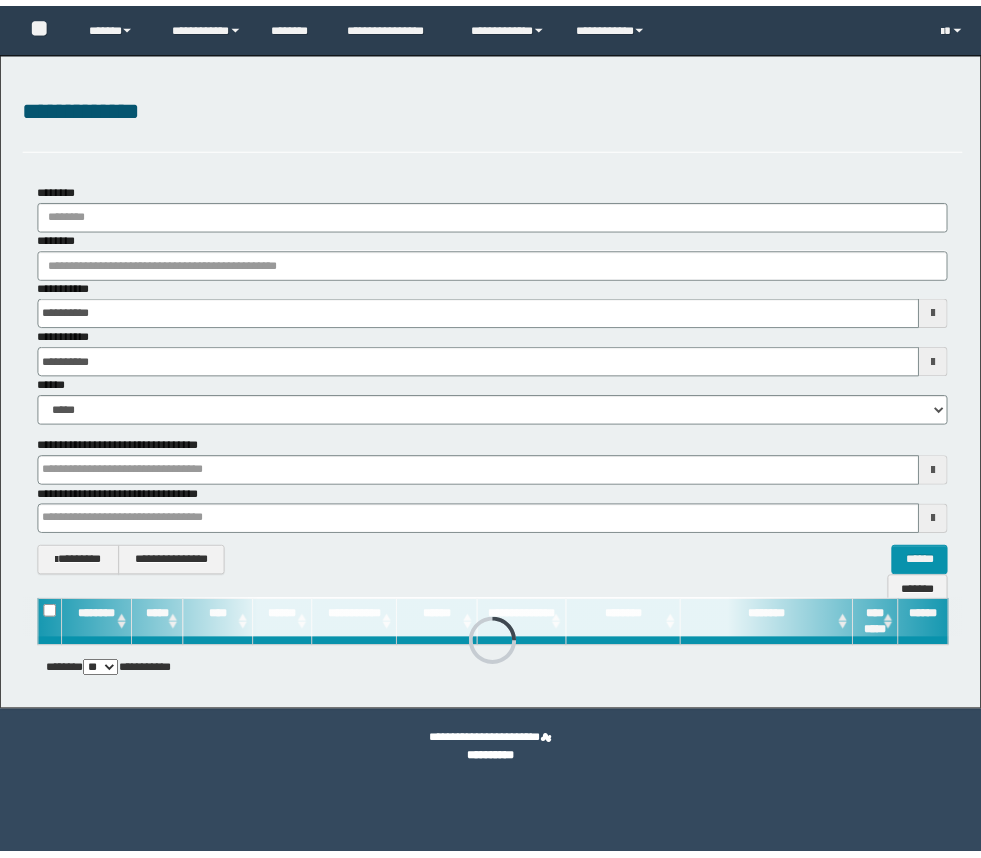 scroll, scrollTop: 0, scrollLeft: 0, axis: both 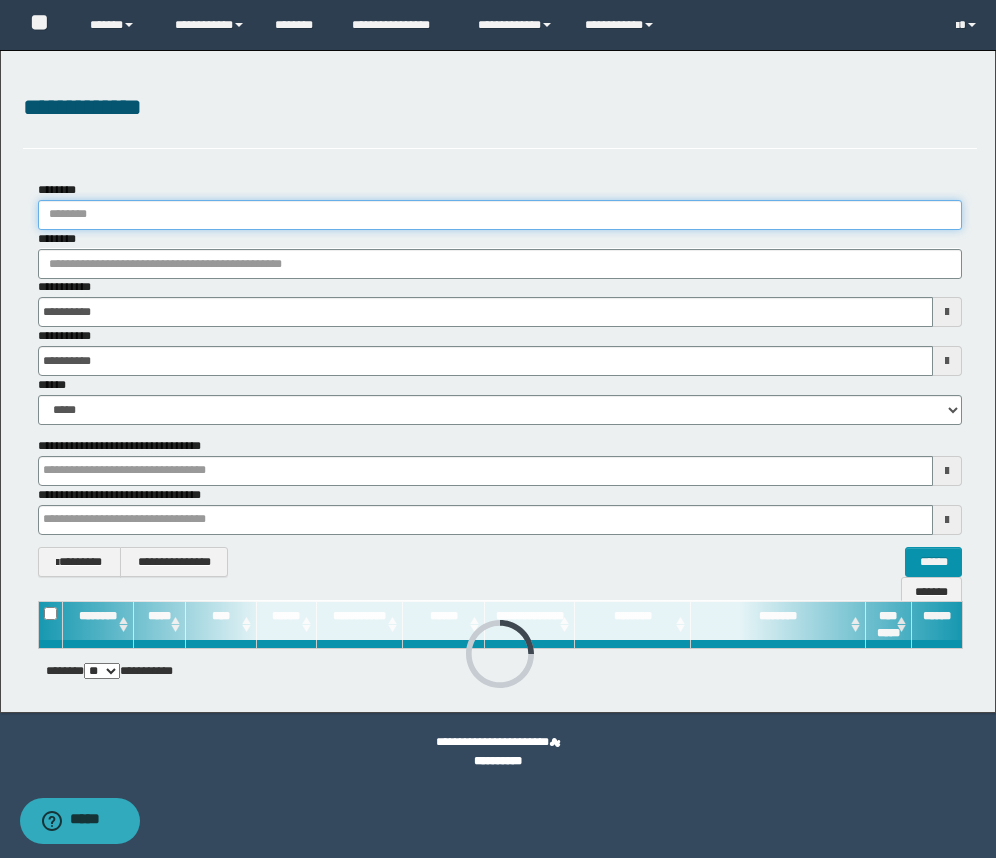 click on "********" at bounding box center [500, 215] 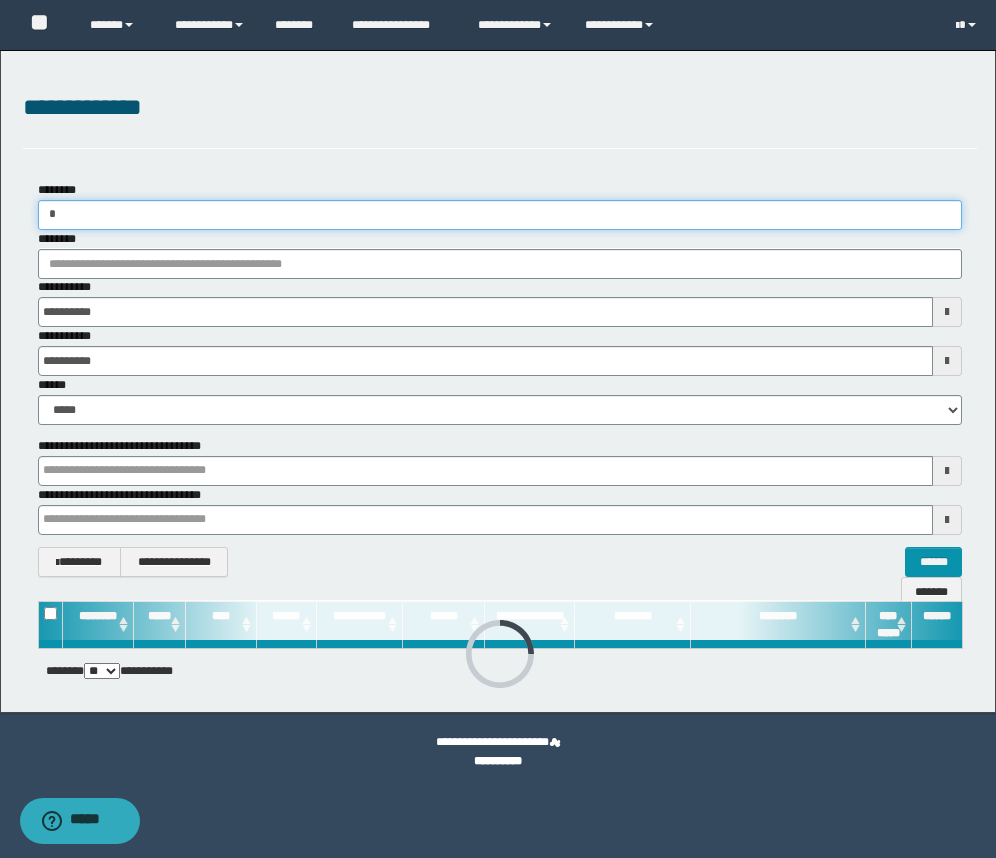 type 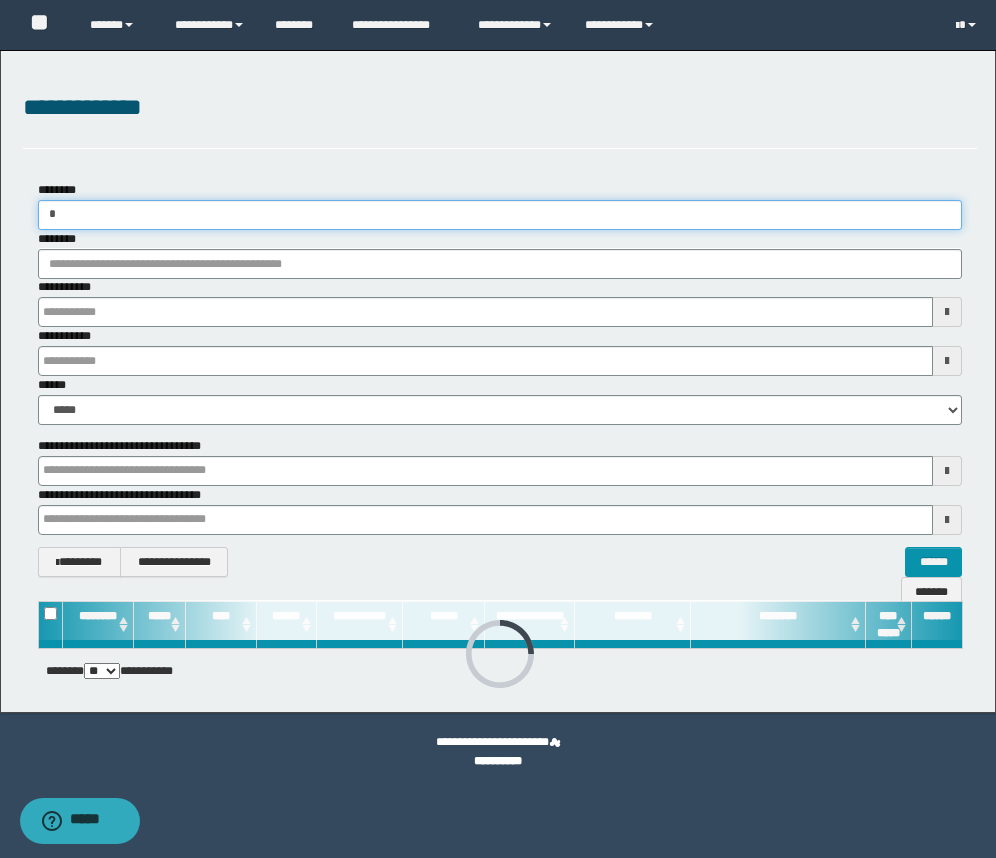 type on "**" 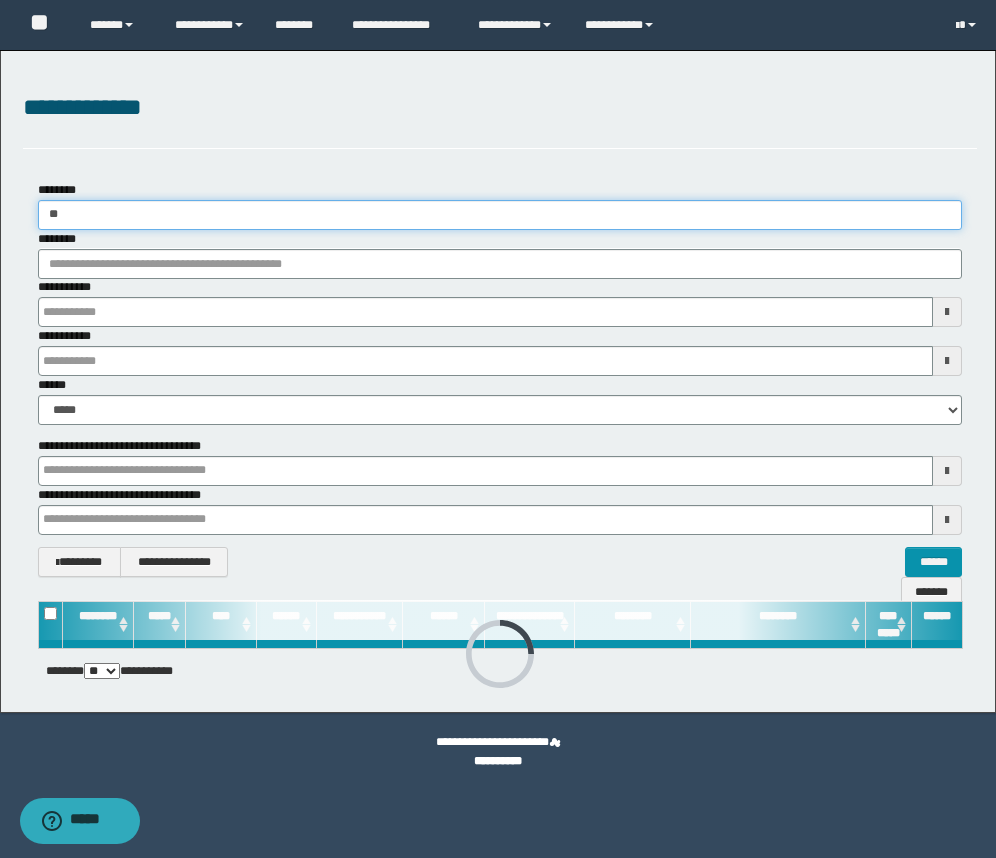 type 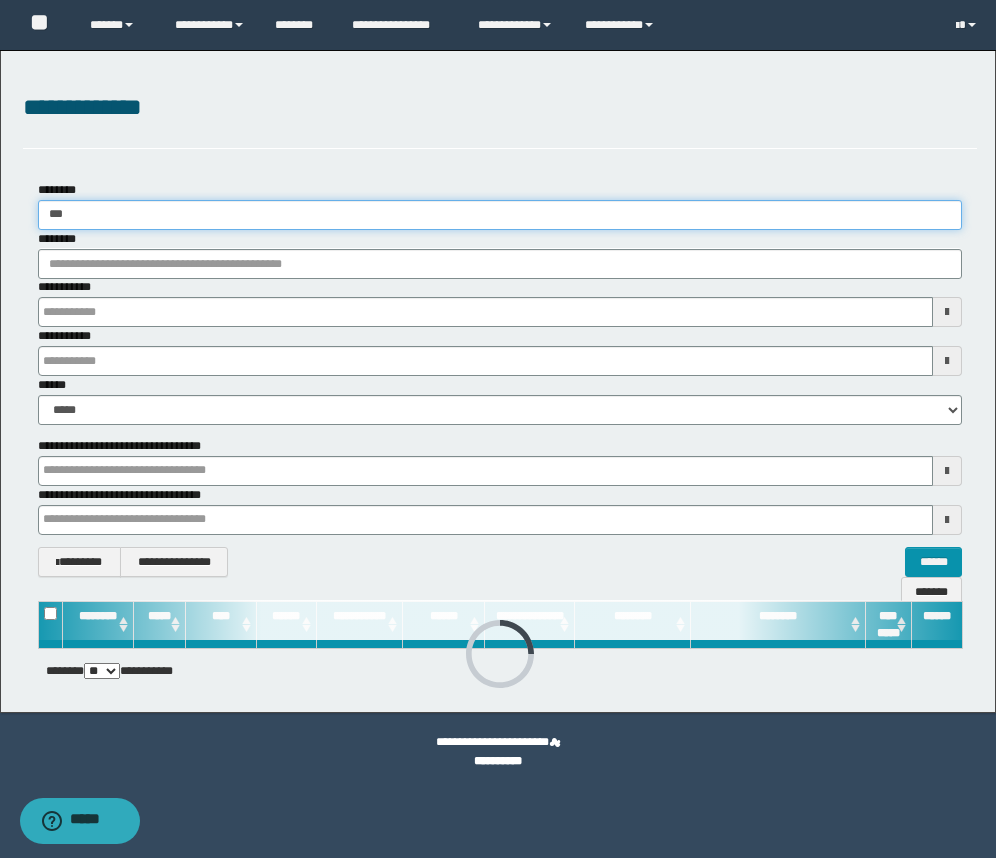 type 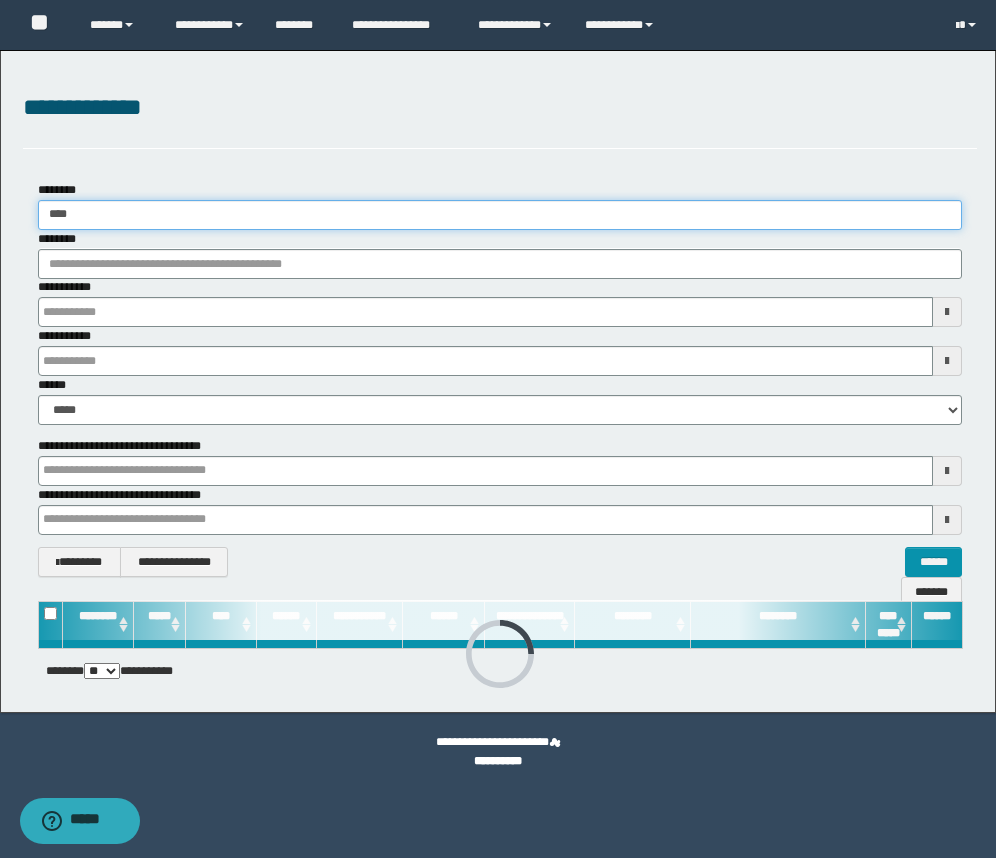type 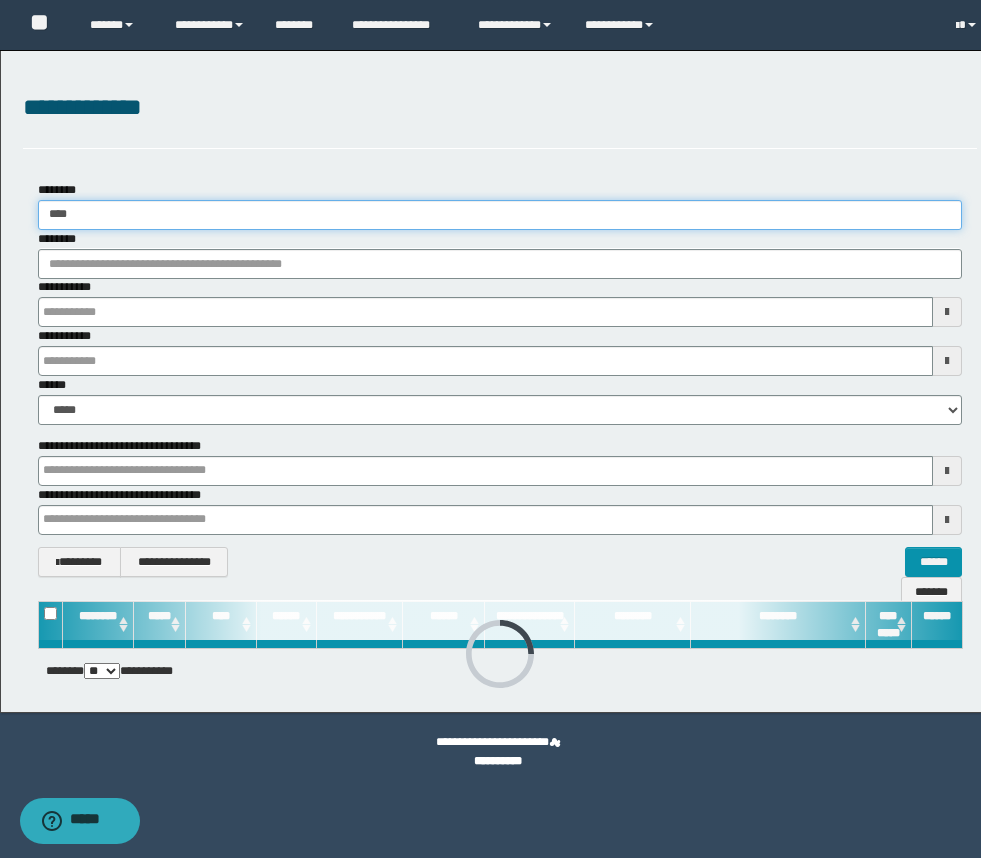 type 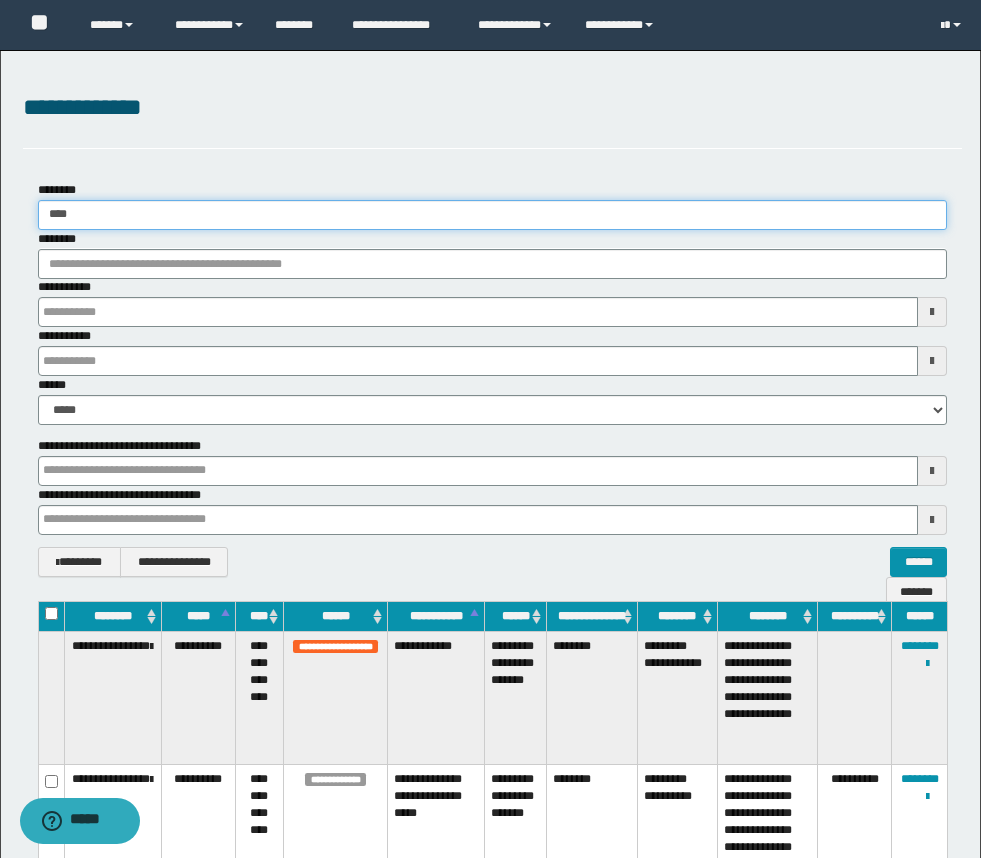 type 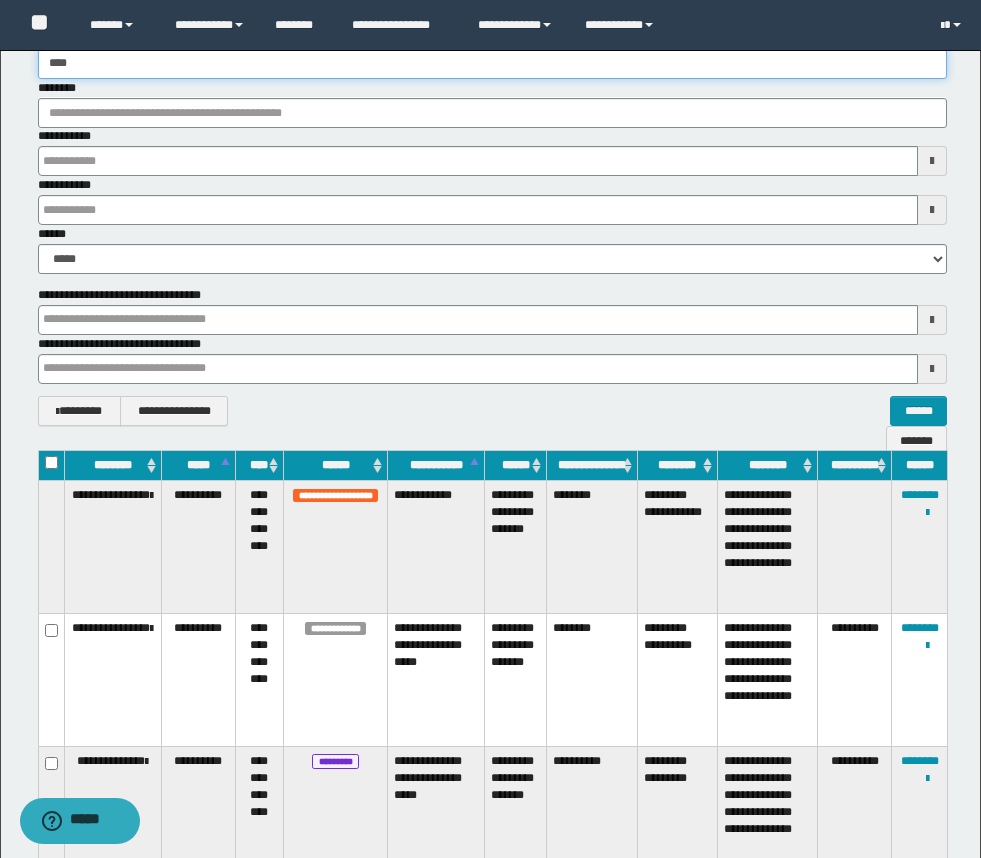 scroll, scrollTop: 331, scrollLeft: 0, axis: vertical 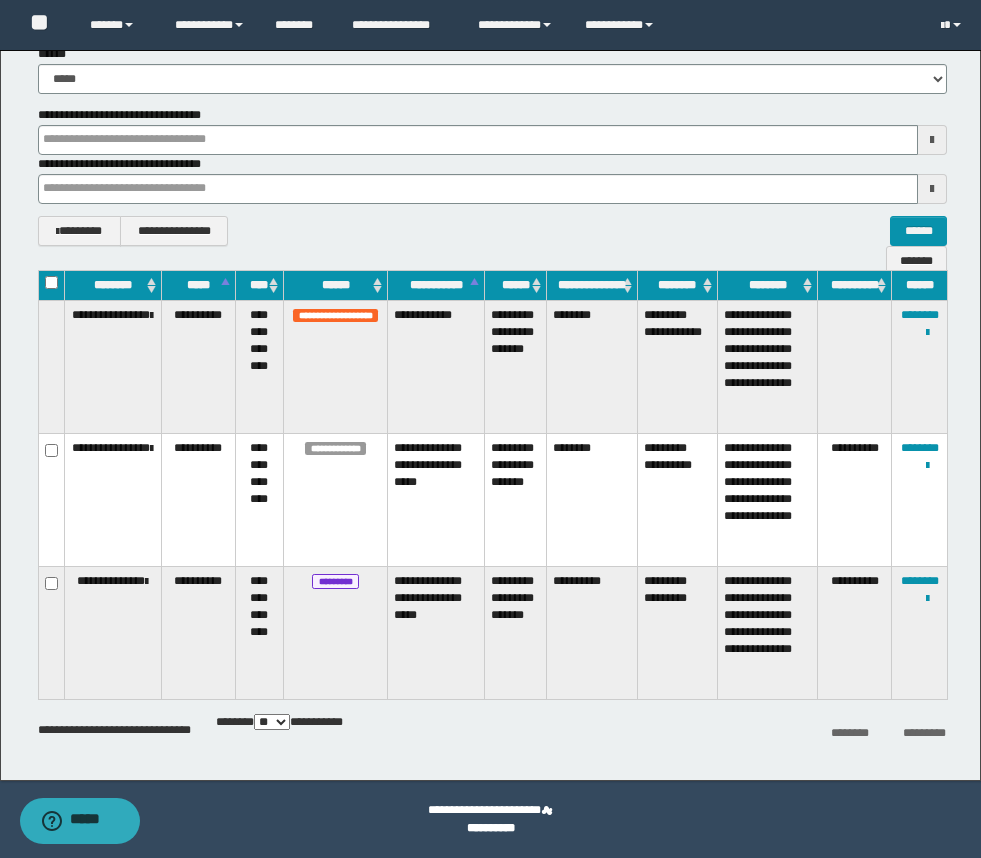 type on "****" 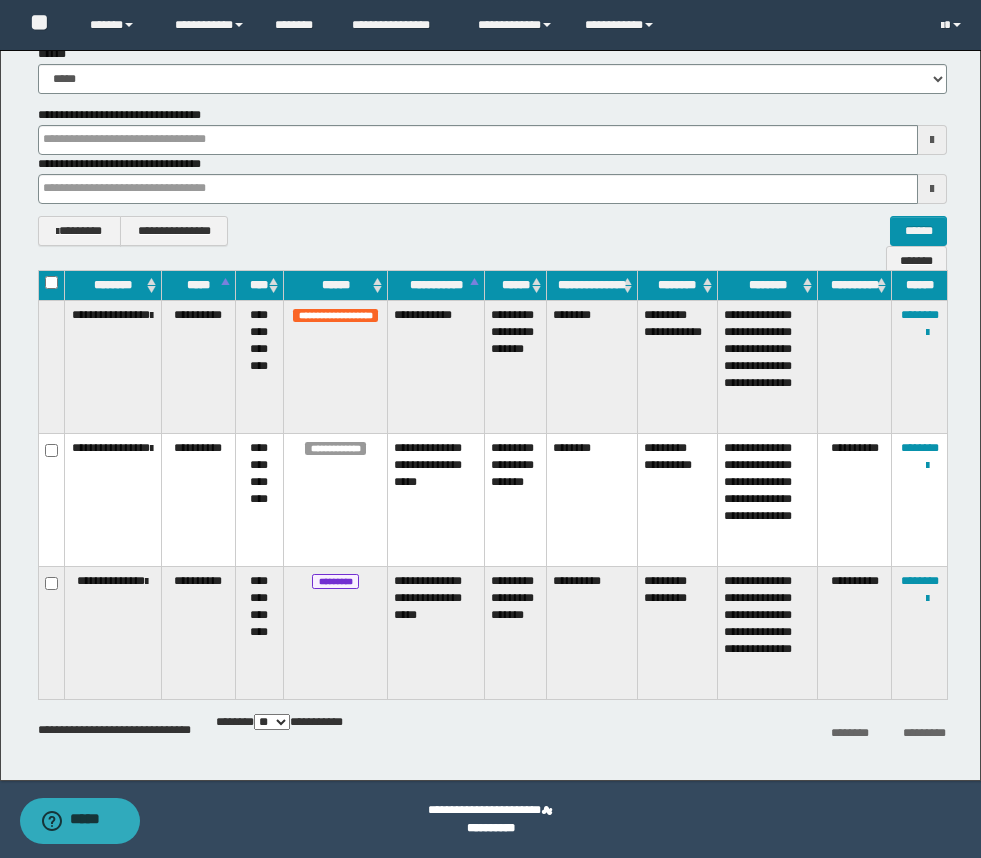 type 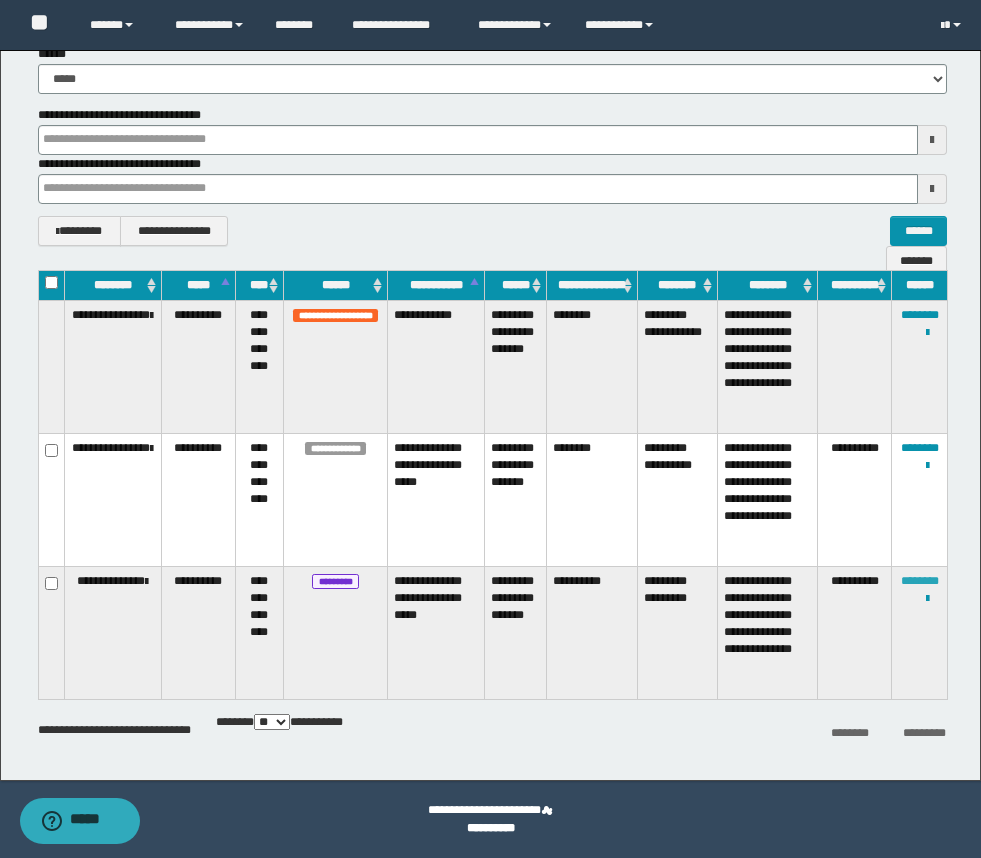 type 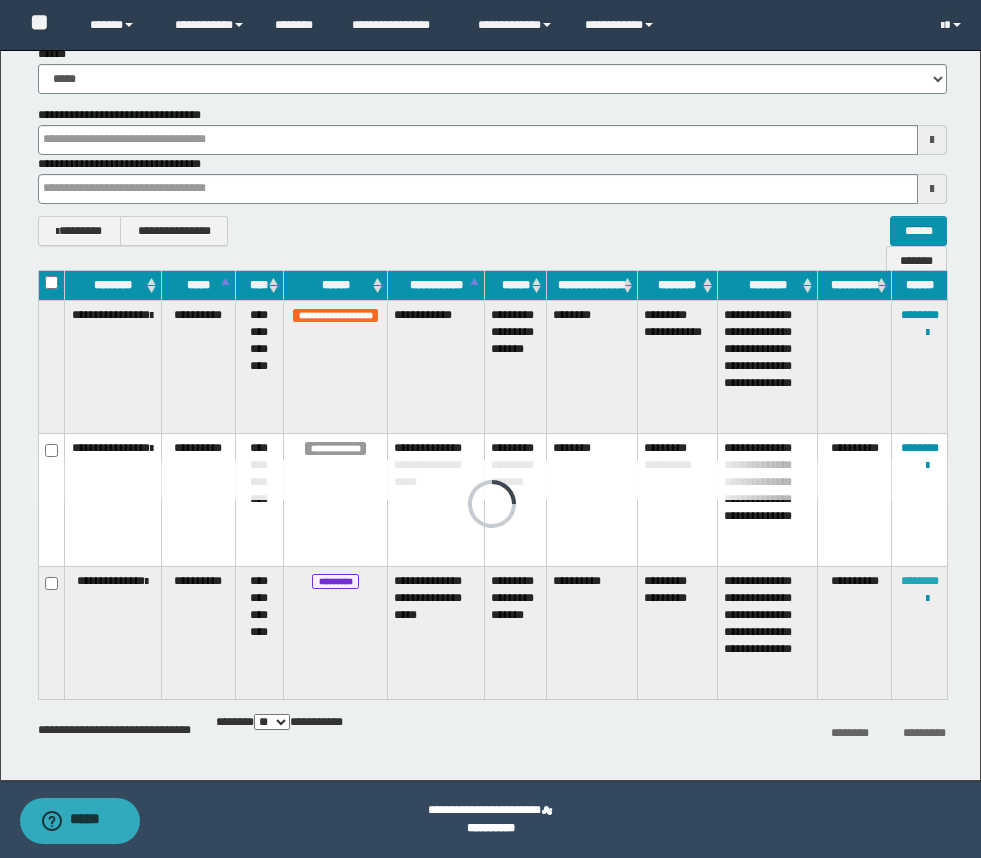 click on "********" at bounding box center [920, 581] 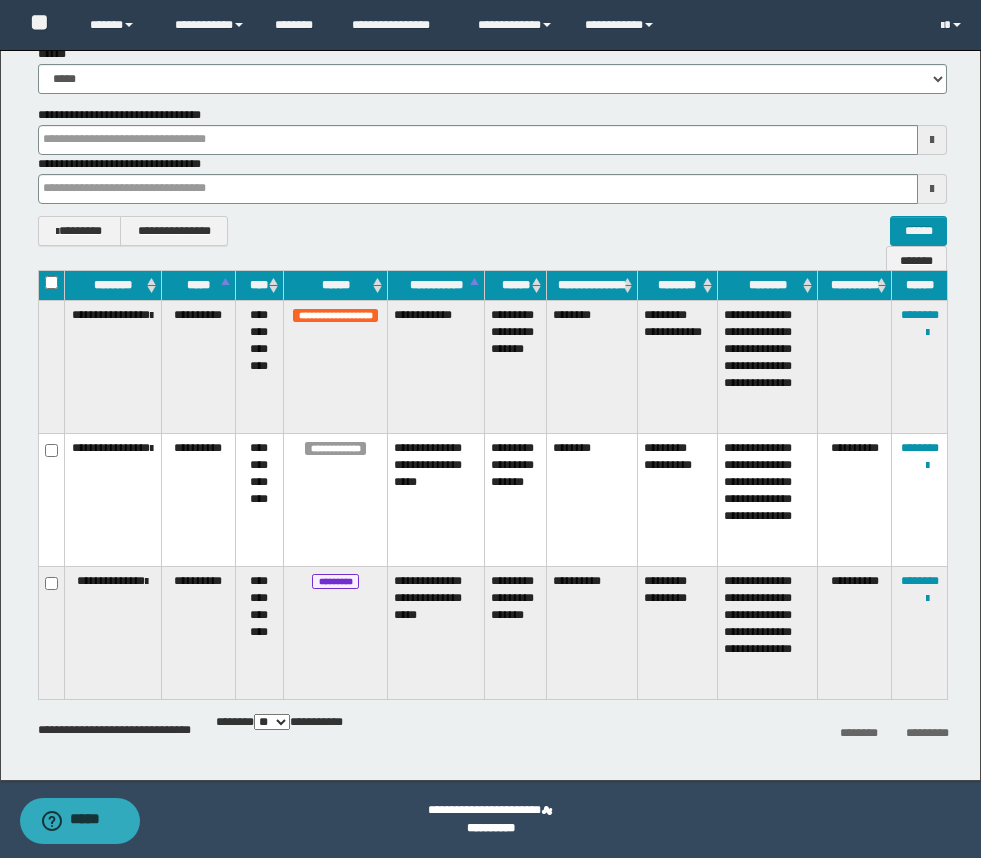type 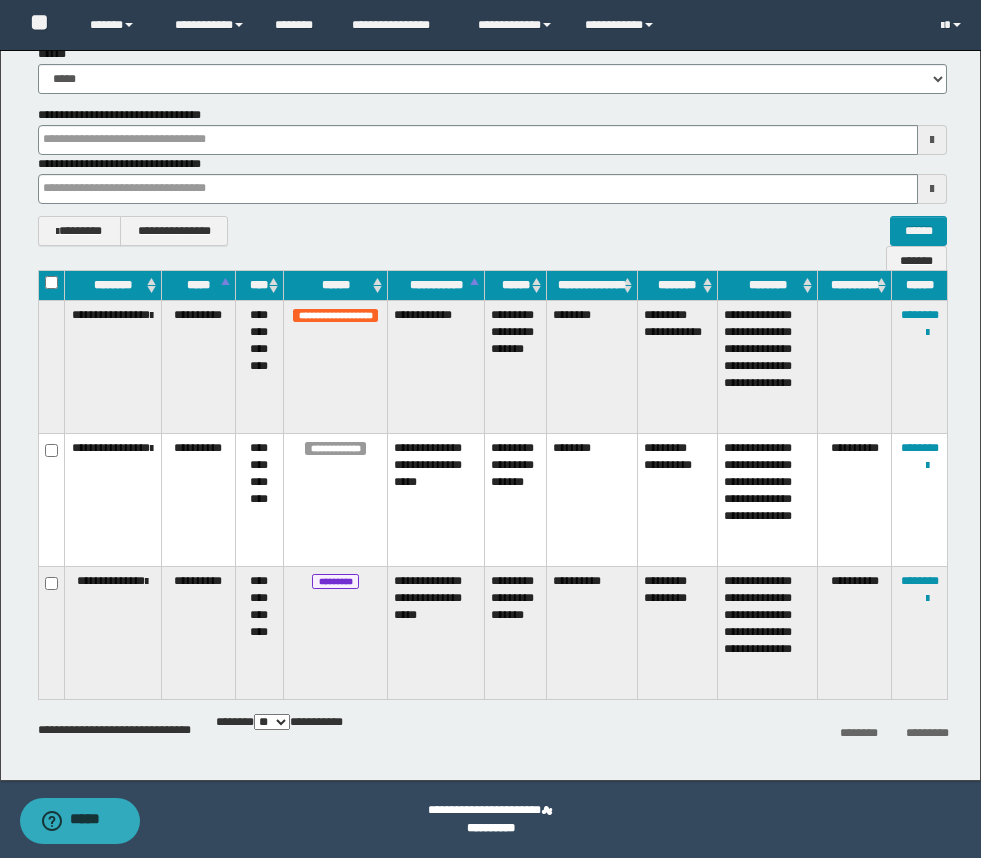 type 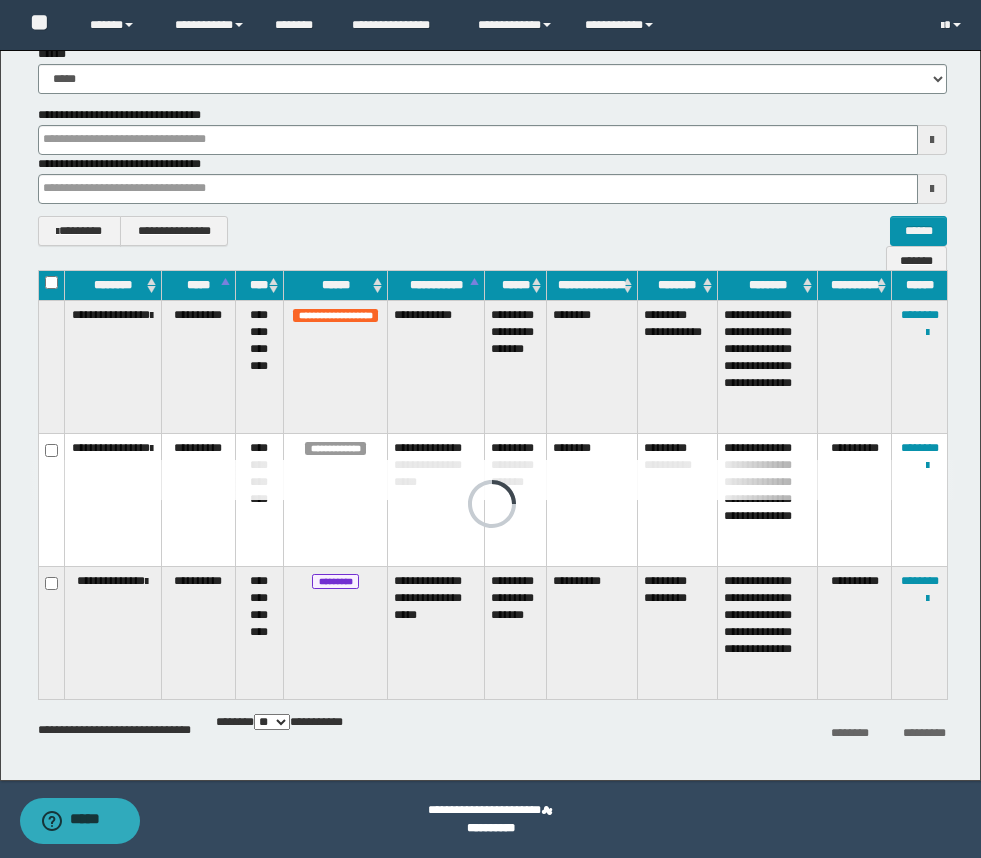 type 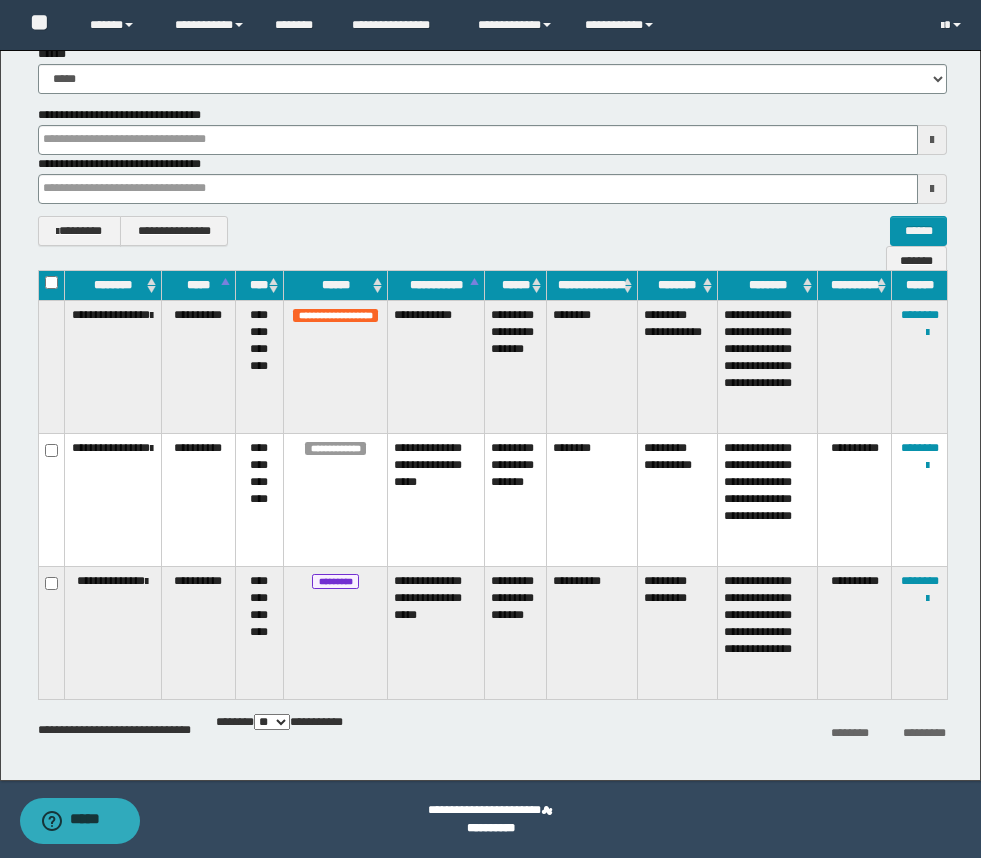 type 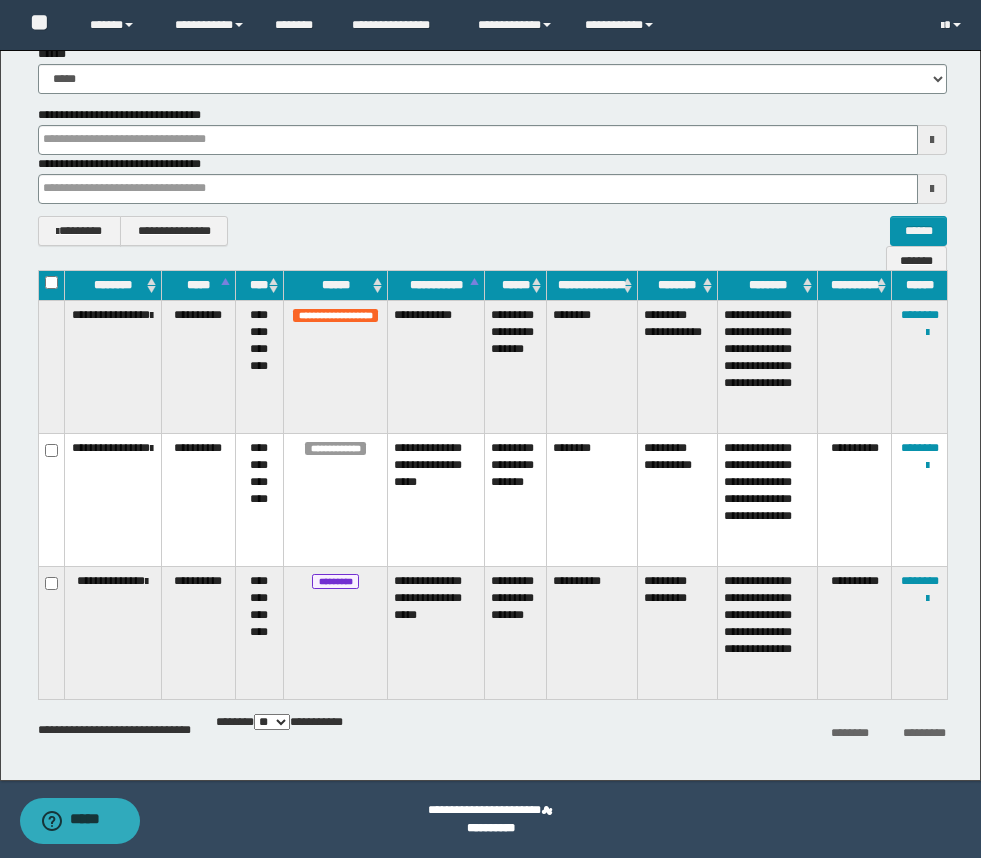 type 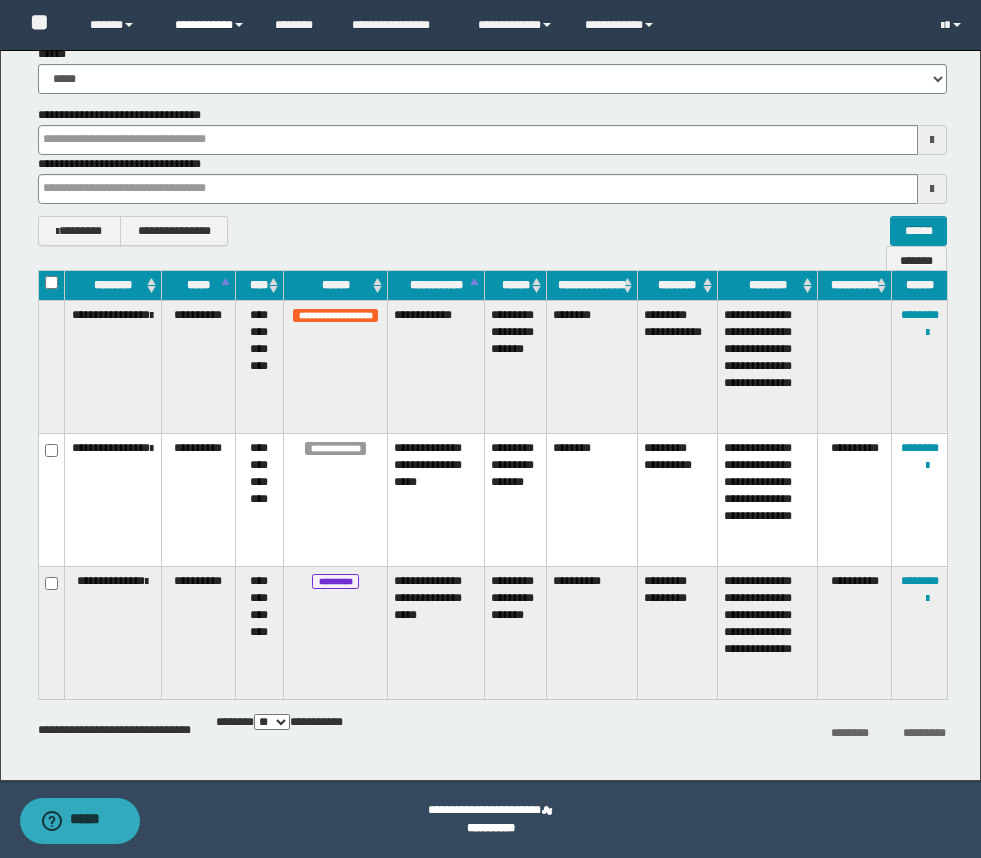 type 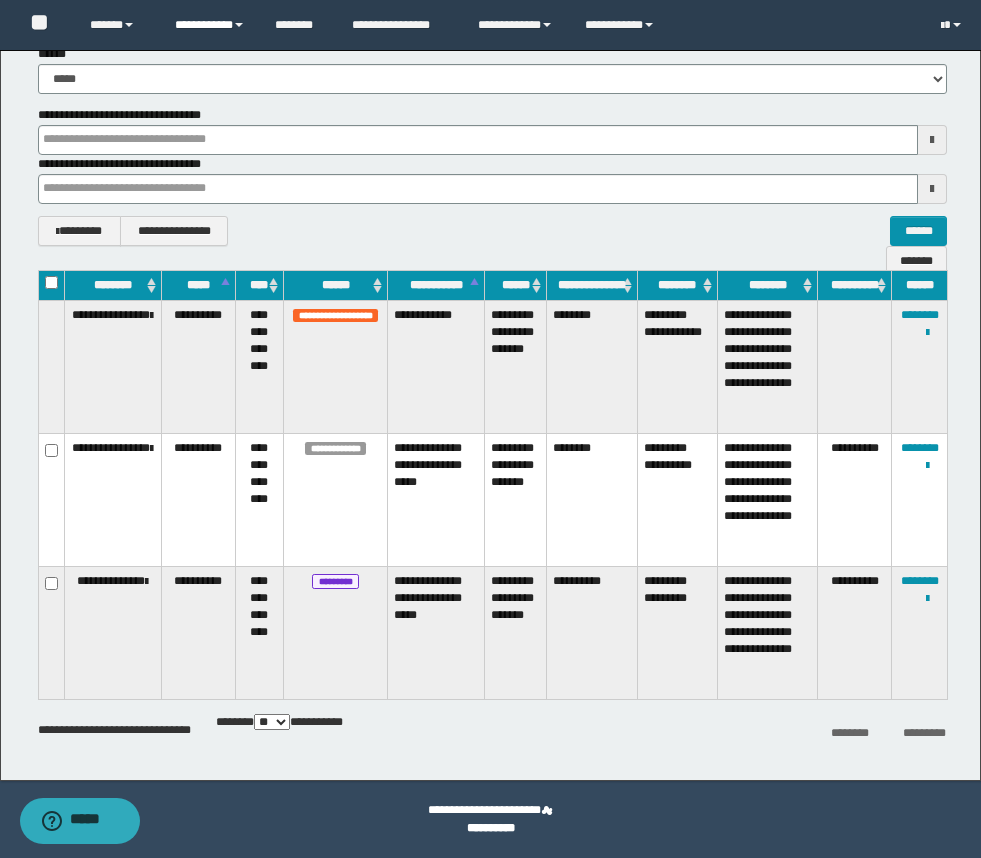 type 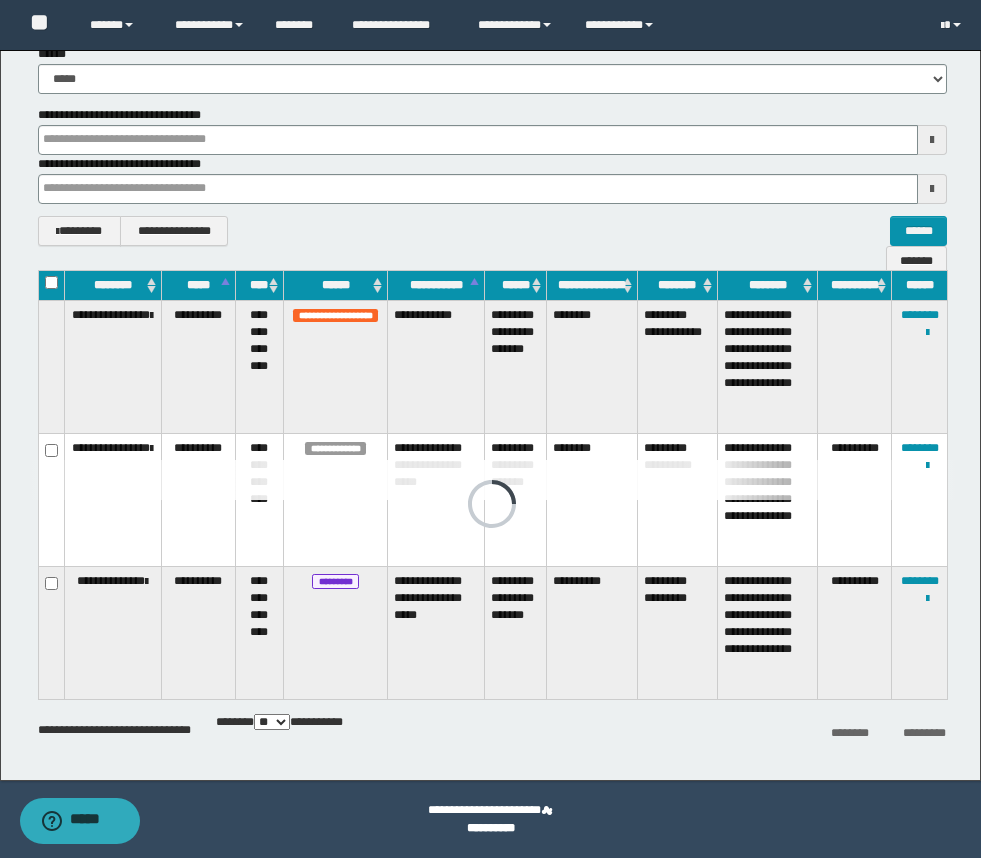 type 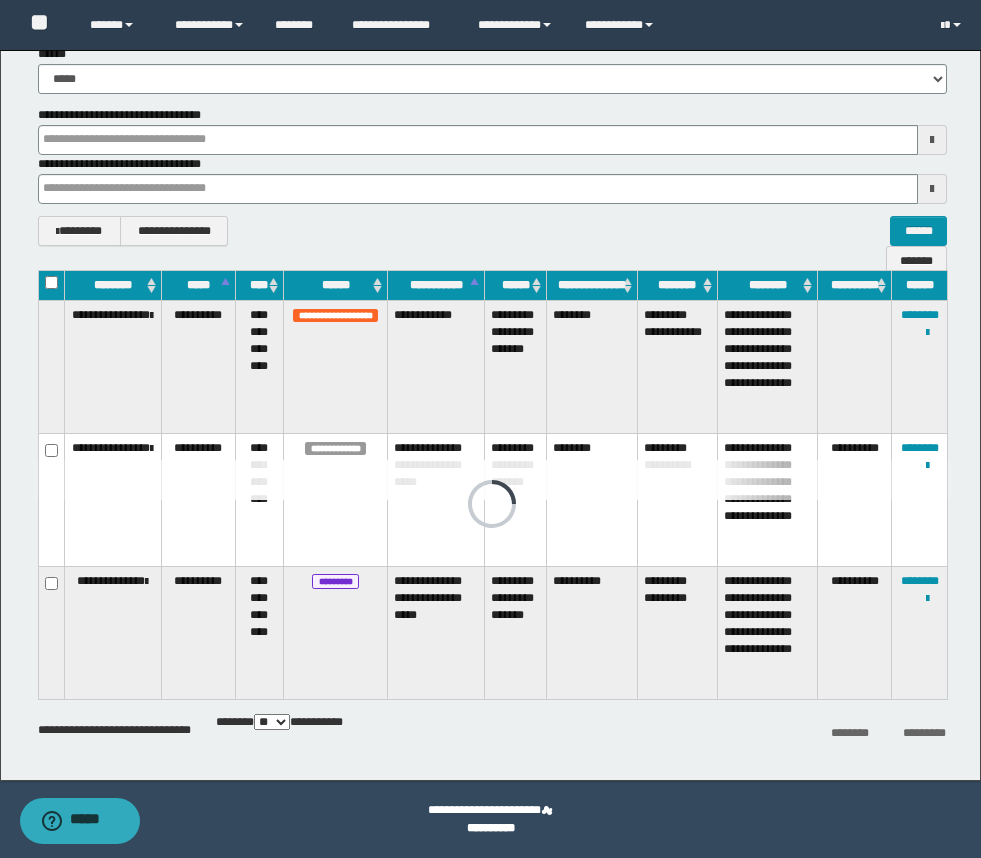 type 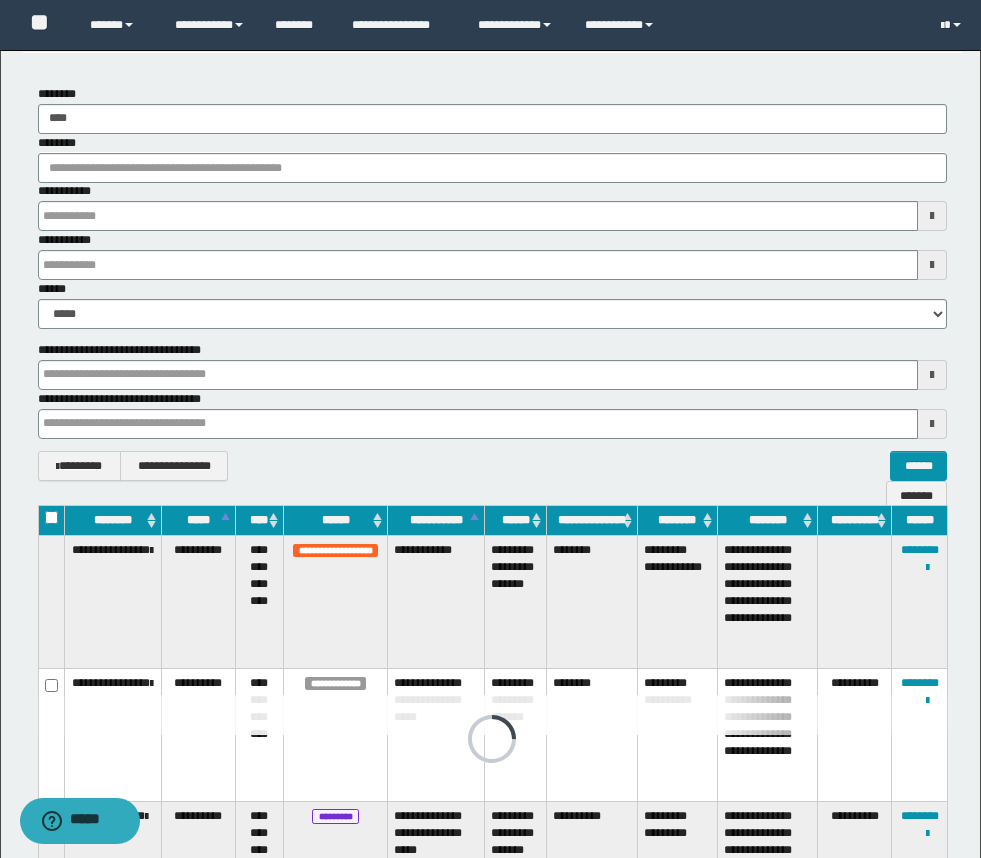 scroll, scrollTop: 0, scrollLeft: 0, axis: both 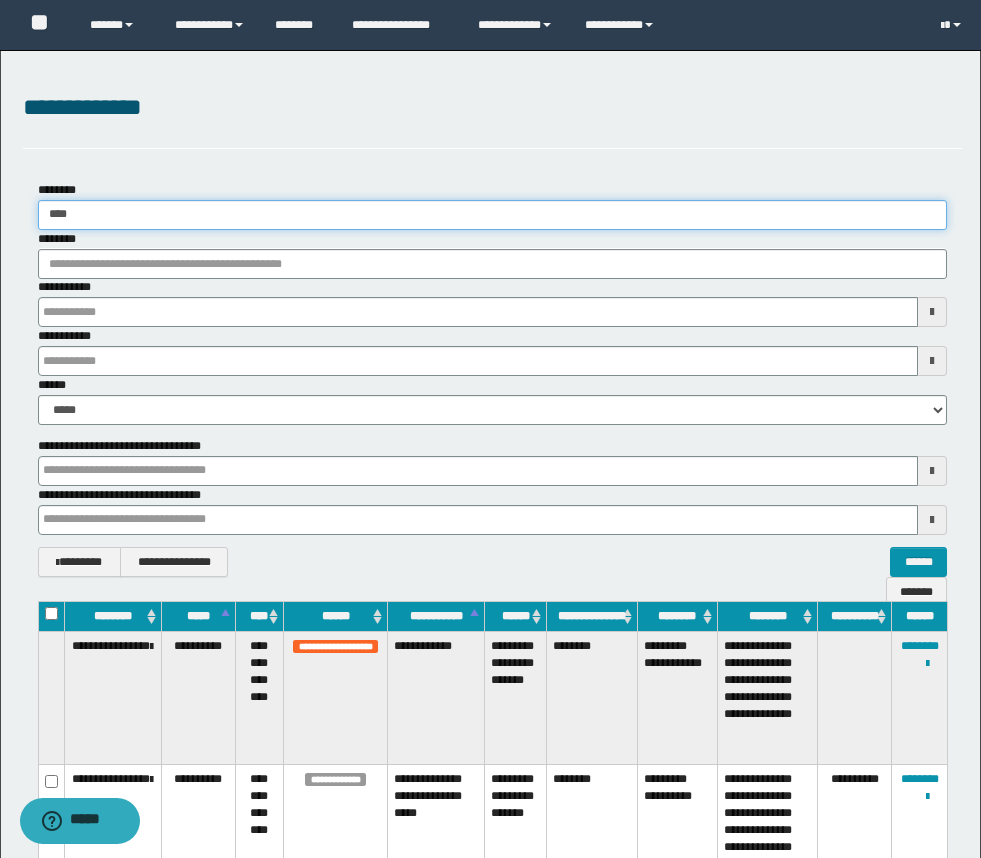 drag, startPoint x: 93, startPoint y: 214, endPoint x: -10, endPoint y: 211, distance: 103.04368 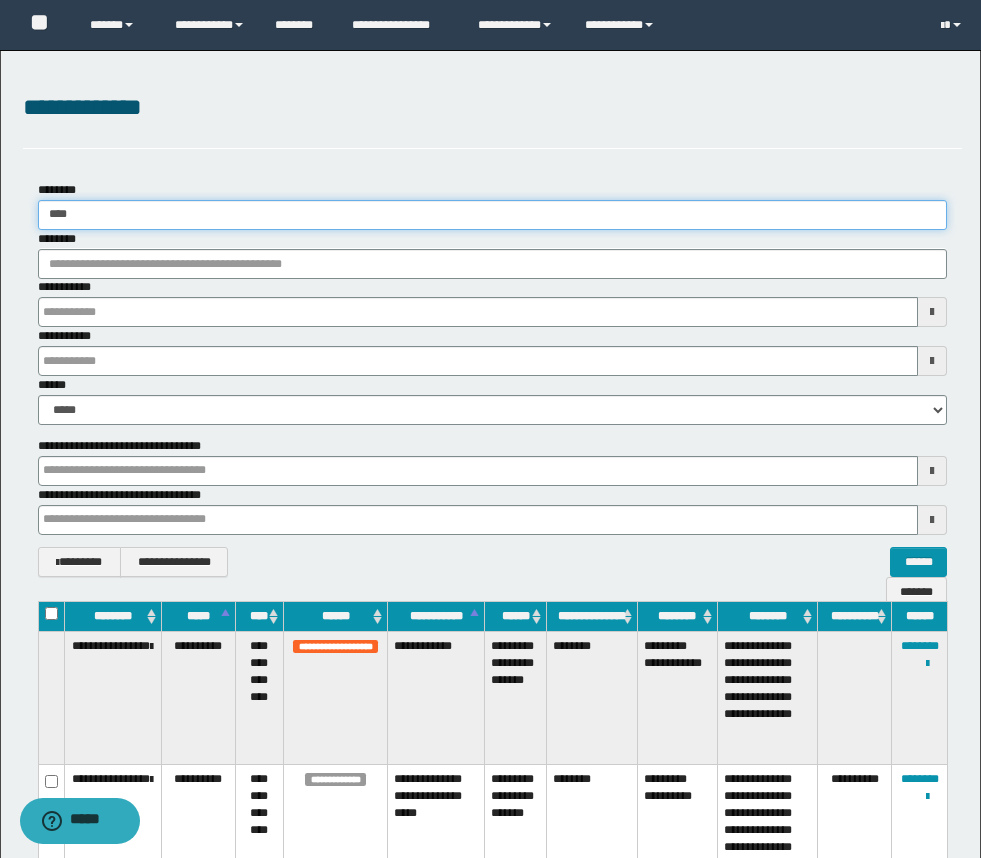 click on "**********" at bounding box center [490, 429] 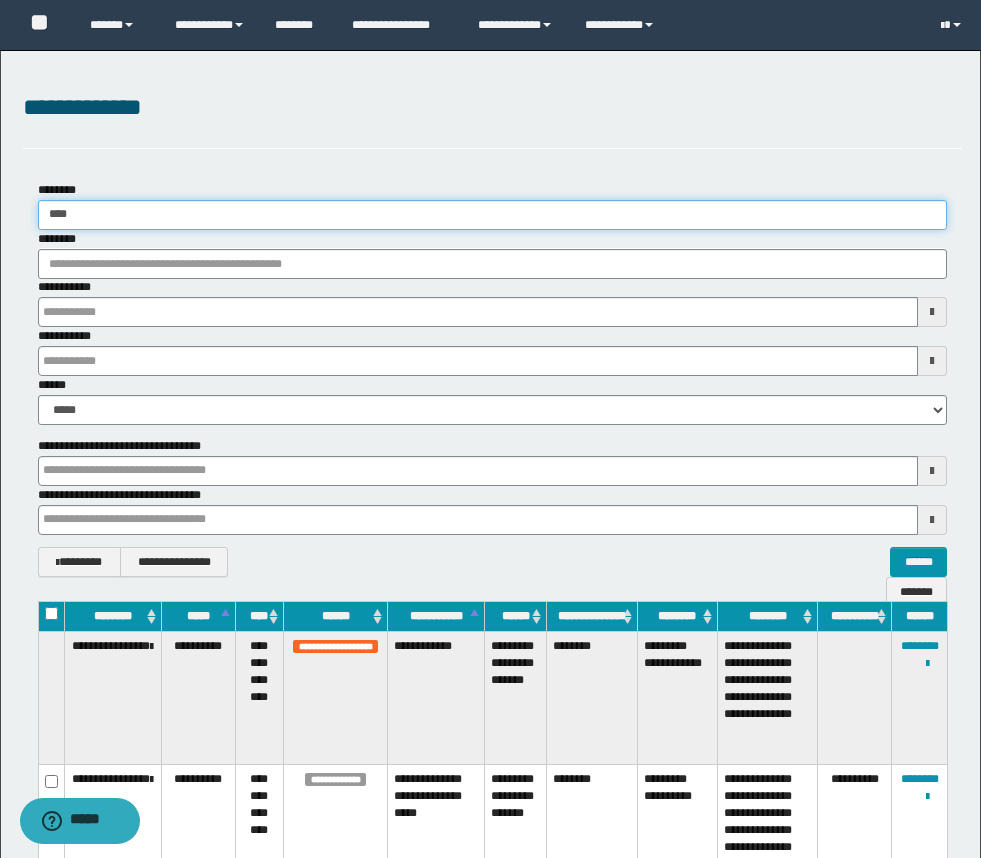 type on "*" 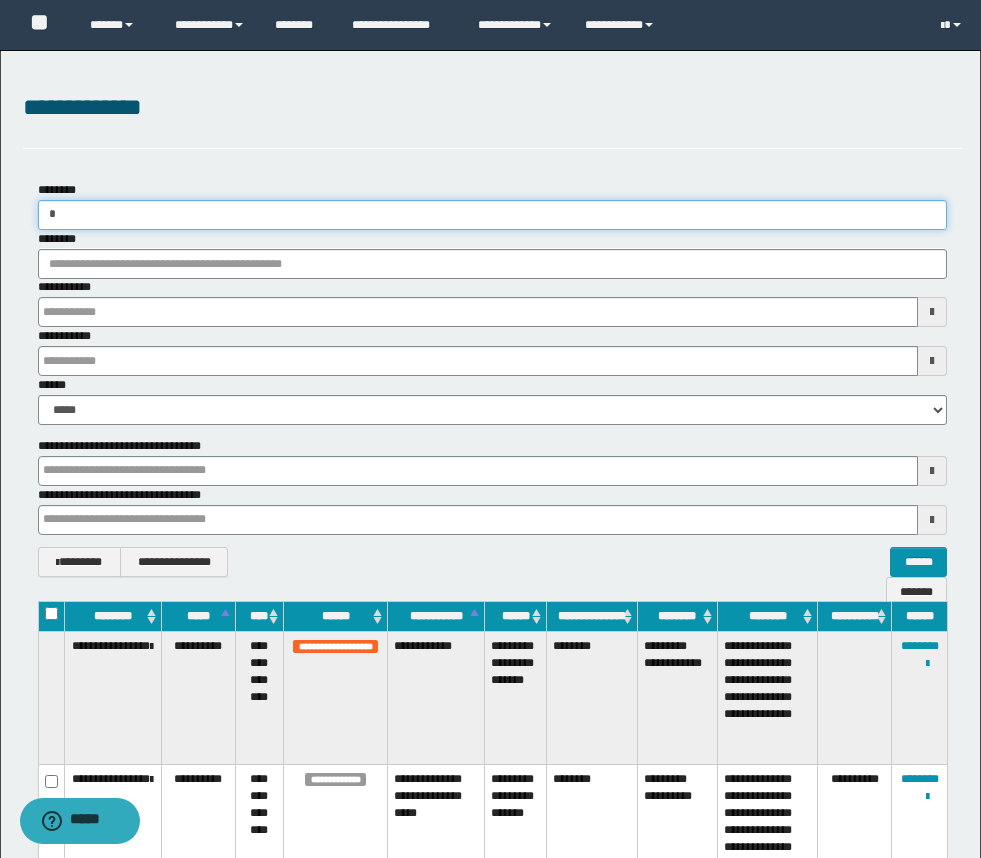 type 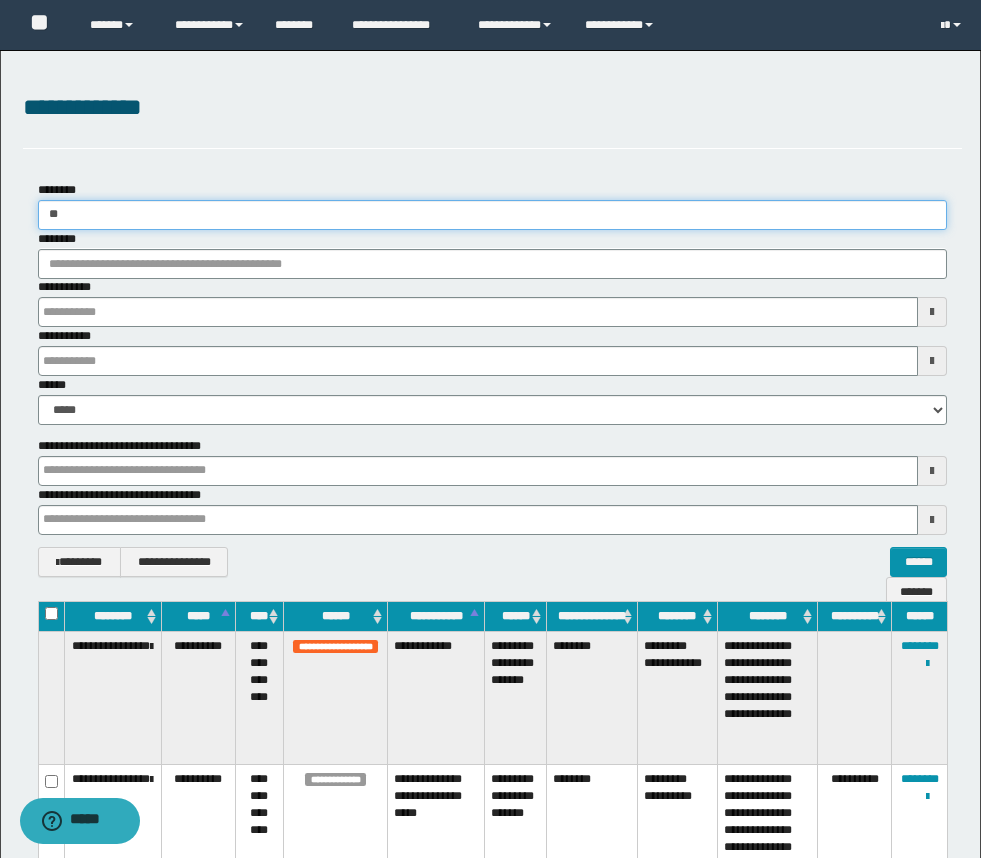 type 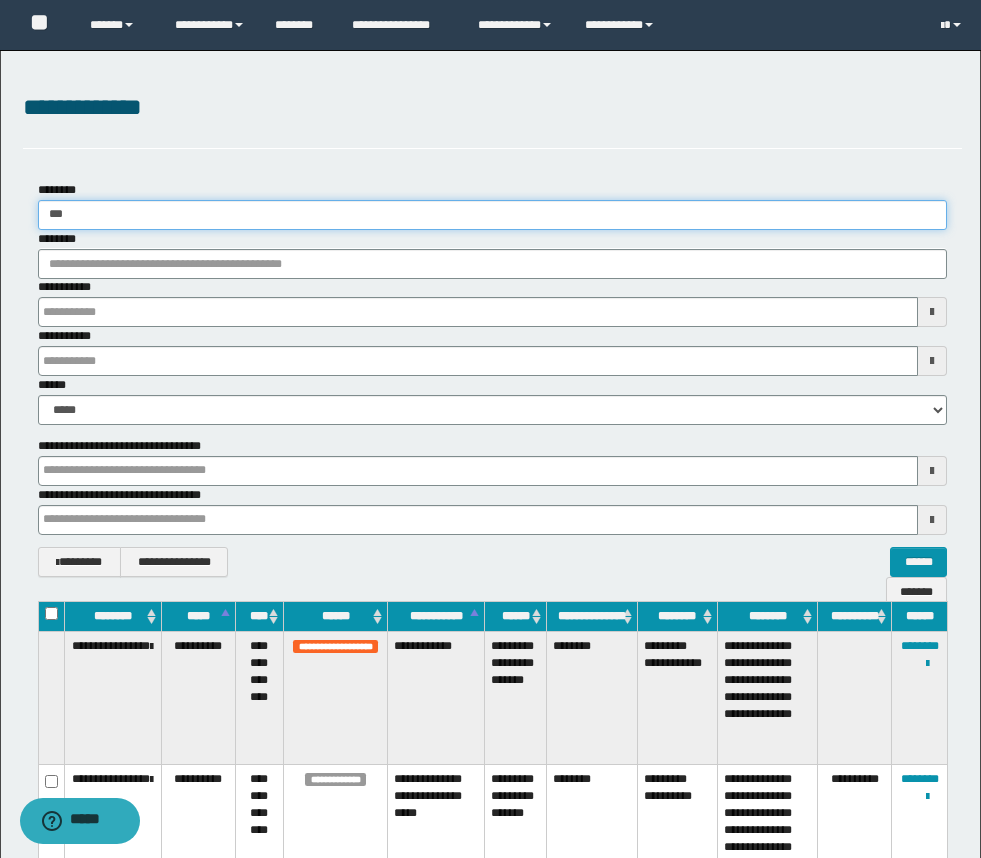 type 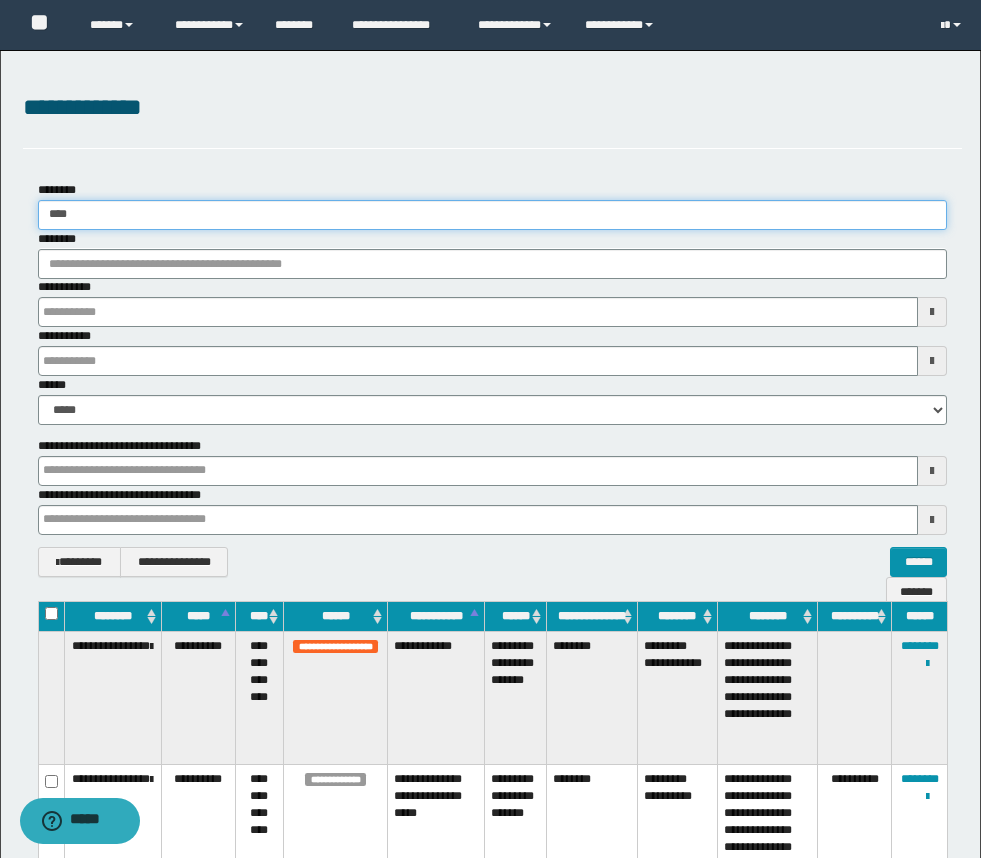 type 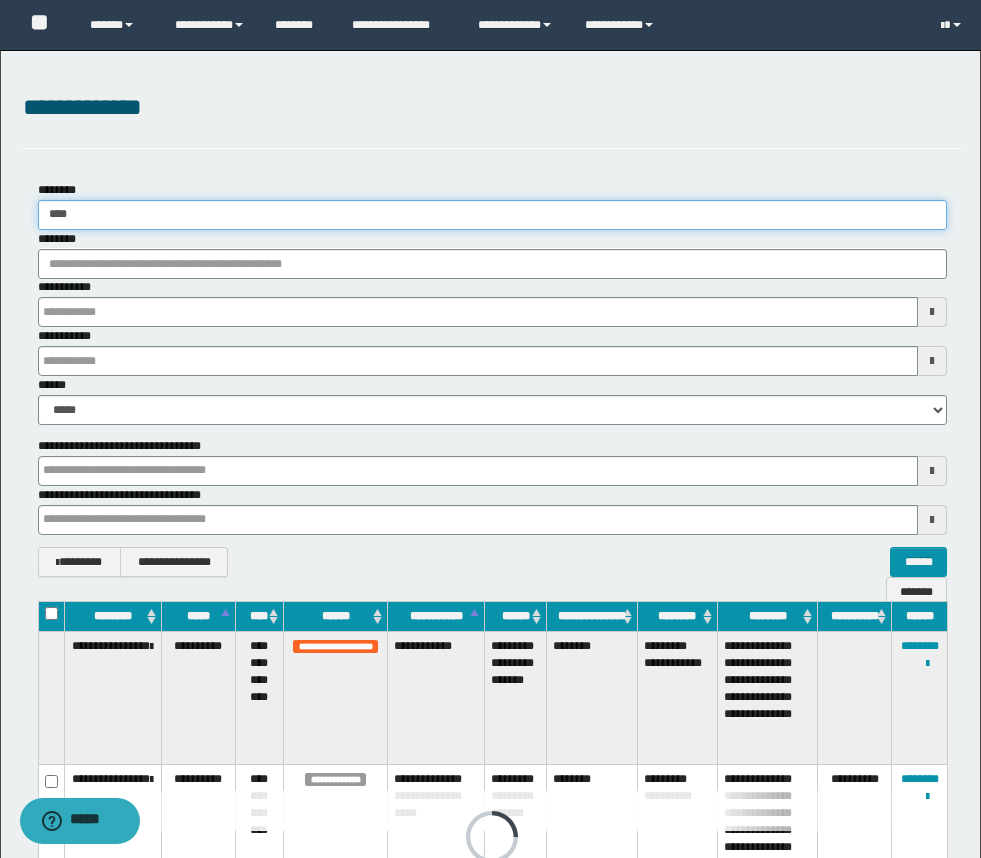 type 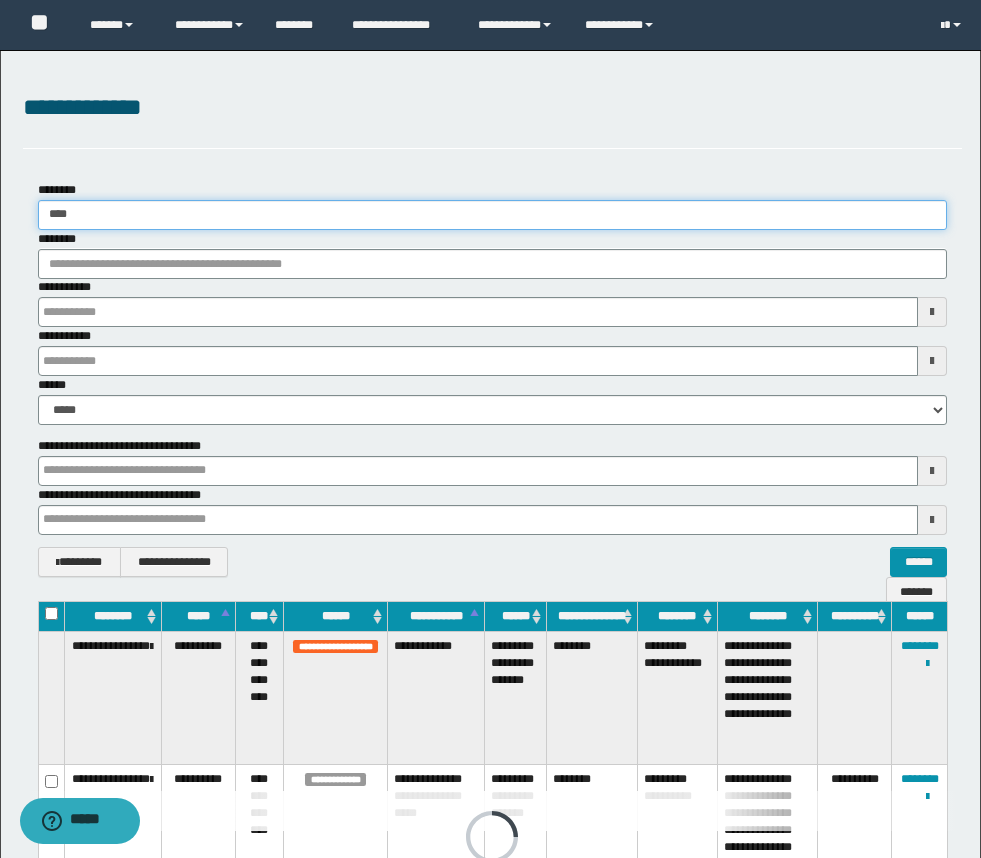 type 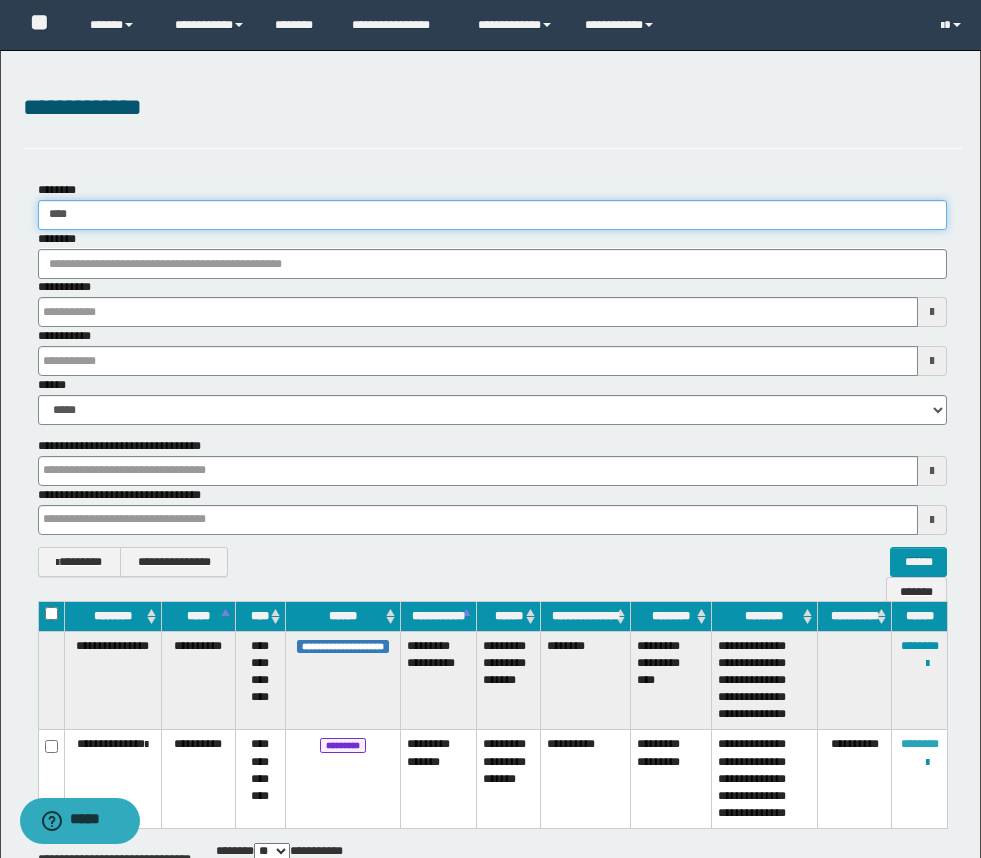 type on "****" 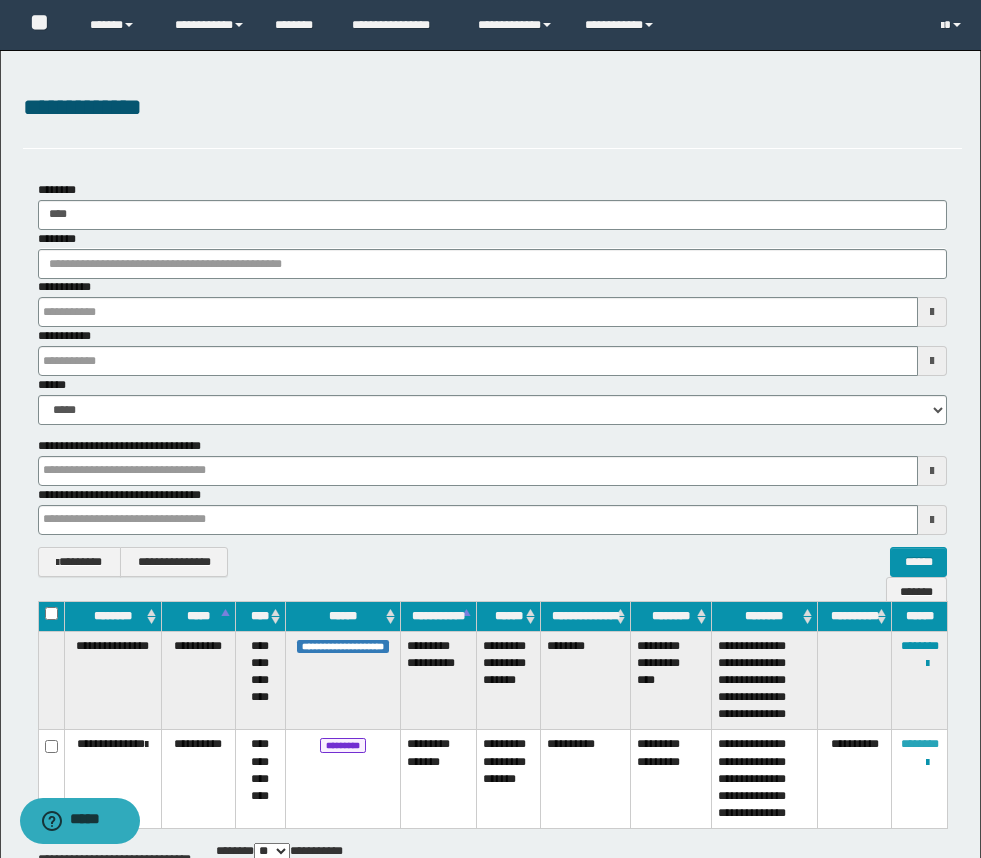 click on "********" at bounding box center [920, 744] 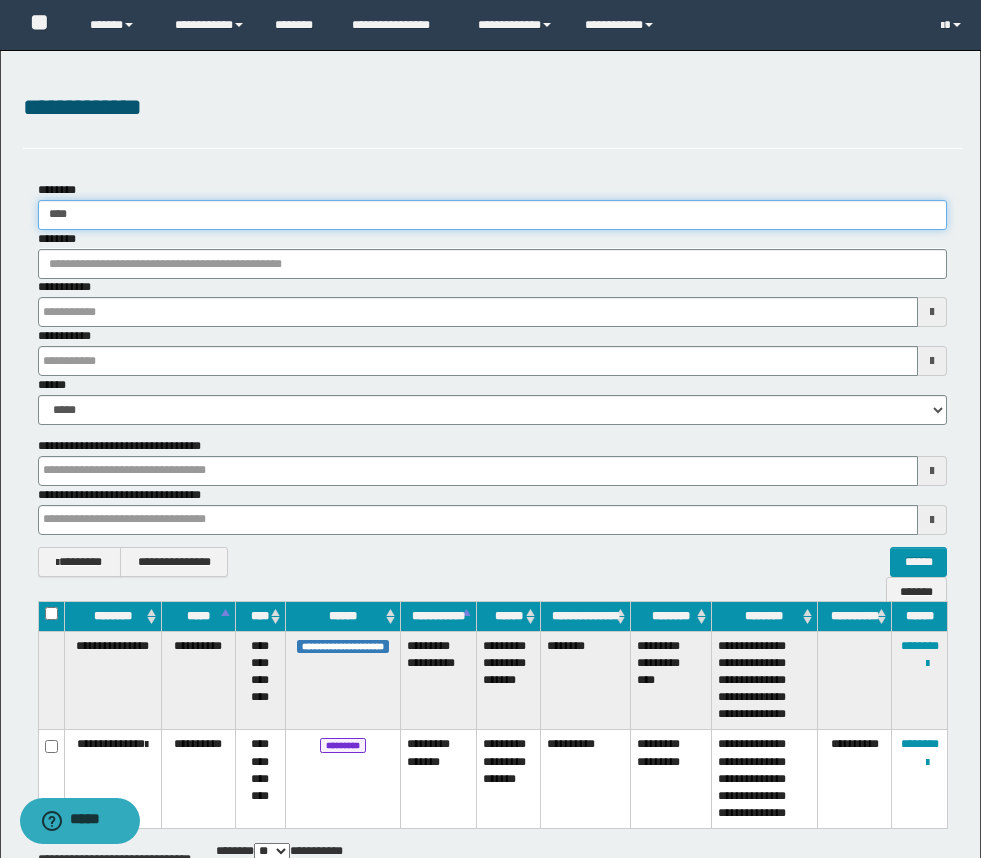 drag, startPoint x: 73, startPoint y: 211, endPoint x: 27, endPoint y: 207, distance: 46.173584 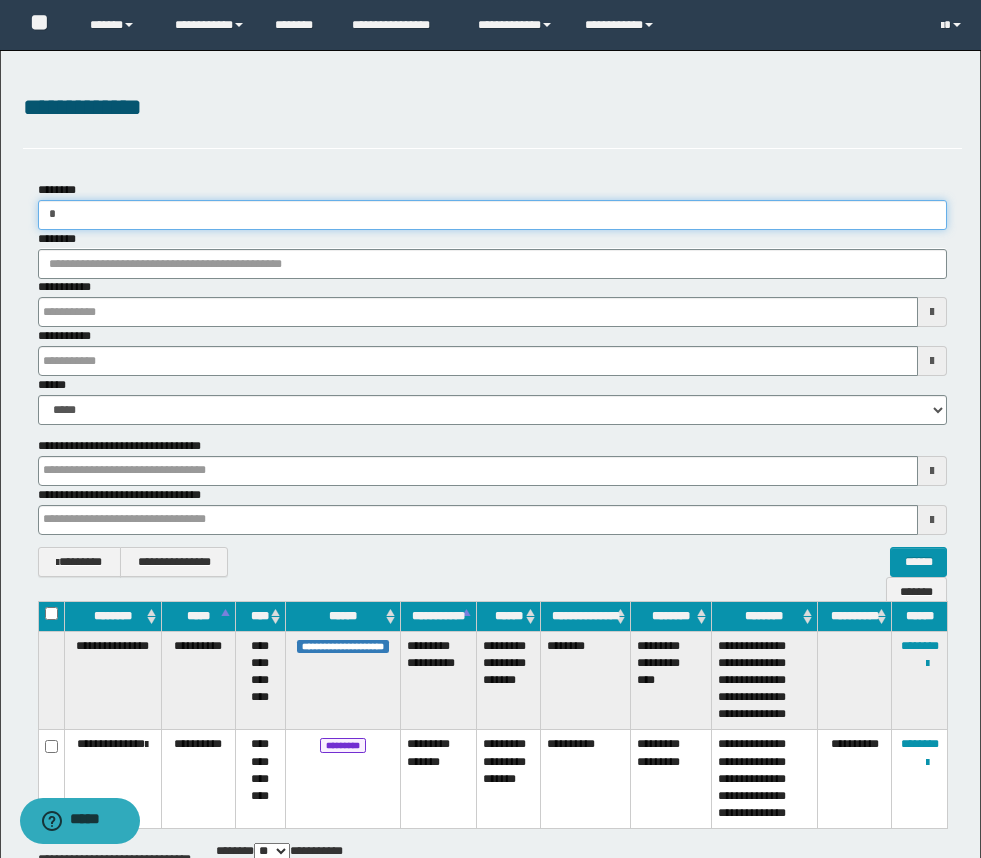 type 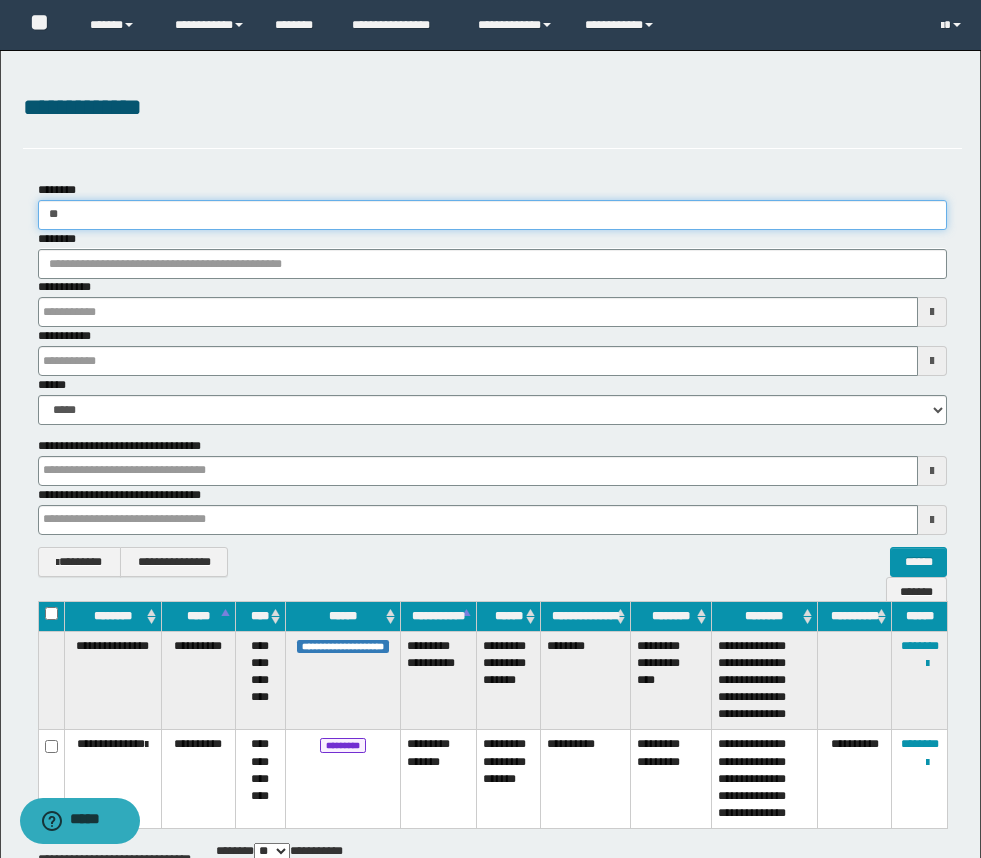 type 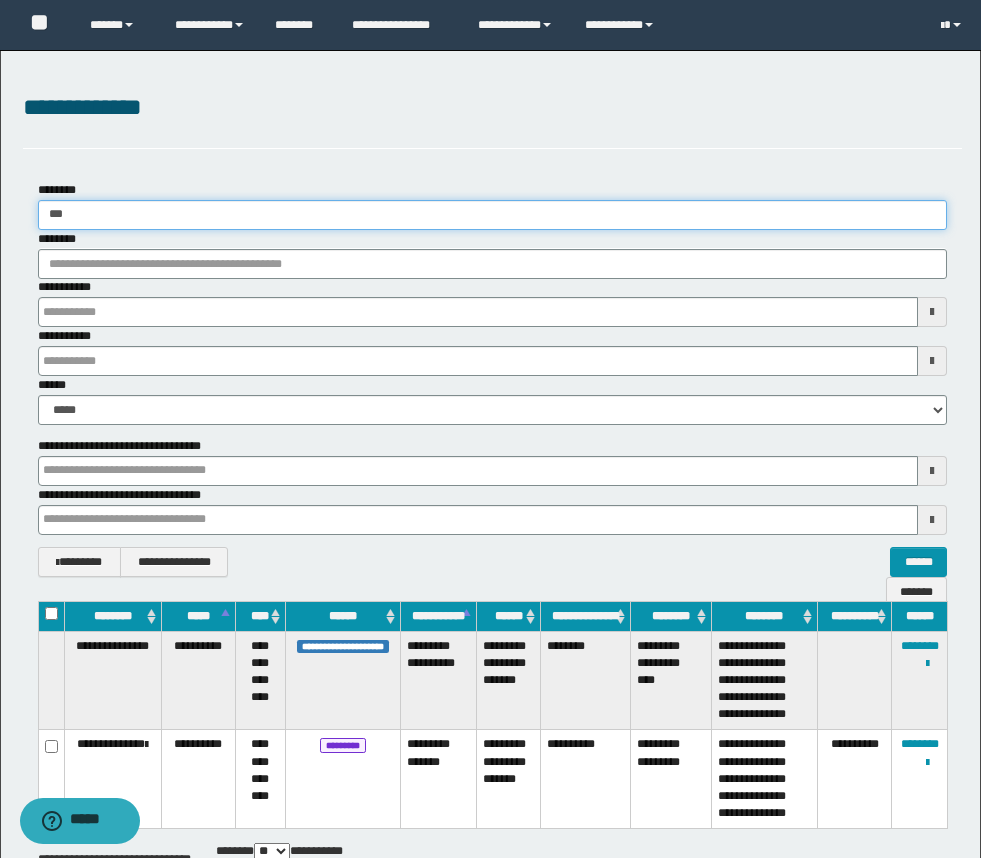 type 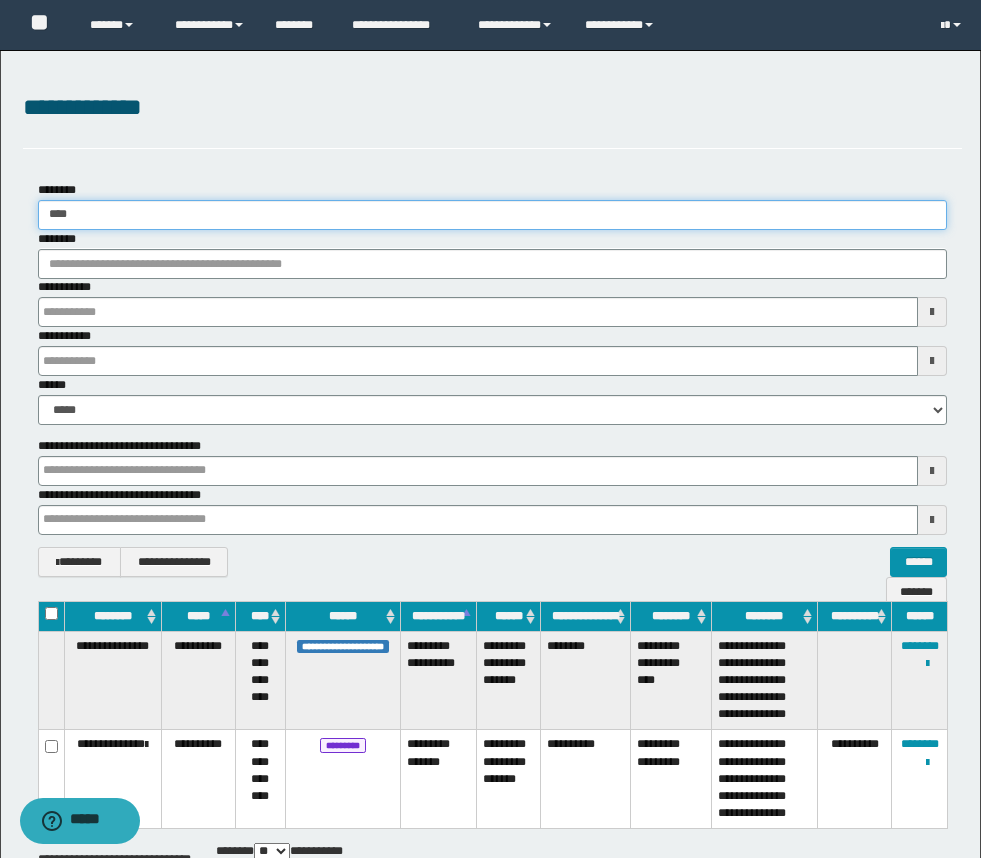 type 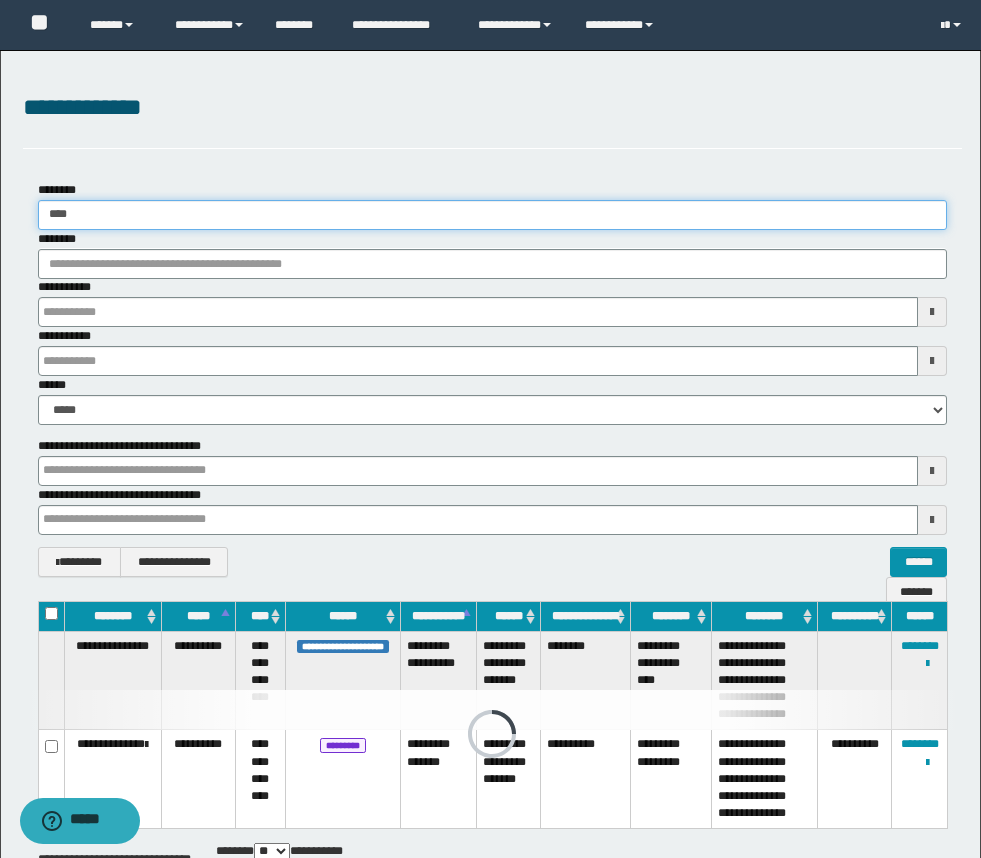 type 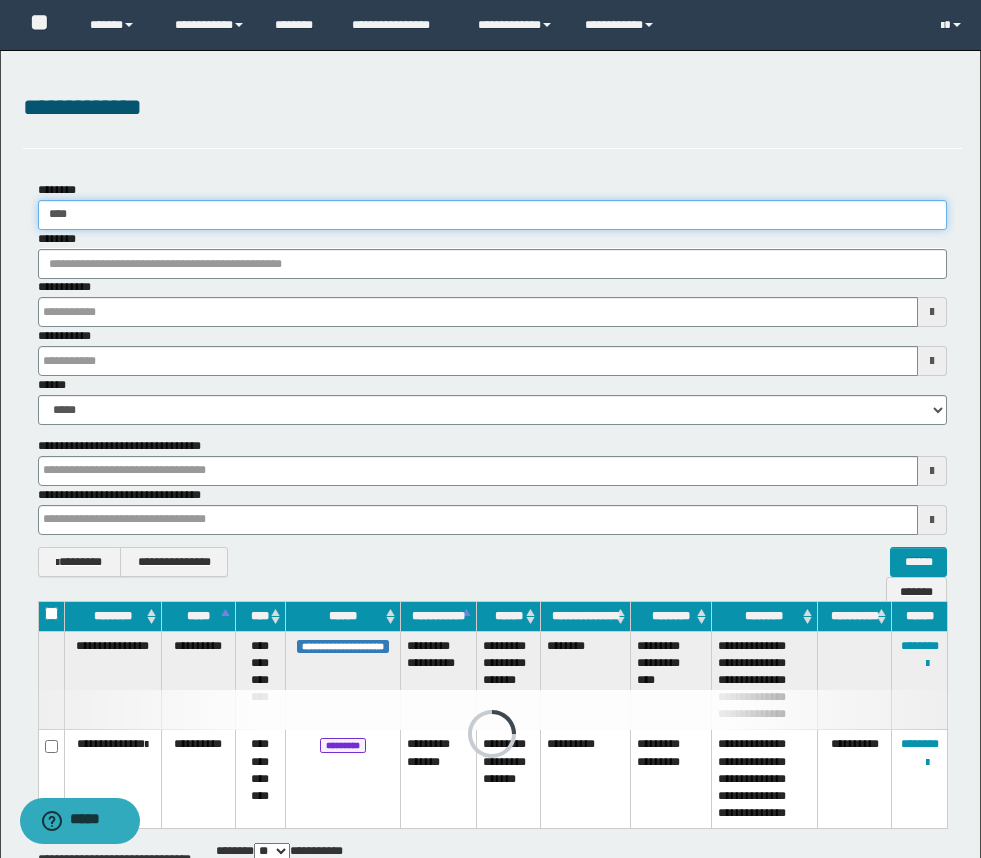 type 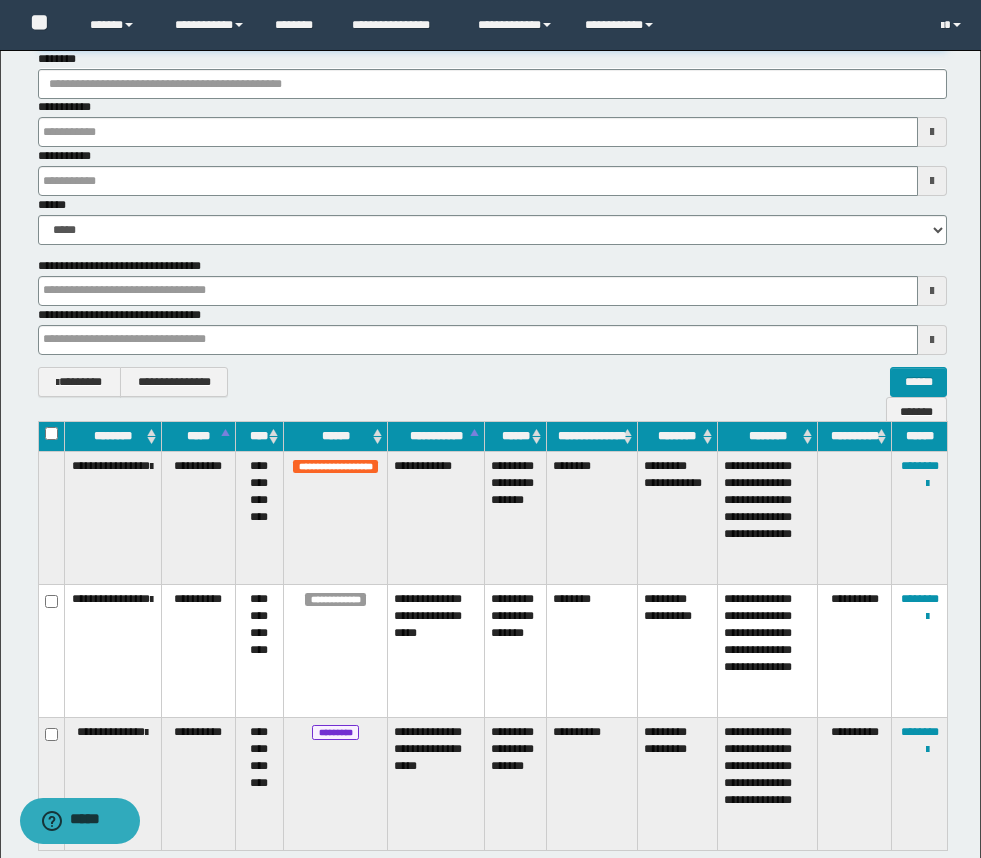 scroll, scrollTop: 331, scrollLeft: 0, axis: vertical 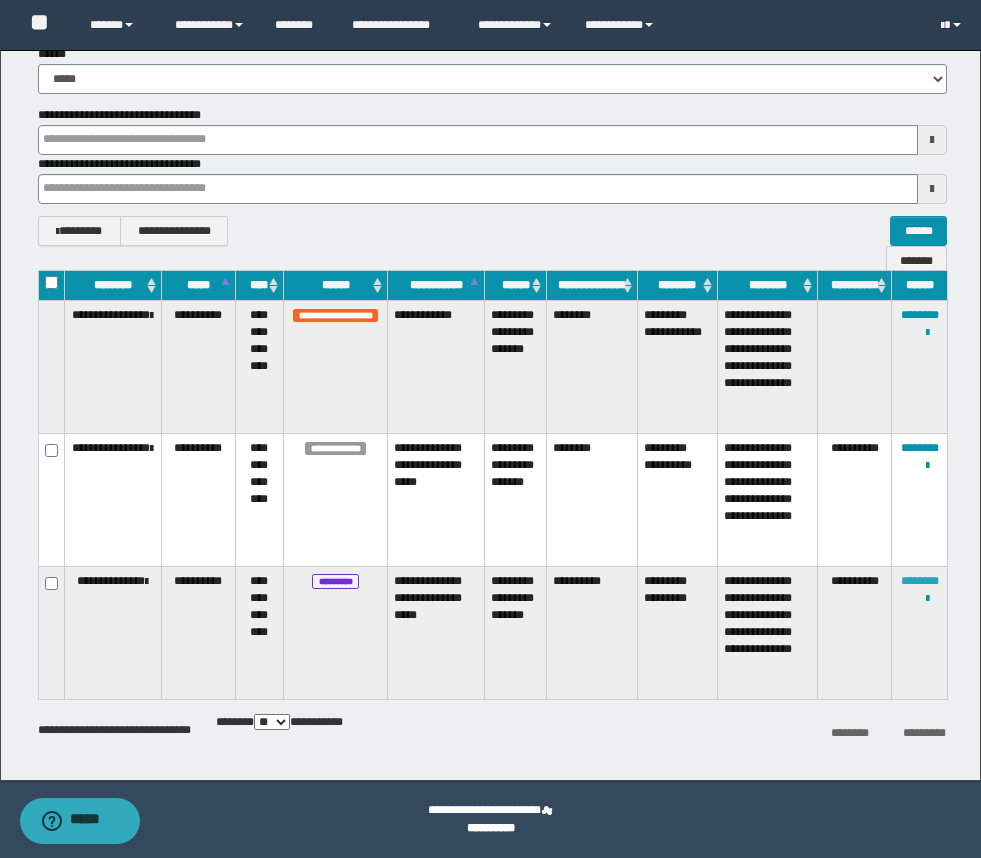 type on "****" 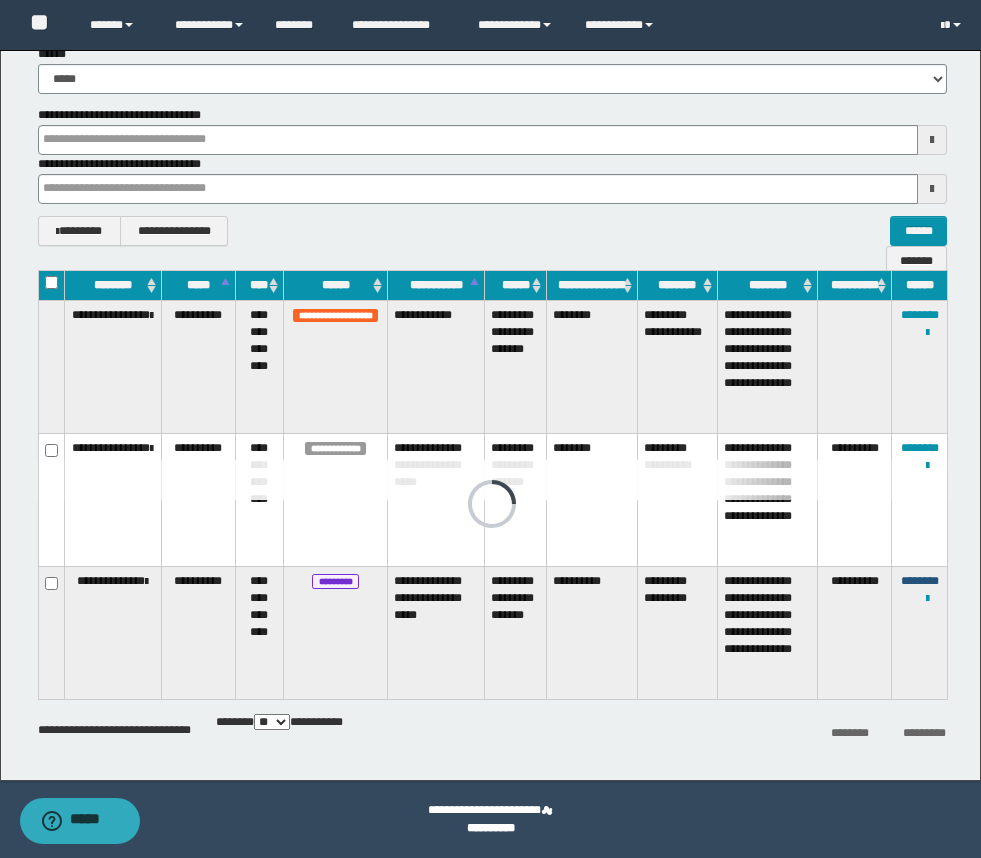 type 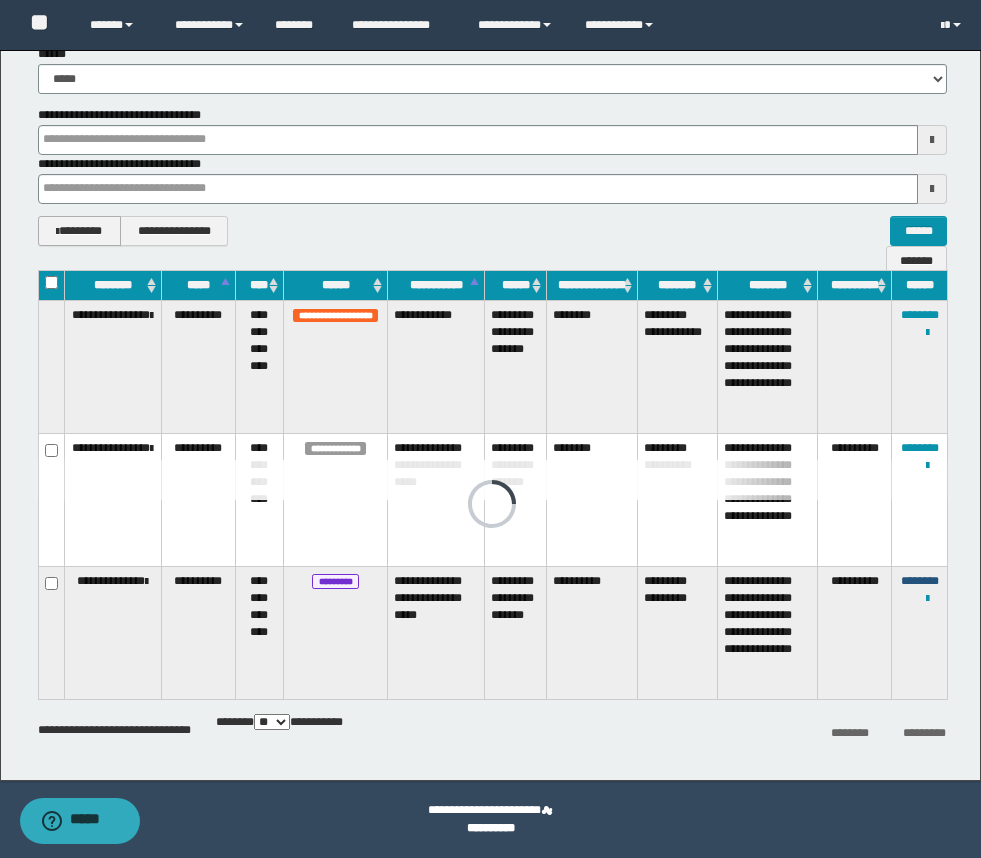 type 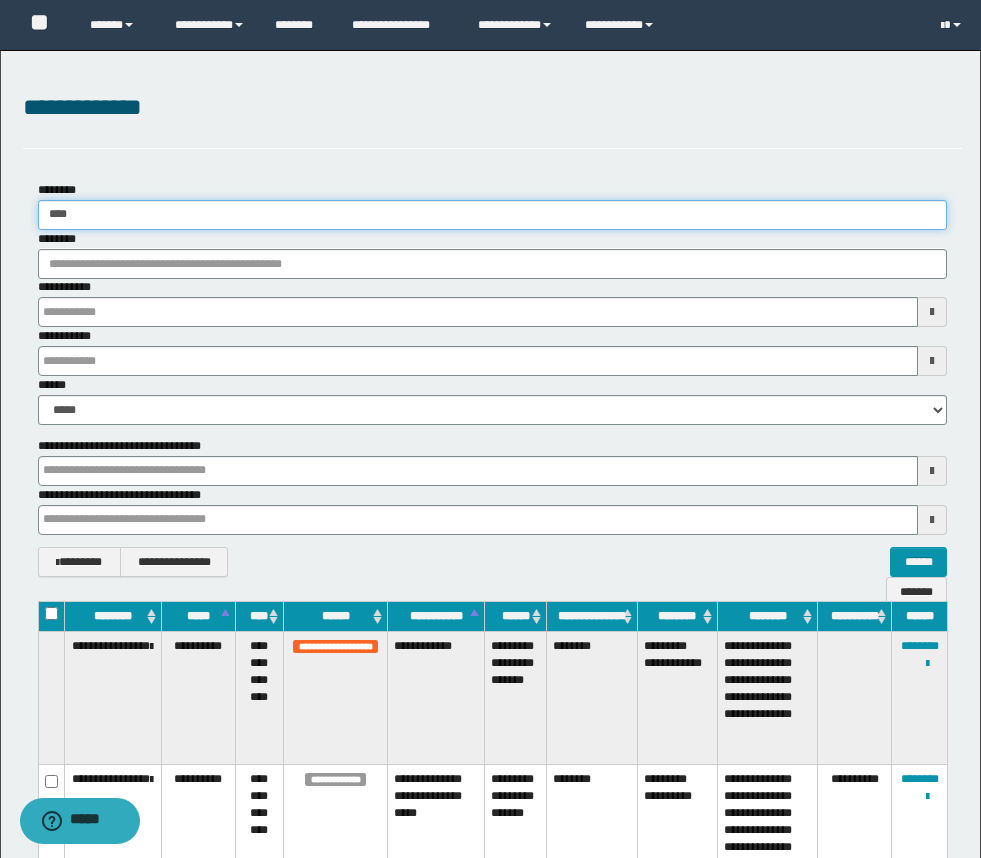 drag, startPoint x: 80, startPoint y: 212, endPoint x: -6, endPoint y: 200, distance: 86.833176 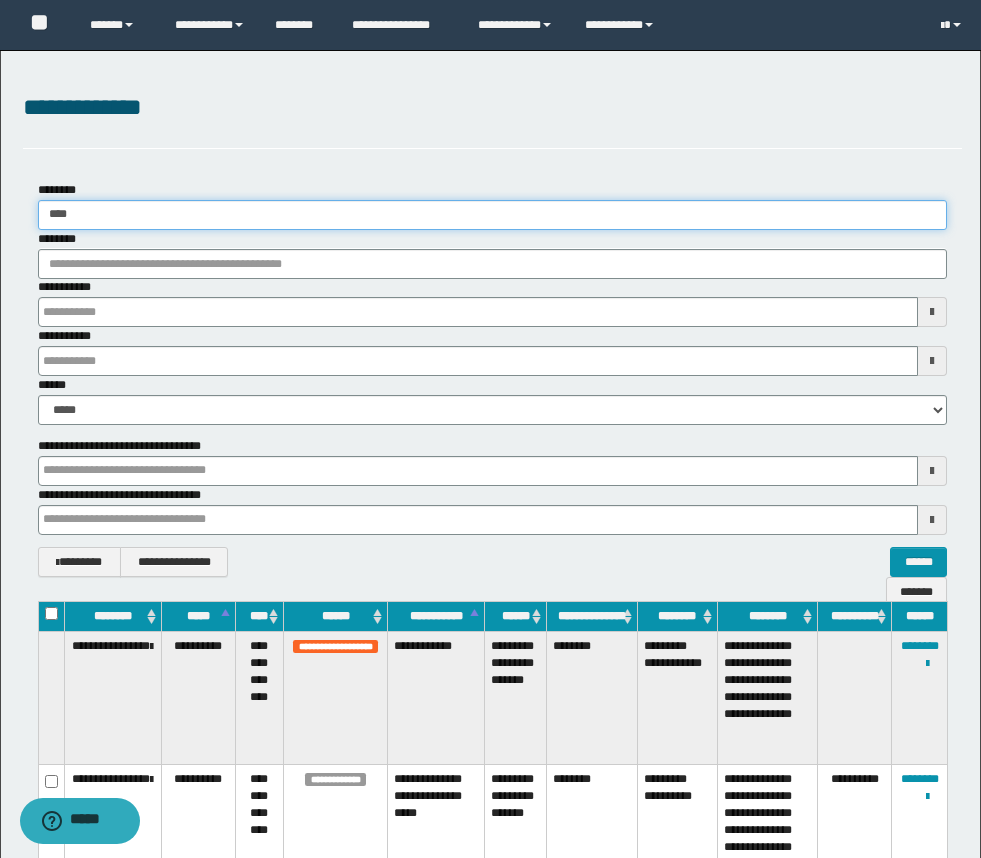 click on "**********" at bounding box center [490, 429] 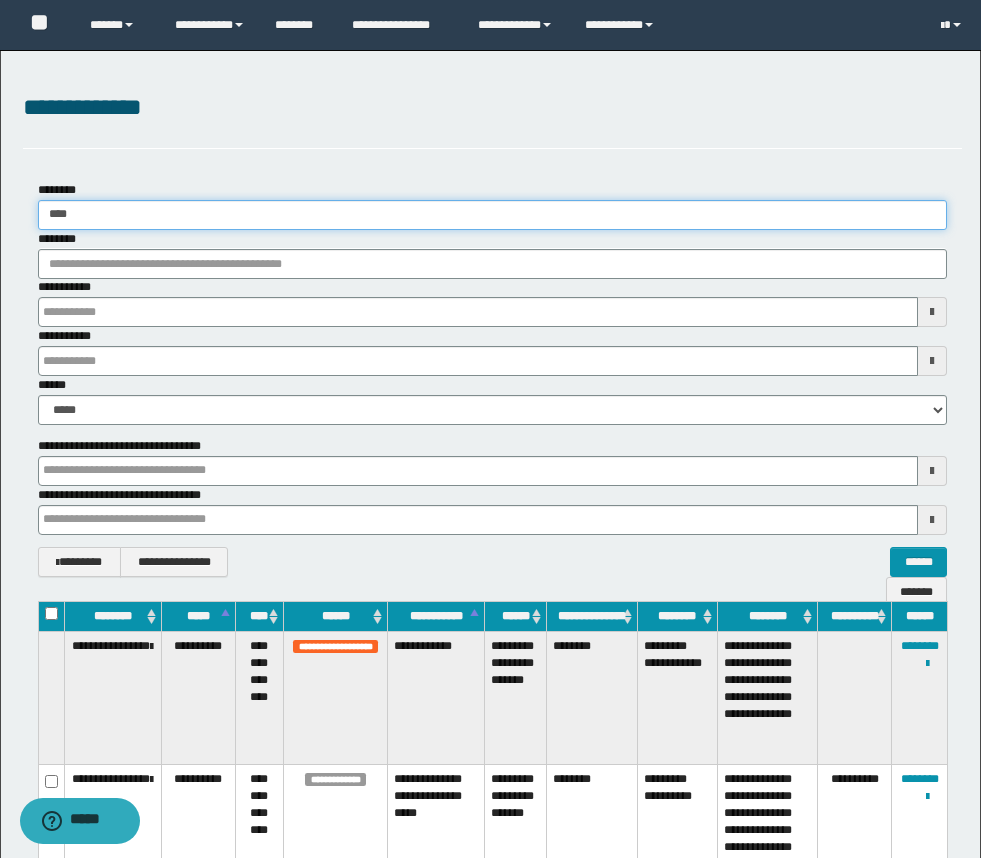 type on "*" 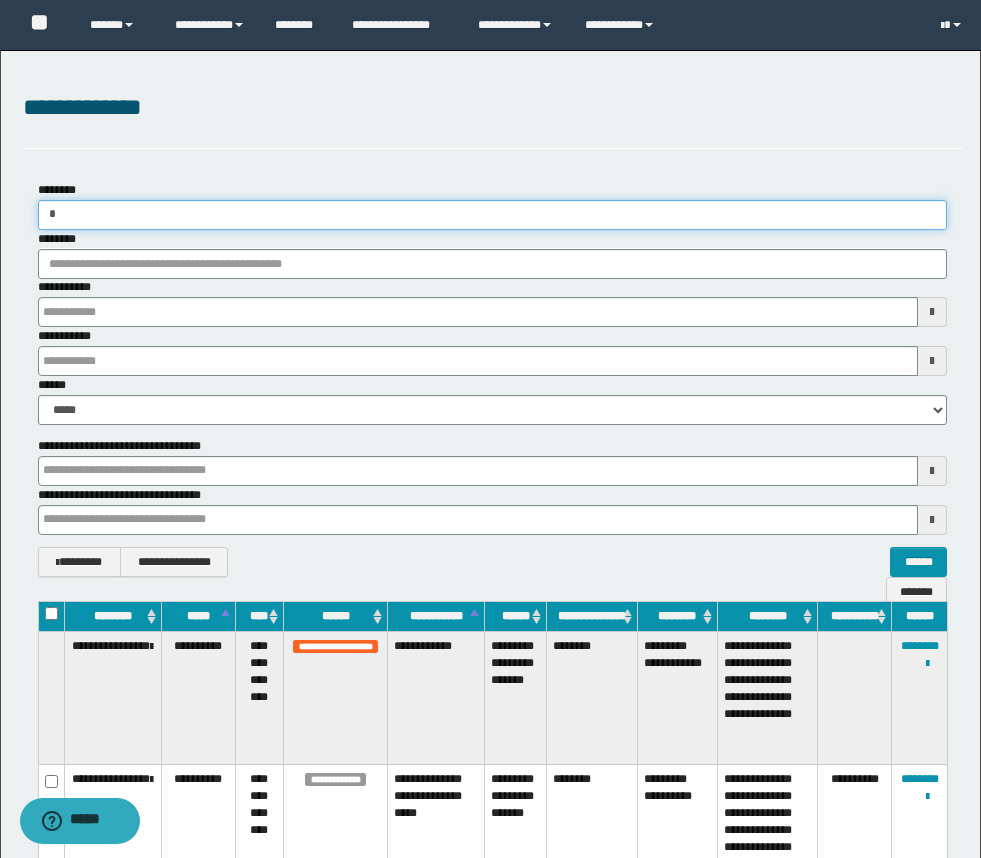type 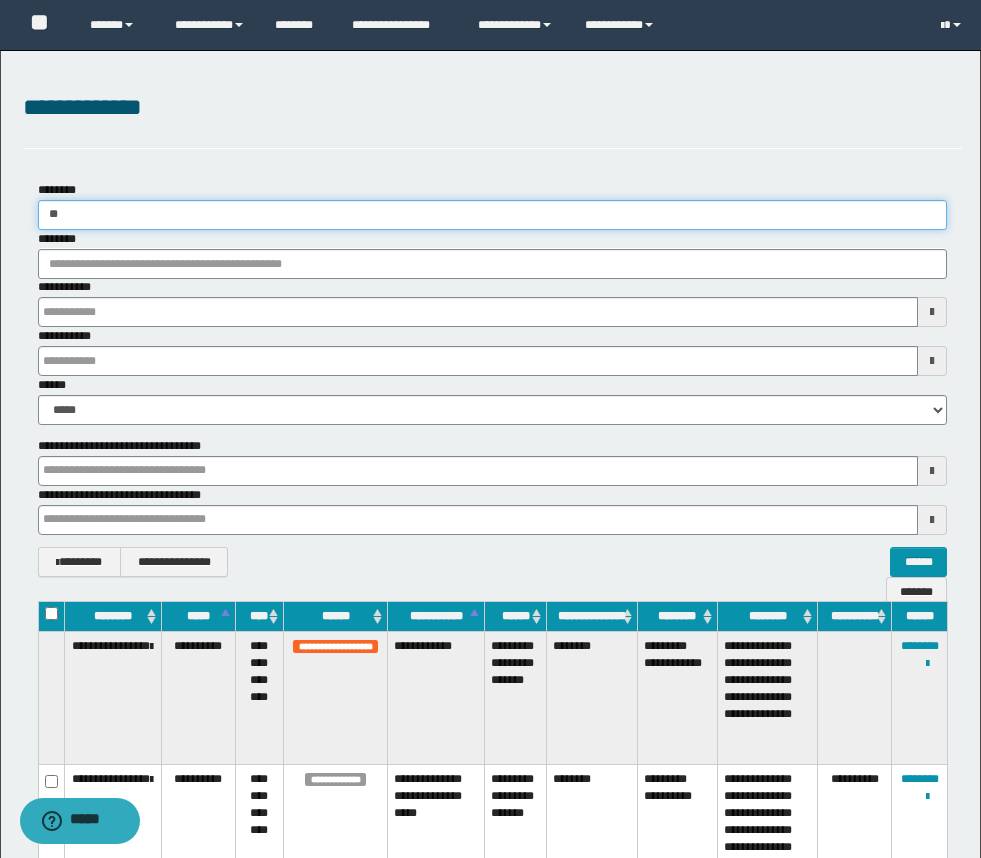 type 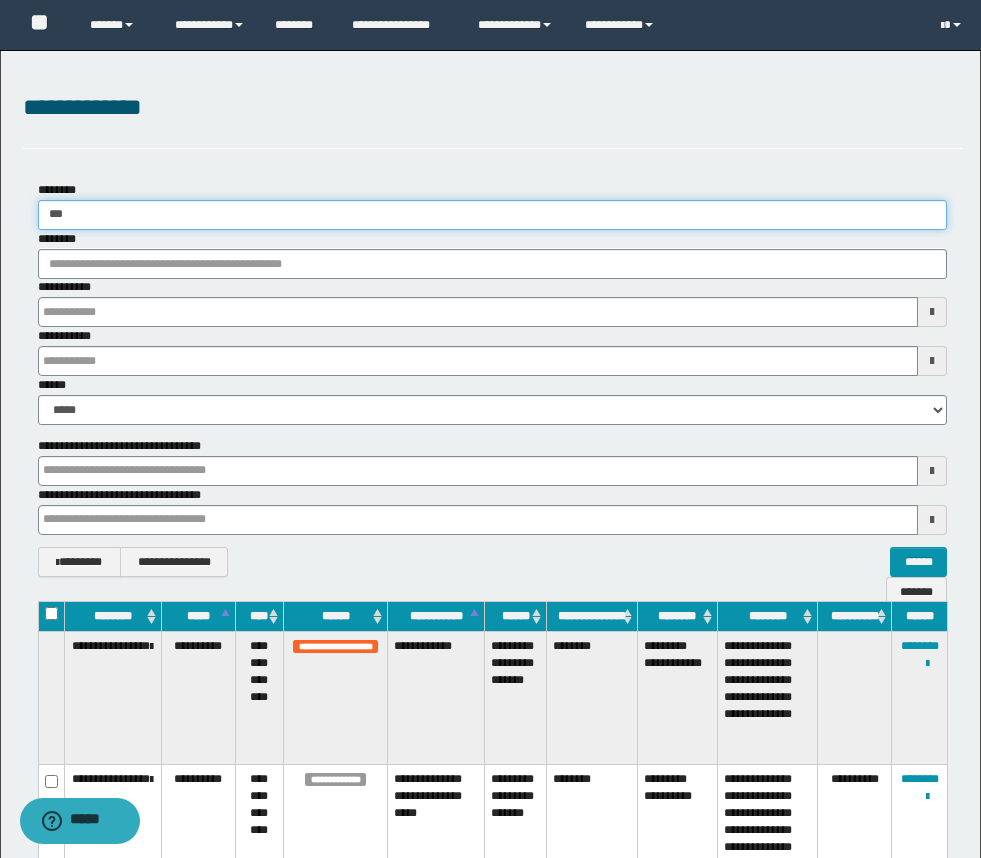 type 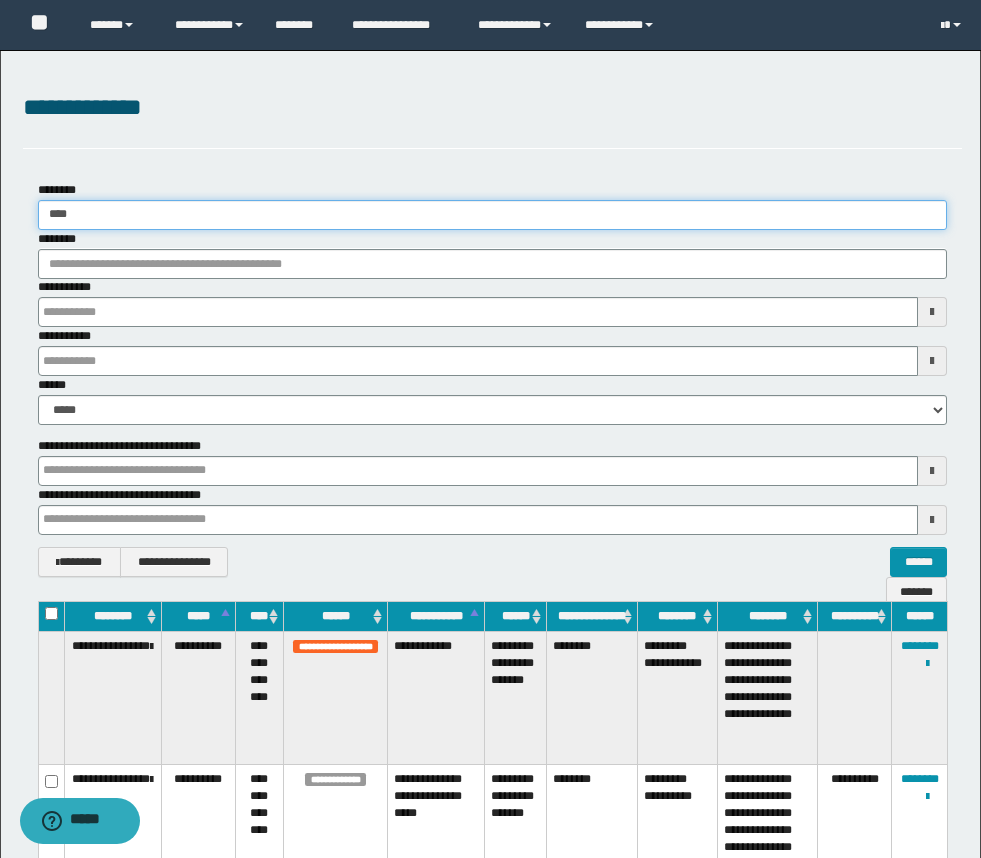 type 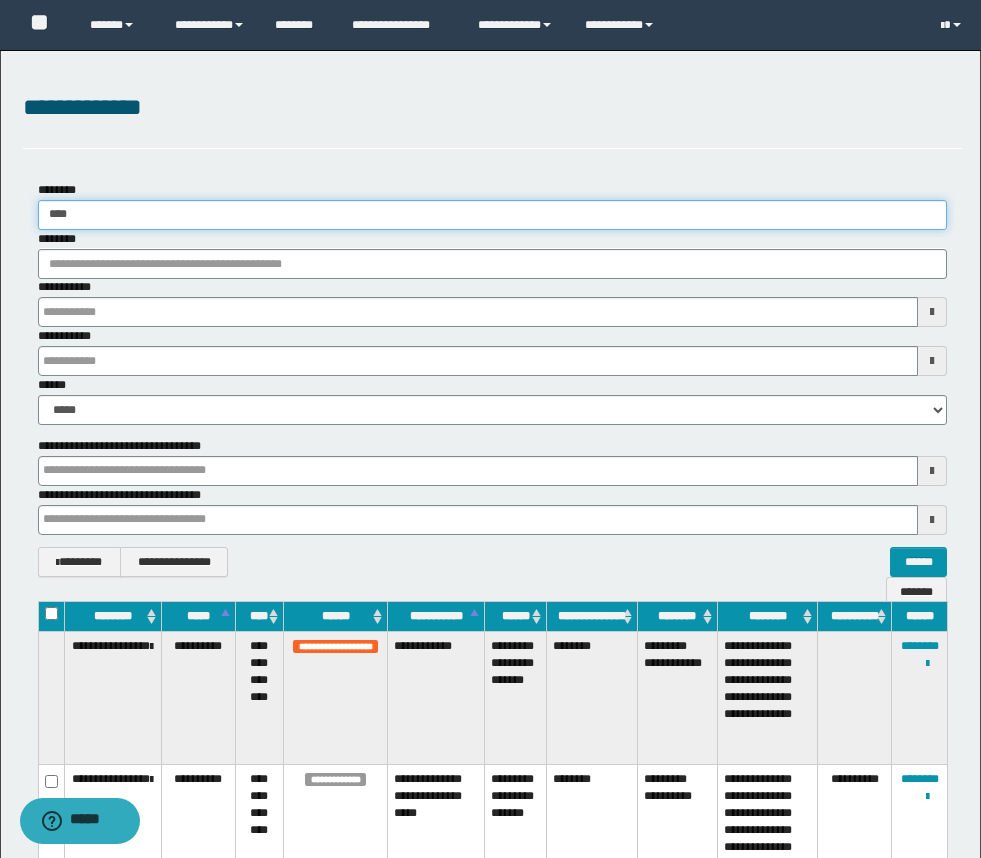 type 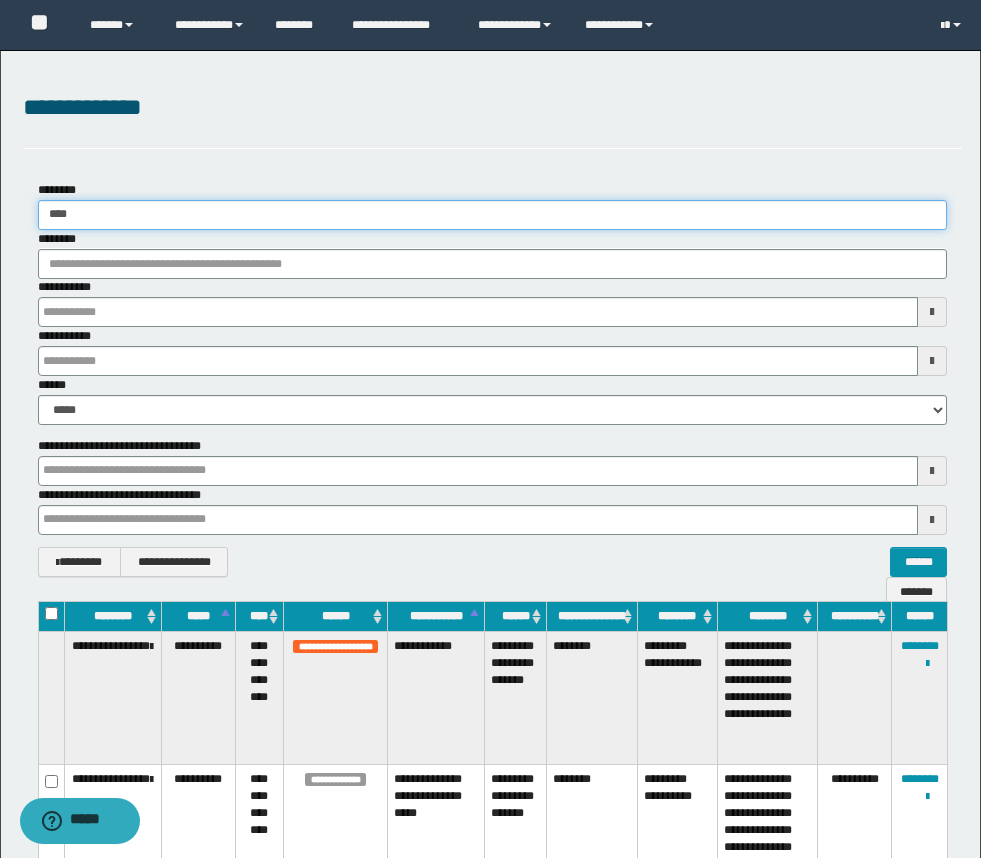 type 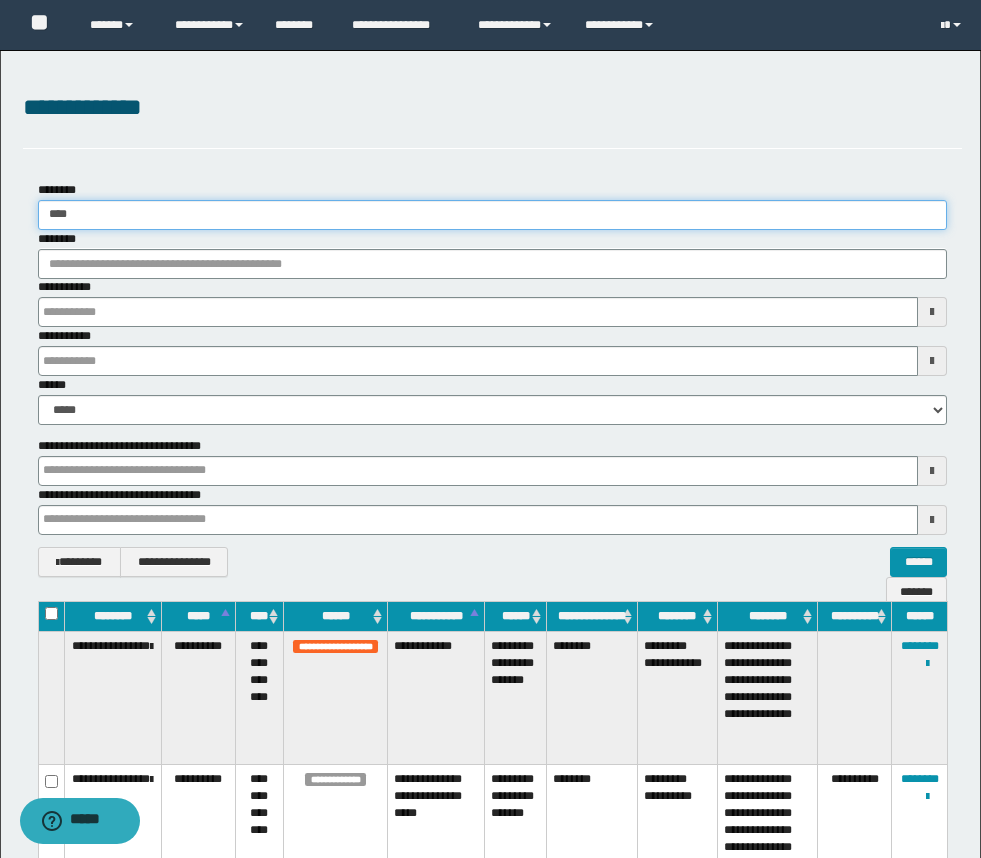 type 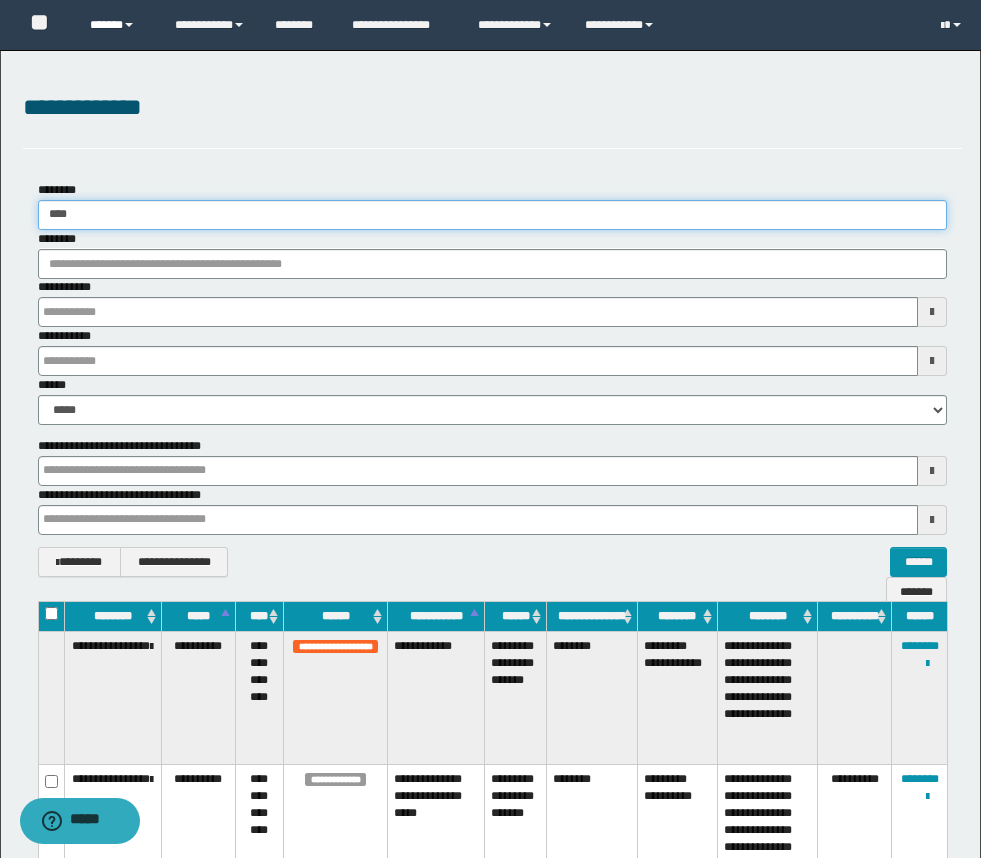 type on "****" 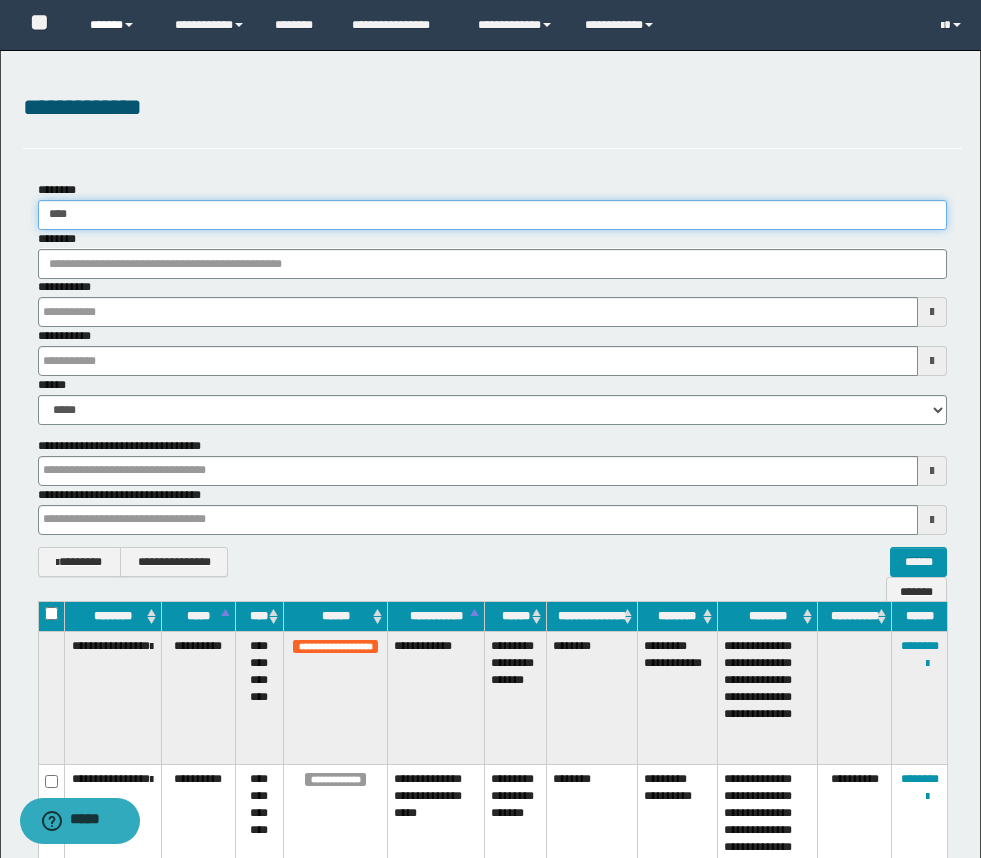 type 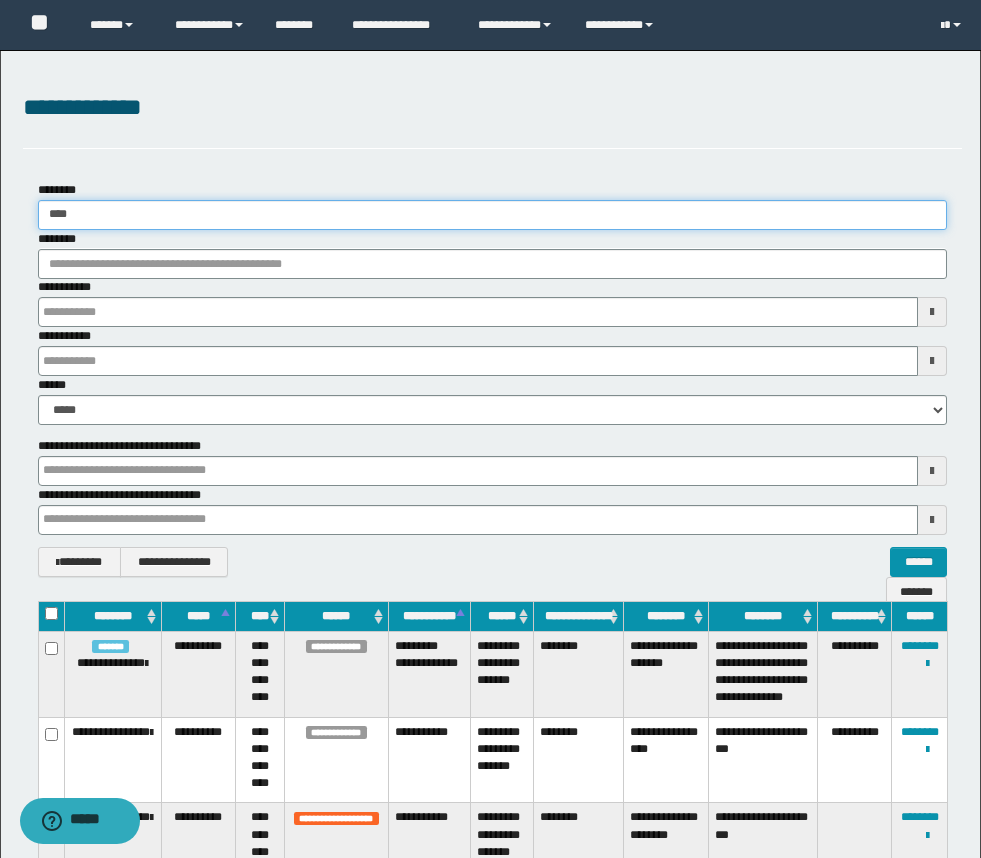 type 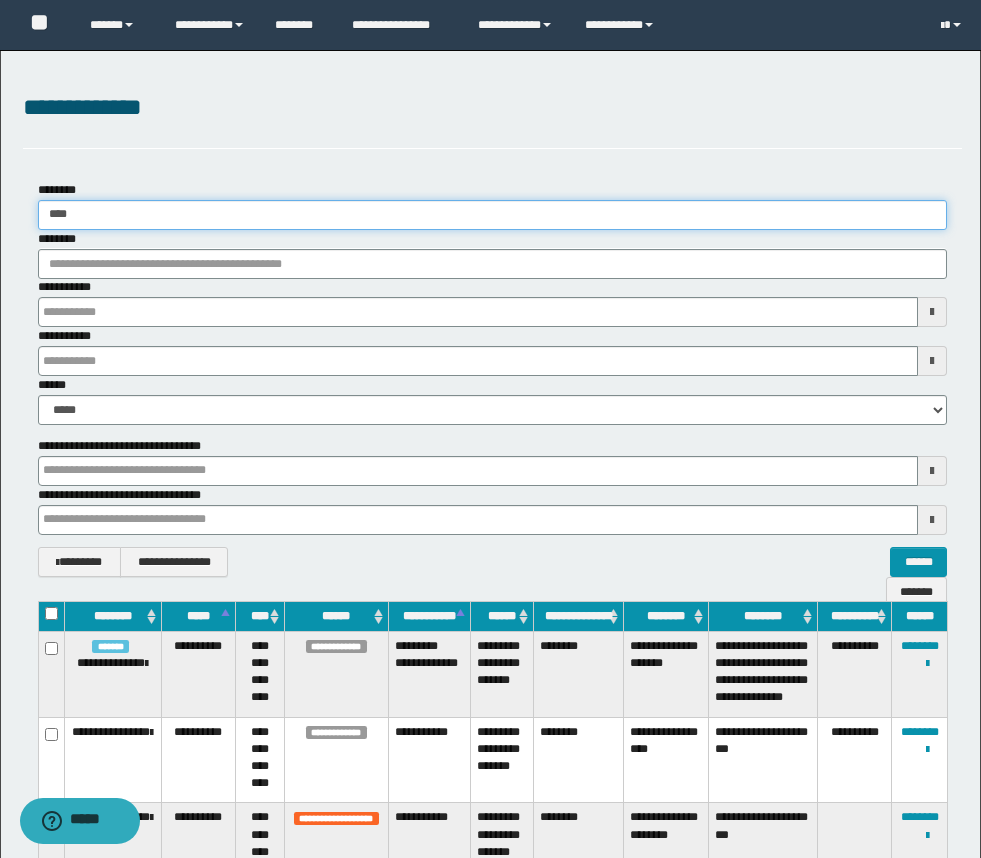 type 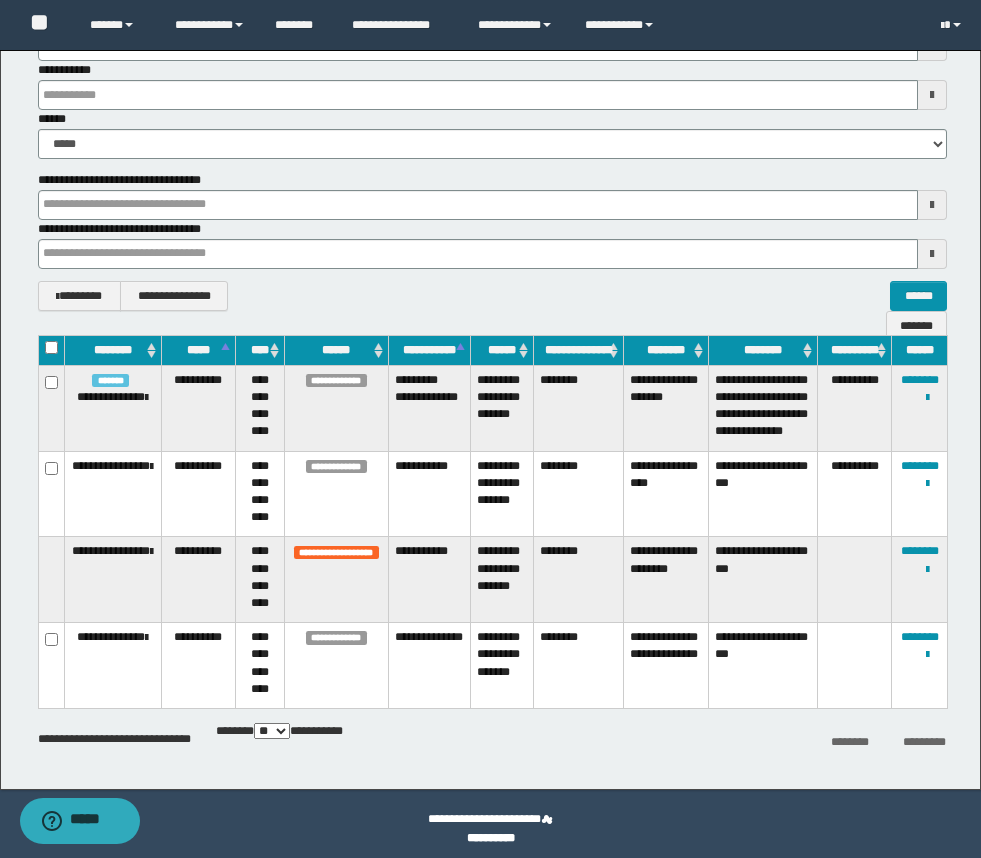 scroll, scrollTop: 276, scrollLeft: 0, axis: vertical 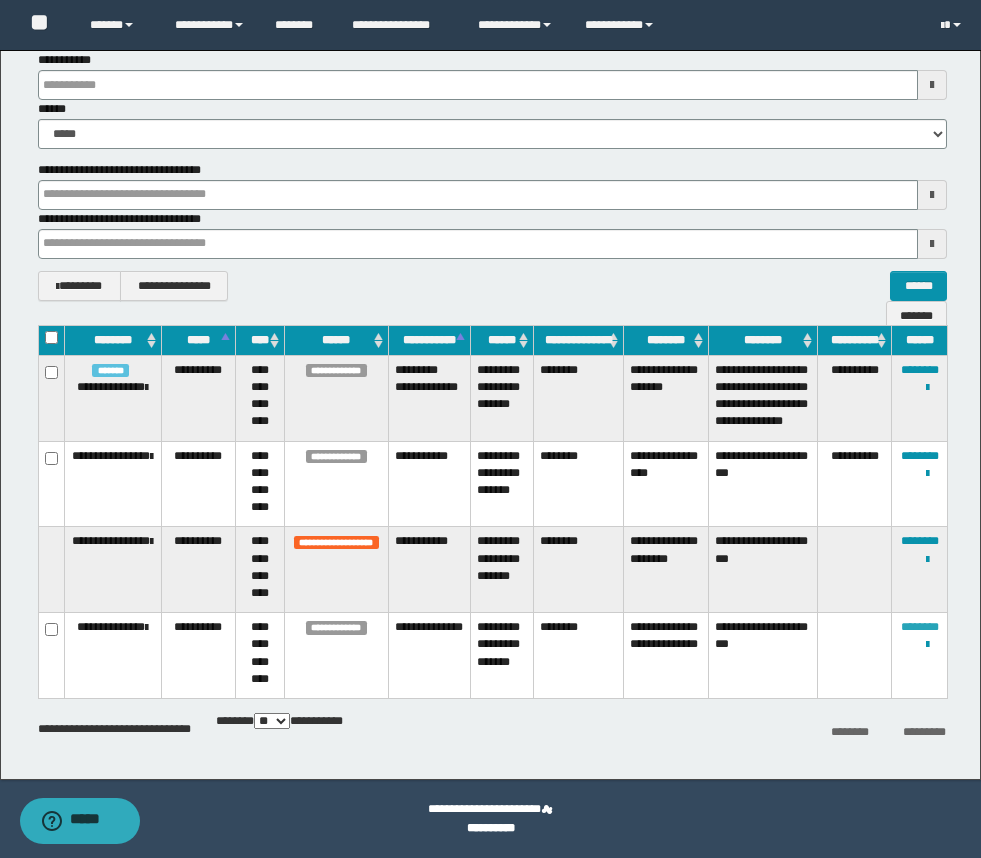 click on "********" at bounding box center (920, 627) 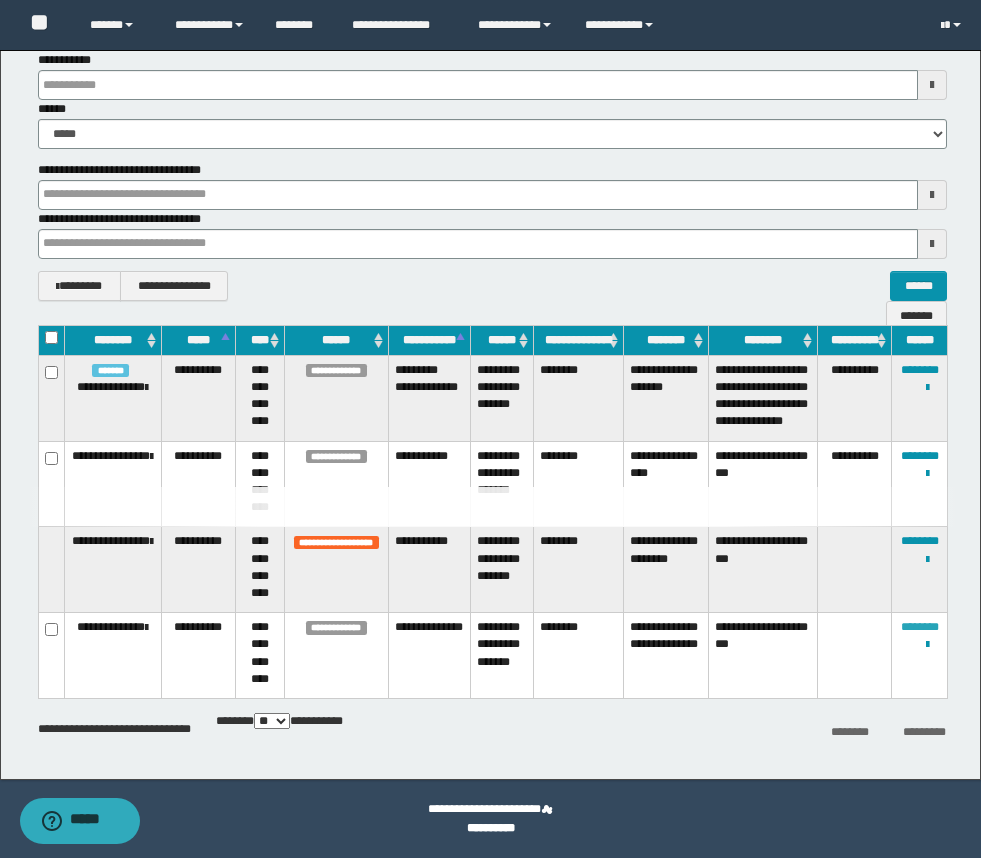 type 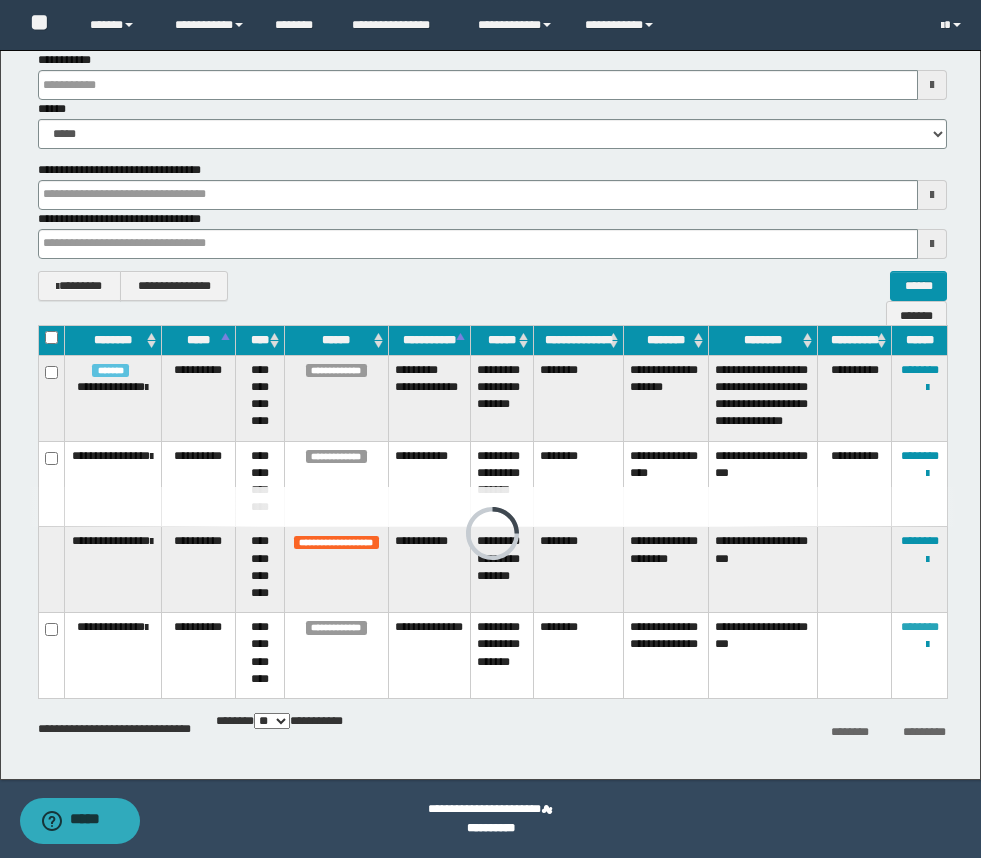 type 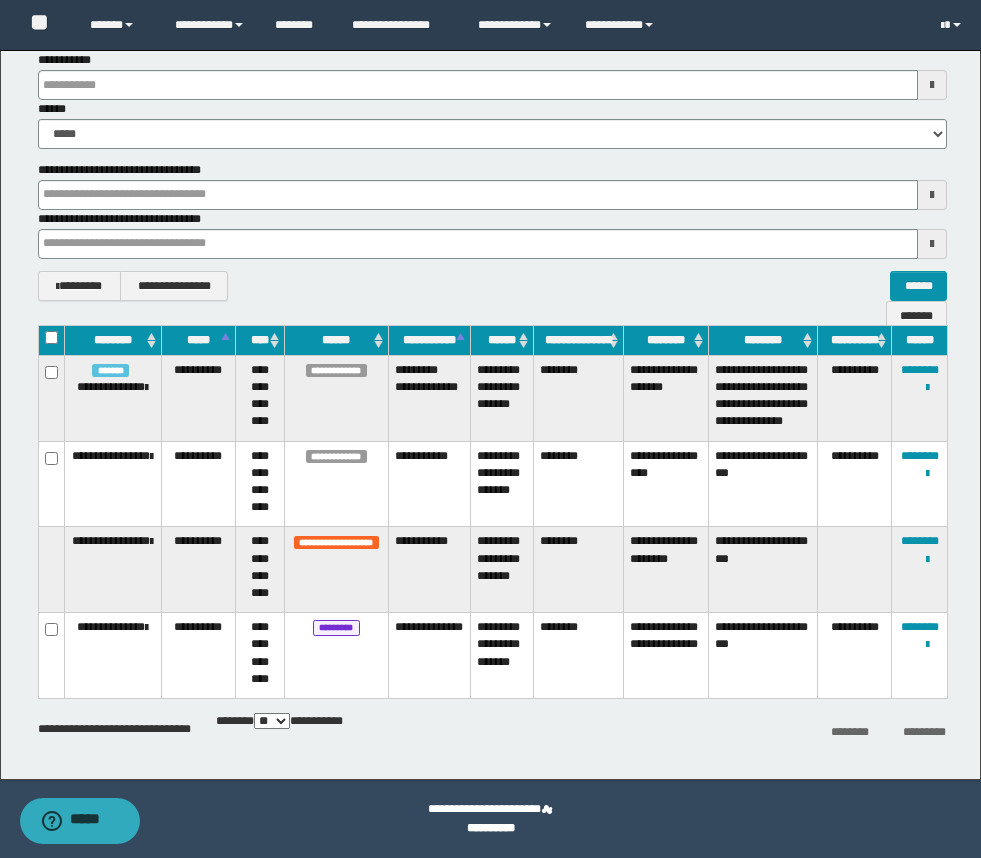 type 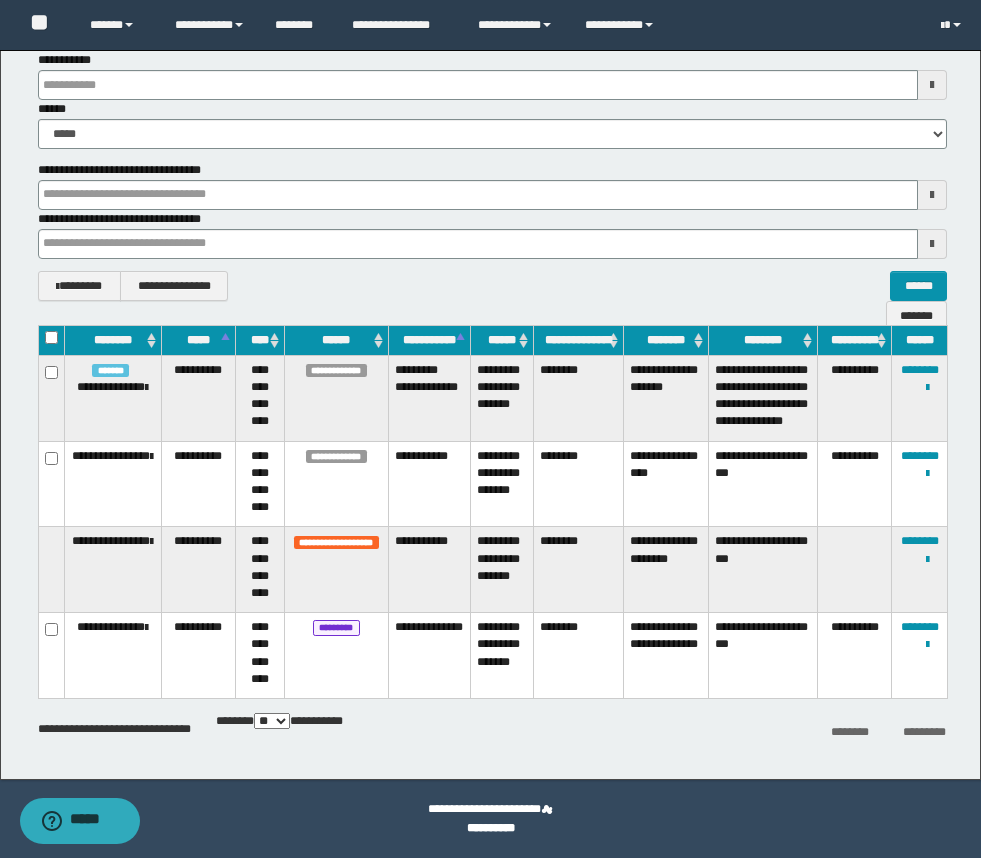 type 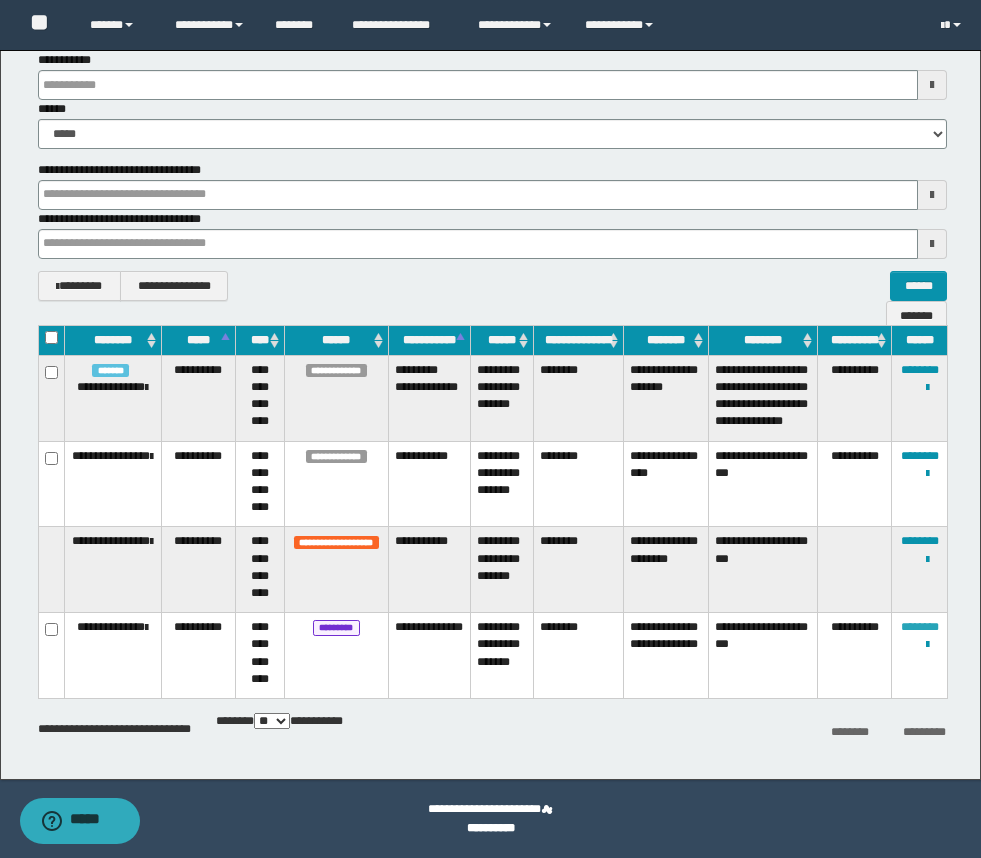 click on "********" at bounding box center [920, 627] 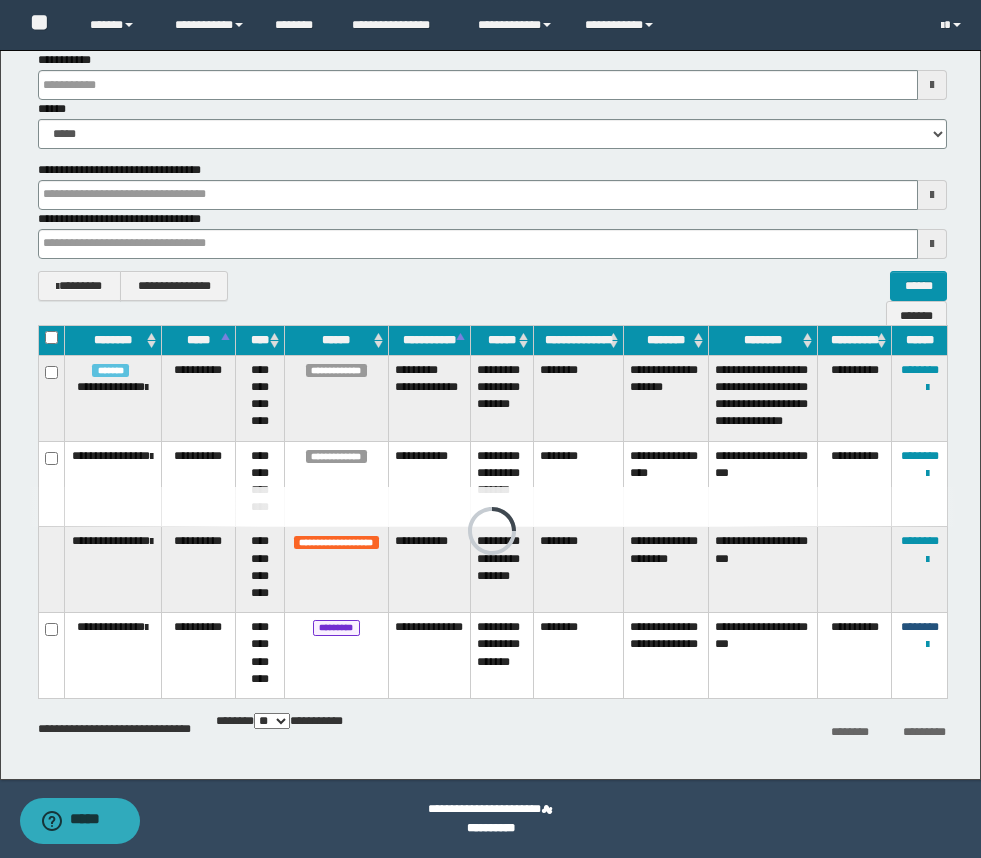 type 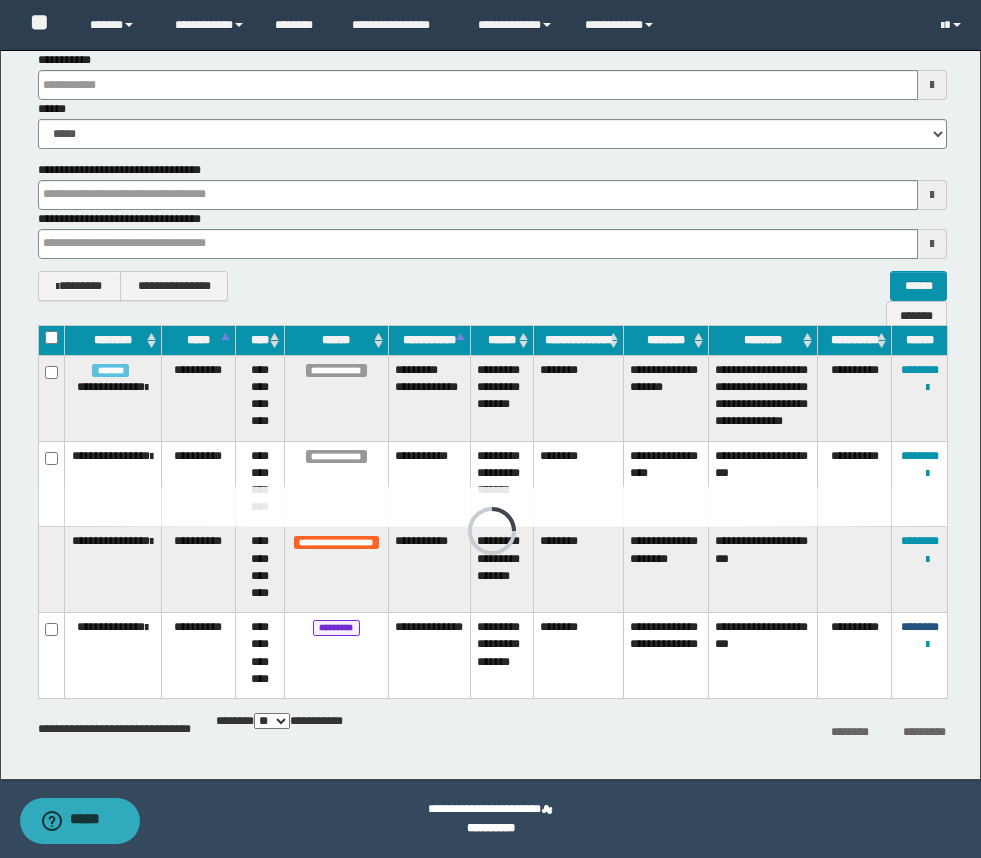 type 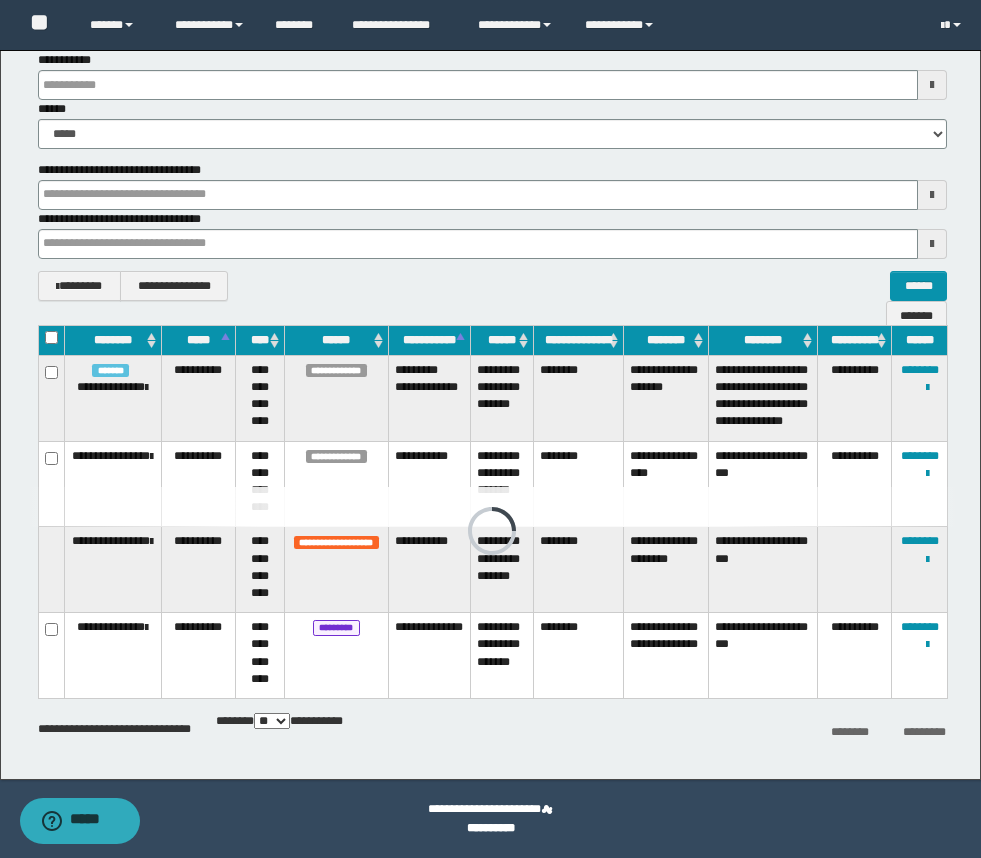 scroll, scrollTop: 0, scrollLeft: 0, axis: both 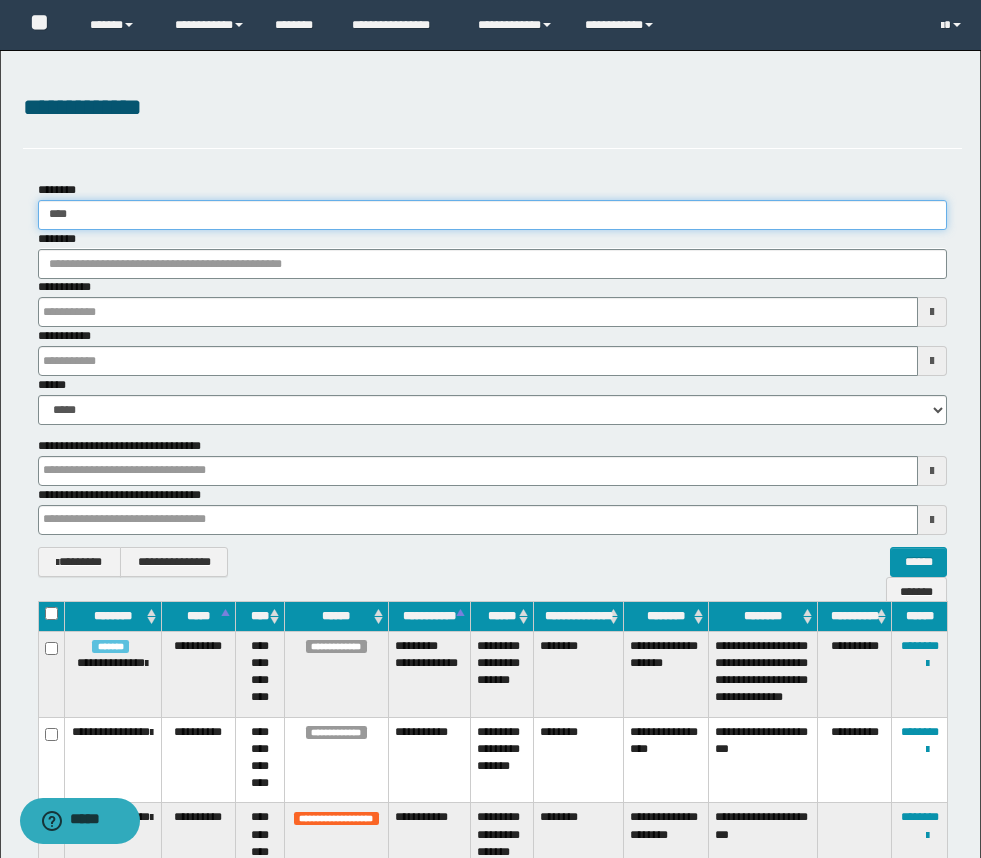 drag, startPoint x: 77, startPoint y: 215, endPoint x: 7, endPoint y: 223, distance: 70.45566 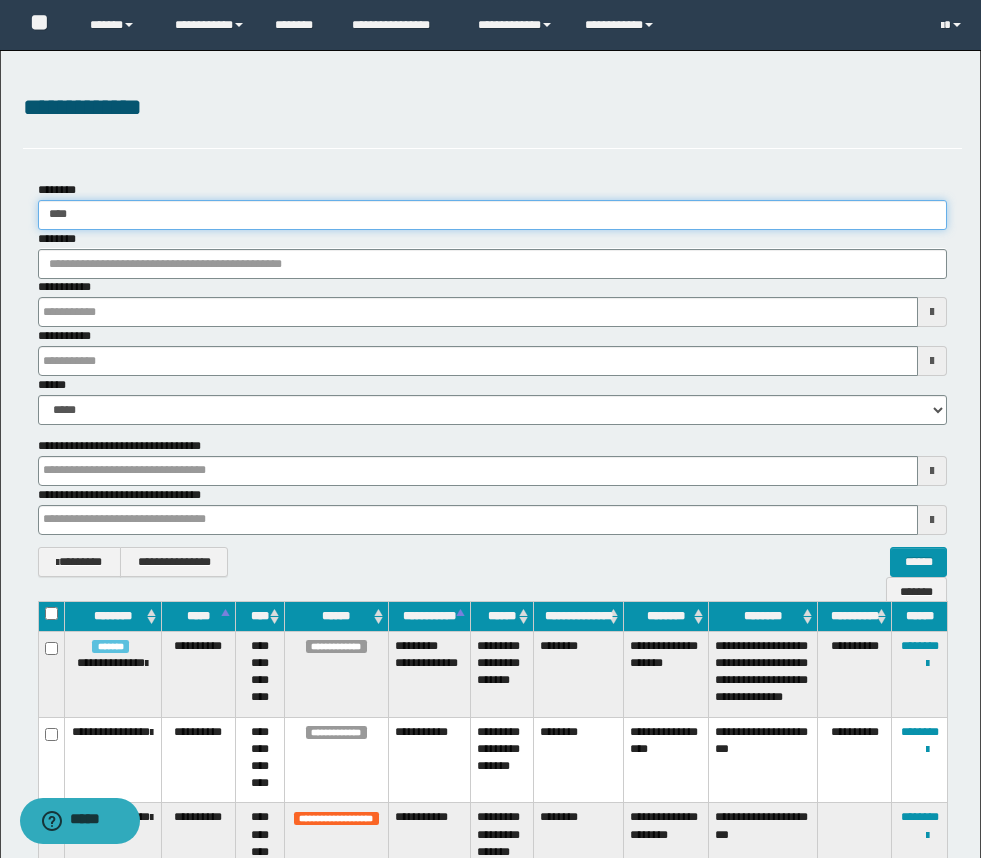 click on "**********" at bounding box center [492, 379] 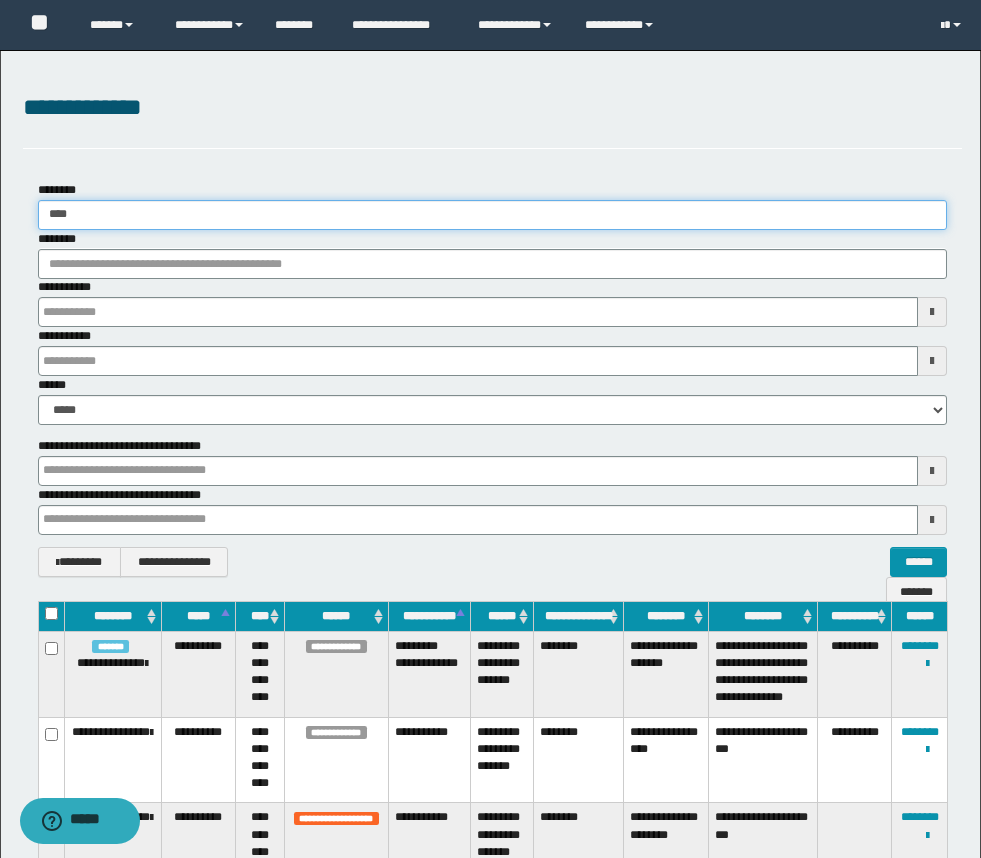 type on "*" 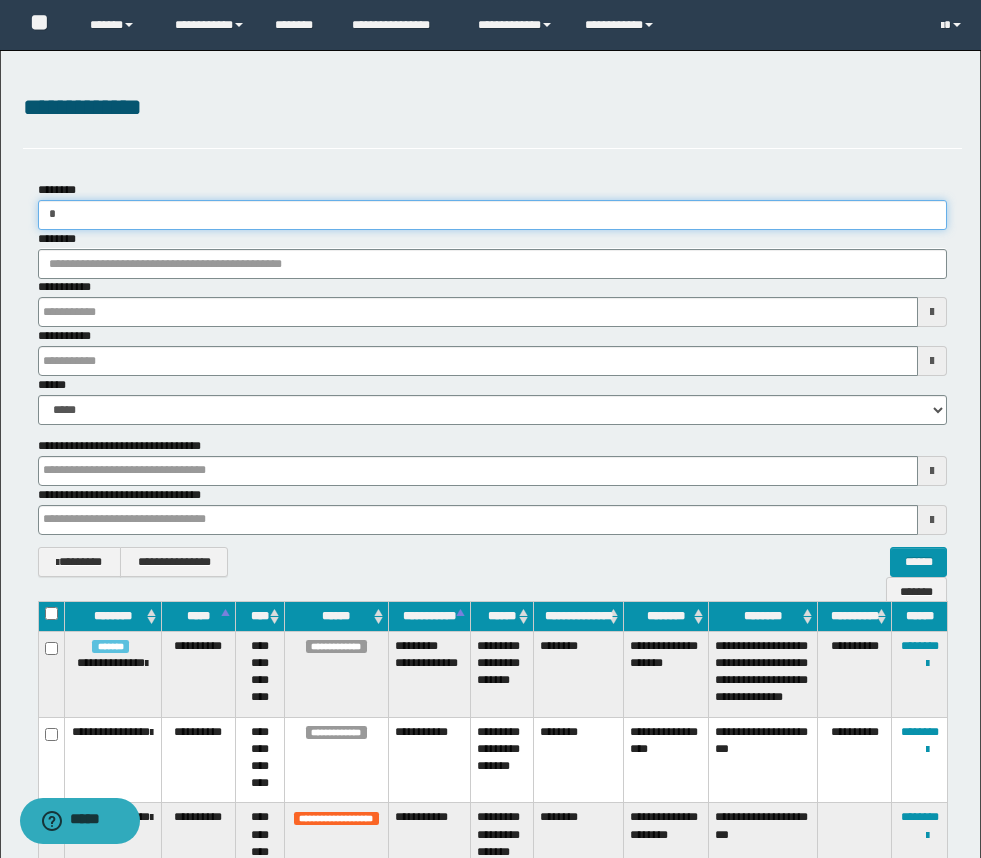 type 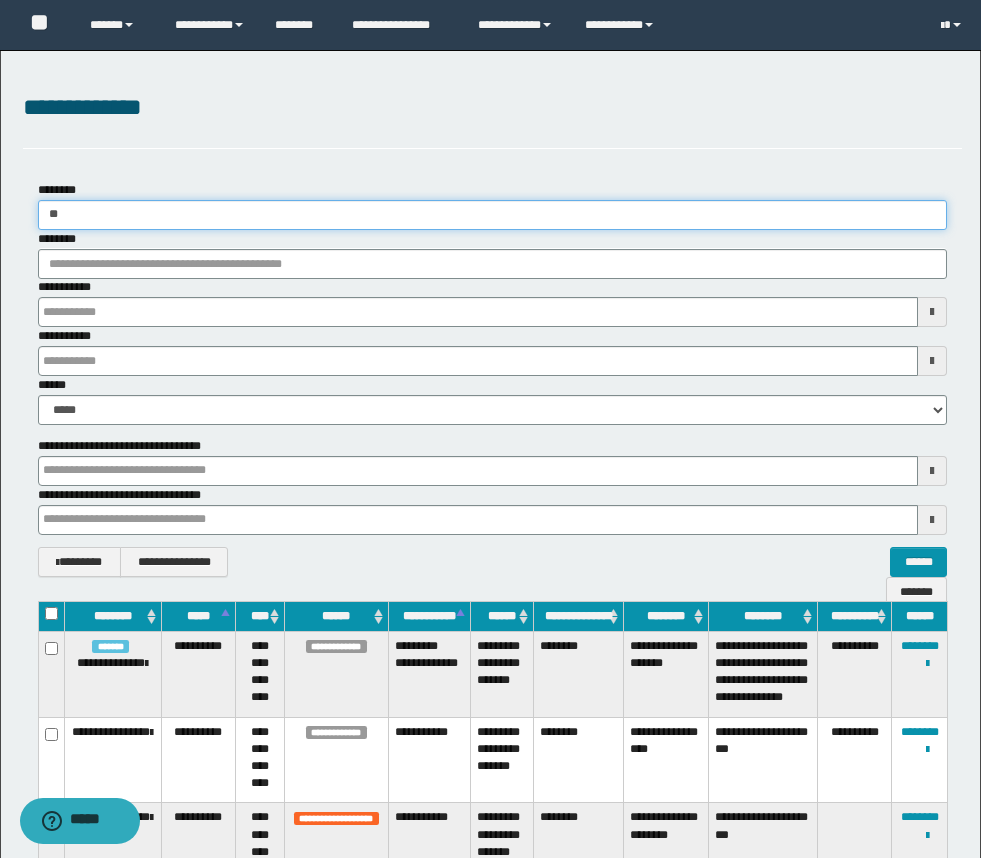 type 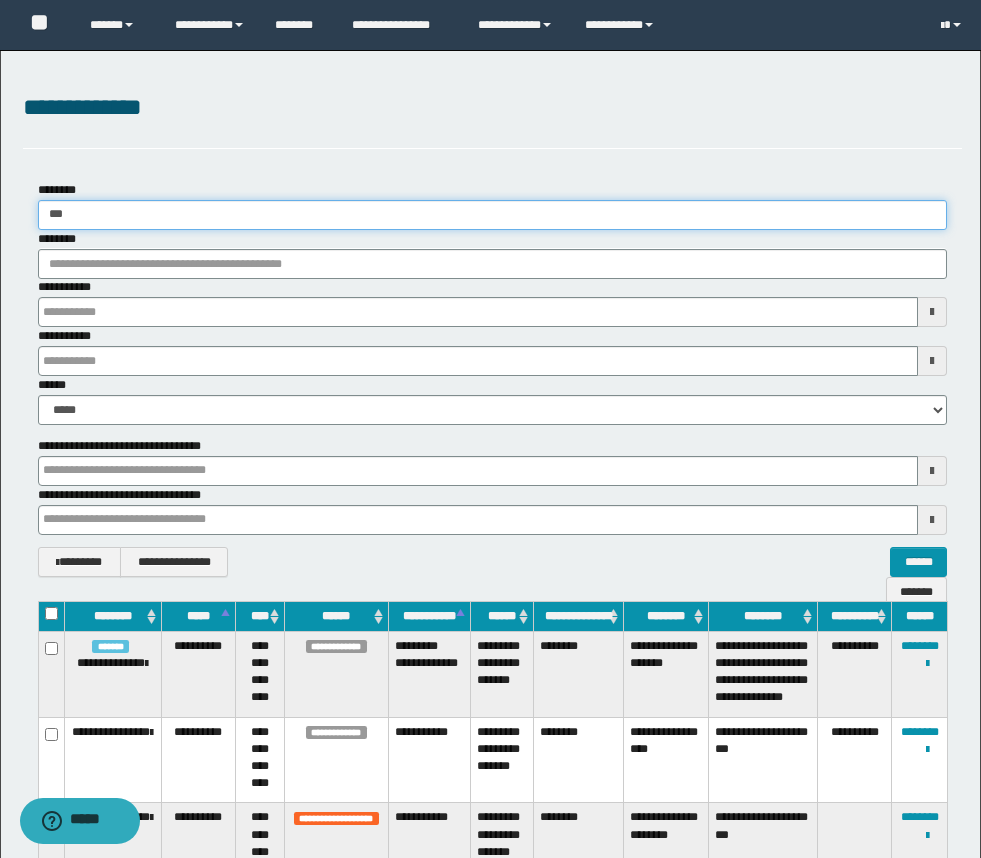 type 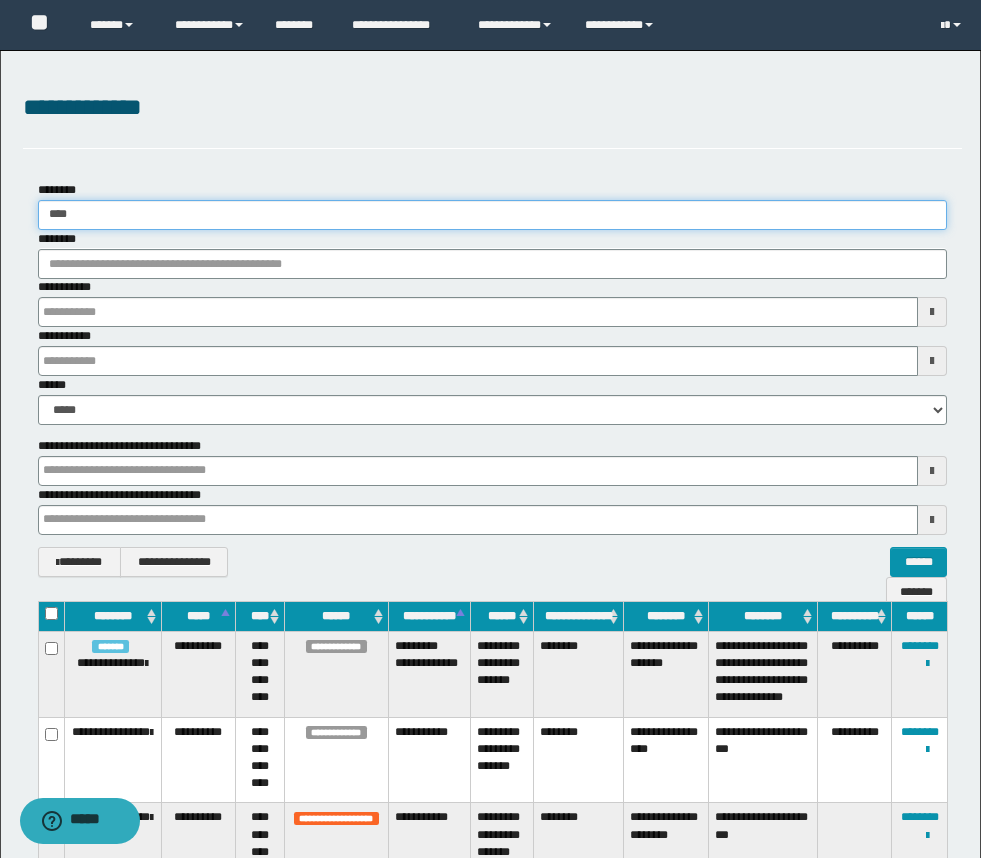 type 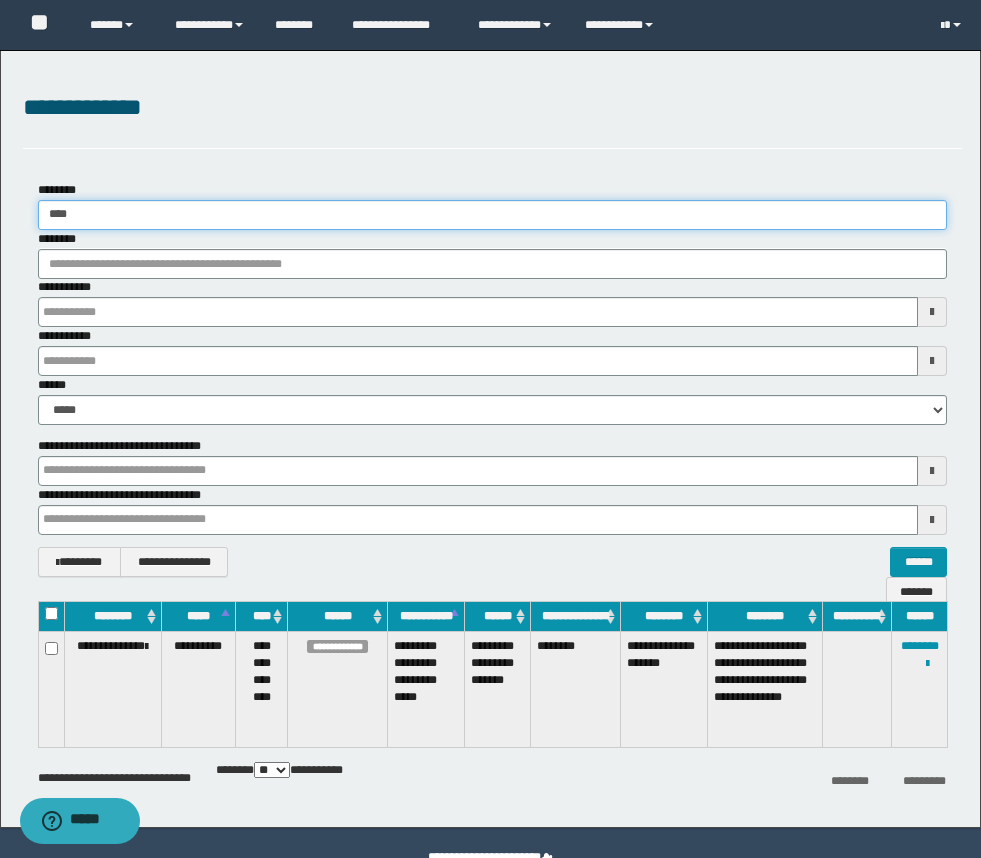 type 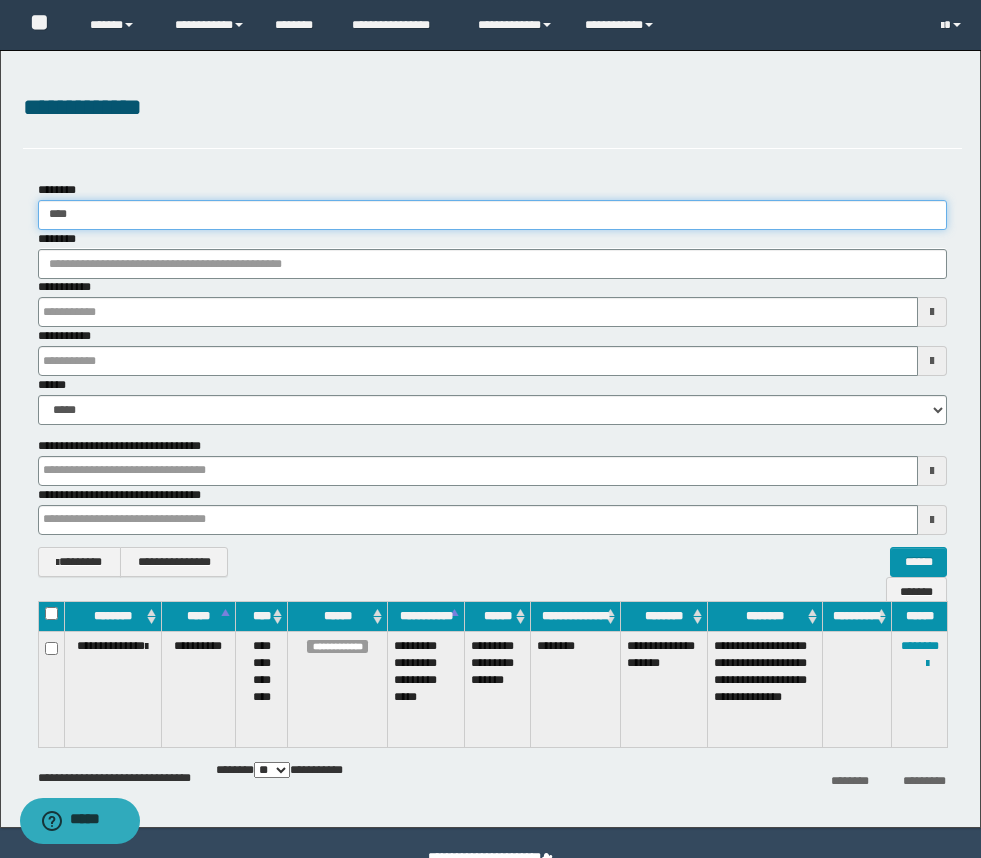 type 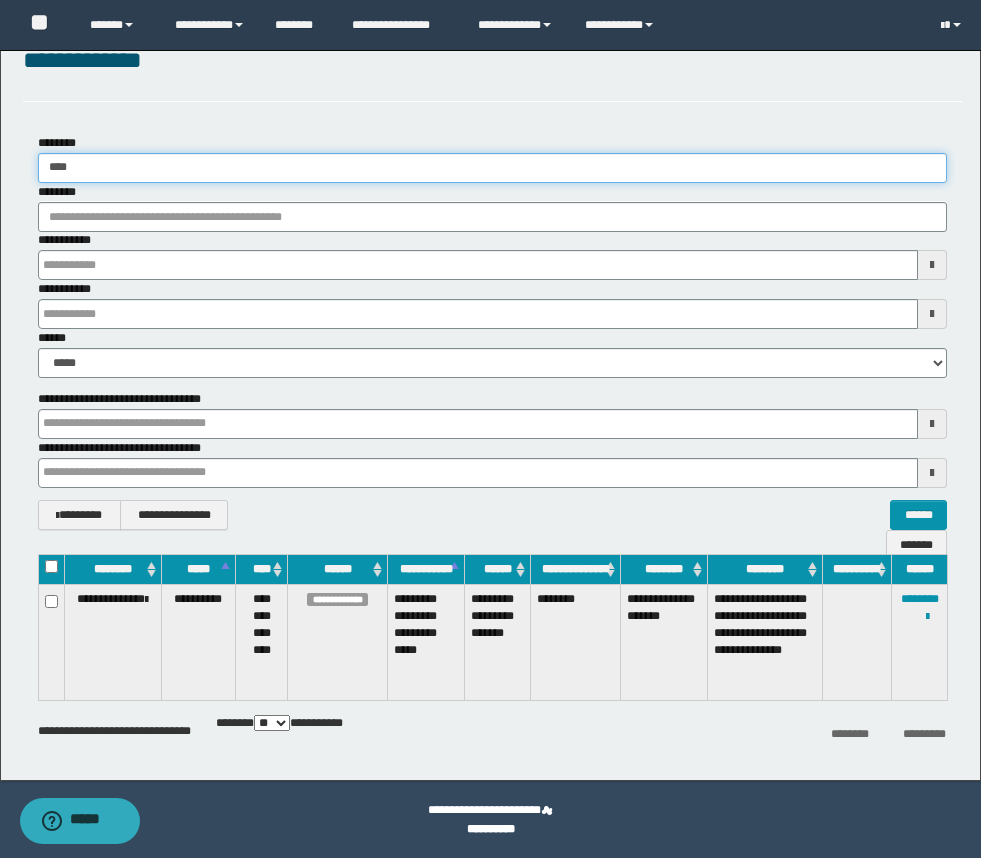 scroll, scrollTop: 48, scrollLeft: 0, axis: vertical 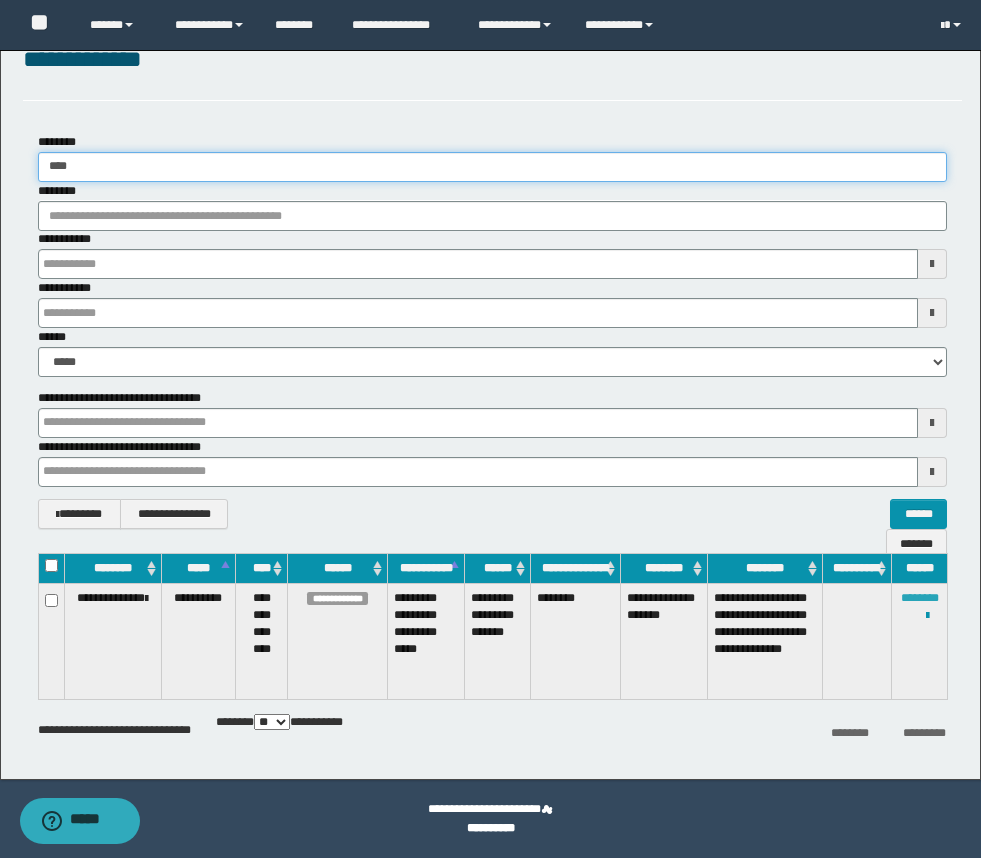 type on "****" 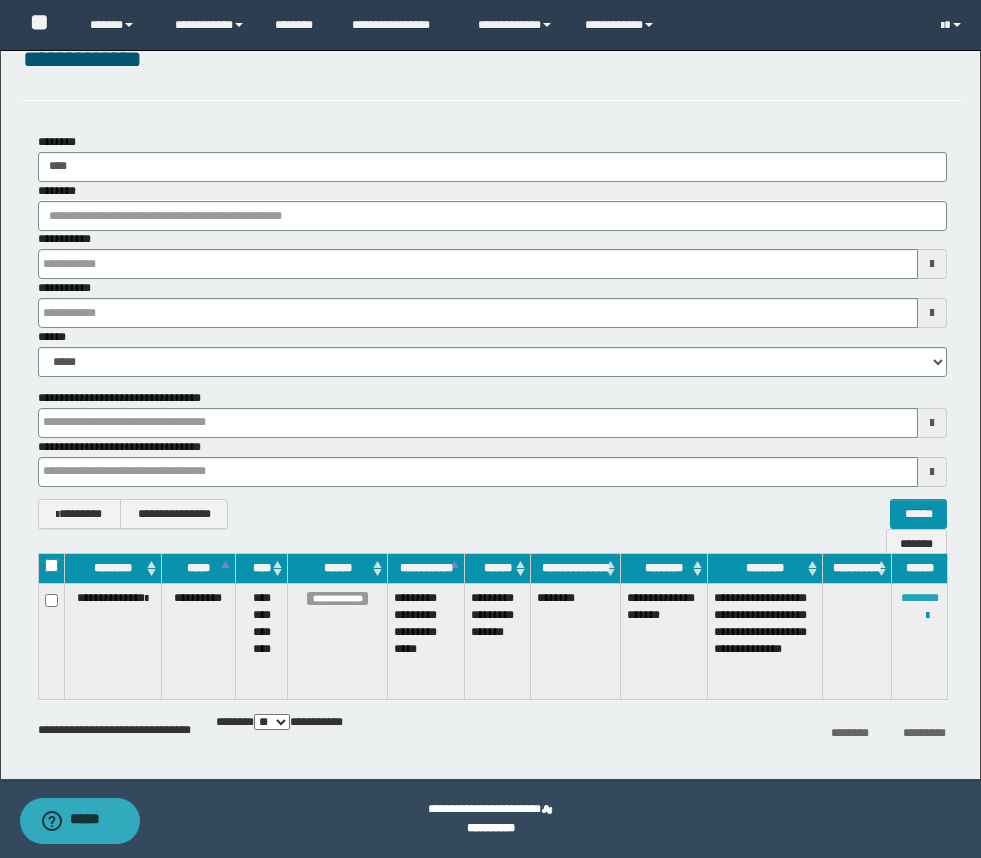 click on "********" at bounding box center (920, 598) 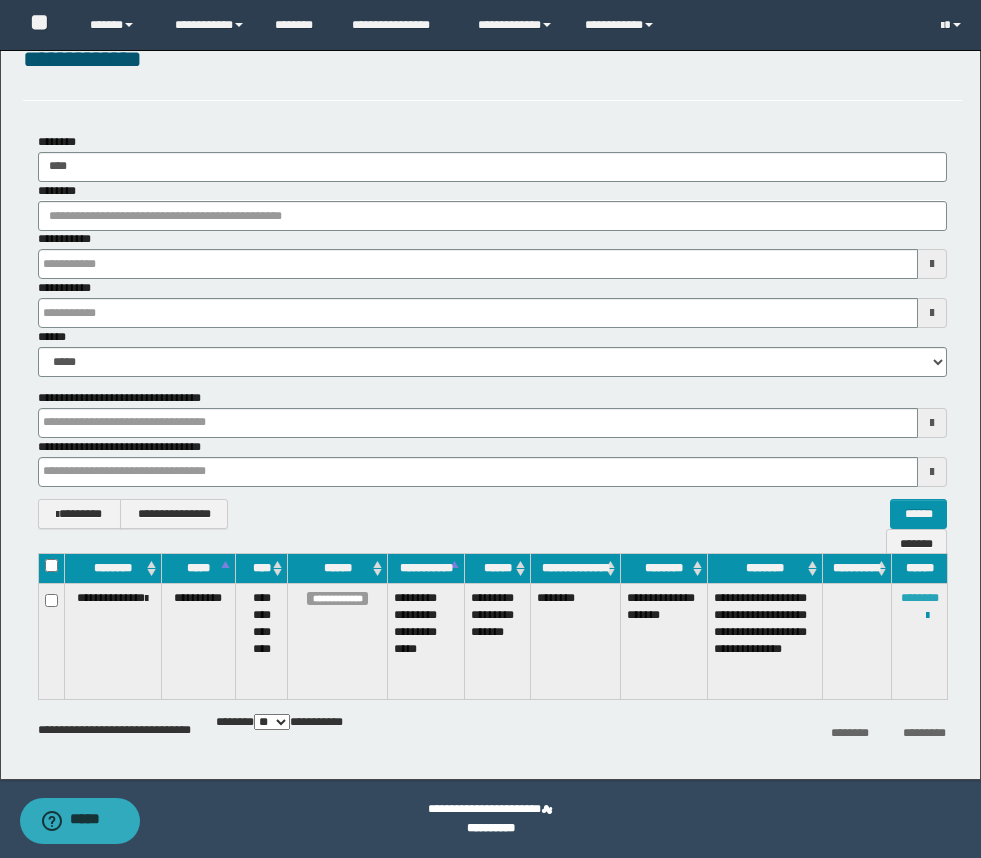 type 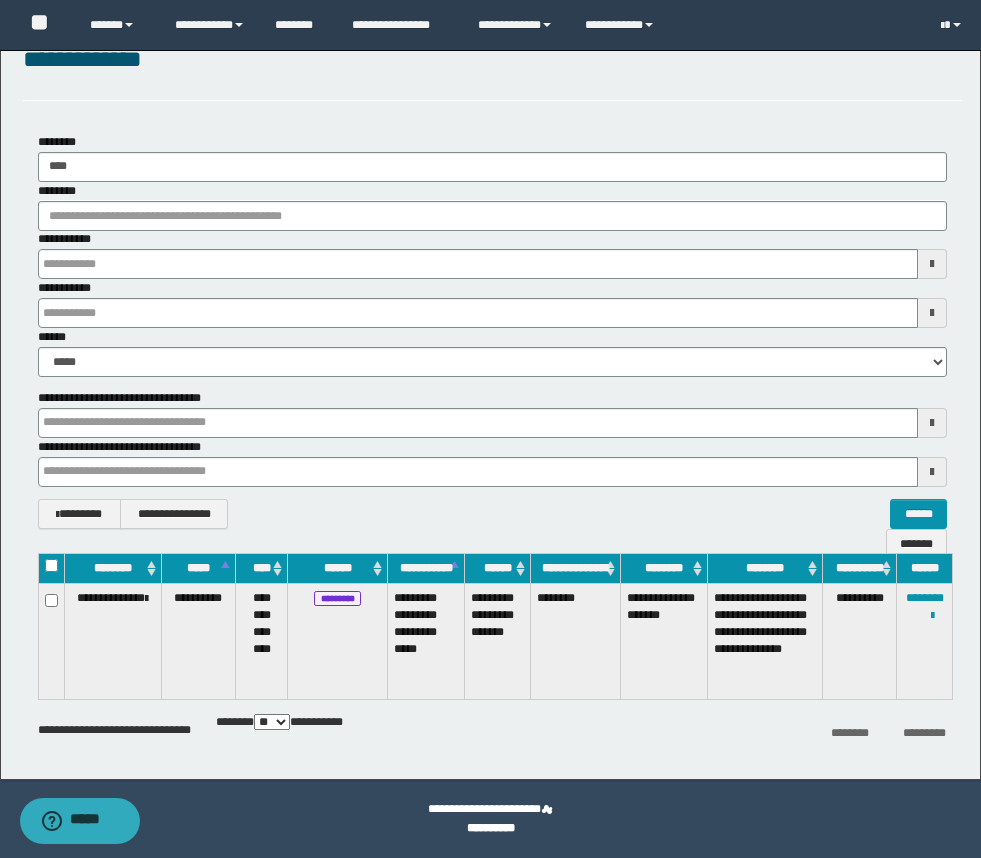 scroll, scrollTop: 31, scrollLeft: 0, axis: vertical 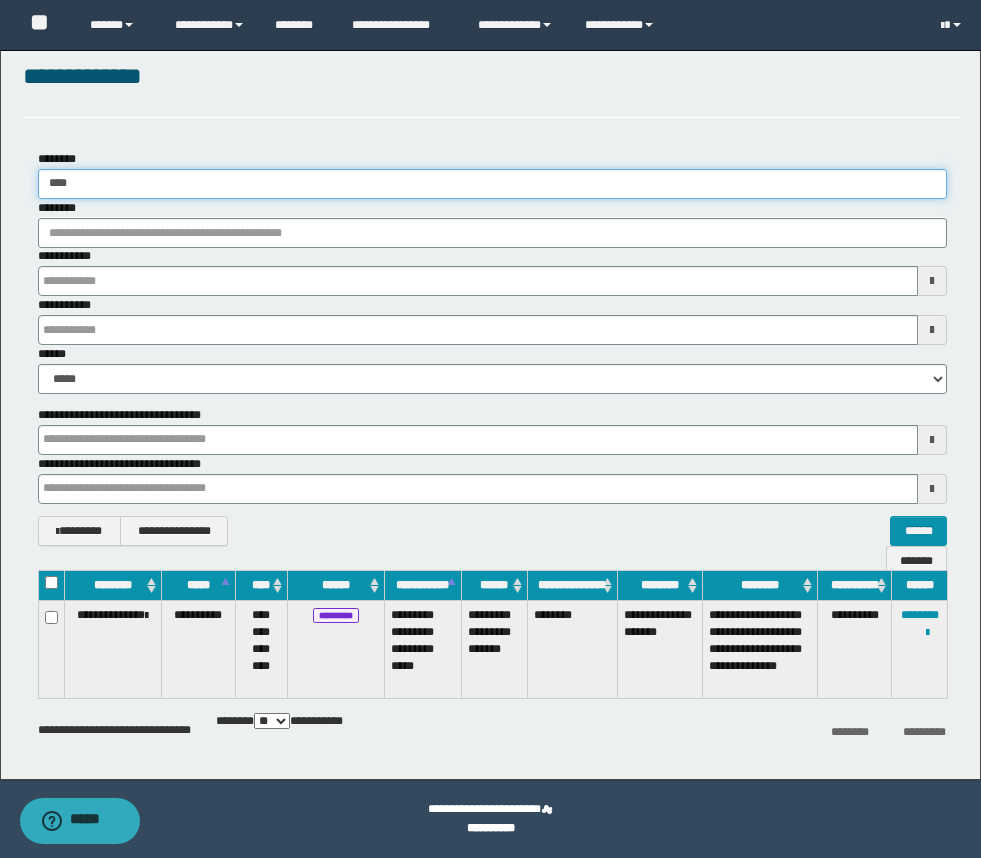 drag, startPoint x: 117, startPoint y: 182, endPoint x: 27, endPoint y: 175, distance: 90.27181 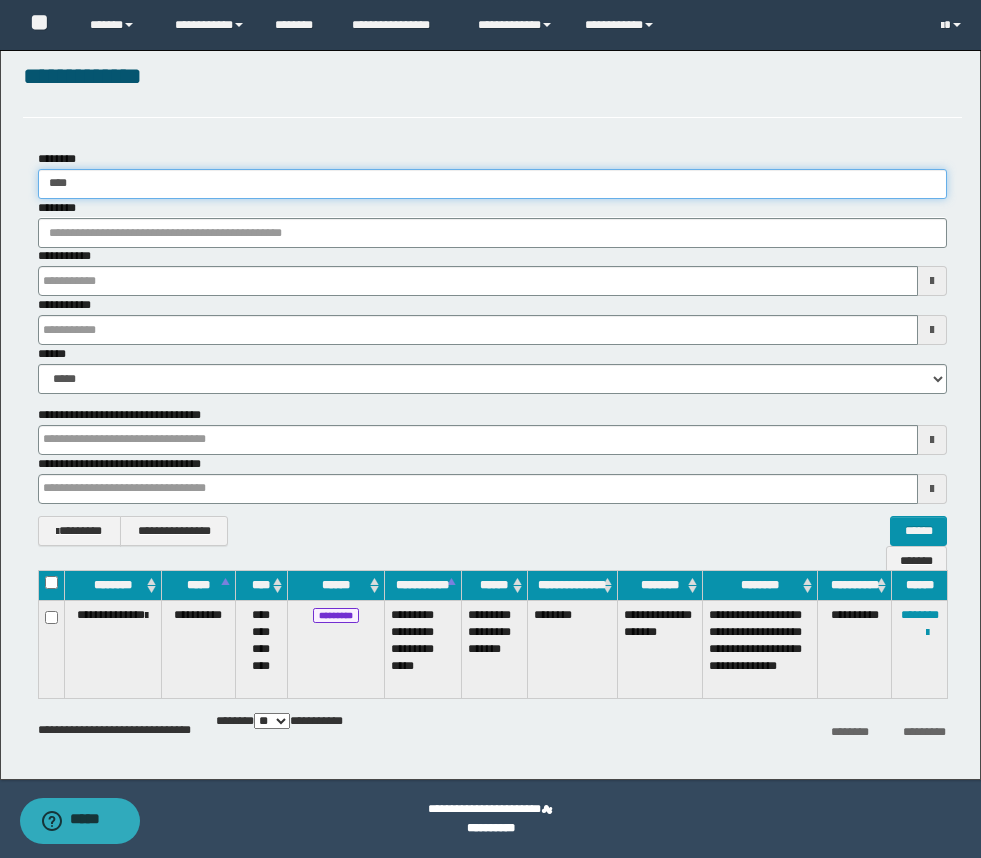 click on "********
****" at bounding box center [492, 174] 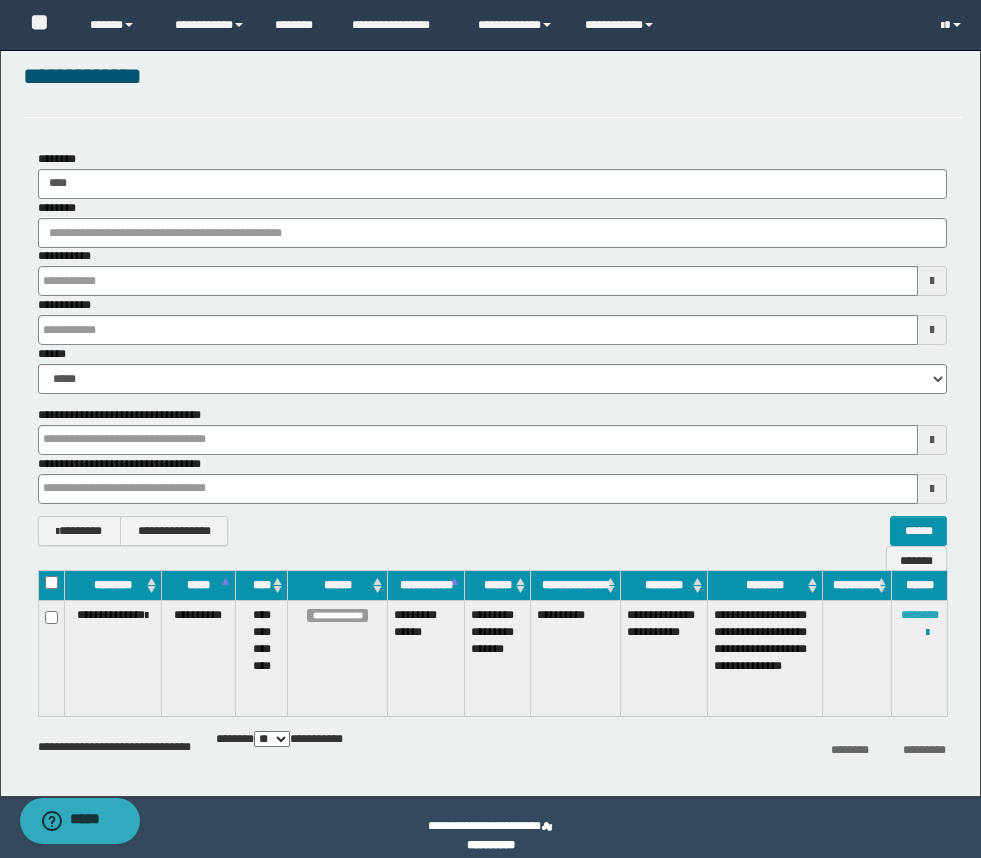 click on "********" at bounding box center [920, 615] 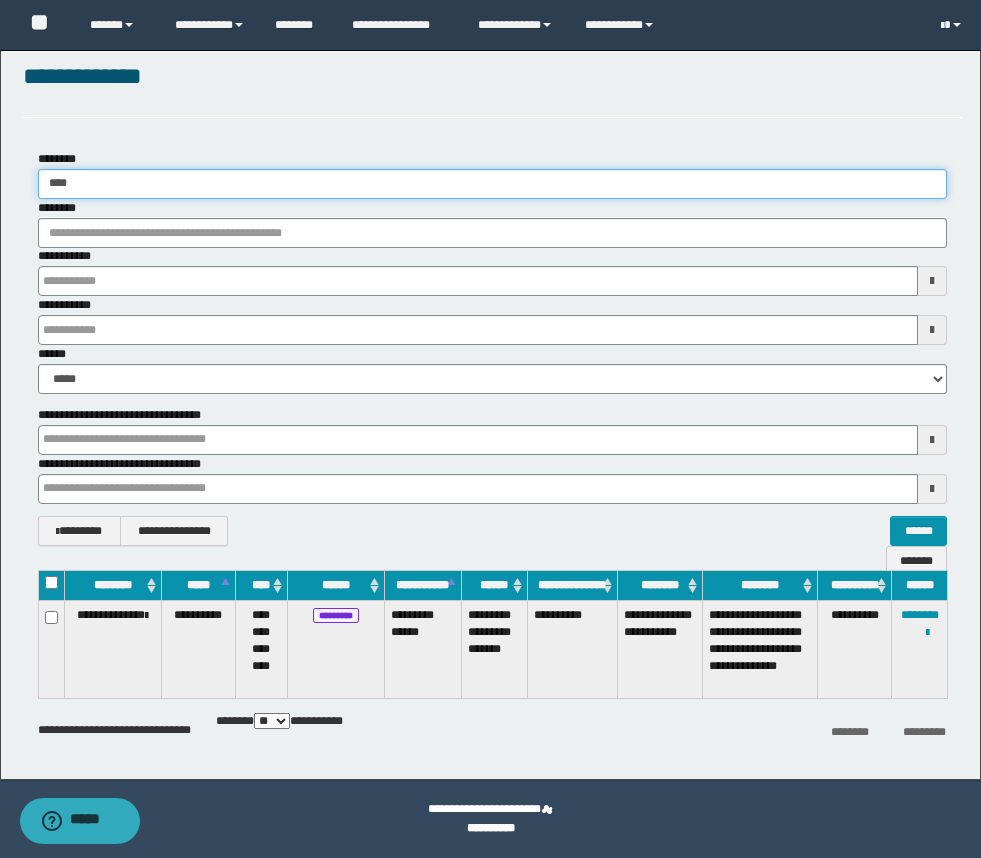 drag, startPoint x: 87, startPoint y: 183, endPoint x: 22, endPoint y: 183, distance: 65 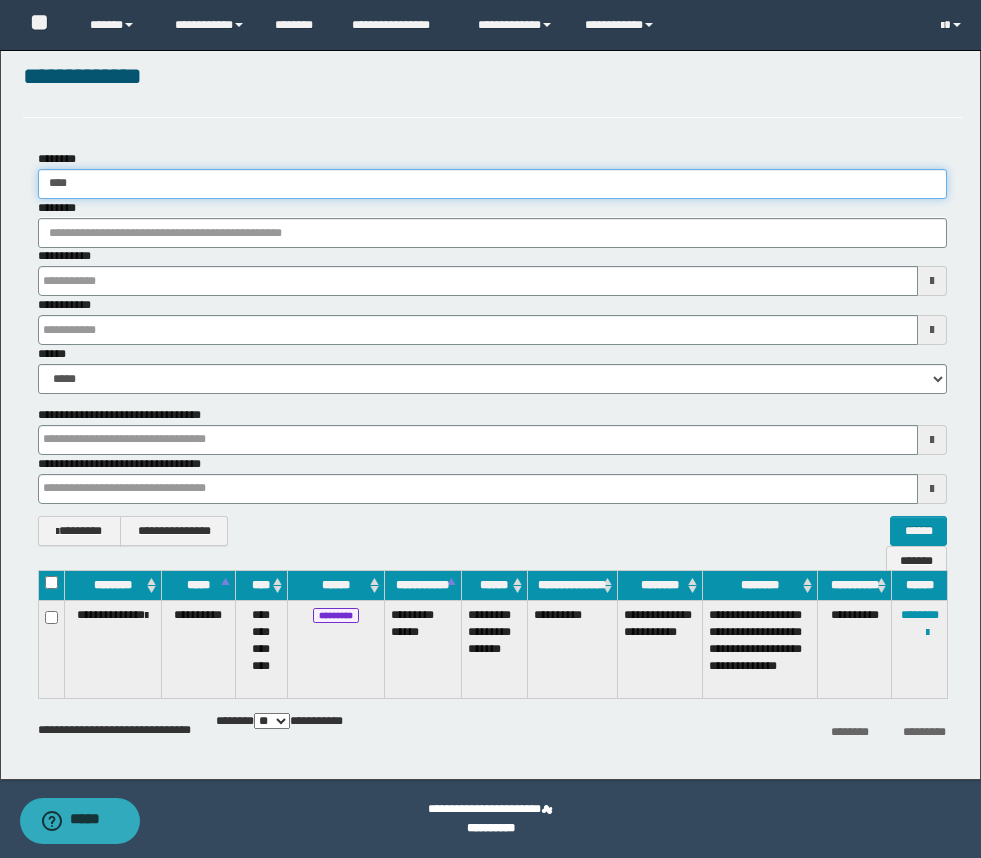 drag, startPoint x: 94, startPoint y: 190, endPoint x: 29, endPoint y: 178, distance: 66.09841 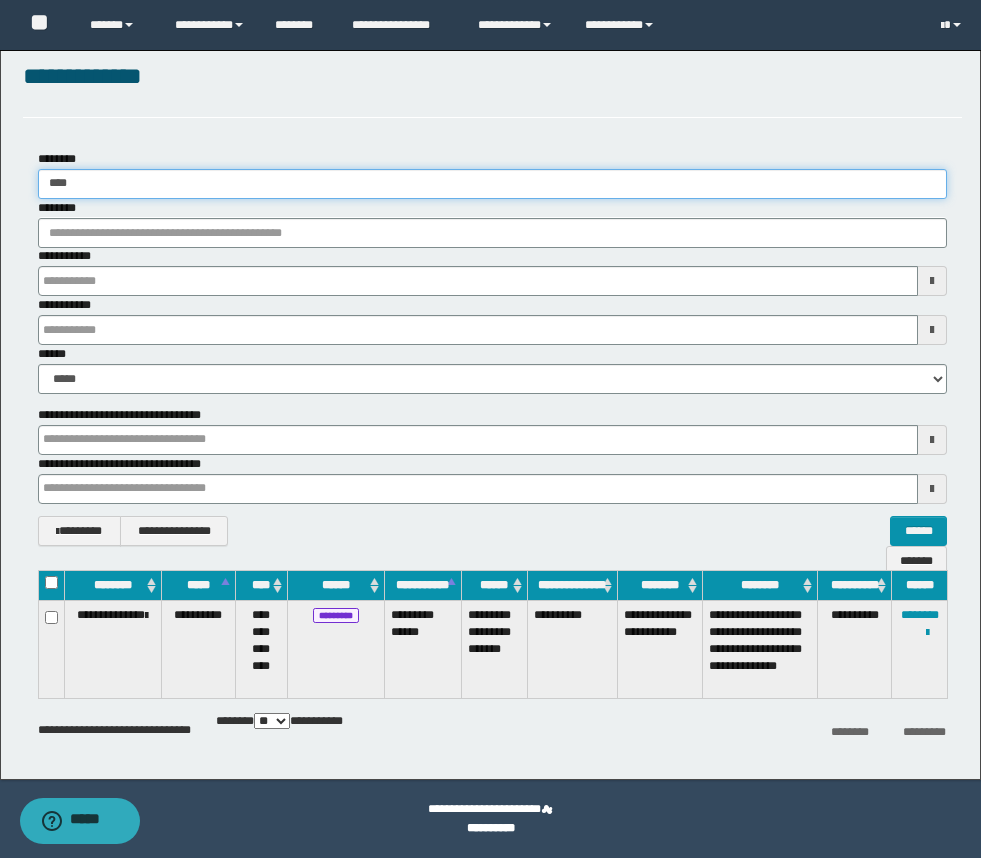 click on "********
****" at bounding box center (492, 174) 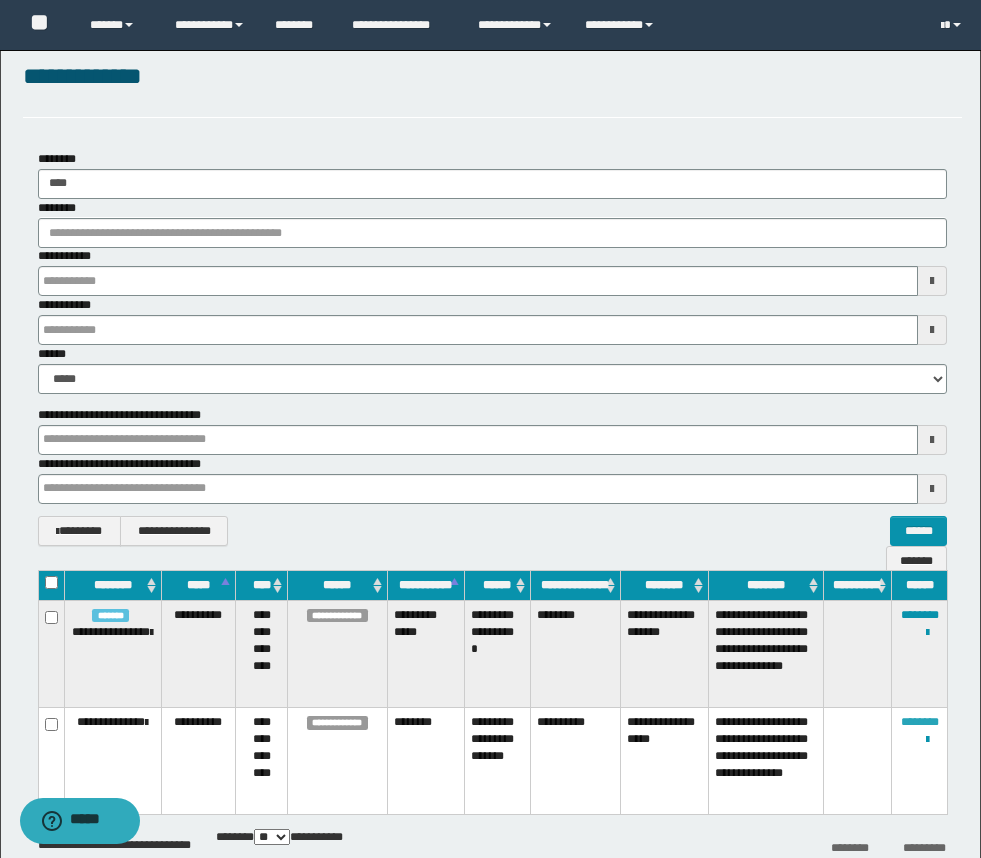 click on "********" at bounding box center [920, 722] 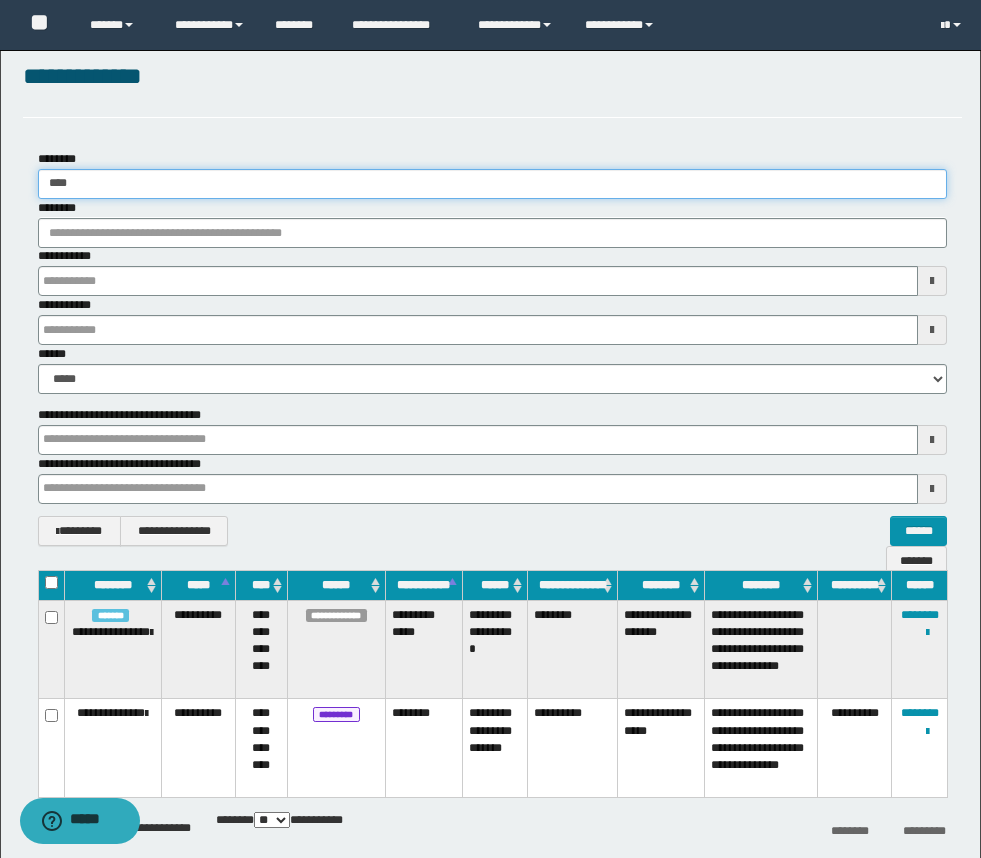 drag, startPoint x: 83, startPoint y: 187, endPoint x: 20, endPoint y: 185, distance: 63.03174 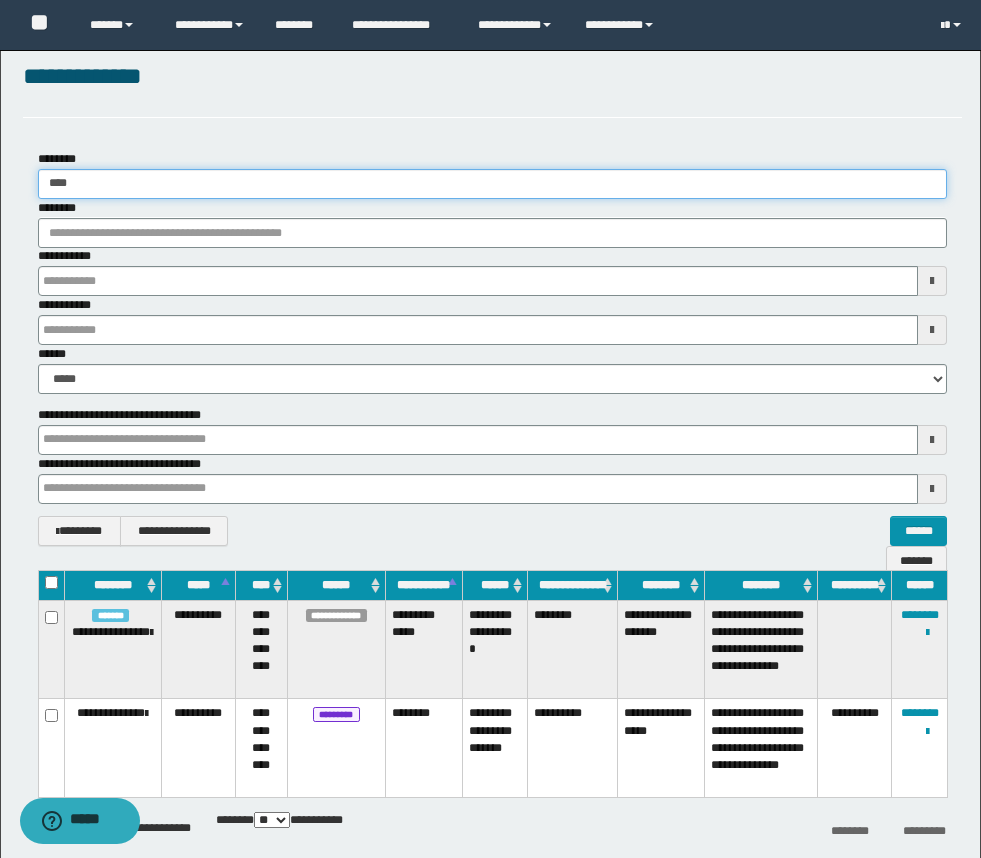 click on "**********" at bounding box center [492, 348] 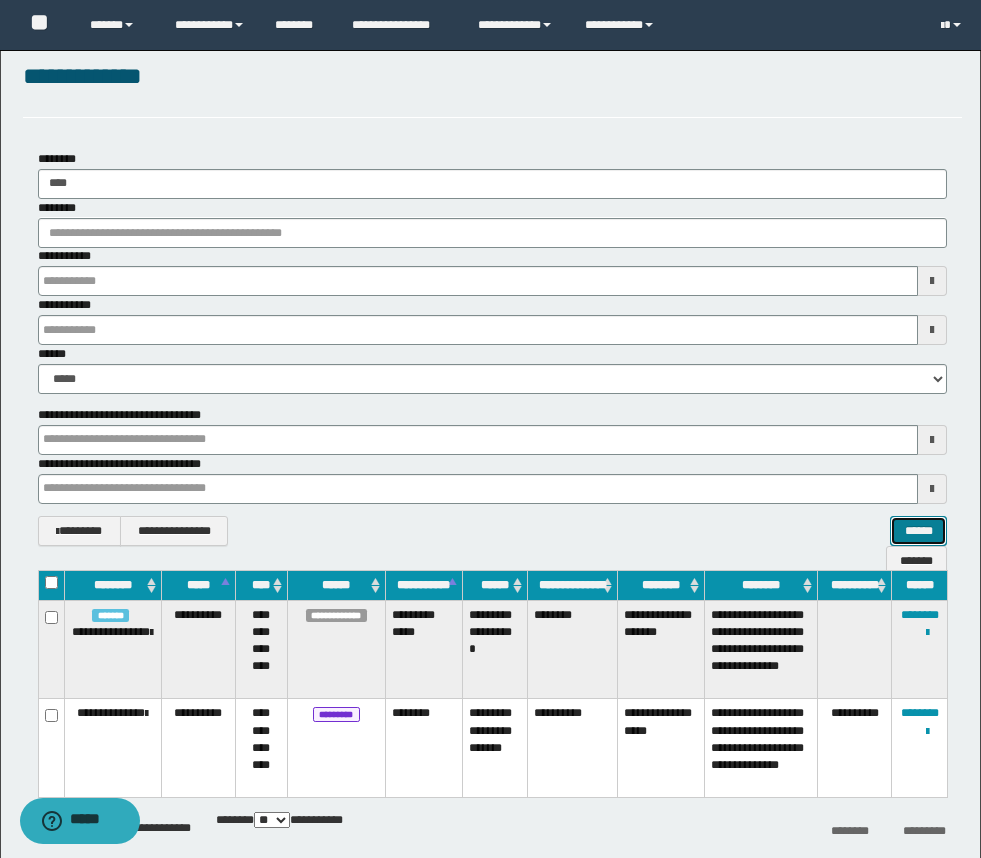 click on "******" at bounding box center [918, 531] 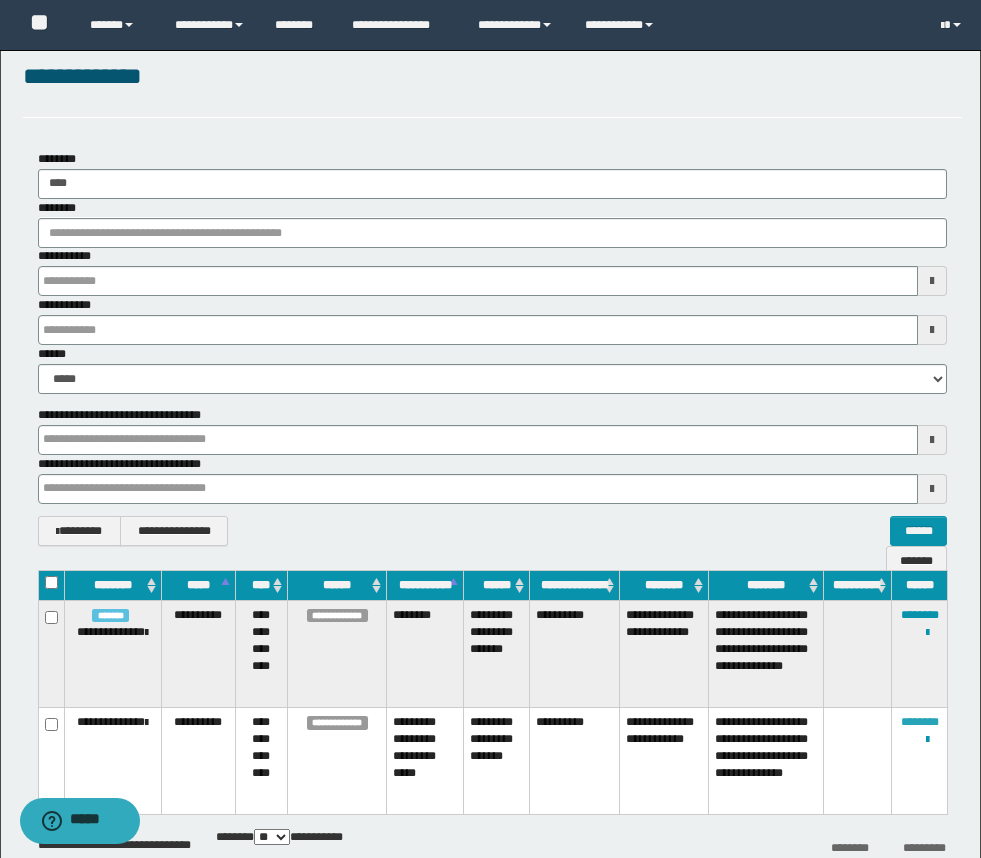click on "********" at bounding box center (920, 722) 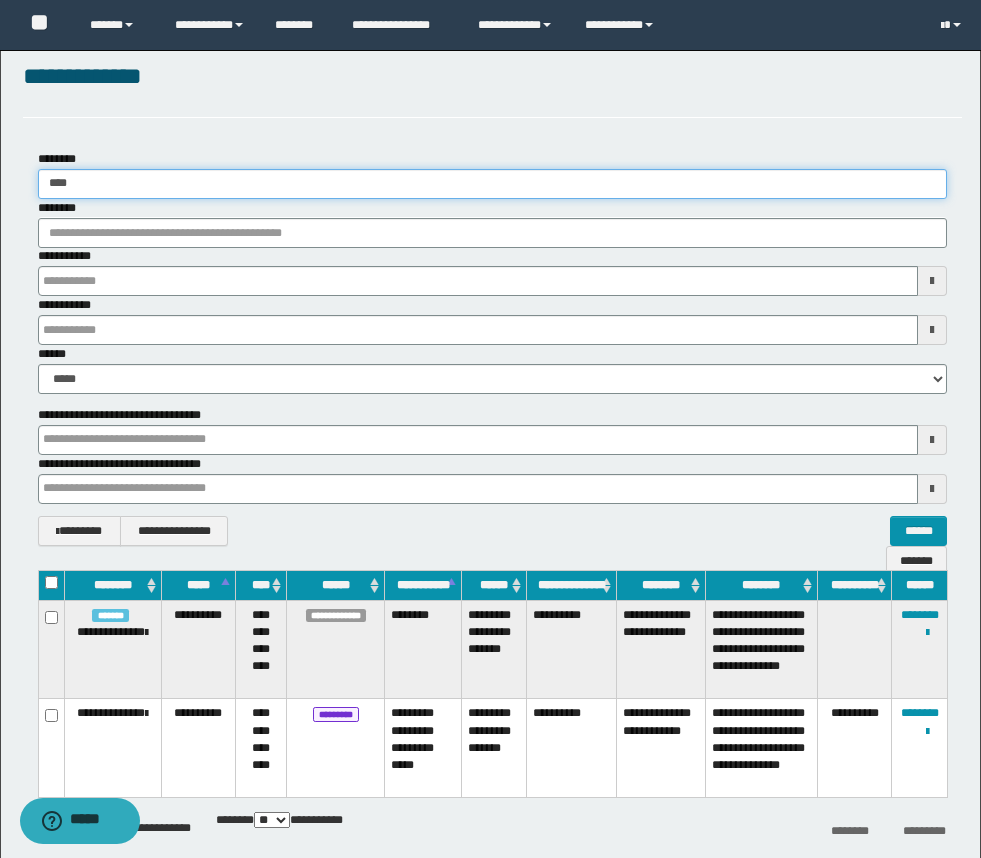 drag, startPoint x: 89, startPoint y: 180, endPoint x: 19, endPoint y: 180, distance: 70 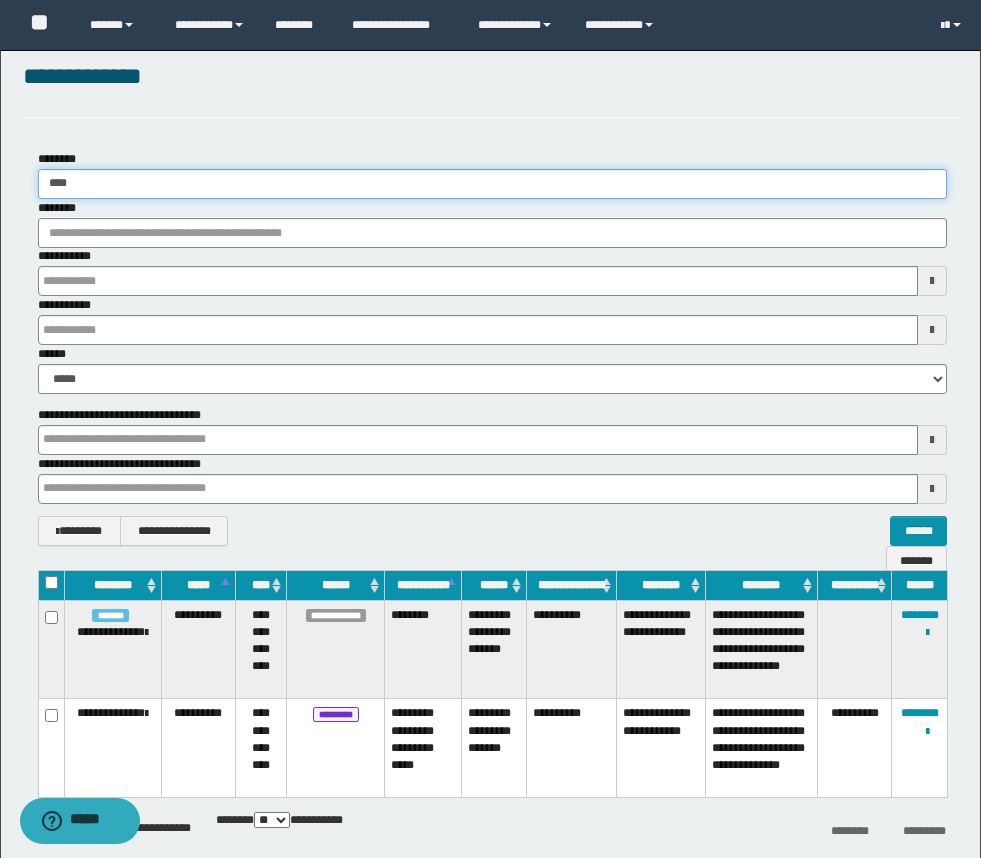 click on "**********" at bounding box center [492, 348] 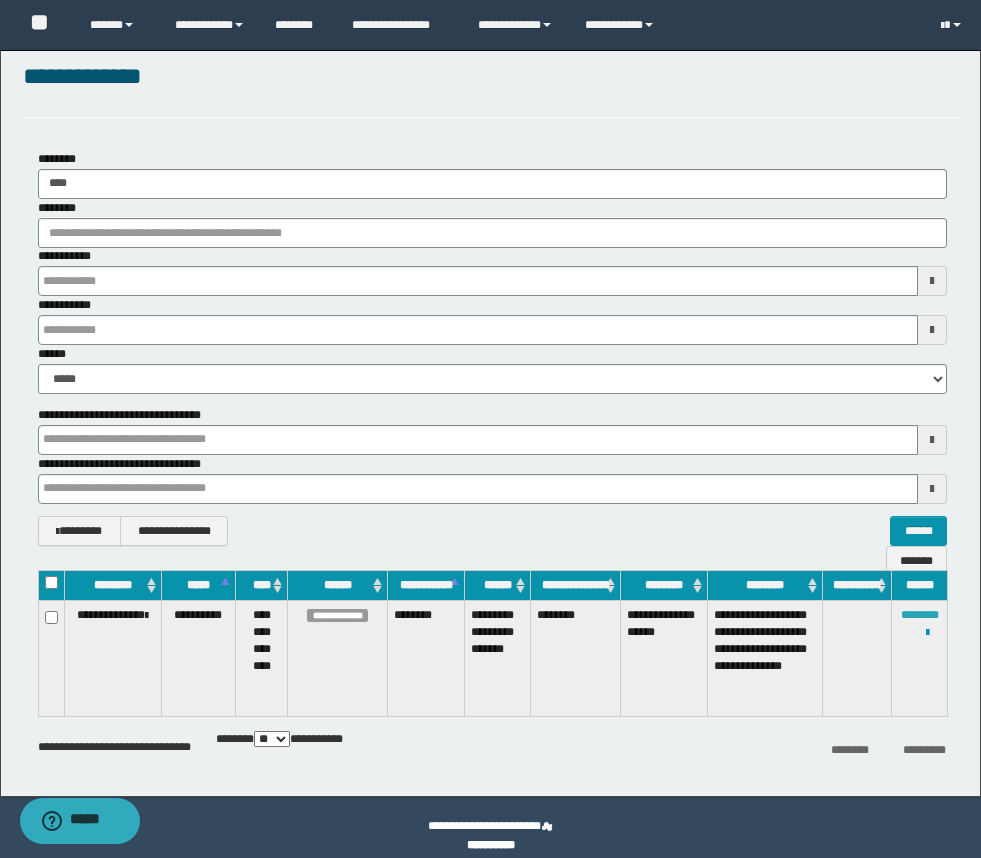 click on "********" at bounding box center (920, 615) 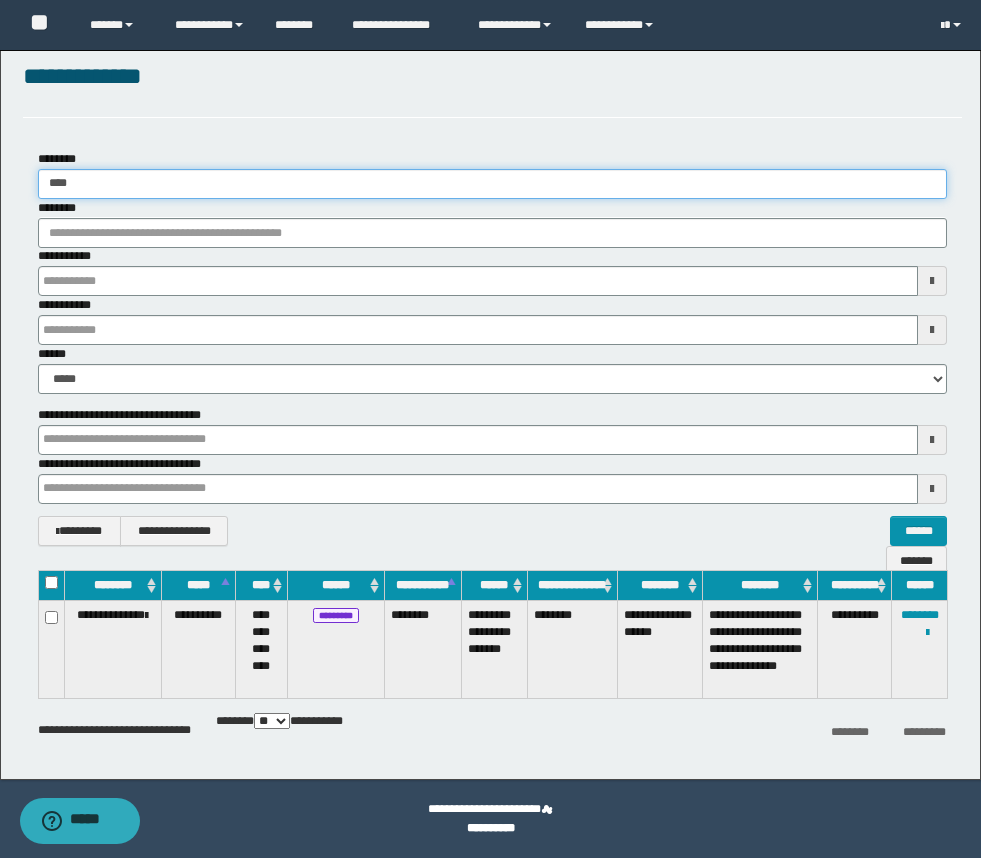 drag, startPoint x: 93, startPoint y: 184, endPoint x: 31, endPoint y: 180, distance: 62.1289 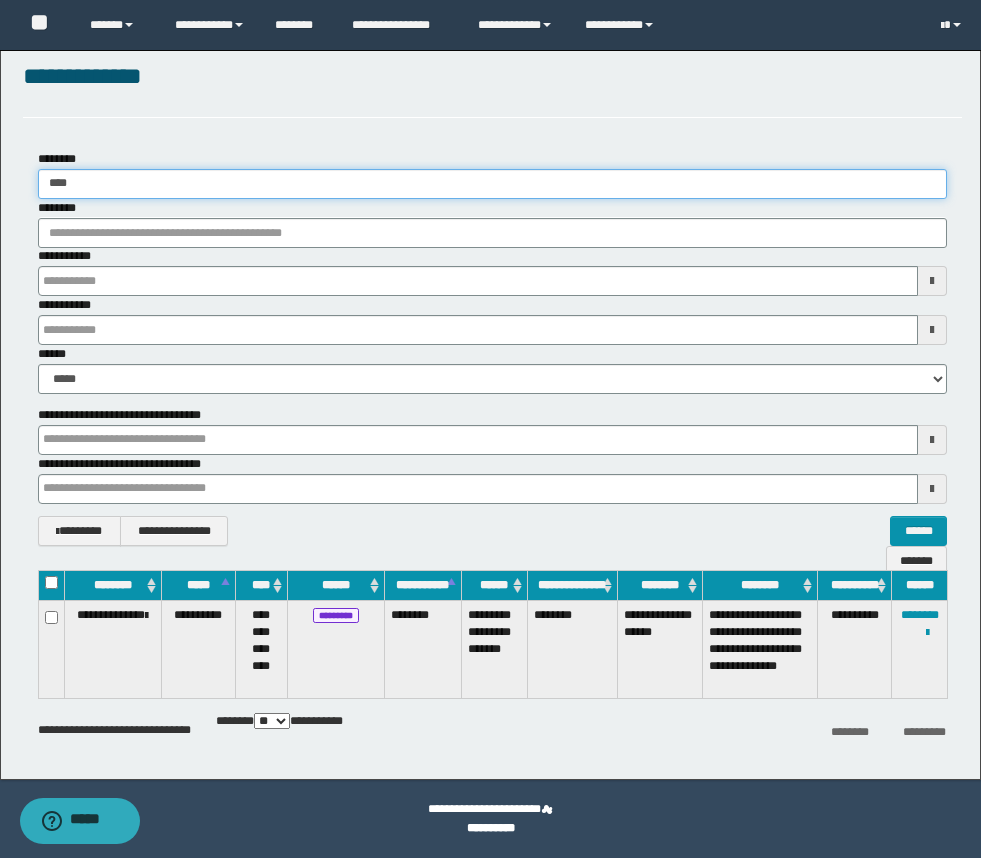 click on "********
****" at bounding box center [492, 174] 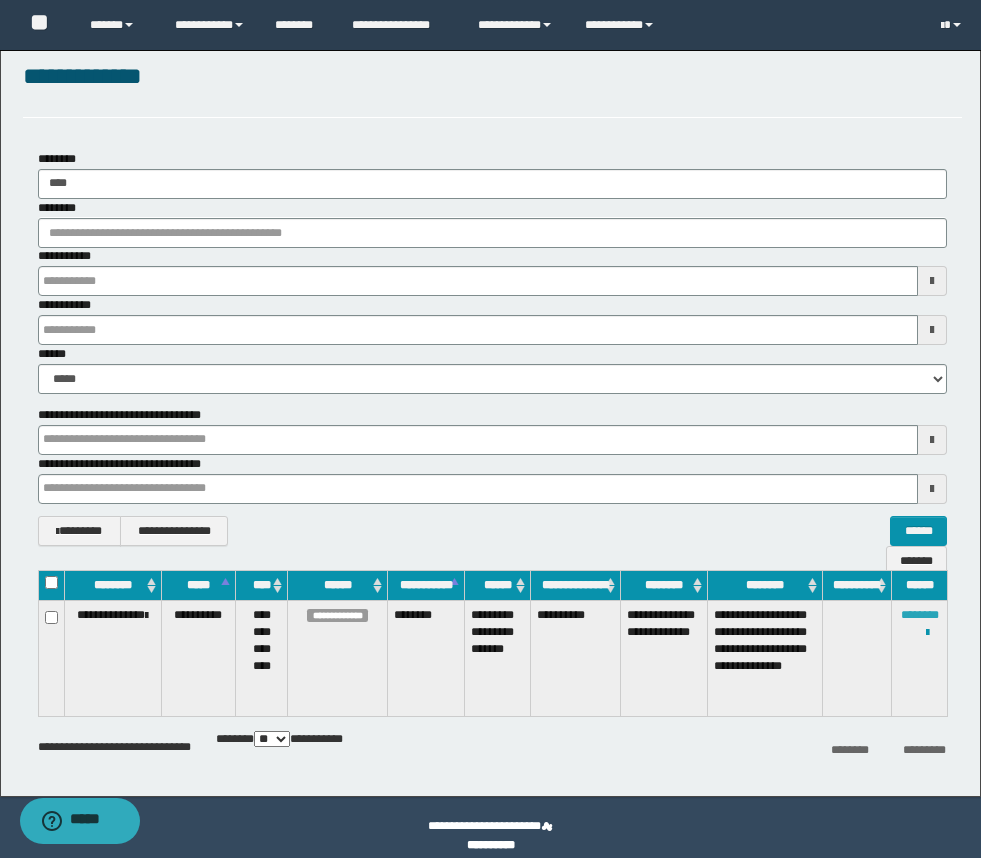 click on "********" at bounding box center [920, 615] 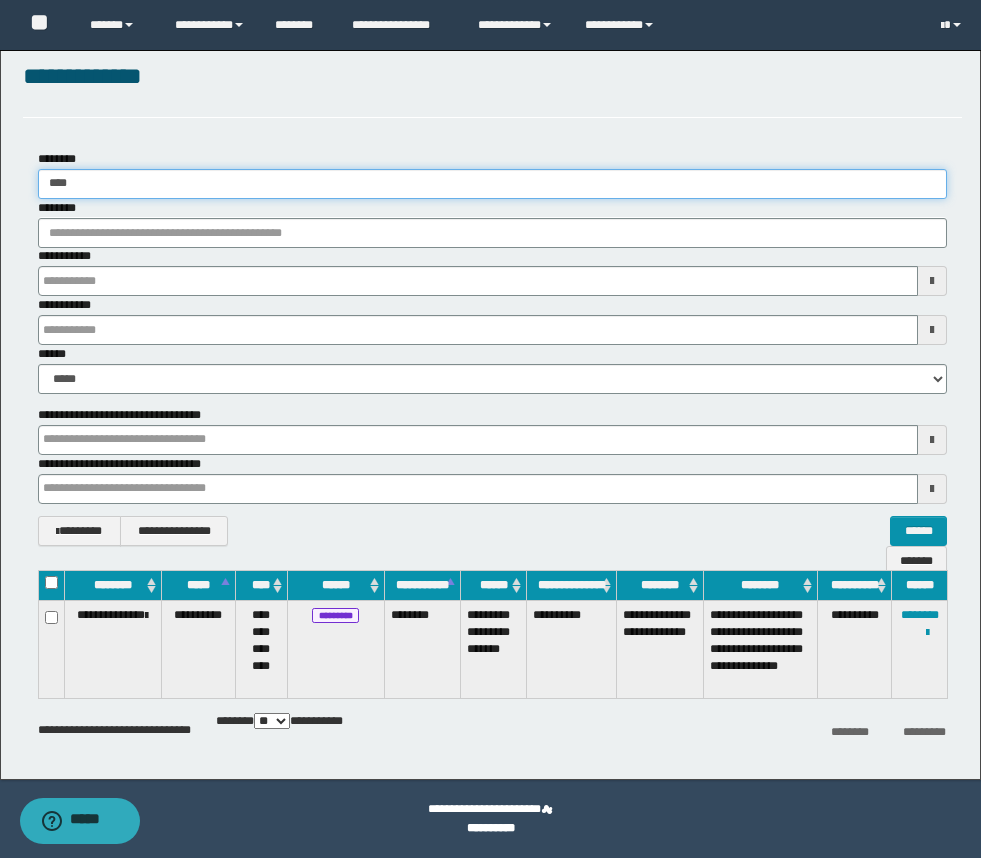 drag, startPoint x: 86, startPoint y: 190, endPoint x: 7, endPoint y: 174, distance: 80.60397 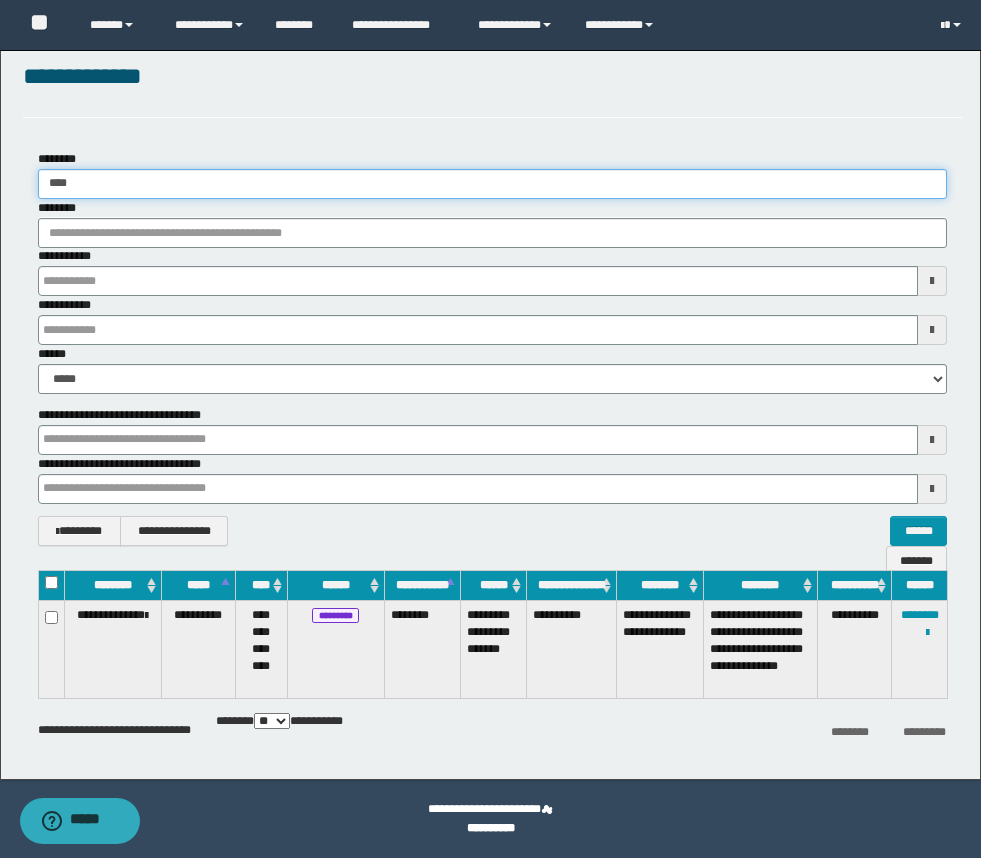click on "**********" at bounding box center [492, 348] 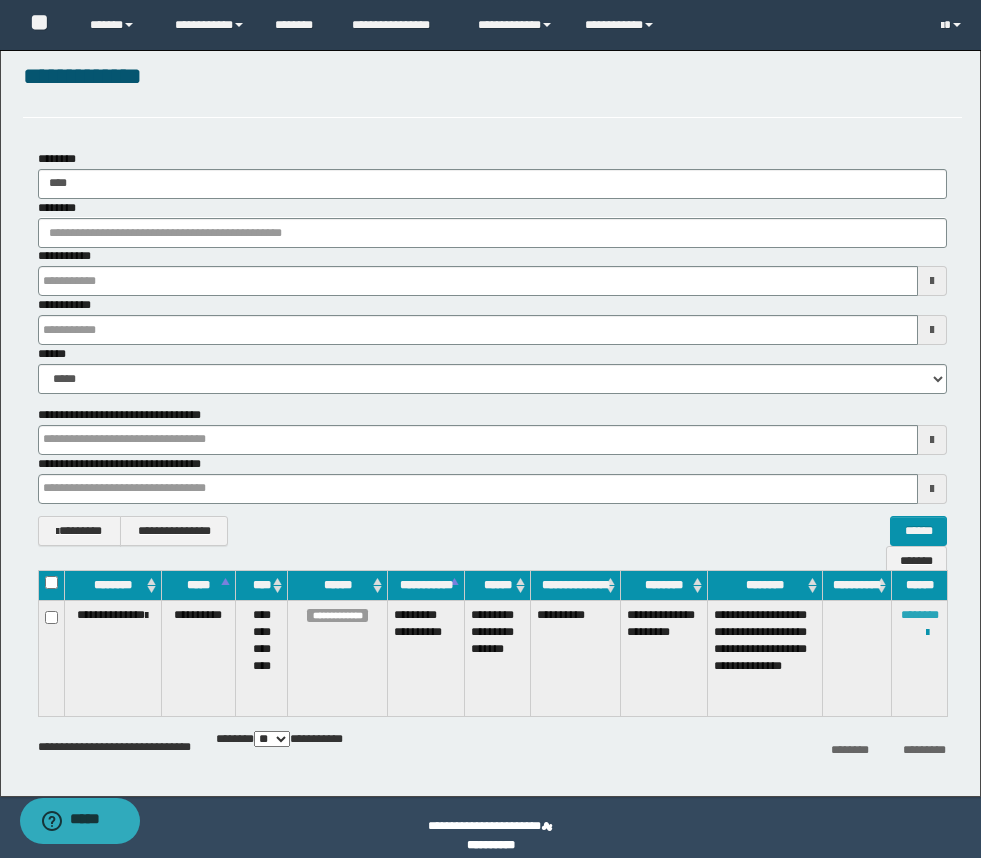click on "********" at bounding box center (920, 615) 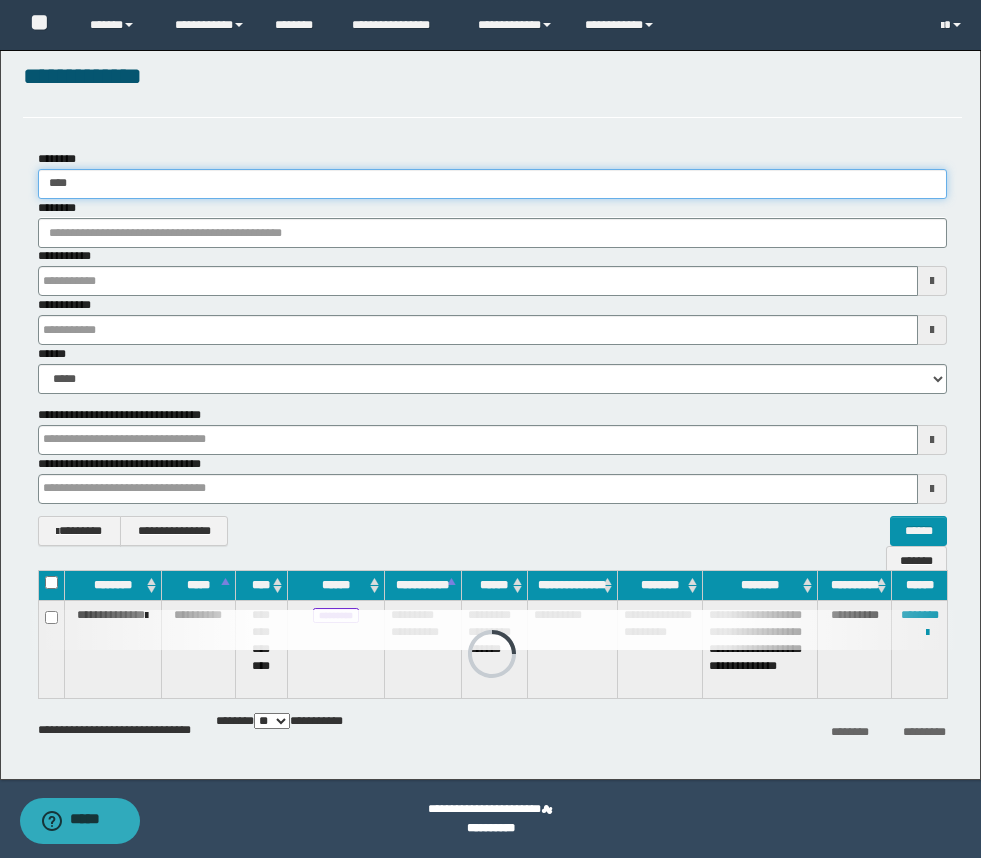 drag, startPoint x: 80, startPoint y: 189, endPoint x: 43, endPoint y: 186, distance: 37.12142 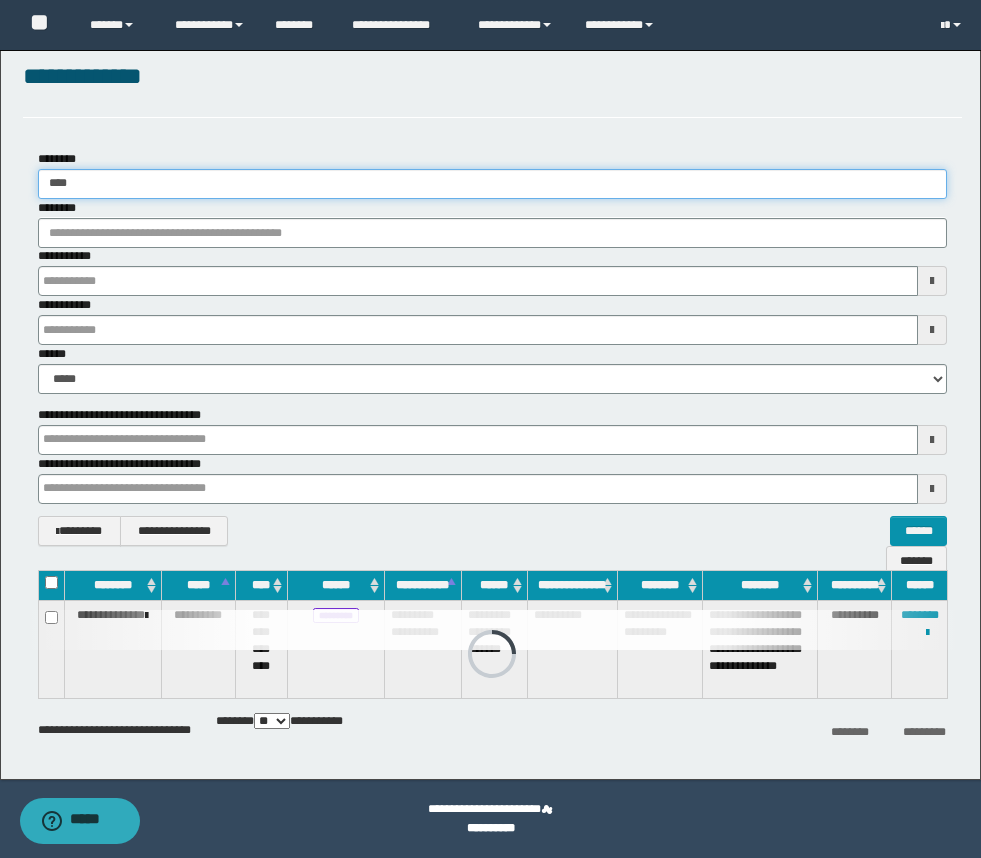 click on "****" at bounding box center [492, 184] 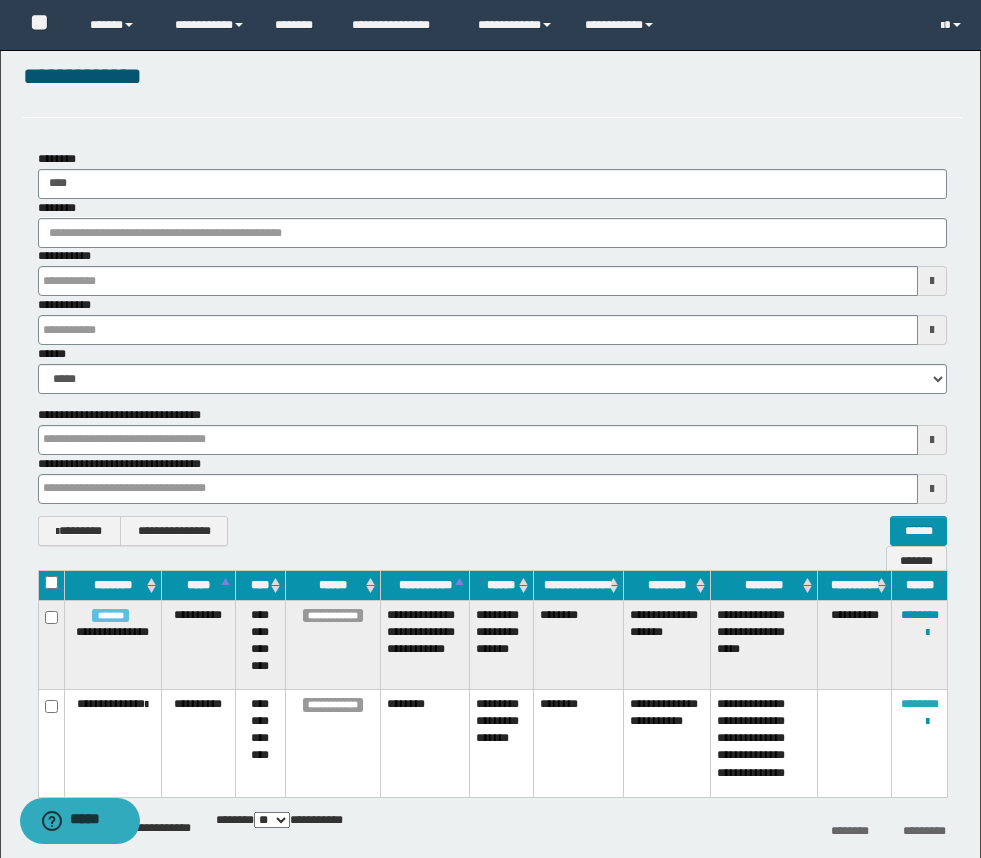 click on "********" at bounding box center [920, 704] 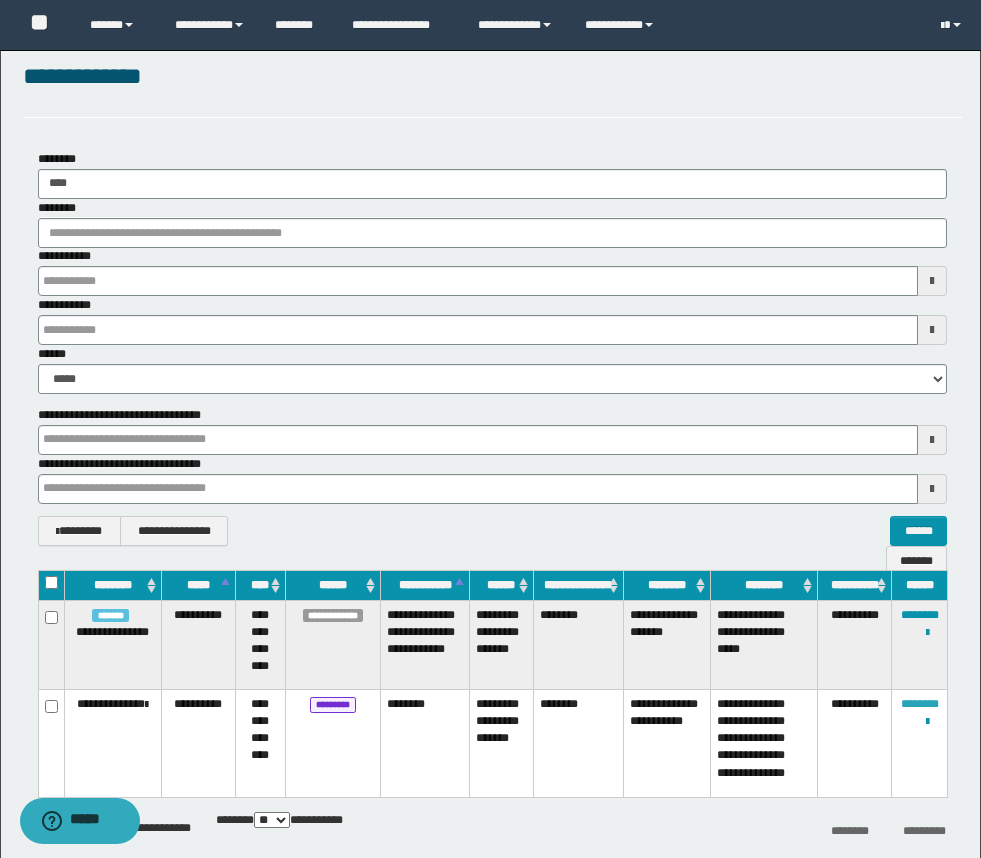 click on "********" at bounding box center (920, 704) 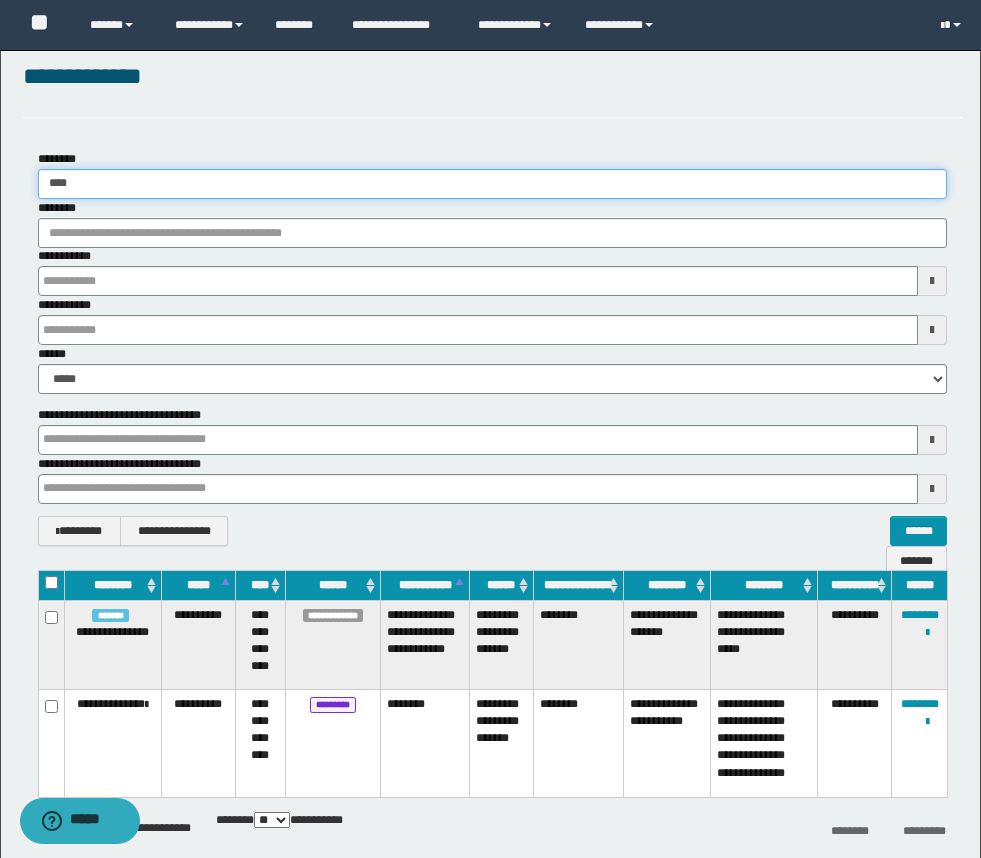 drag, startPoint x: 66, startPoint y: 176, endPoint x: -12, endPoint y: 161, distance: 79.429214 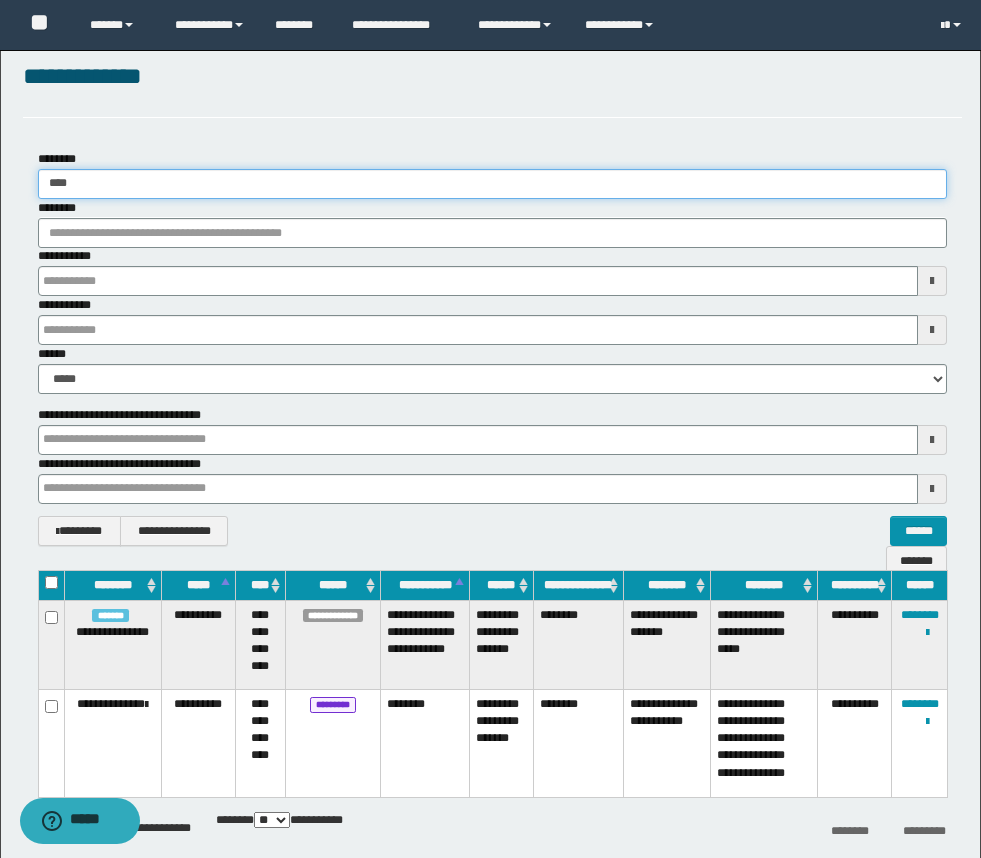 click on "**********" at bounding box center [490, 398] 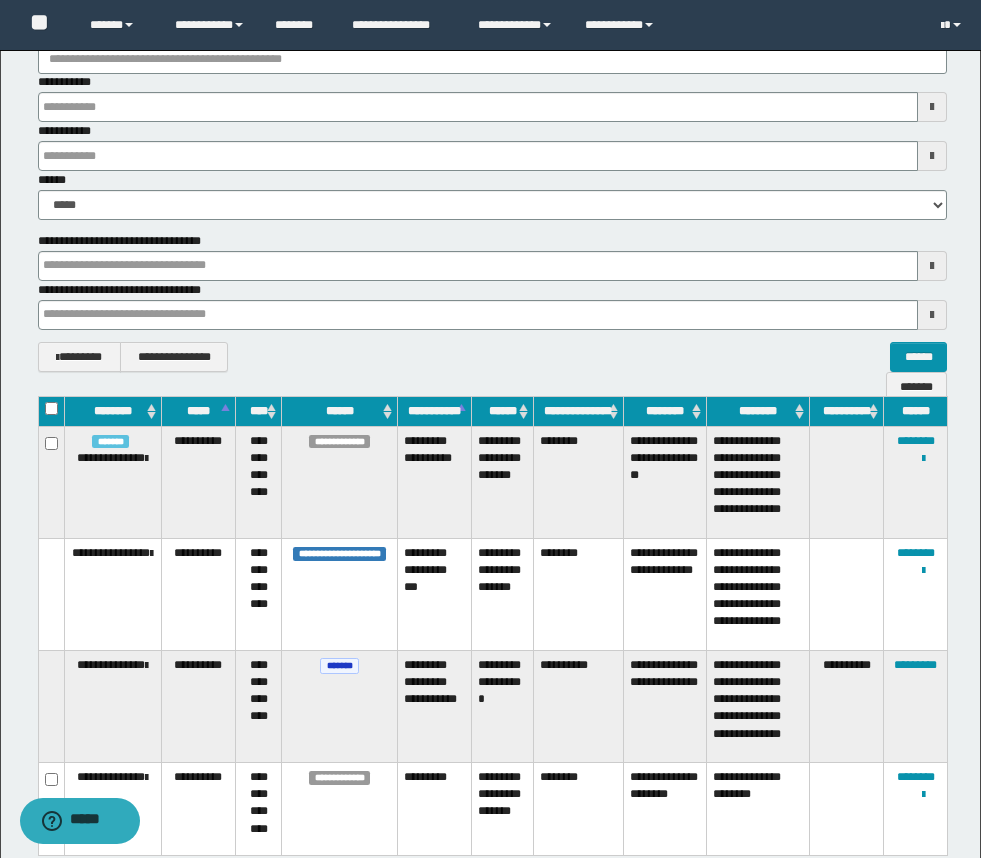 scroll, scrollTop: 361, scrollLeft: 0, axis: vertical 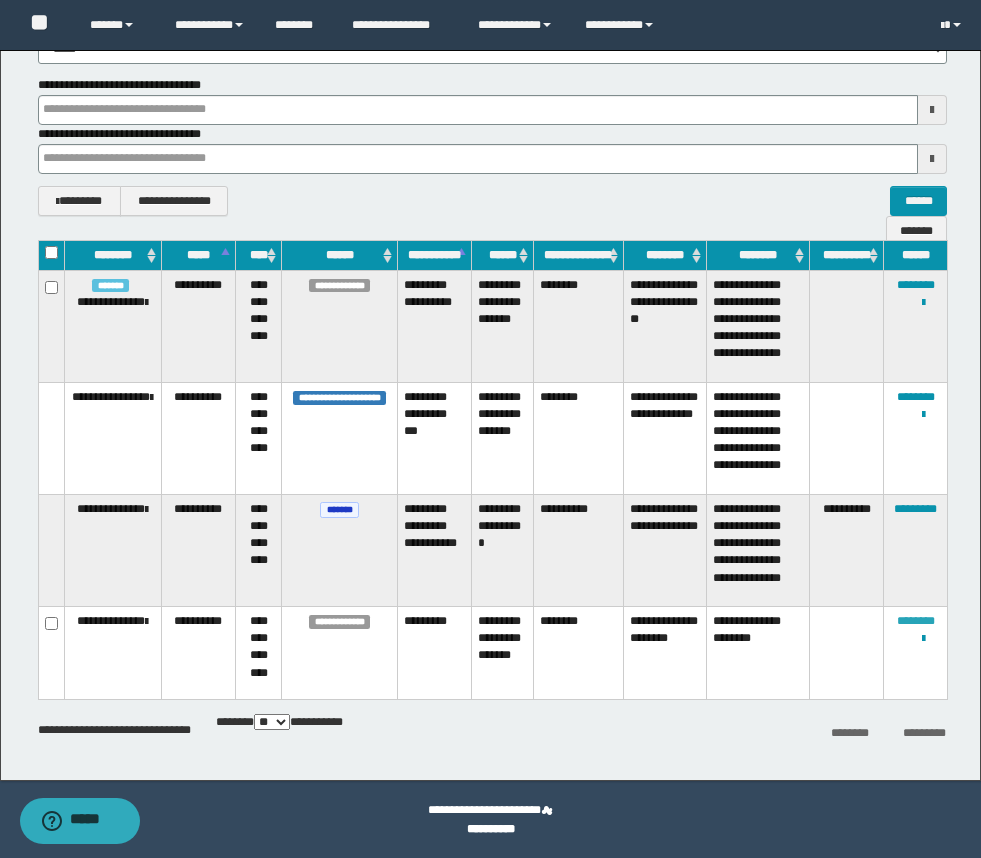 click on "********" at bounding box center (916, 621) 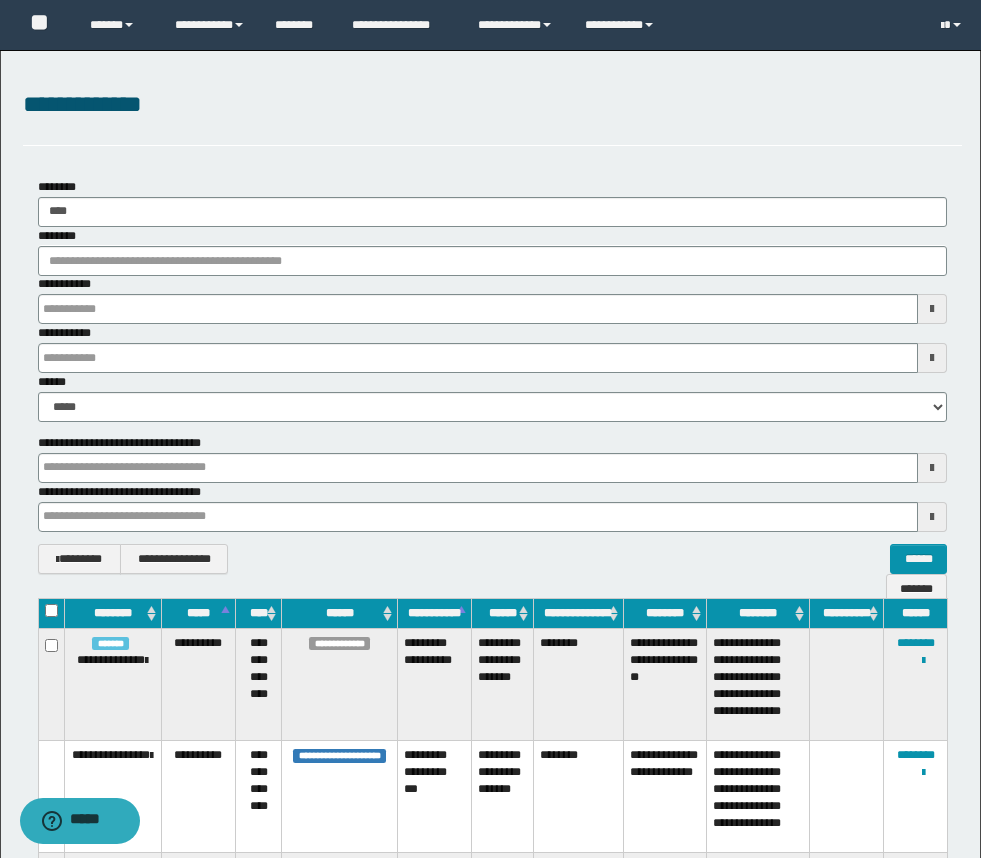 scroll, scrollTop: 0, scrollLeft: 0, axis: both 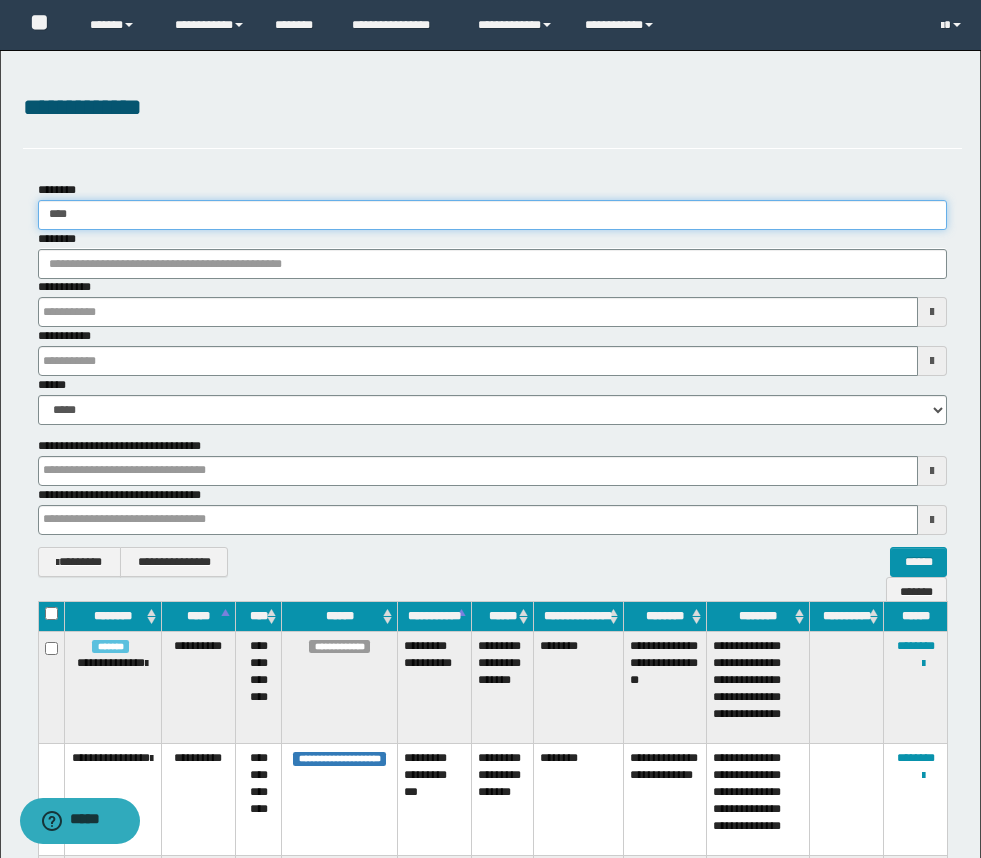 drag, startPoint x: 61, startPoint y: 219, endPoint x: 21, endPoint y: 210, distance: 41 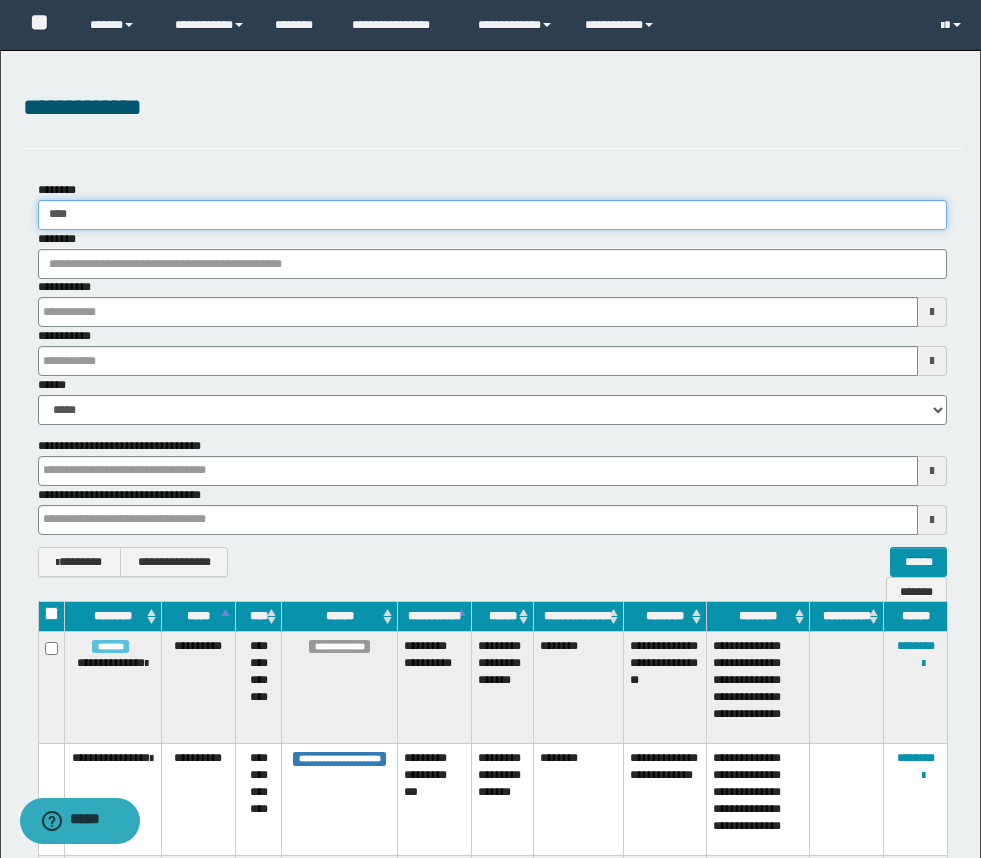 click on "**********" at bounding box center (492, 379) 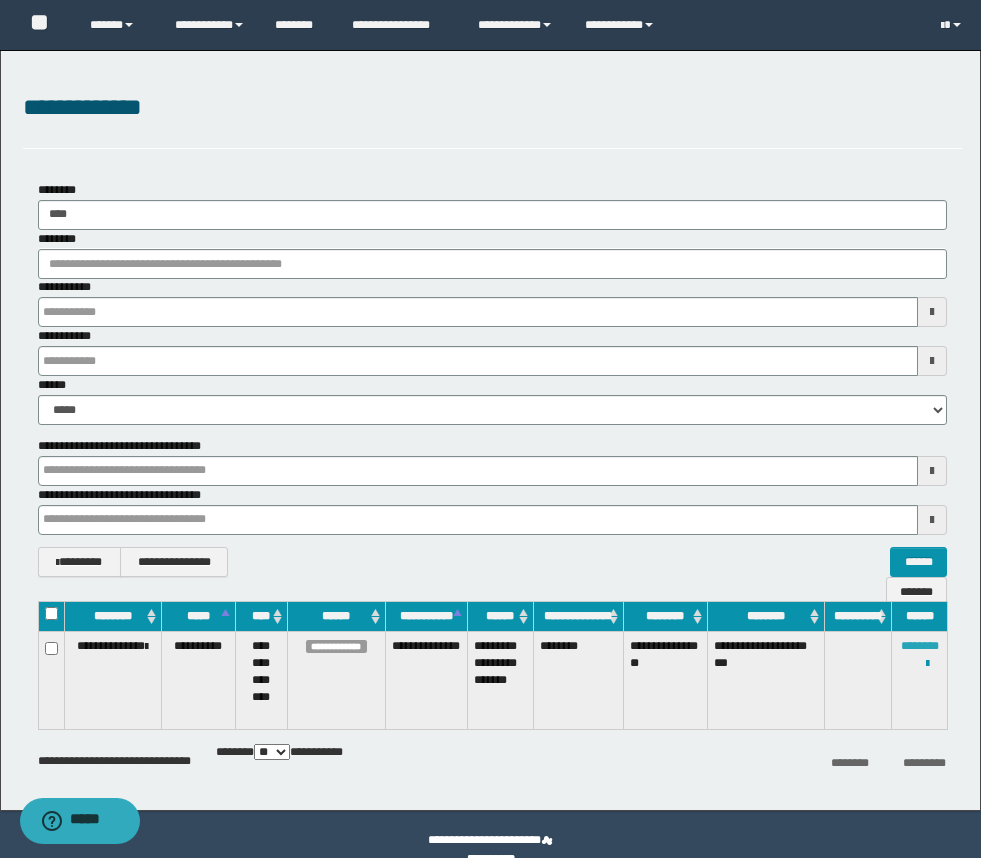 click on "********" at bounding box center (920, 646) 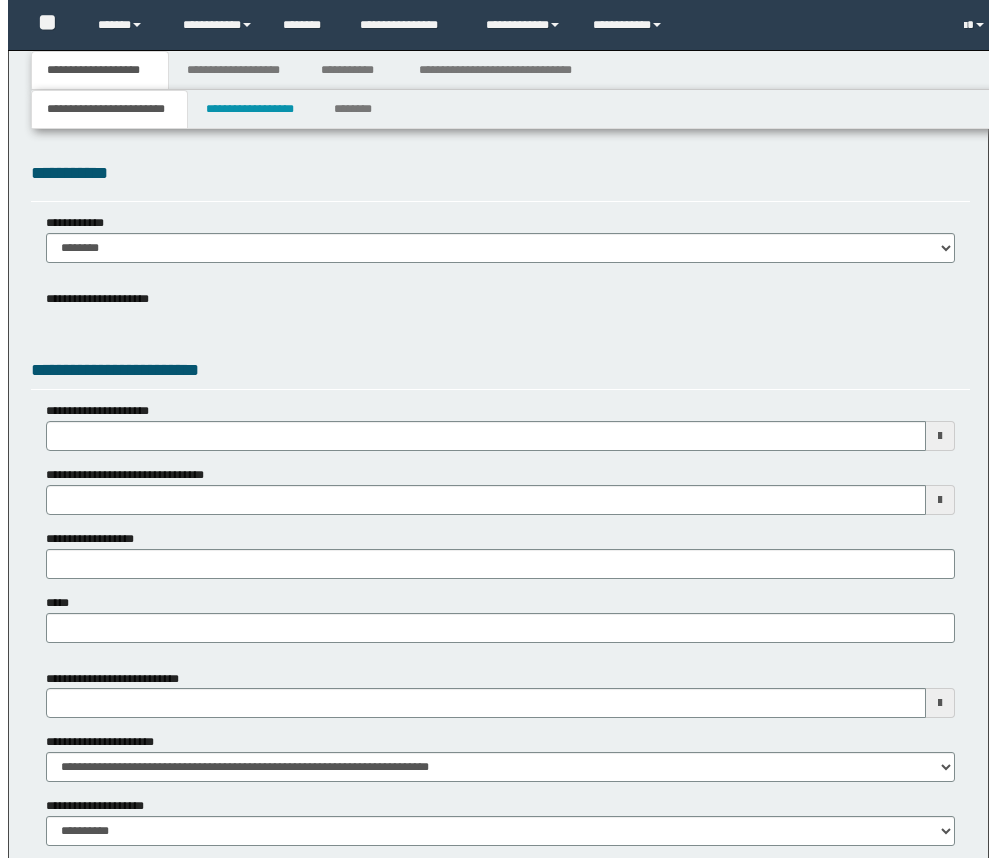 scroll, scrollTop: 0, scrollLeft: 0, axis: both 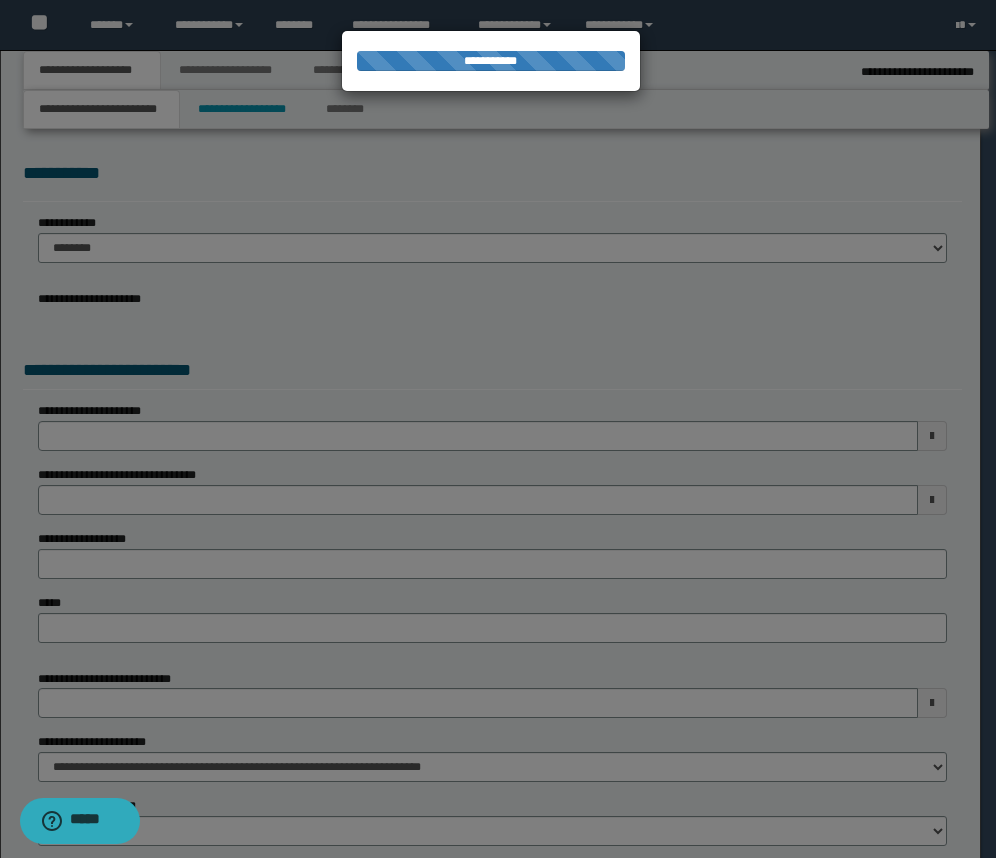 select on "*" 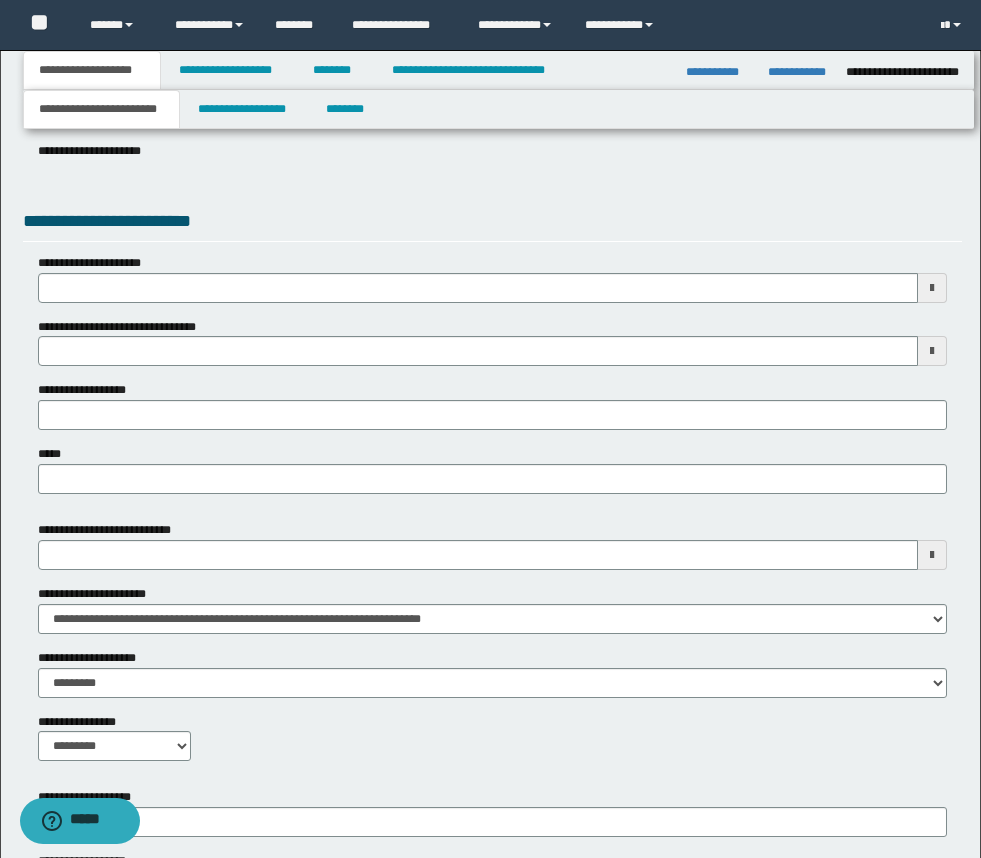 scroll, scrollTop: 64, scrollLeft: 0, axis: vertical 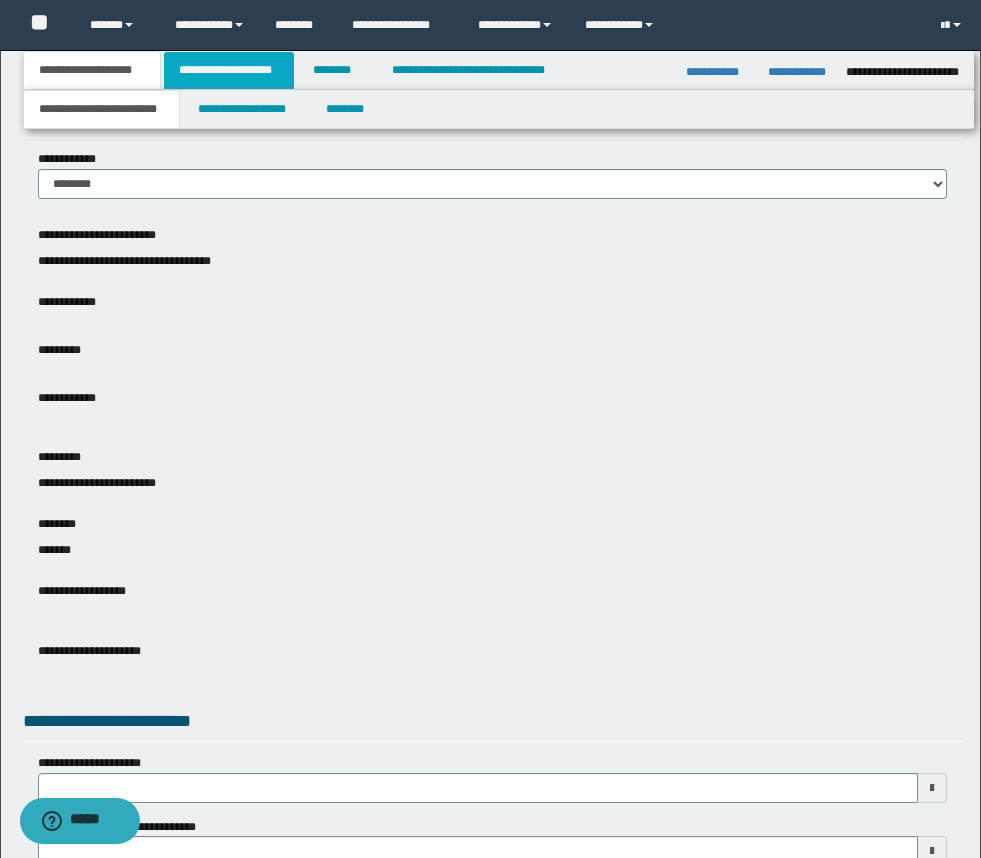 click on "**********" at bounding box center (229, 70) 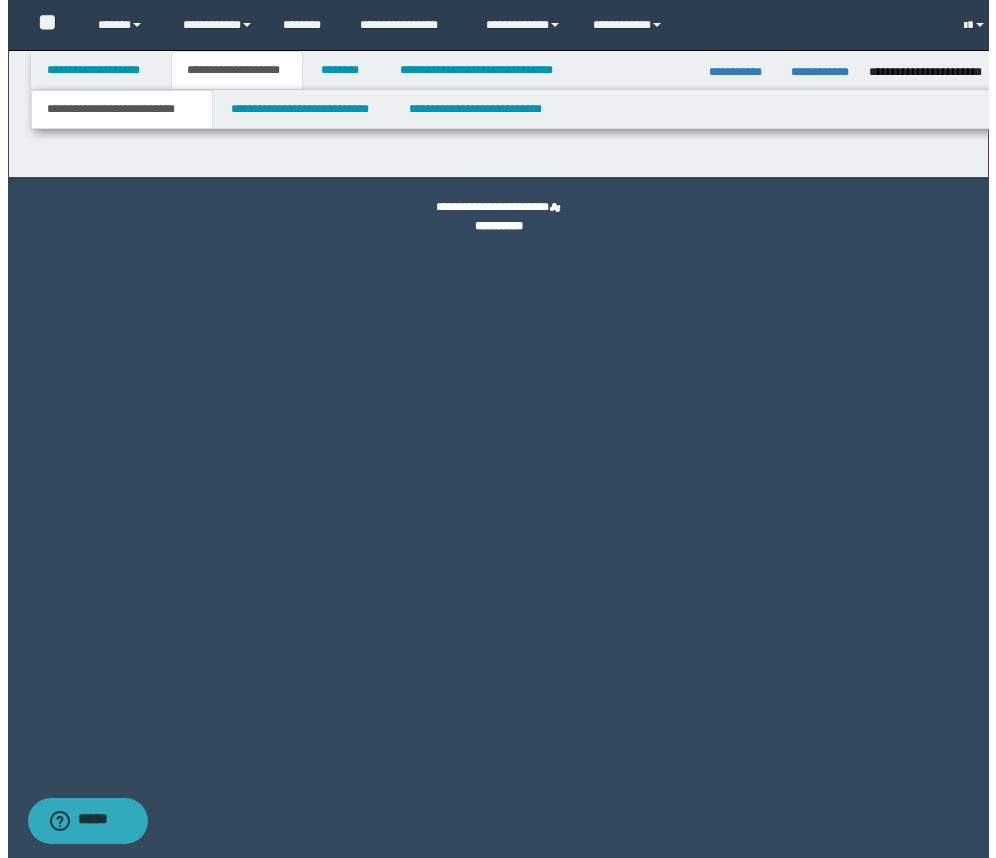 scroll, scrollTop: 0, scrollLeft: 0, axis: both 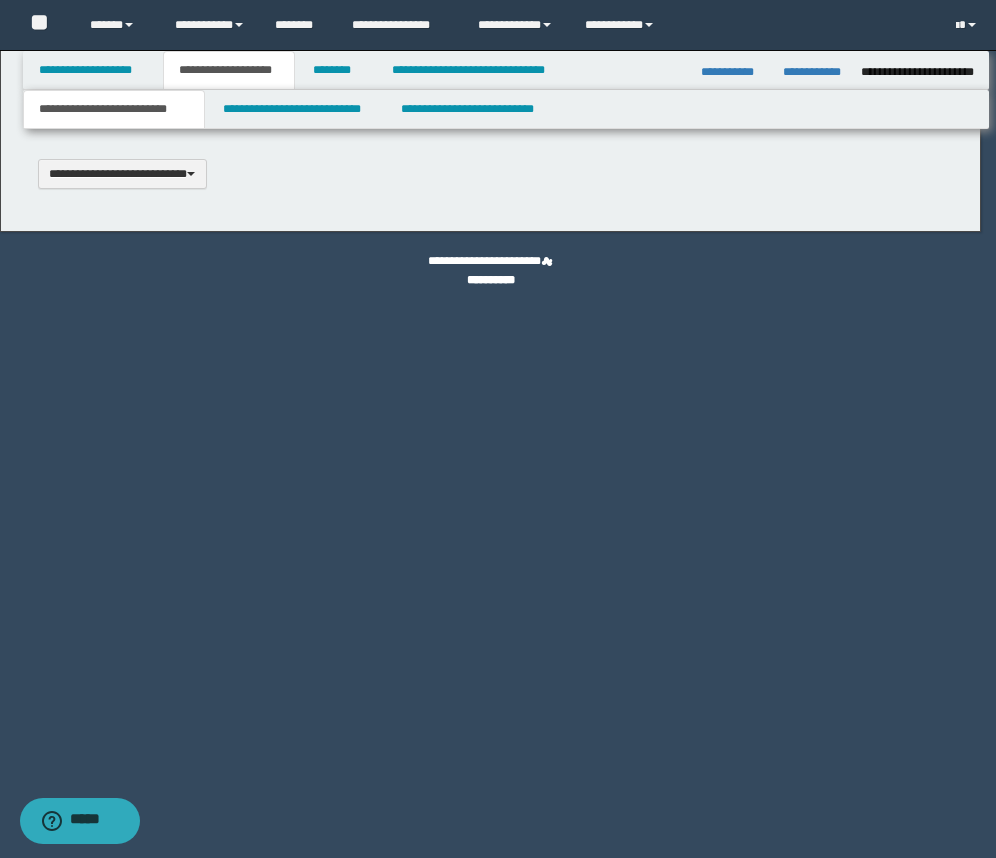 type 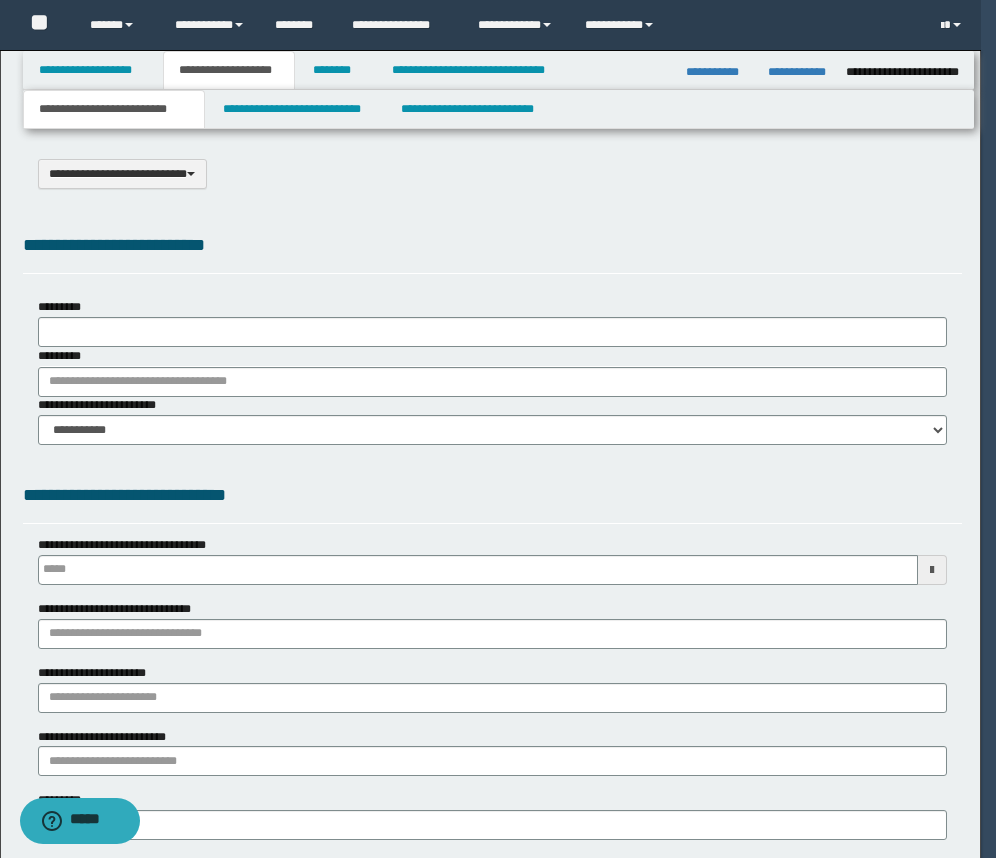 type on "**********" 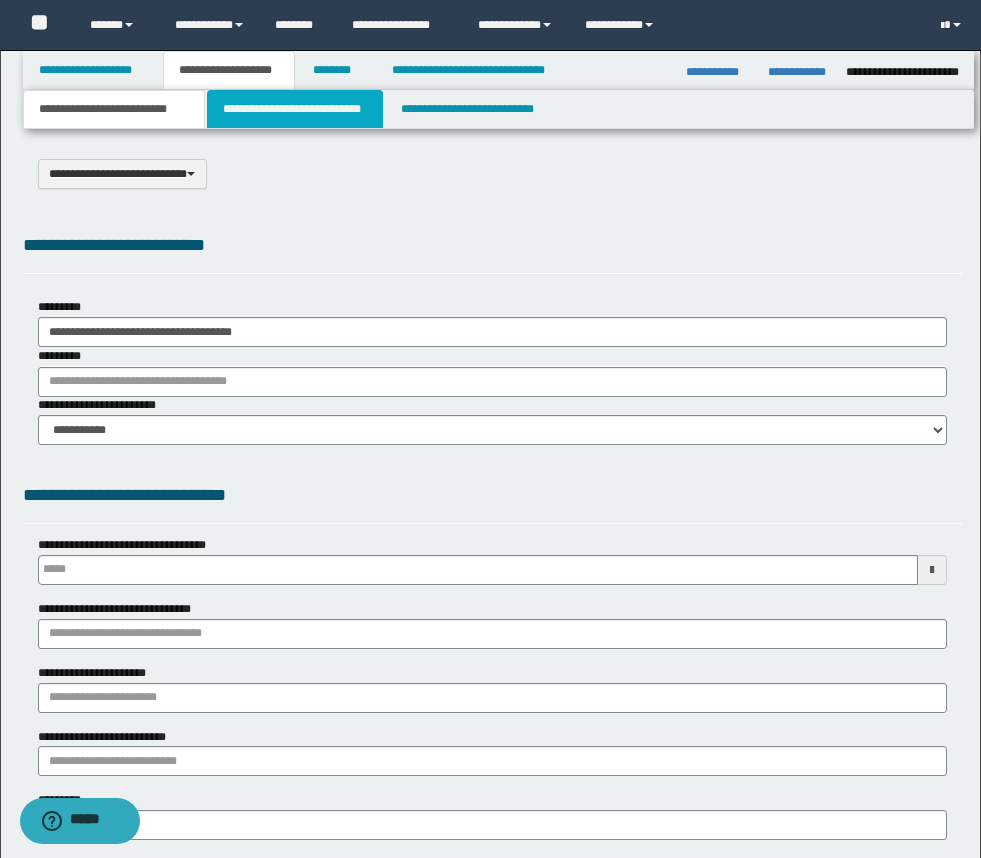 click on "**********" at bounding box center (295, 109) 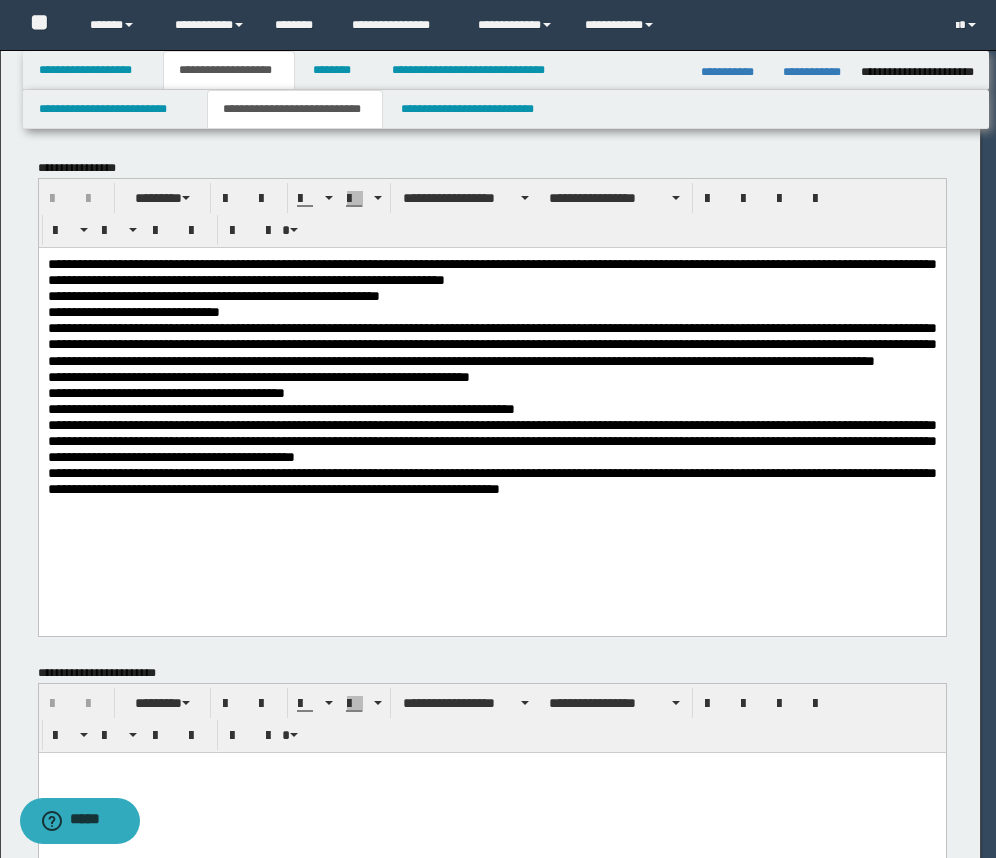 scroll, scrollTop: 0, scrollLeft: 0, axis: both 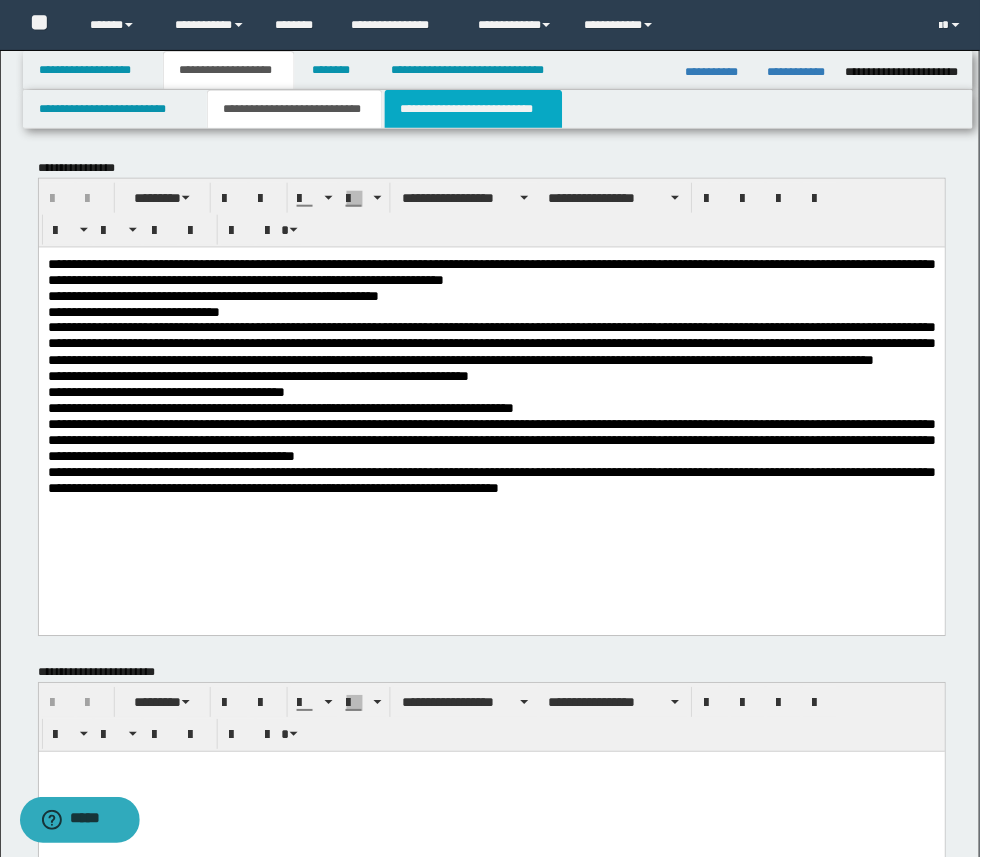 click on "**********" at bounding box center (474, 109) 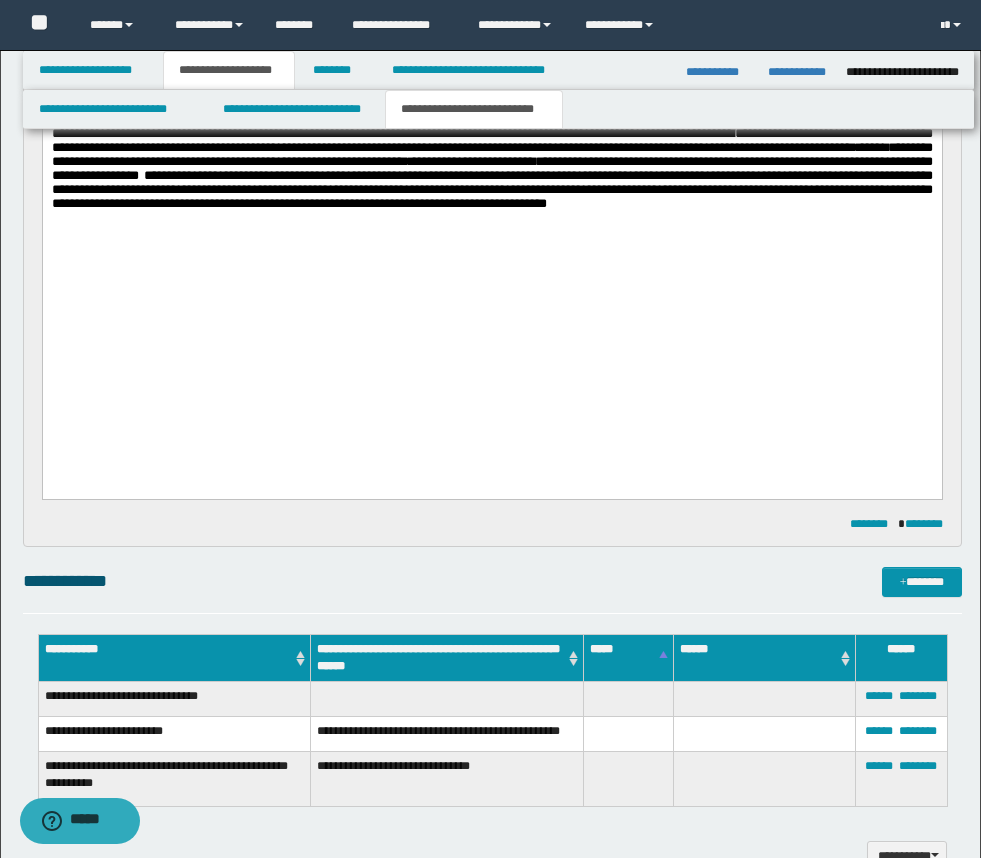 scroll, scrollTop: 667, scrollLeft: 0, axis: vertical 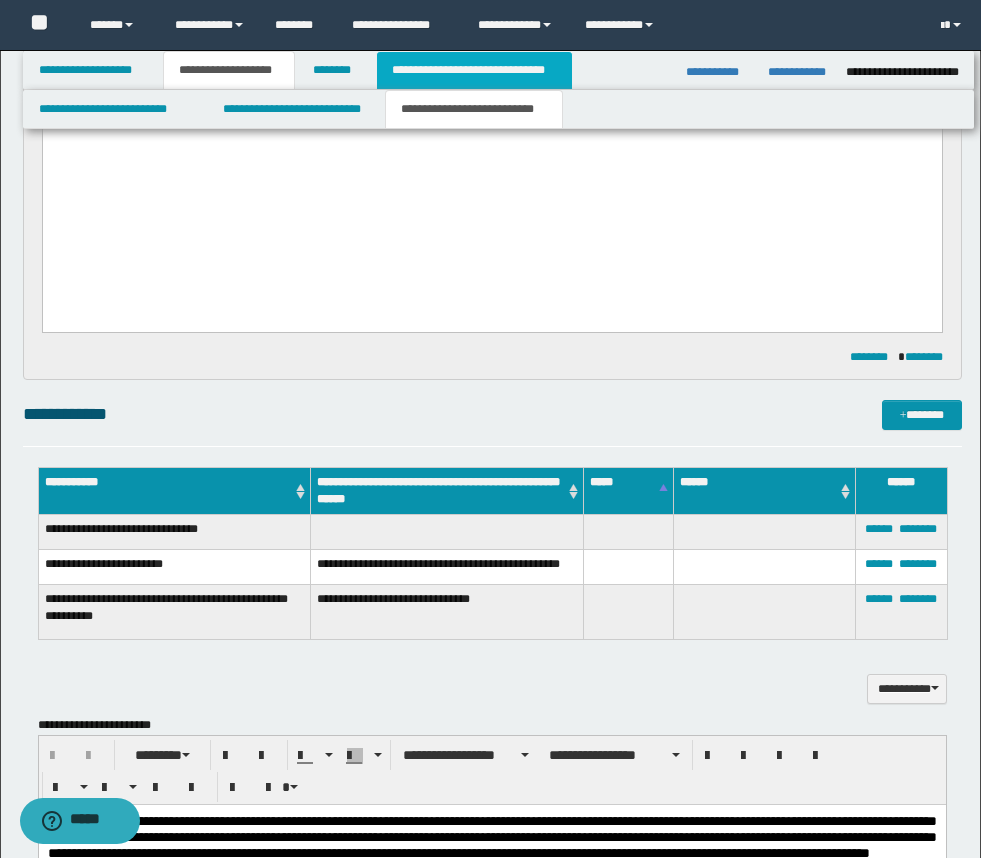 click on "**********" at bounding box center [474, 70] 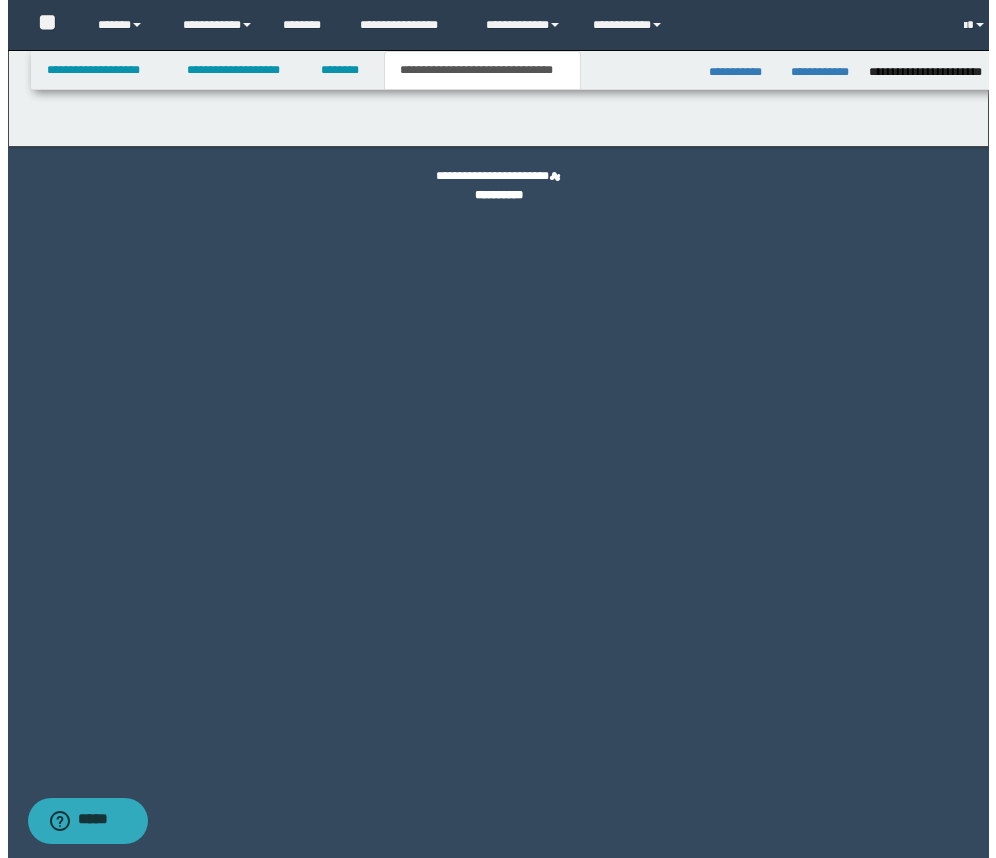 scroll, scrollTop: 0, scrollLeft: 0, axis: both 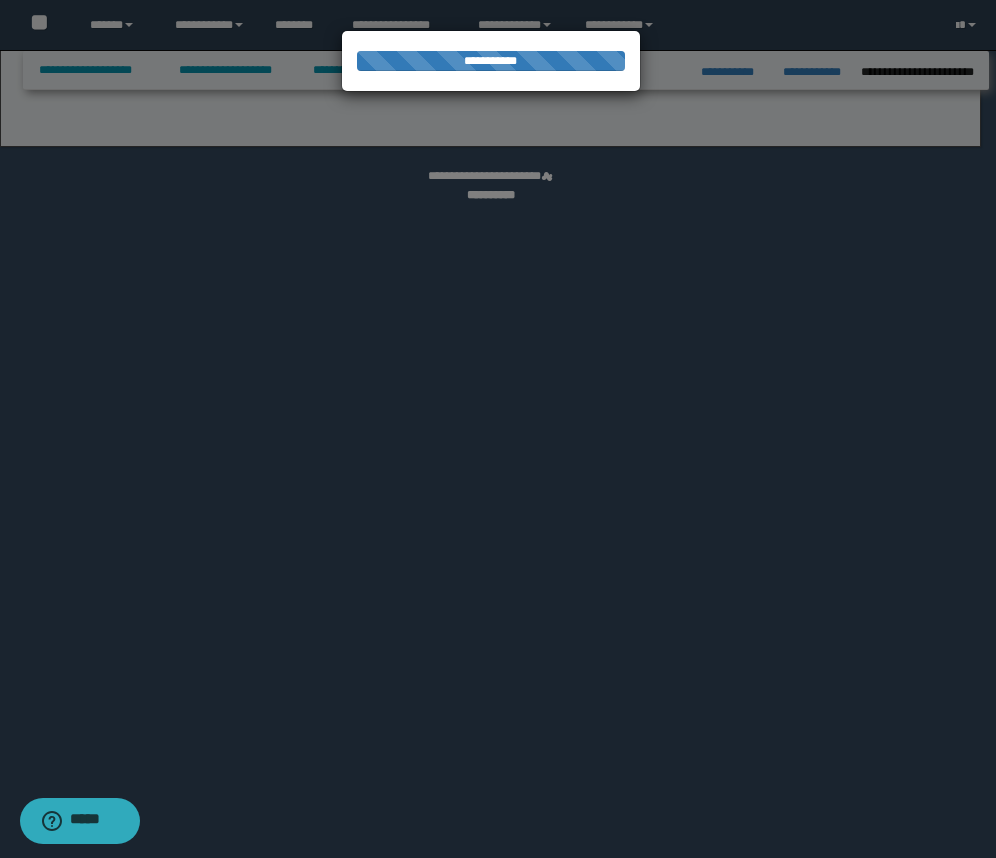 select on "*" 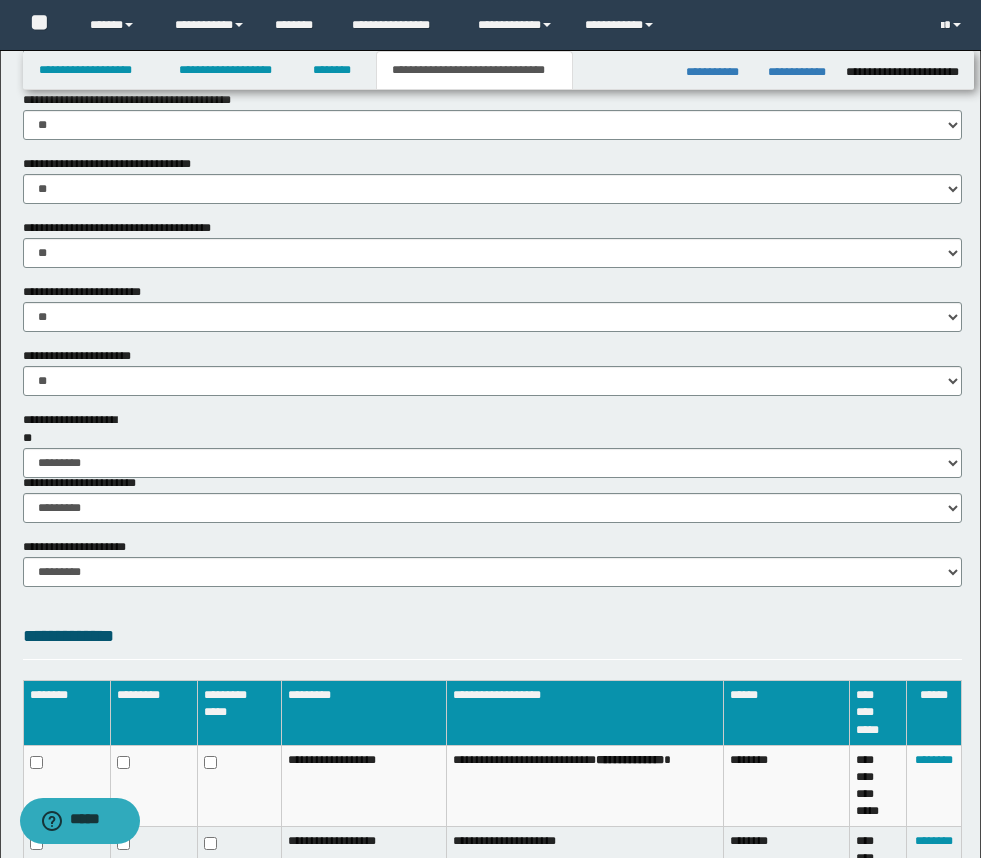scroll, scrollTop: 1482, scrollLeft: 0, axis: vertical 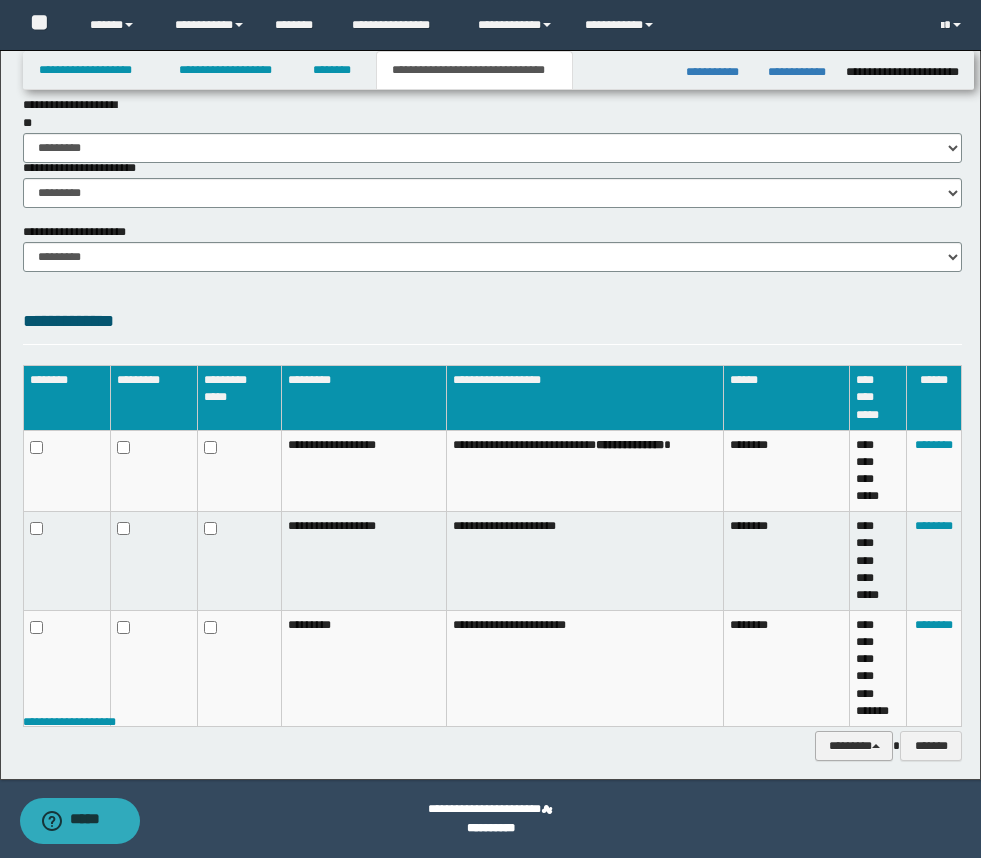 click on "********" at bounding box center (854, 746) 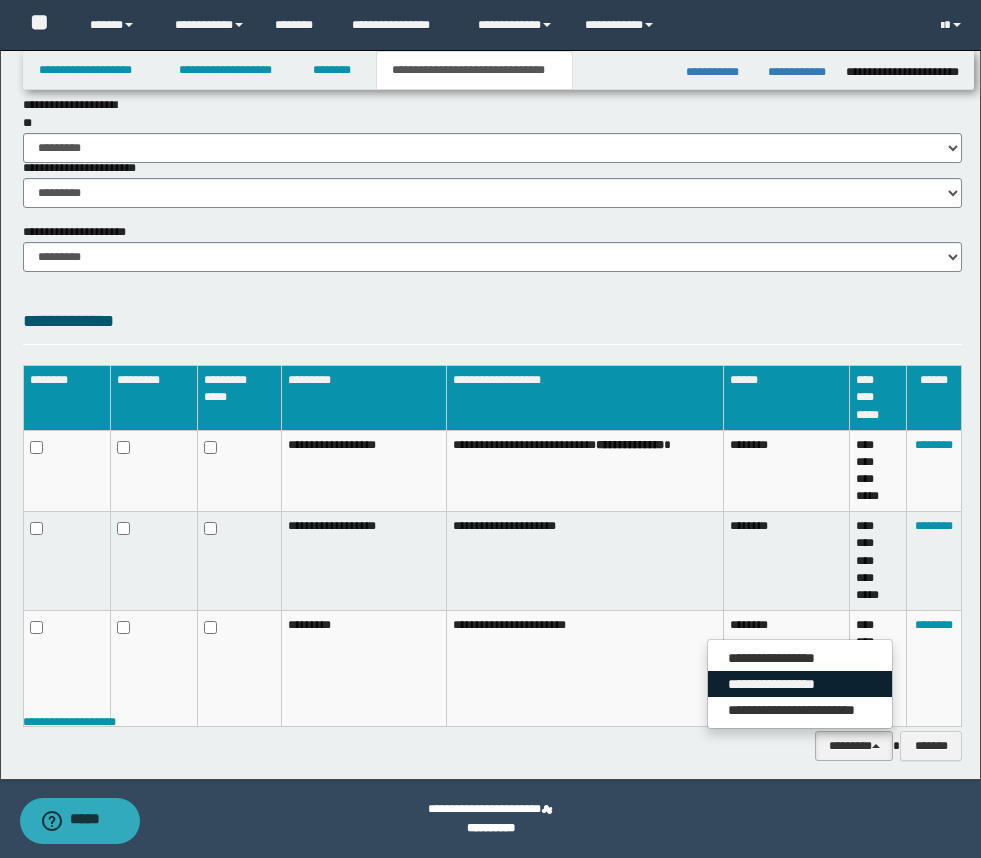 click on "**********" at bounding box center [800, 684] 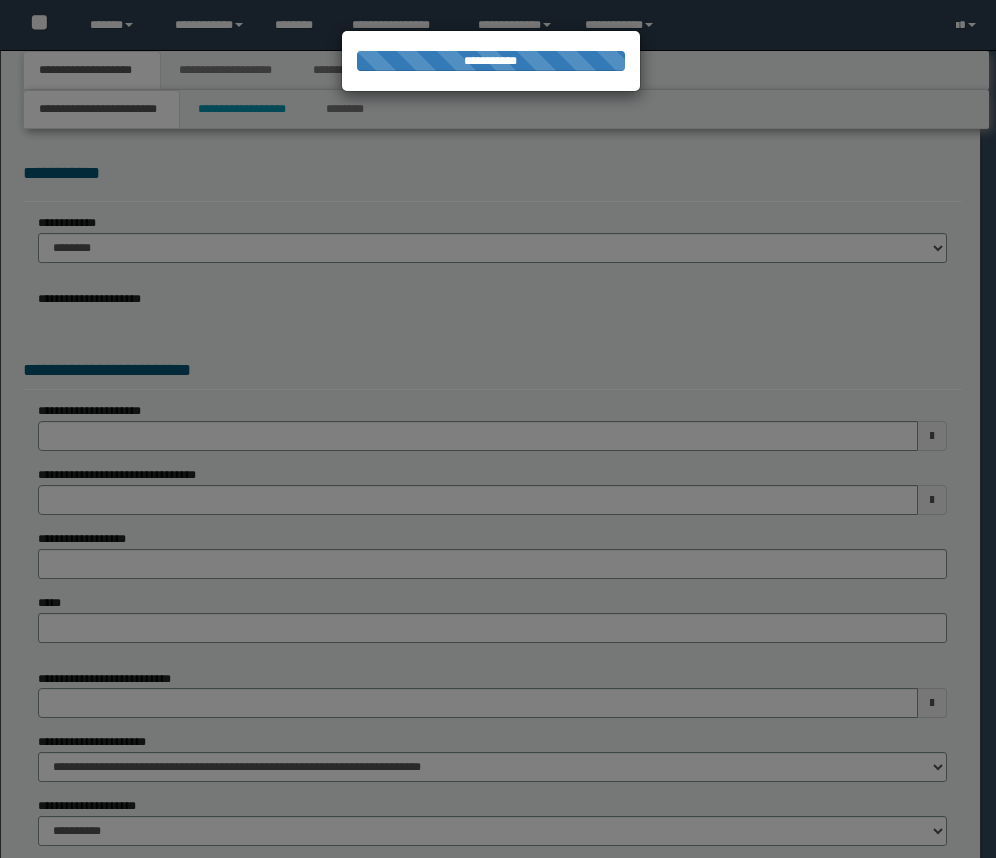 scroll, scrollTop: 0, scrollLeft: 0, axis: both 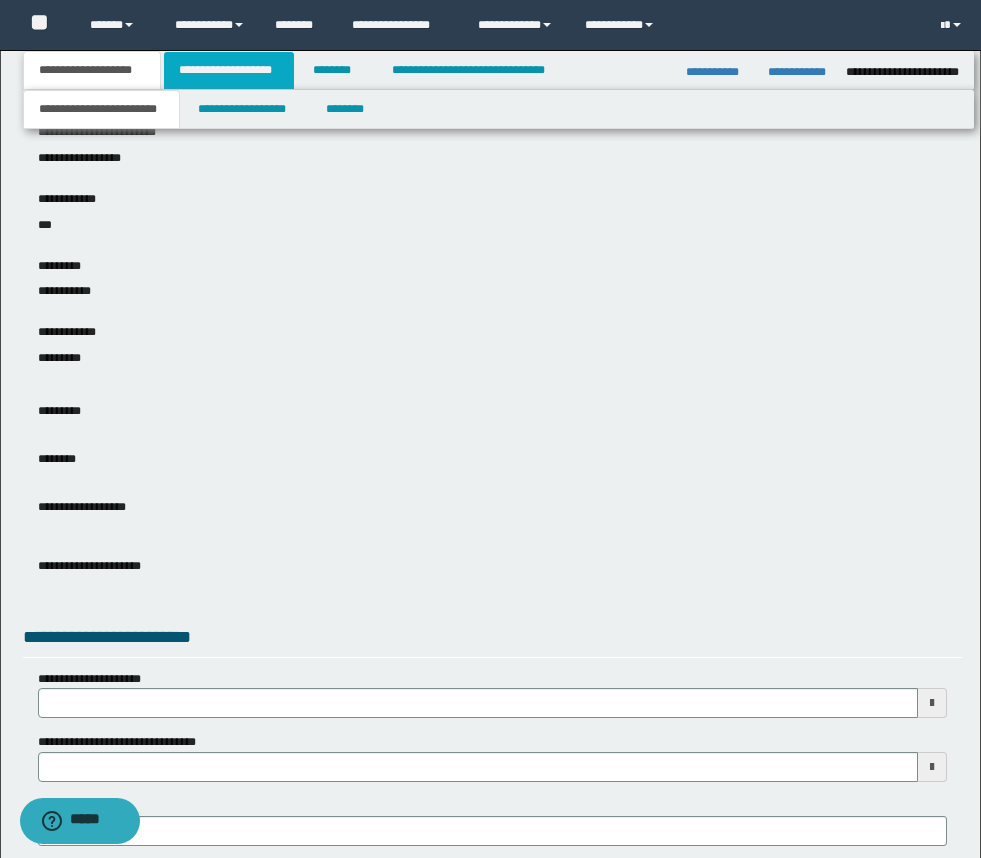 click on "**********" at bounding box center (229, 70) 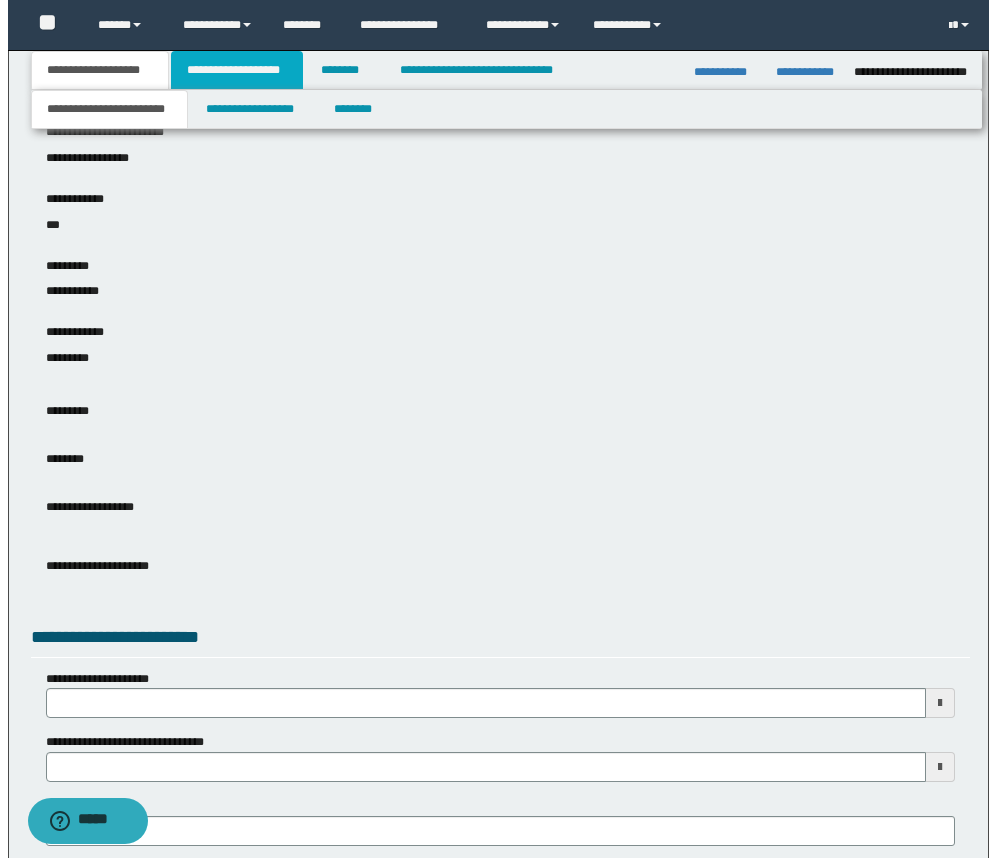 scroll, scrollTop: 0, scrollLeft: 0, axis: both 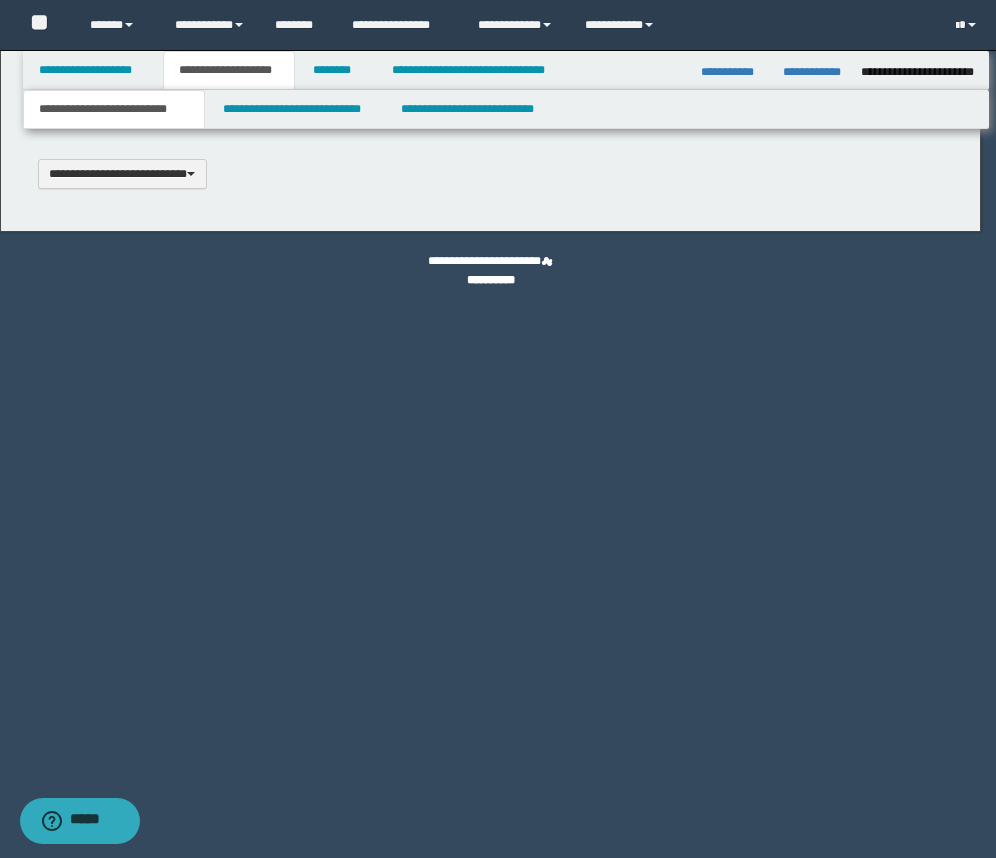 type 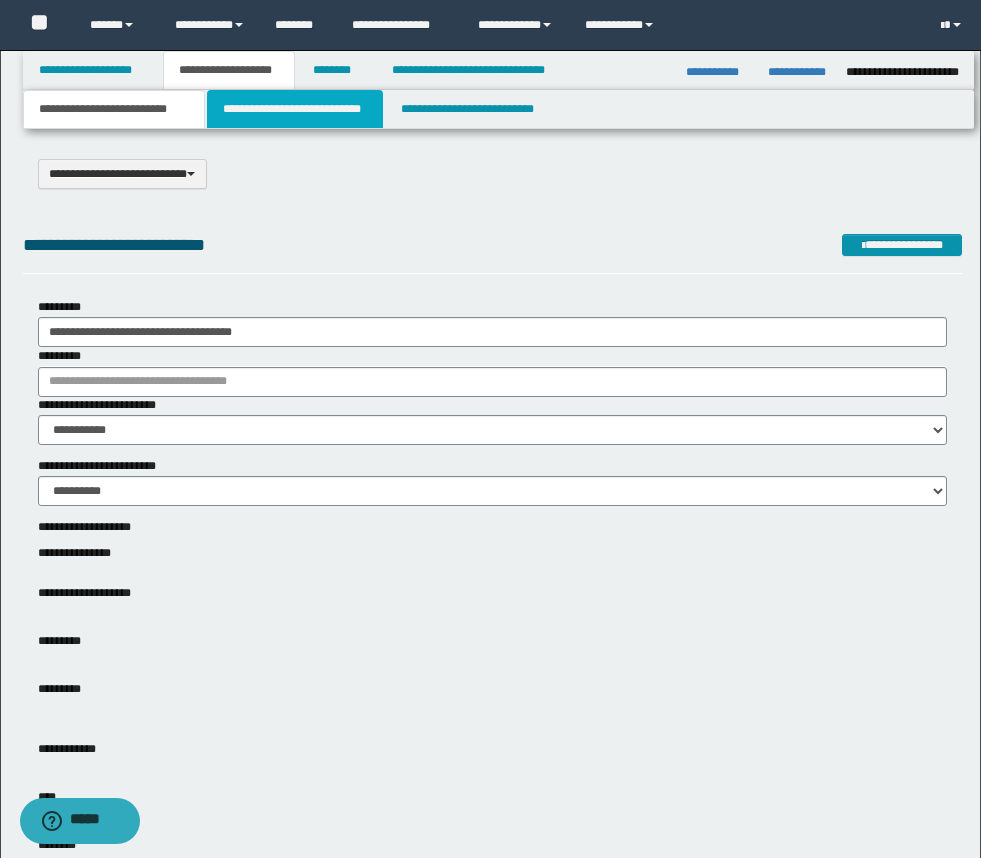 click on "**********" at bounding box center (295, 109) 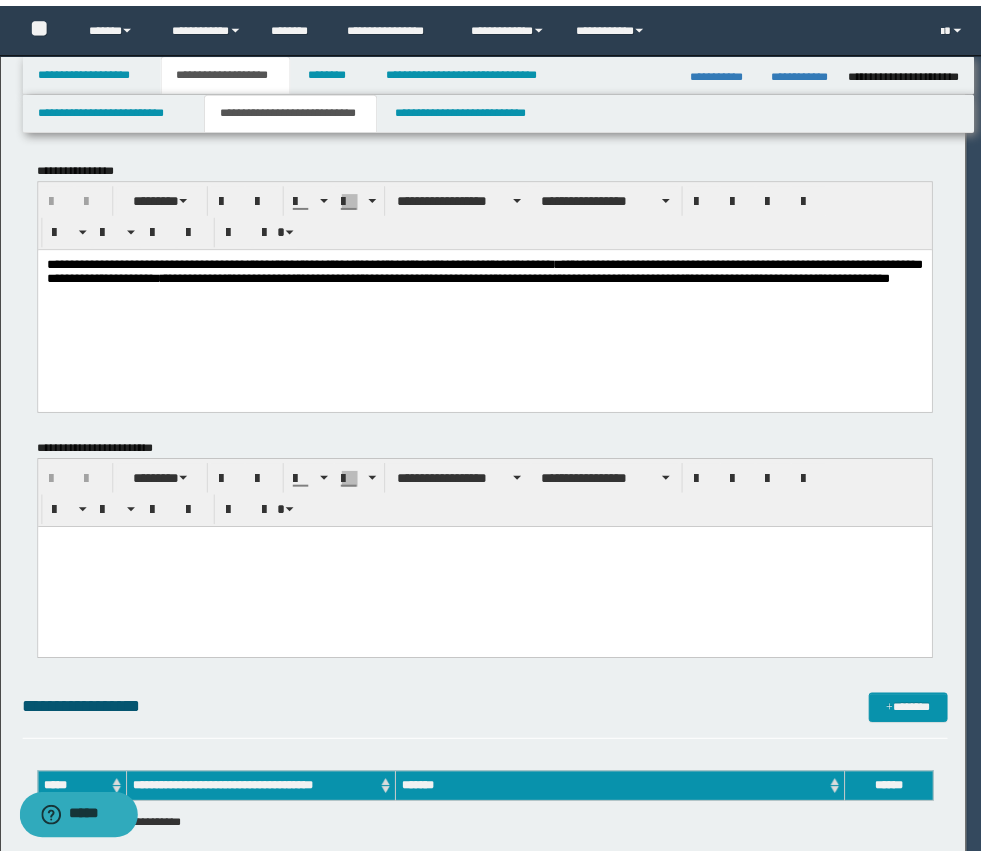 scroll, scrollTop: 0, scrollLeft: 0, axis: both 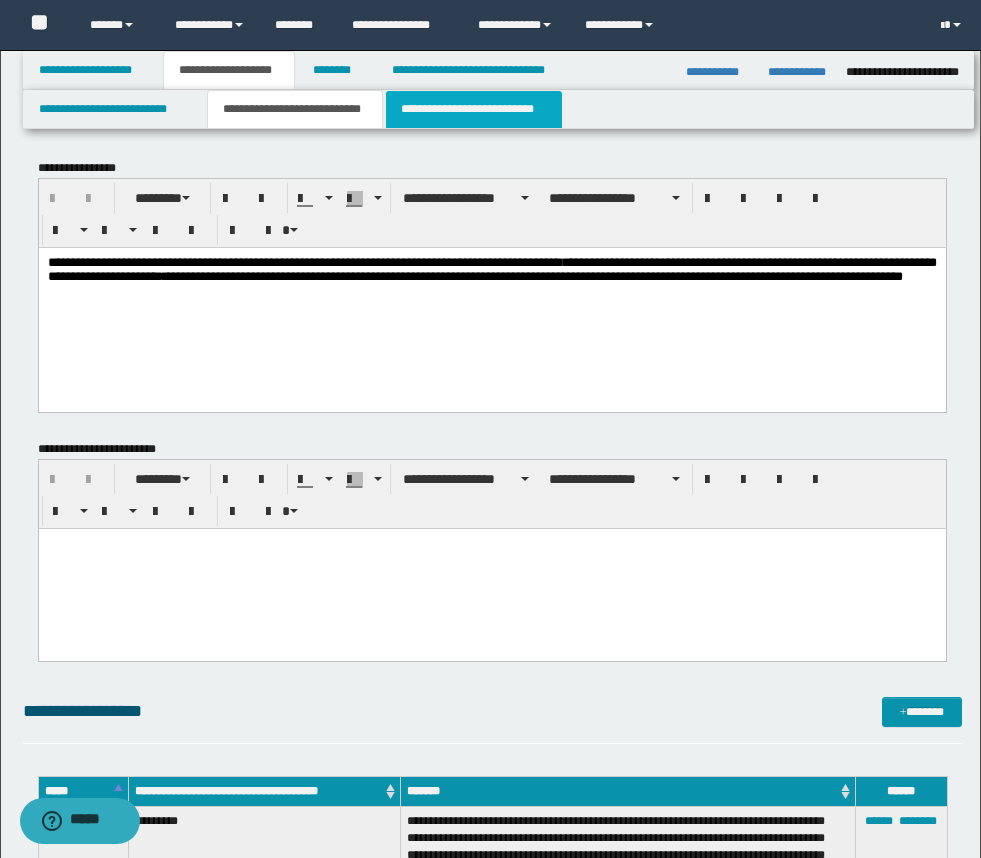 drag, startPoint x: 424, startPoint y: 112, endPoint x: 440, endPoint y: 128, distance: 22.627417 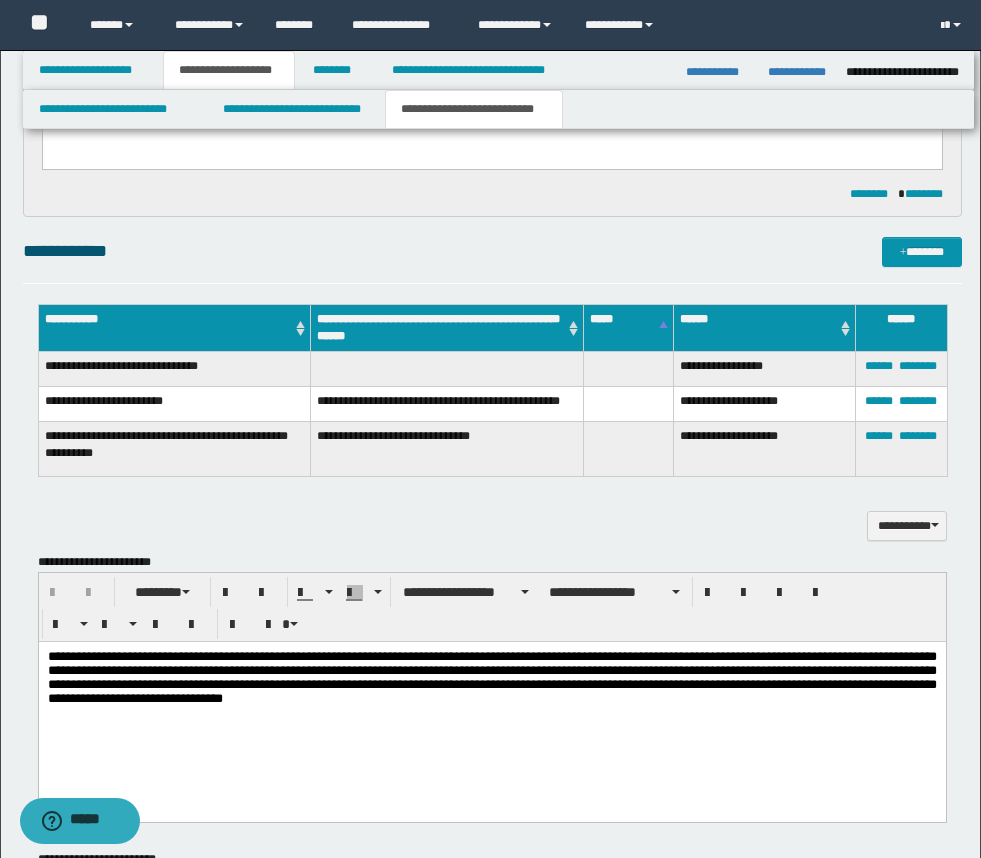 scroll, scrollTop: 500, scrollLeft: 0, axis: vertical 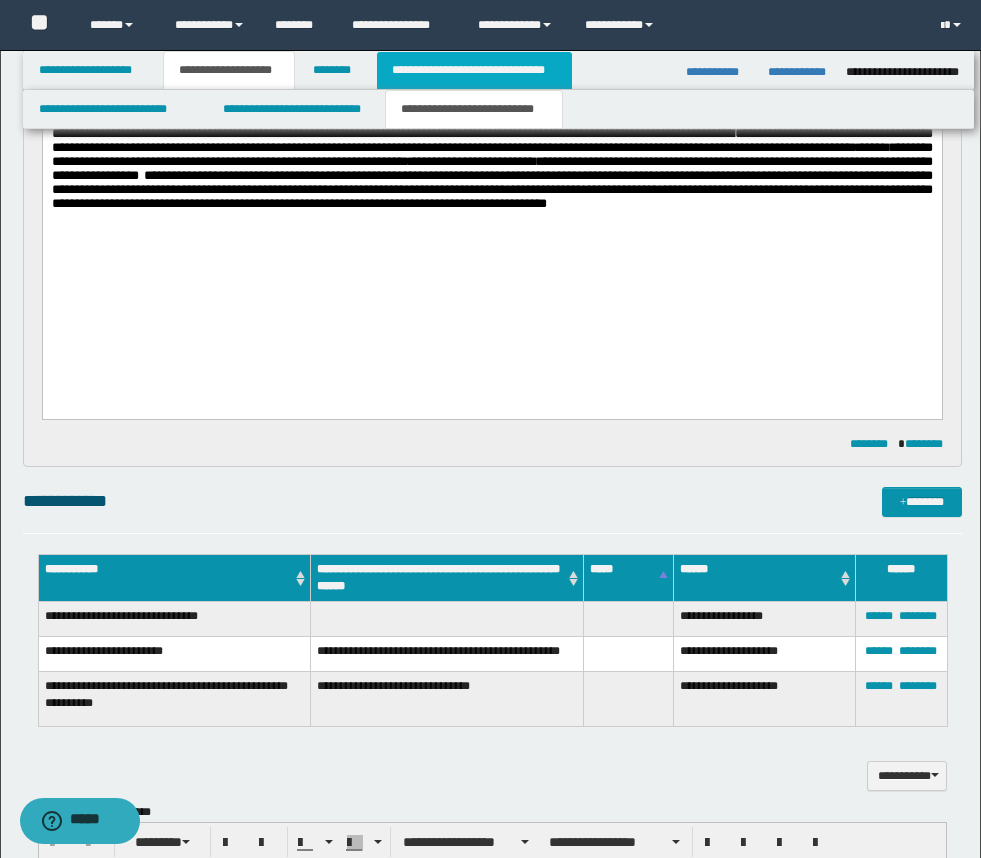 click on "**********" at bounding box center (474, 70) 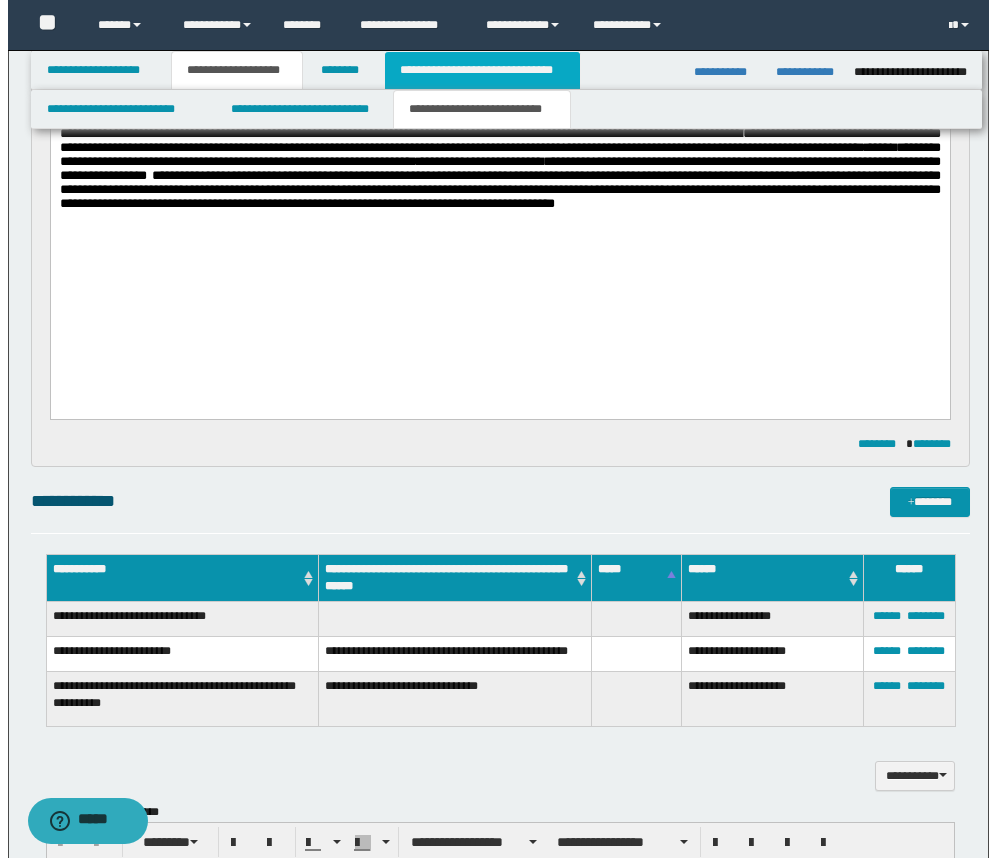 scroll, scrollTop: 0, scrollLeft: 0, axis: both 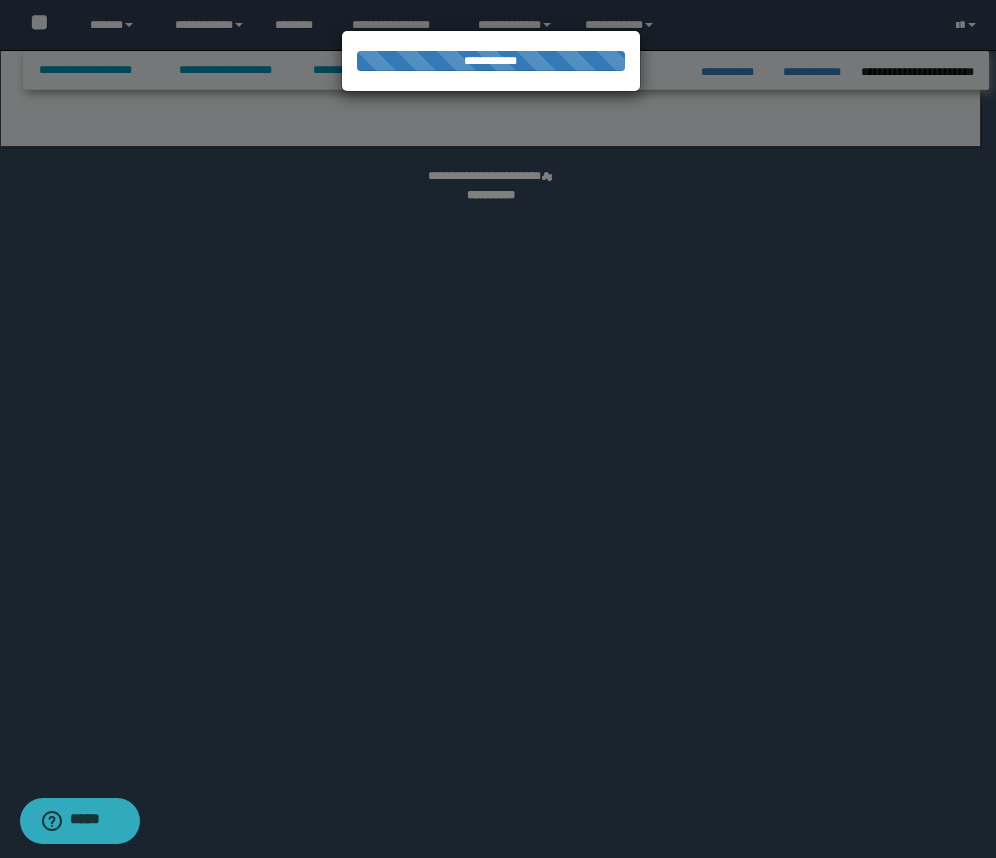 select on "*" 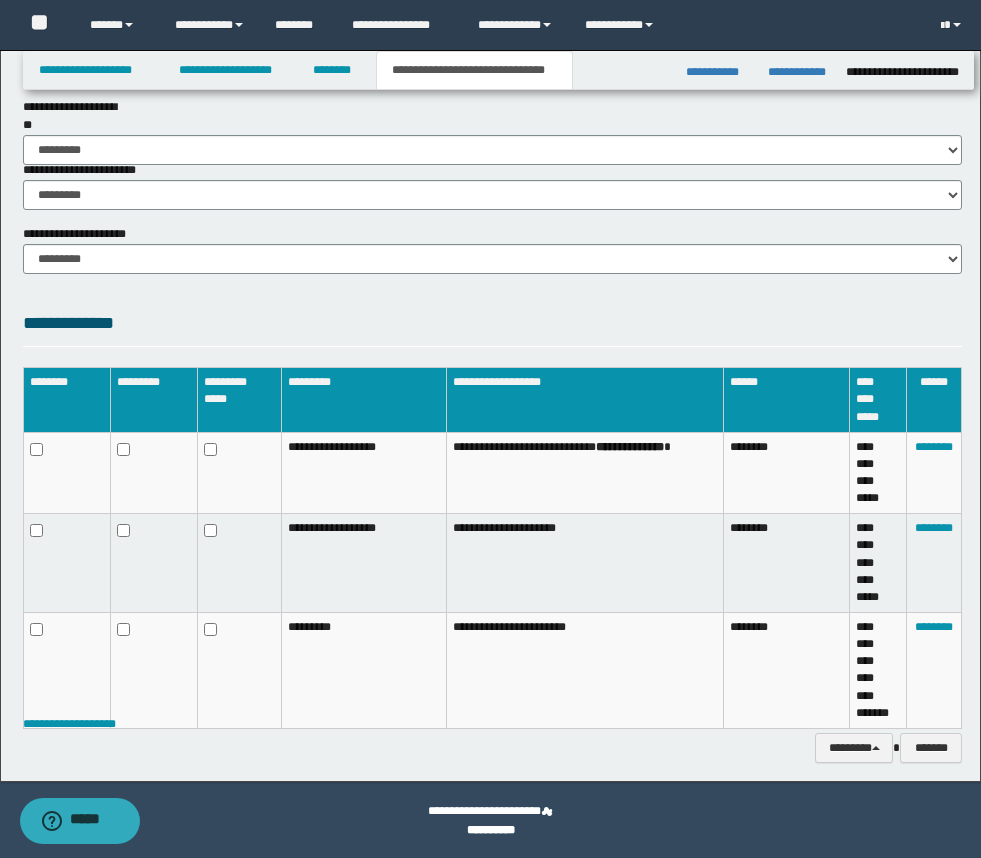 scroll, scrollTop: 1482, scrollLeft: 0, axis: vertical 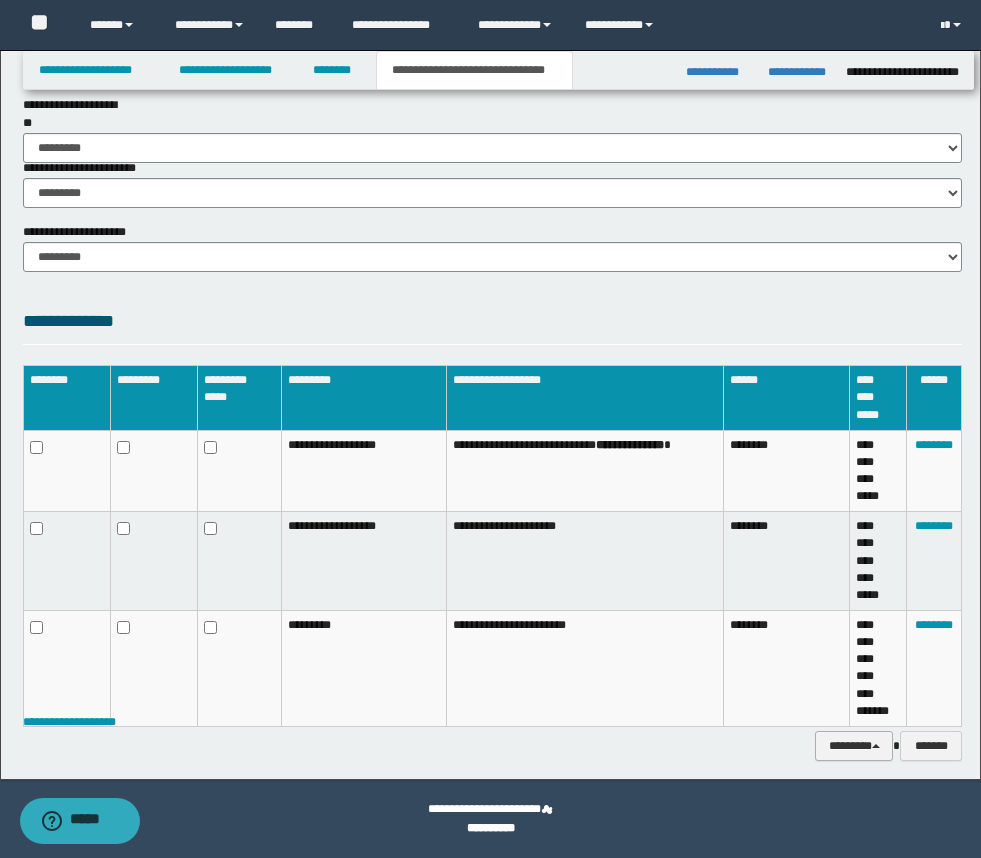 click on "********" at bounding box center [854, 746] 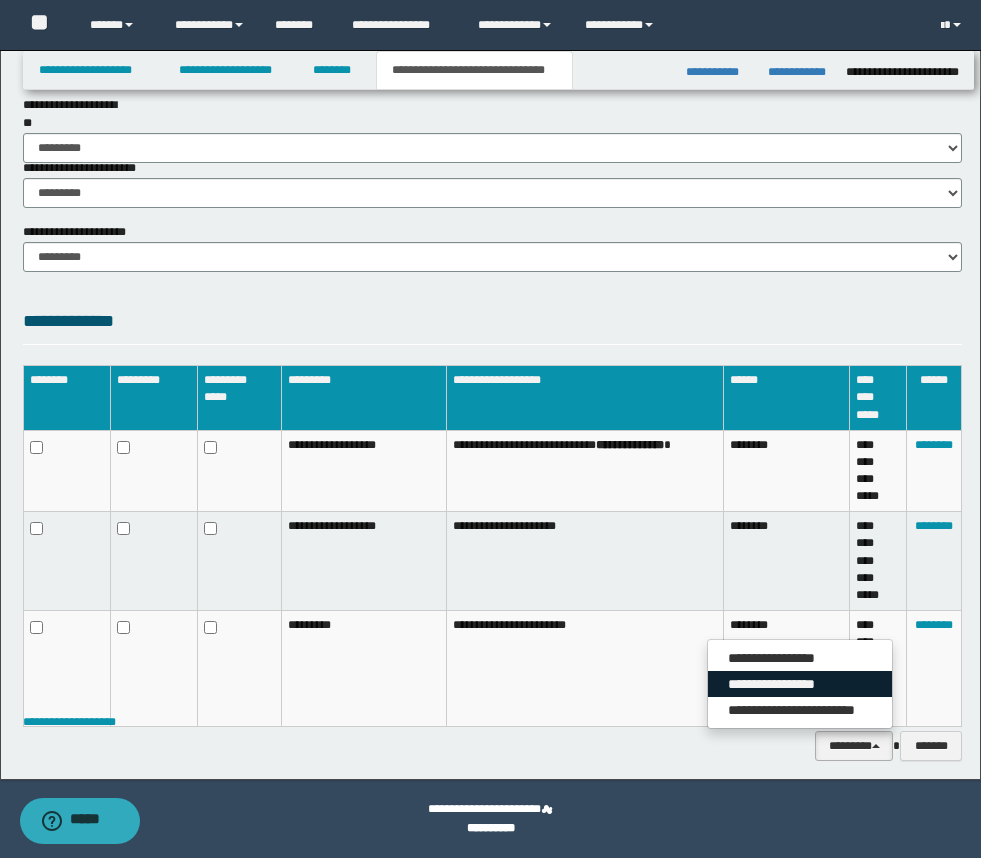 click on "**********" at bounding box center [800, 684] 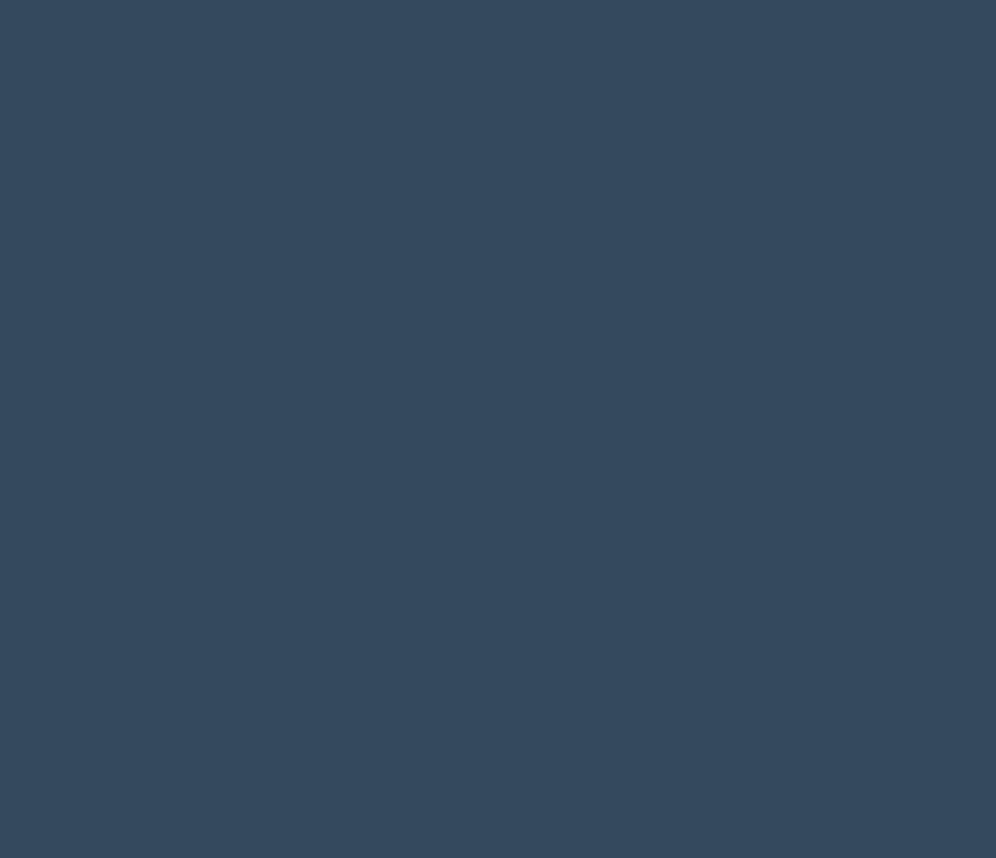 scroll, scrollTop: 0, scrollLeft: 0, axis: both 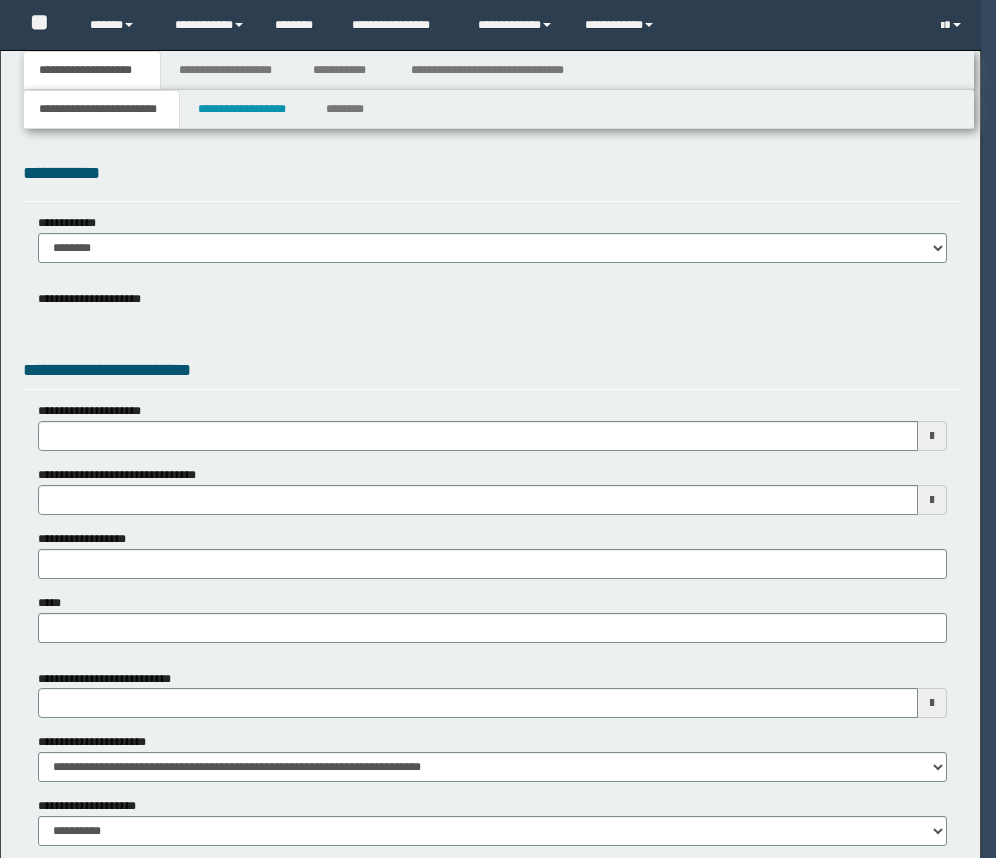 type 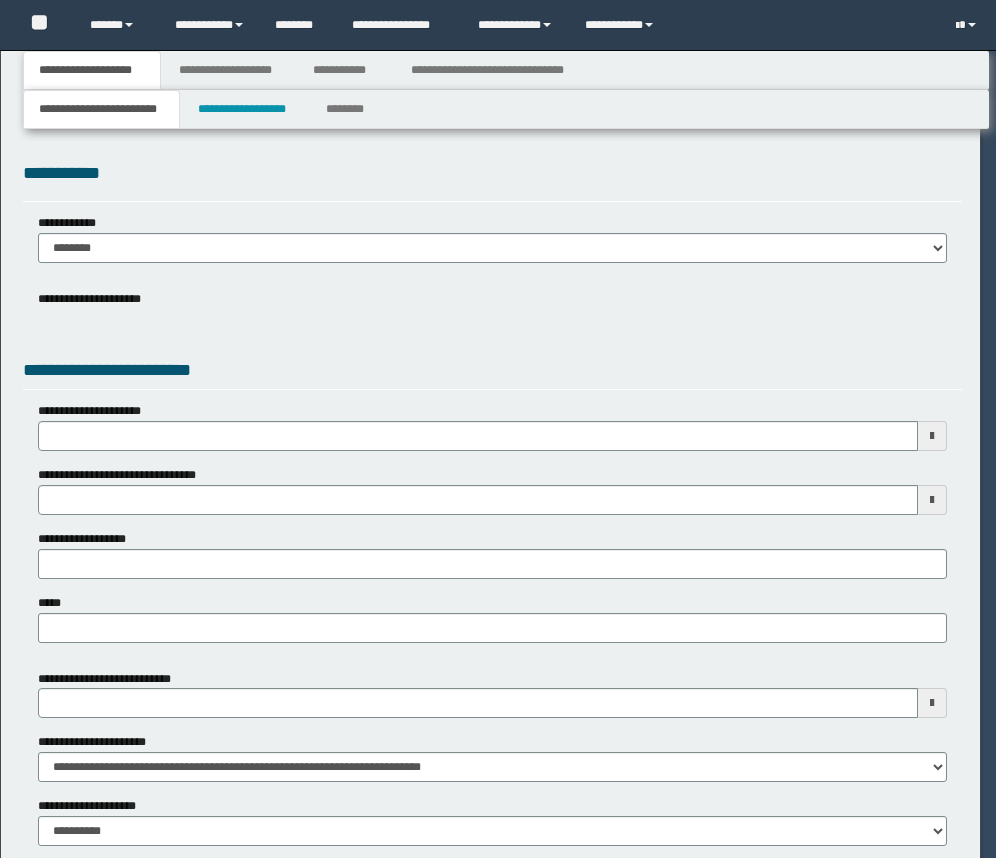scroll, scrollTop: 0, scrollLeft: 0, axis: both 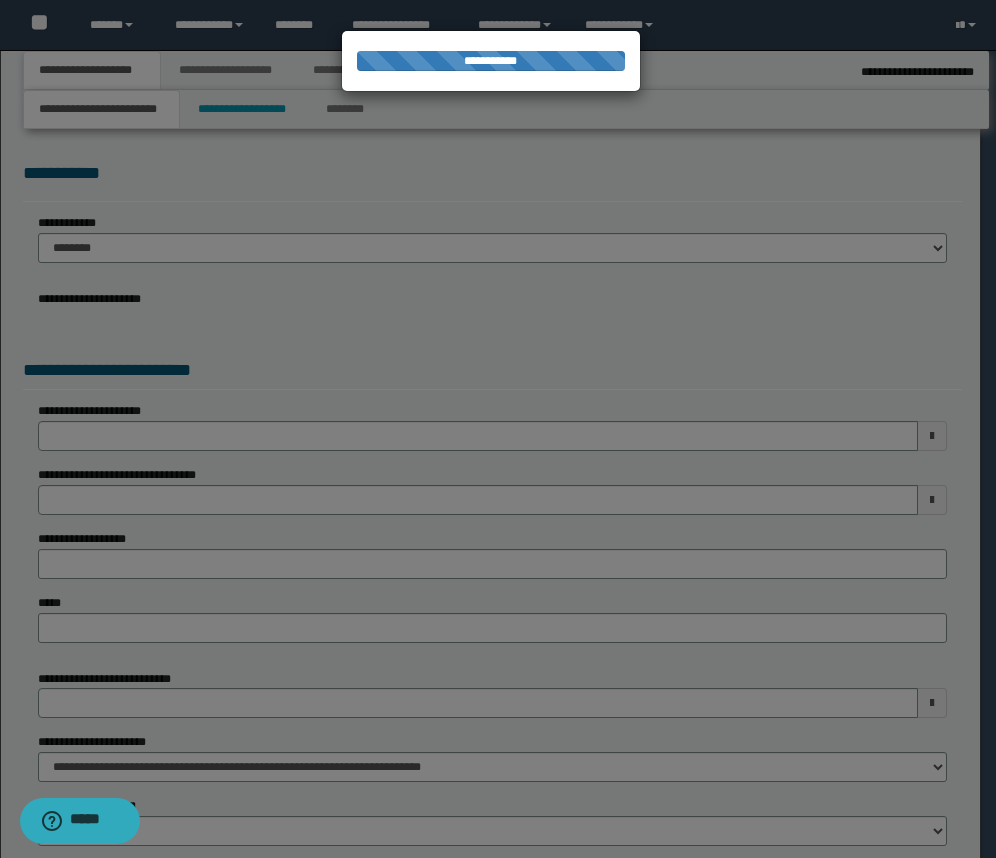 type on "**********" 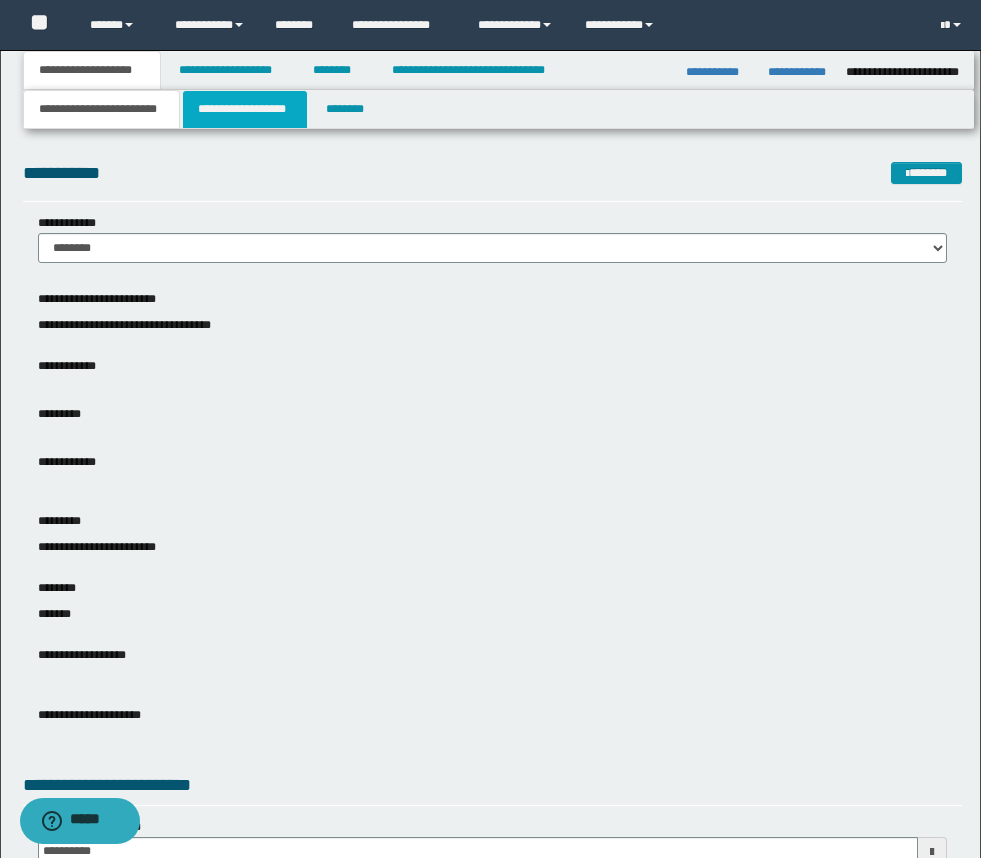 click on "**********" at bounding box center [245, 109] 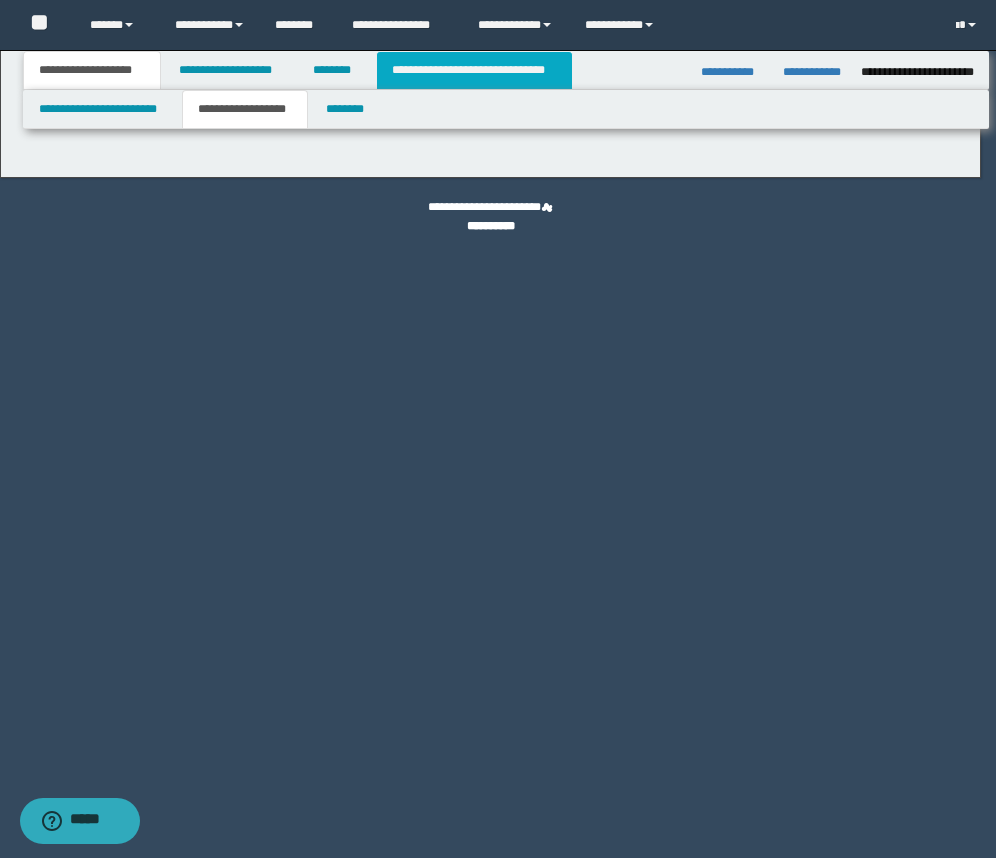 type on "**********" 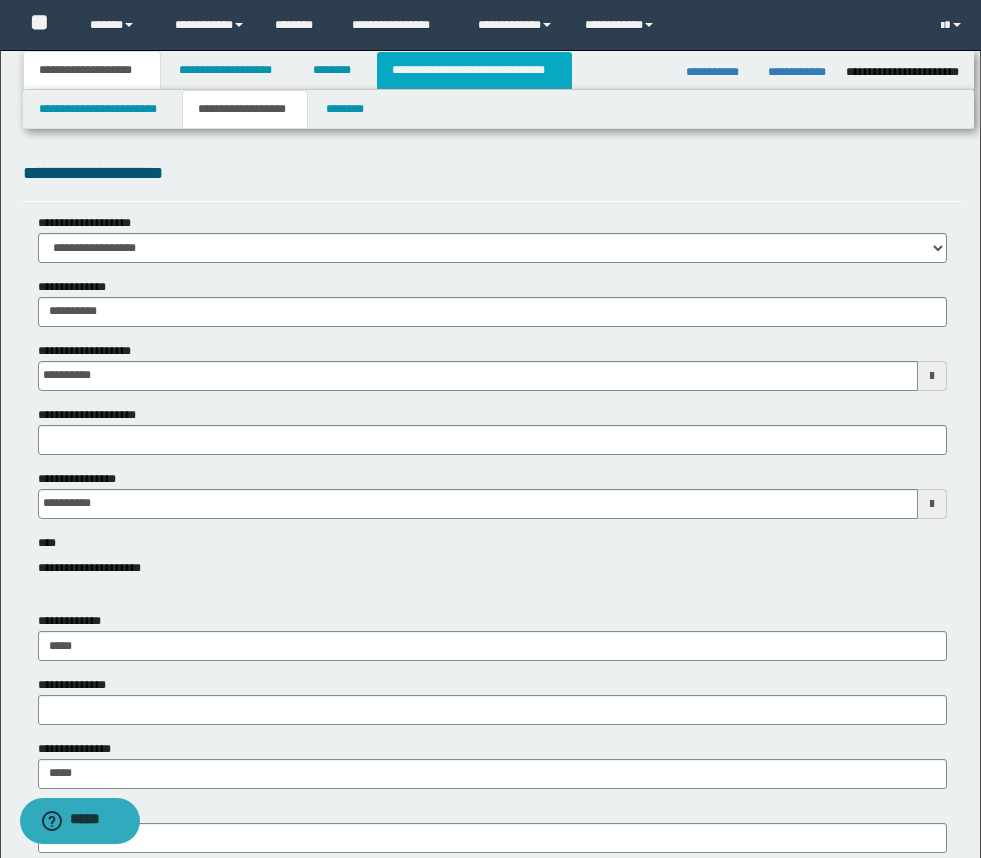 click on "**********" at bounding box center [474, 70] 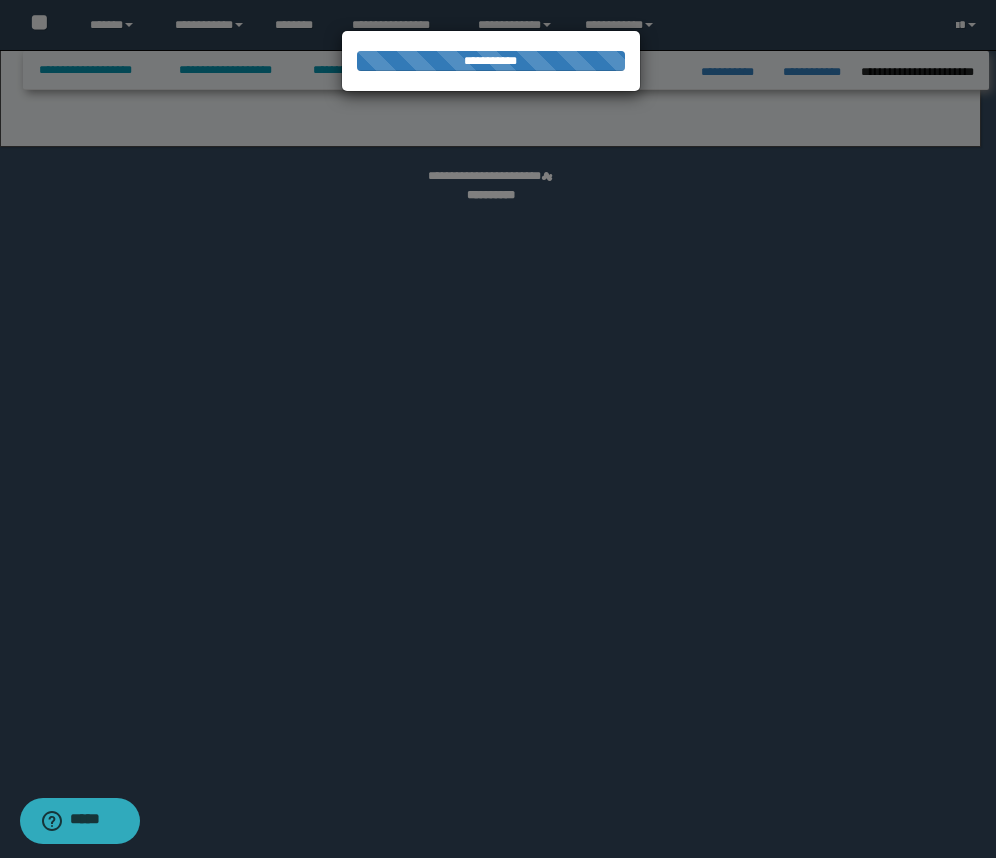 select on "*" 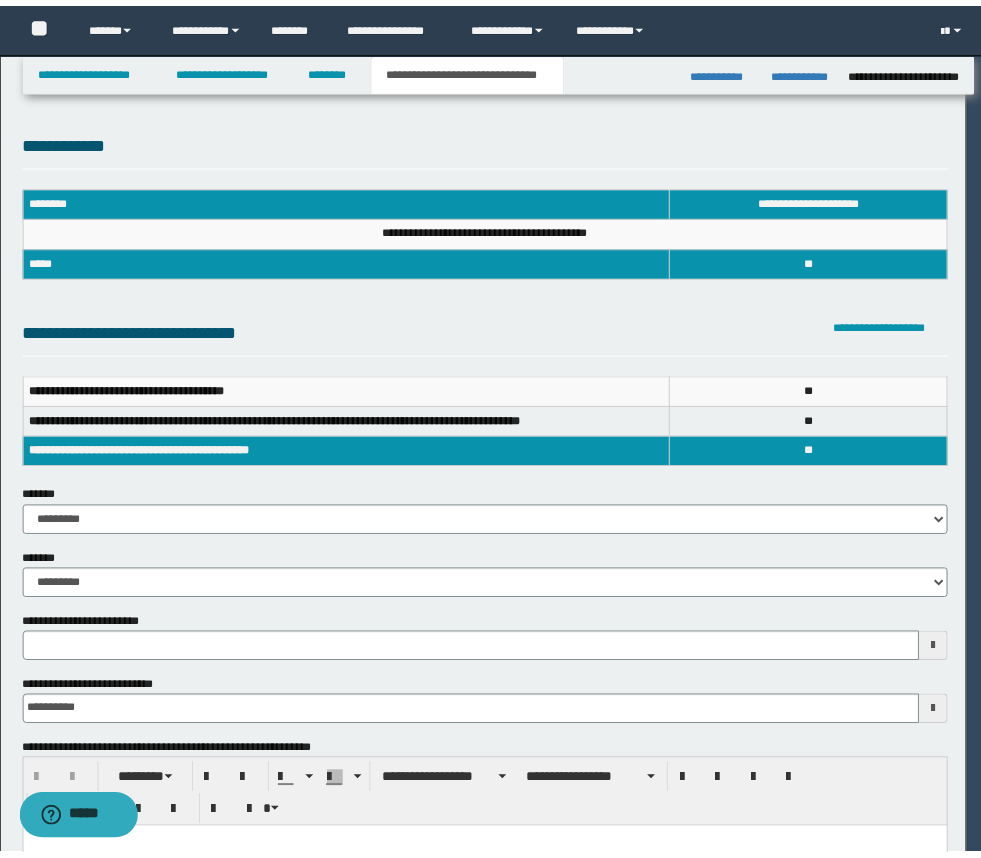 scroll, scrollTop: 0, scrollLeft: 0, axis: both 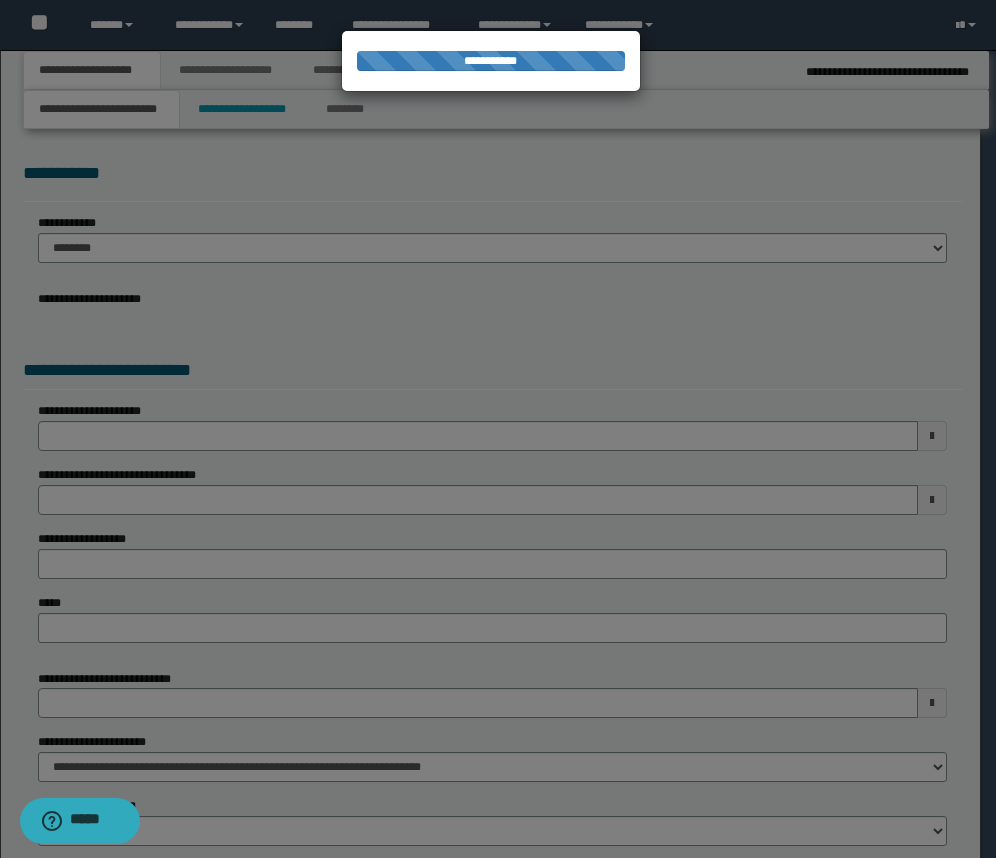 select on "*" 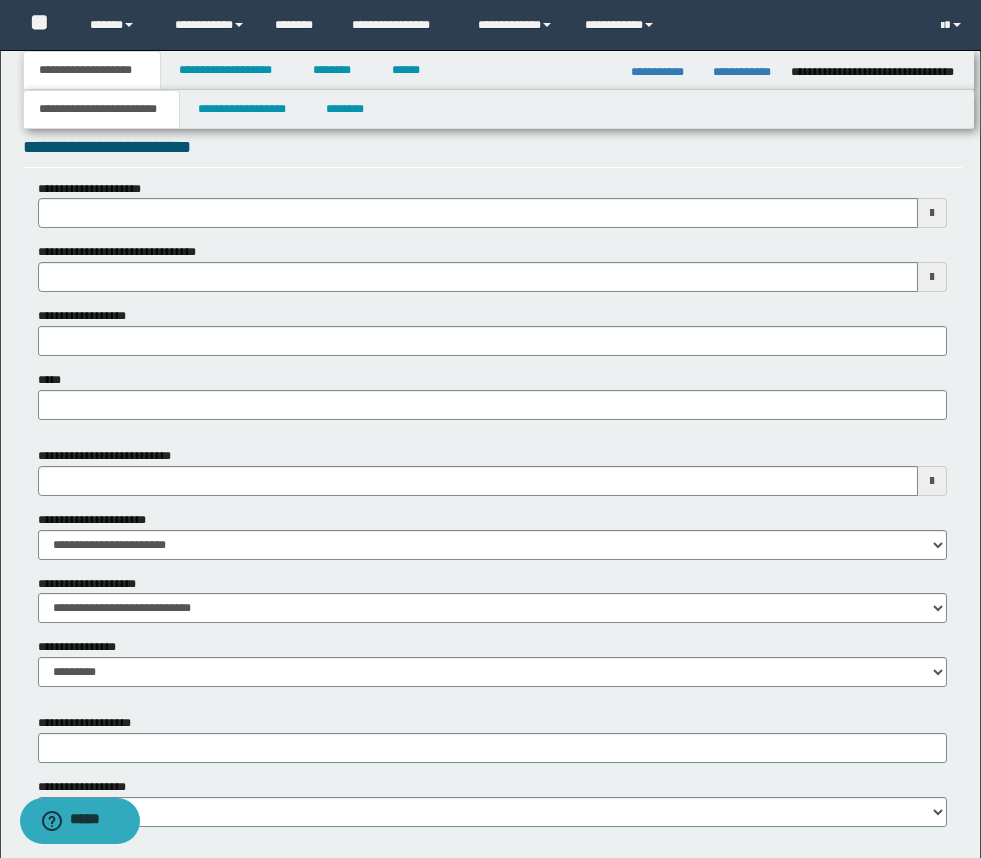 scroll, scrollTop: 667, scrollLeft: 0, axis: vertical 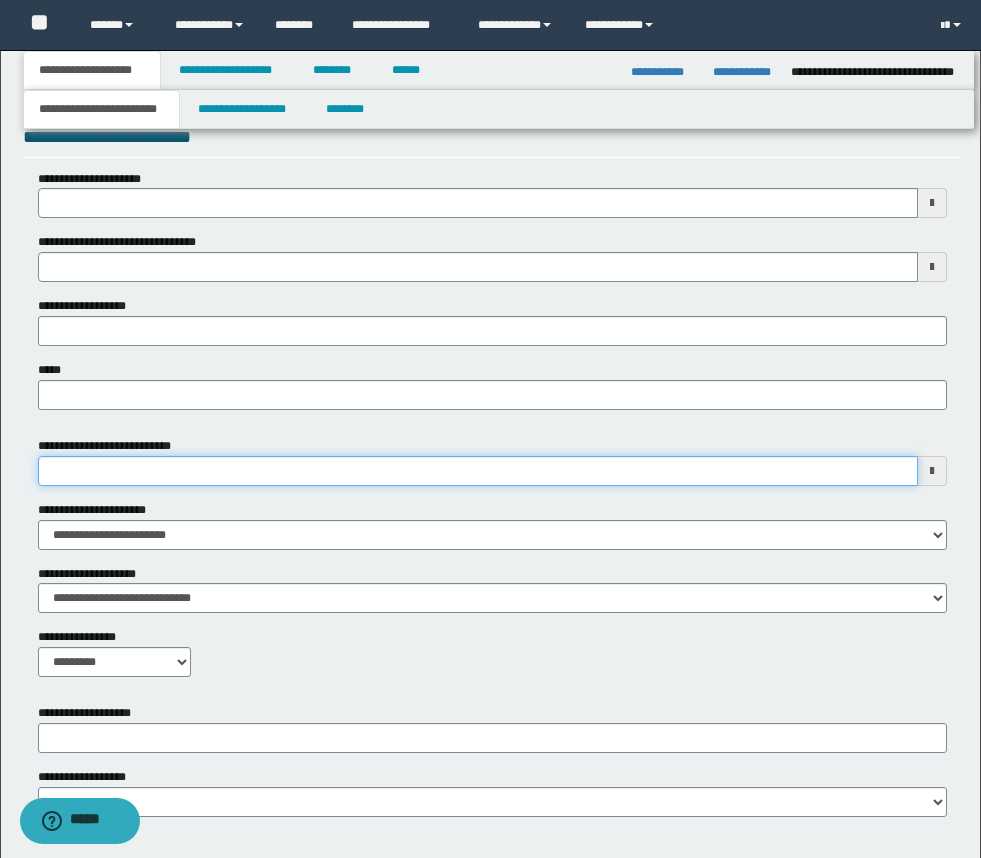 click on "**********" at bounding box center [478, 471] 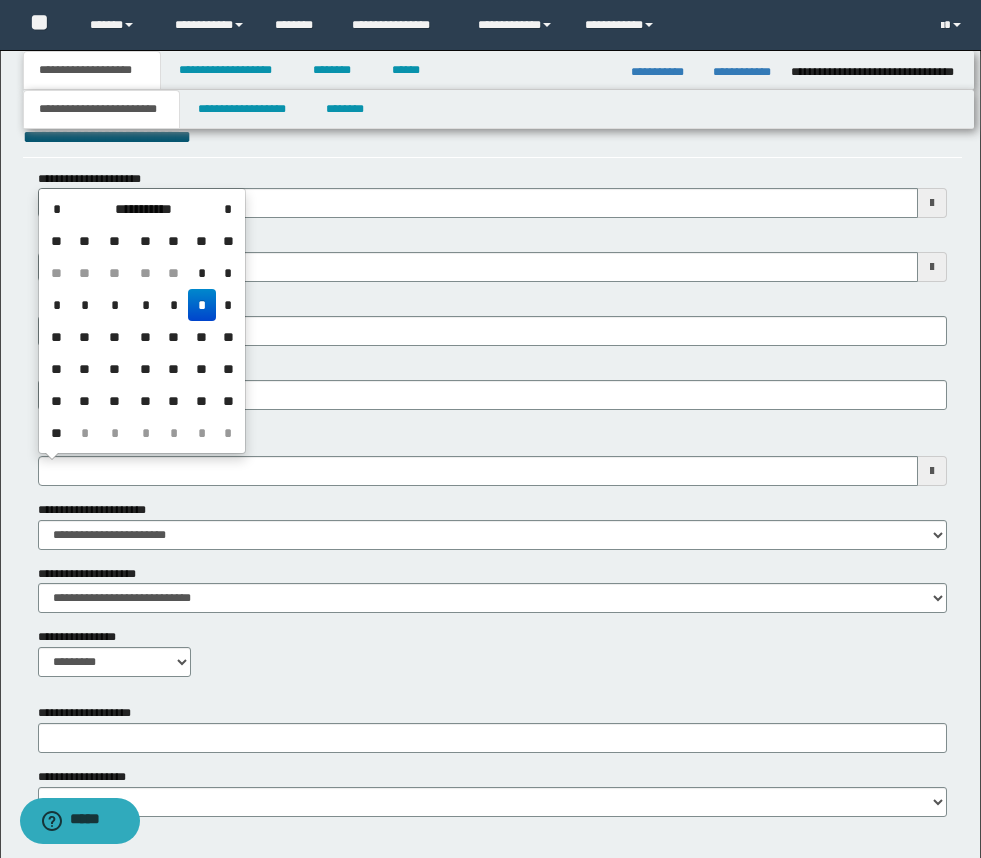 click on "*" at bounding box center [202, 305] 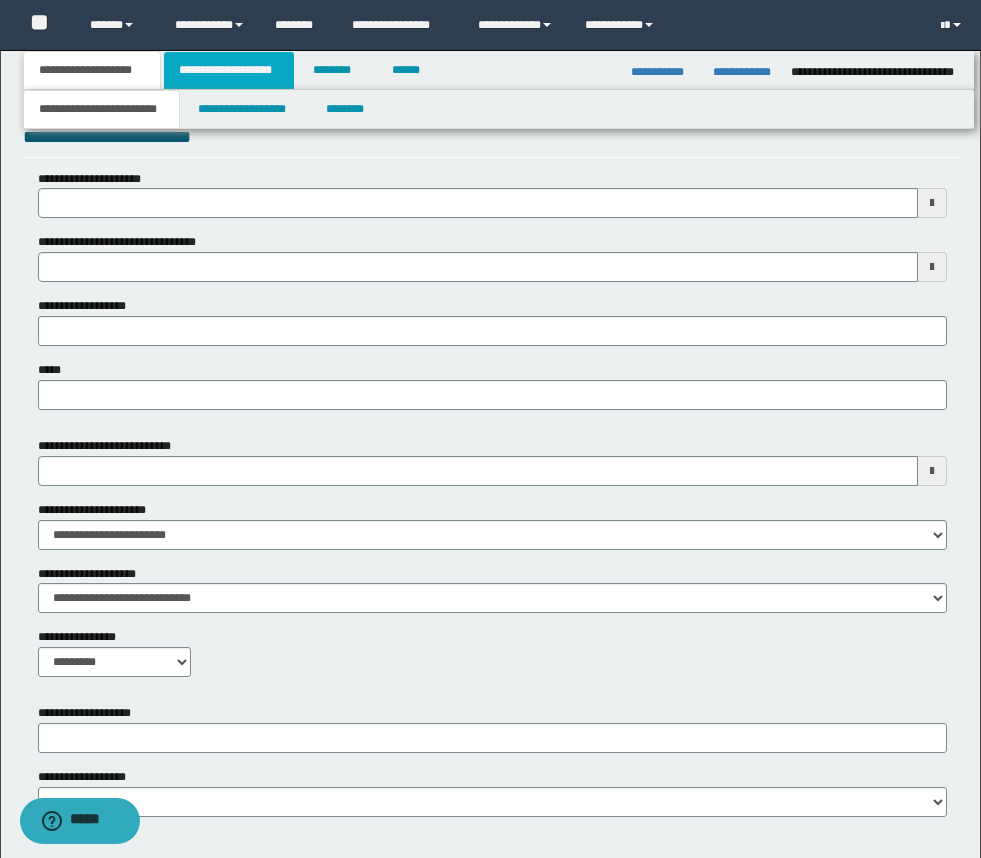 click on "**********" at bounding box center [229, 70] 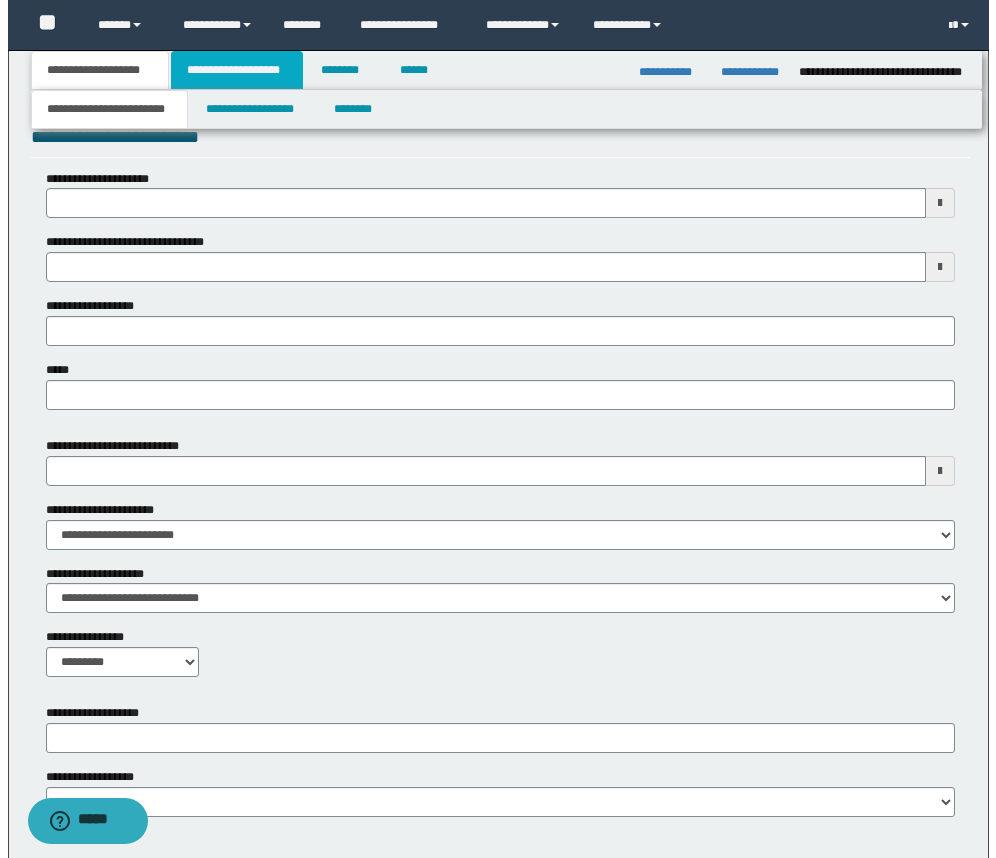 scroll, scrollTop: 0, scrollLeft: 0, axis: both 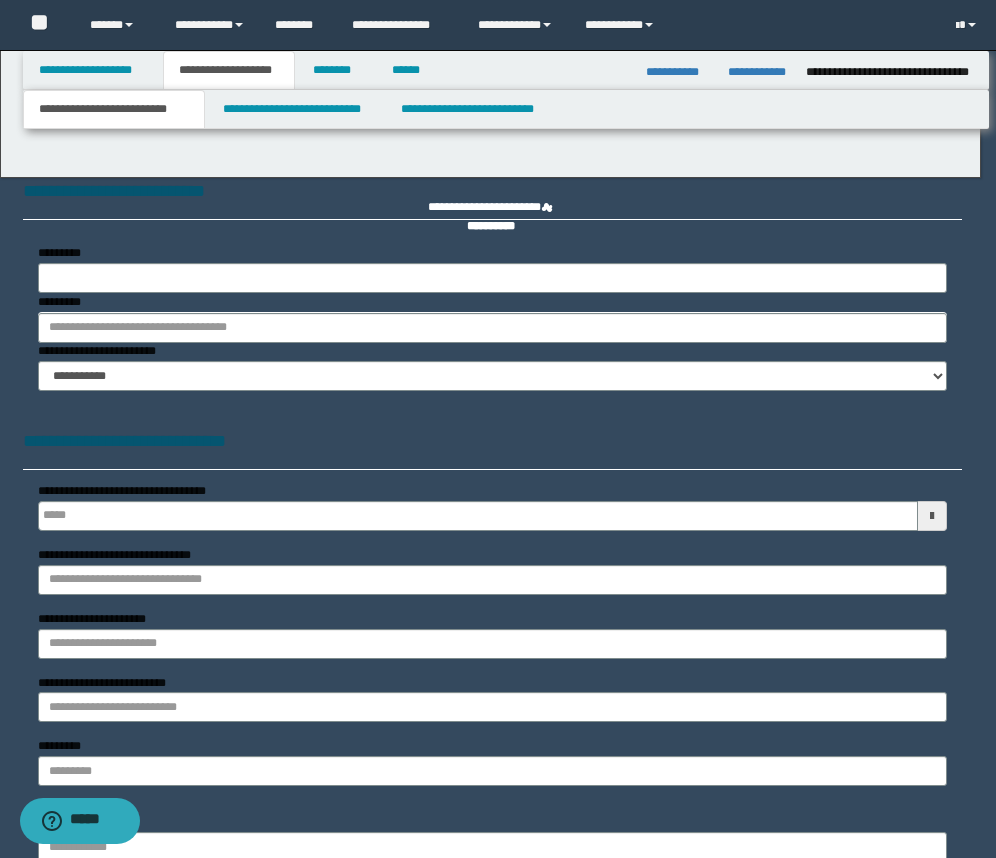 type 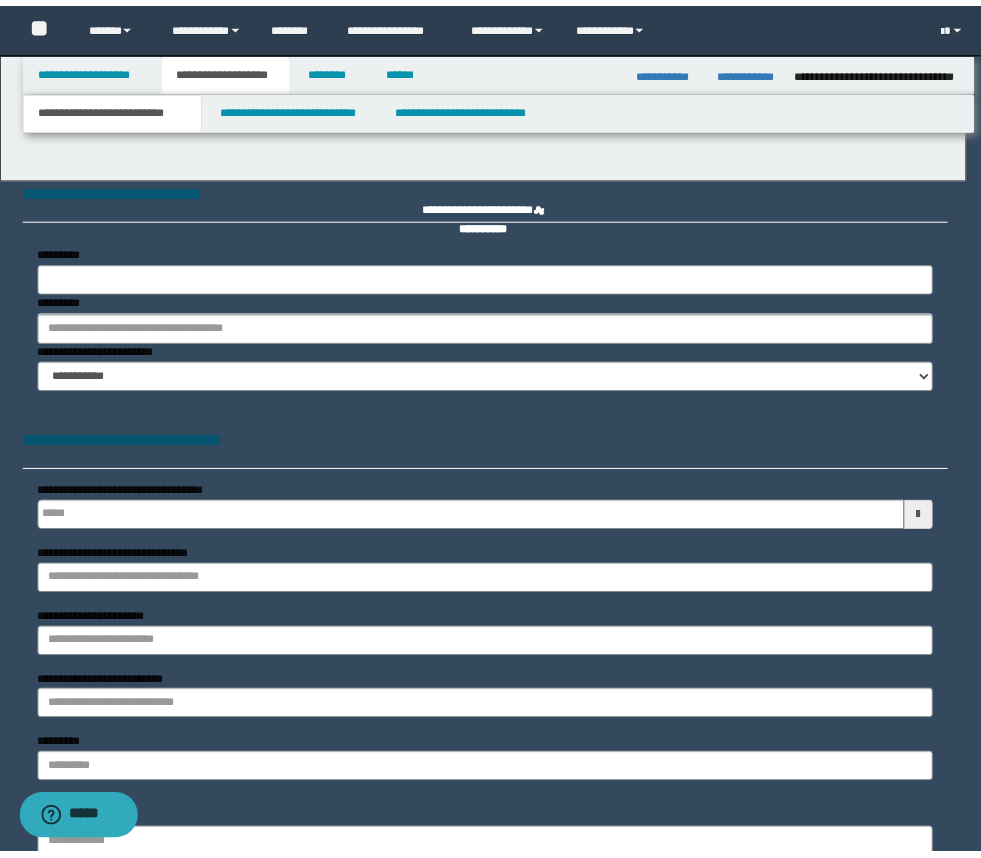 scroll, scrollTop: 0, scrollLeft: 0, axis: both 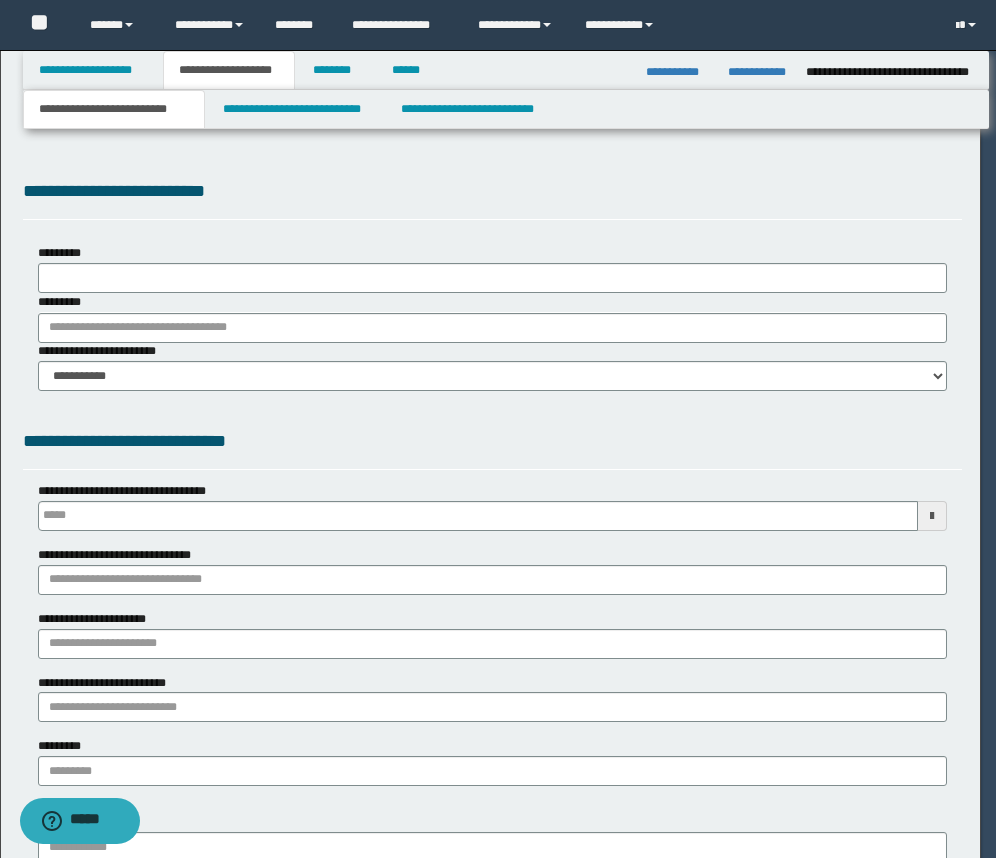 select on "*" 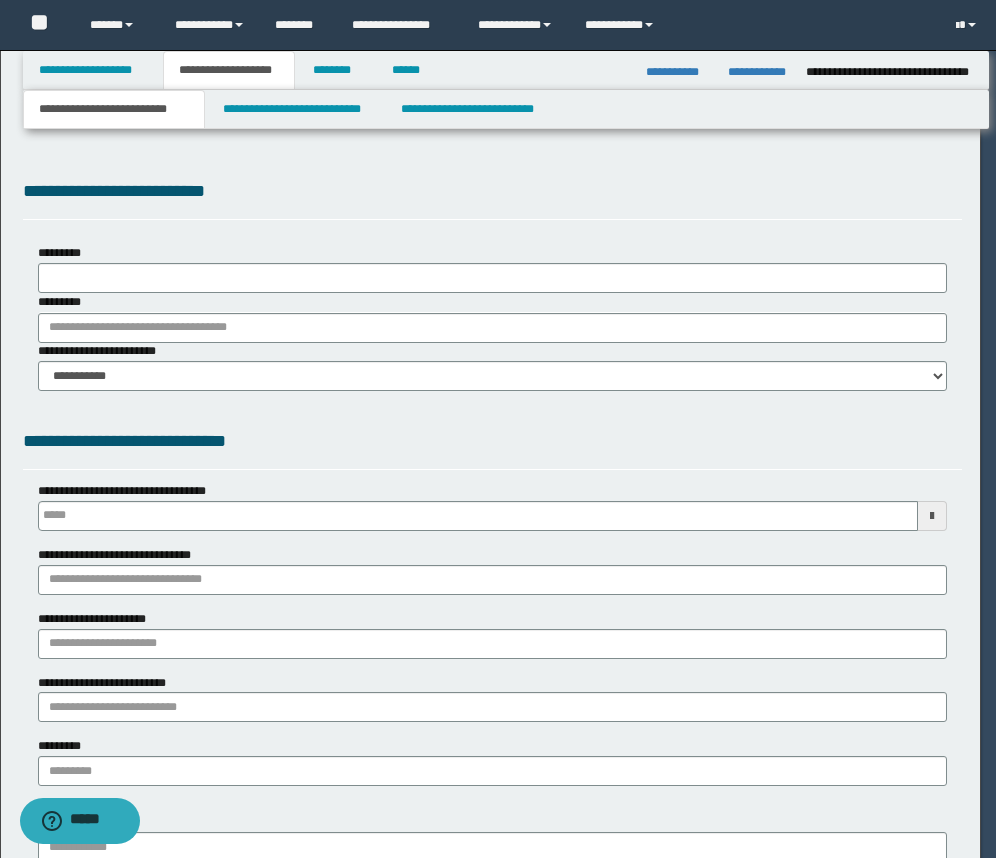 type 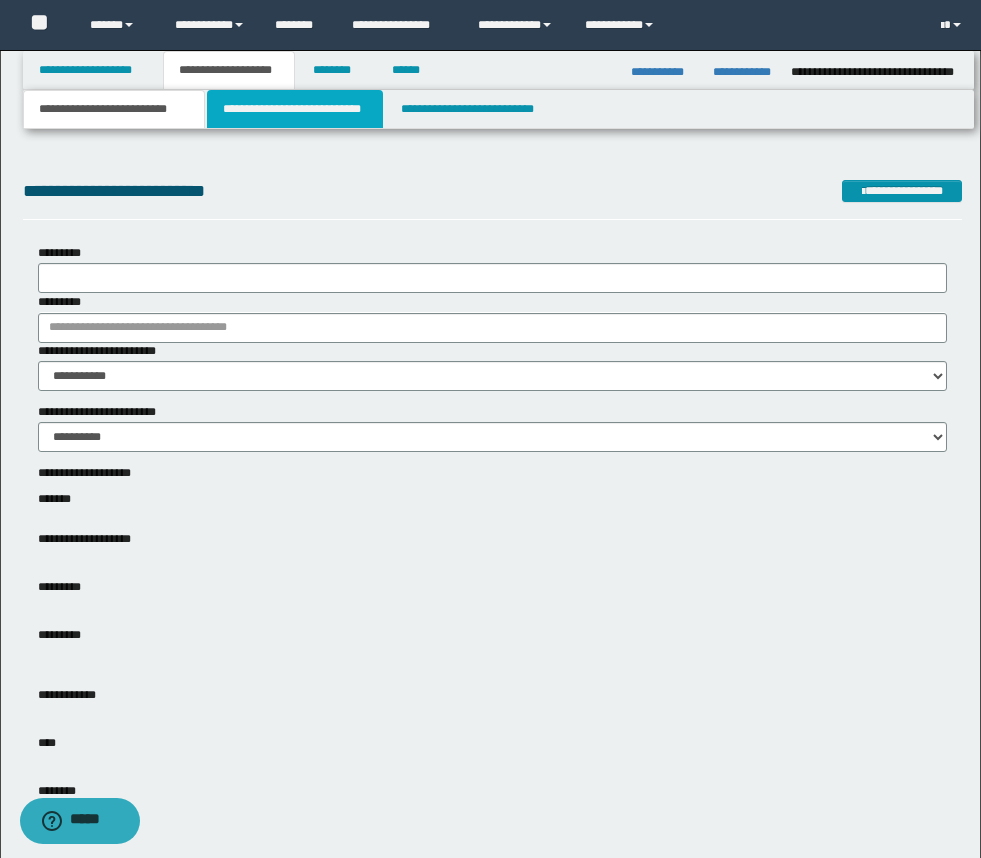 click on "**********" at bounding box center (295, 109) 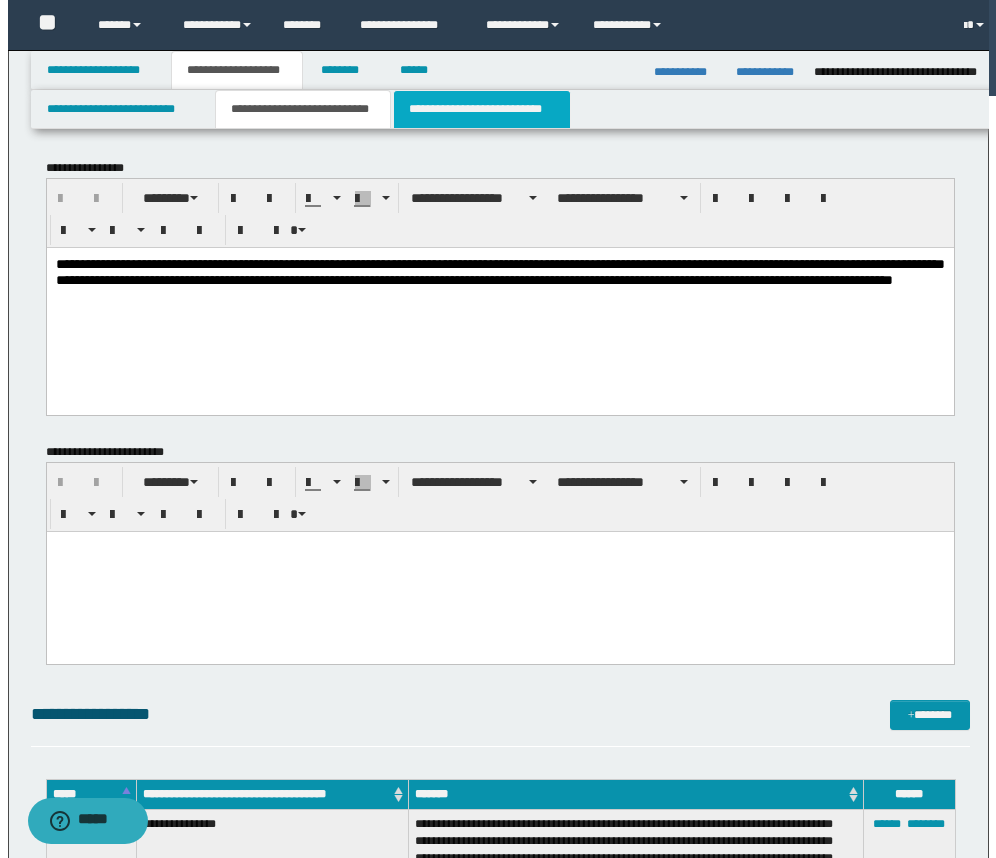 scroll, scrollTop: 0, scrollLeft: 0, axis: both 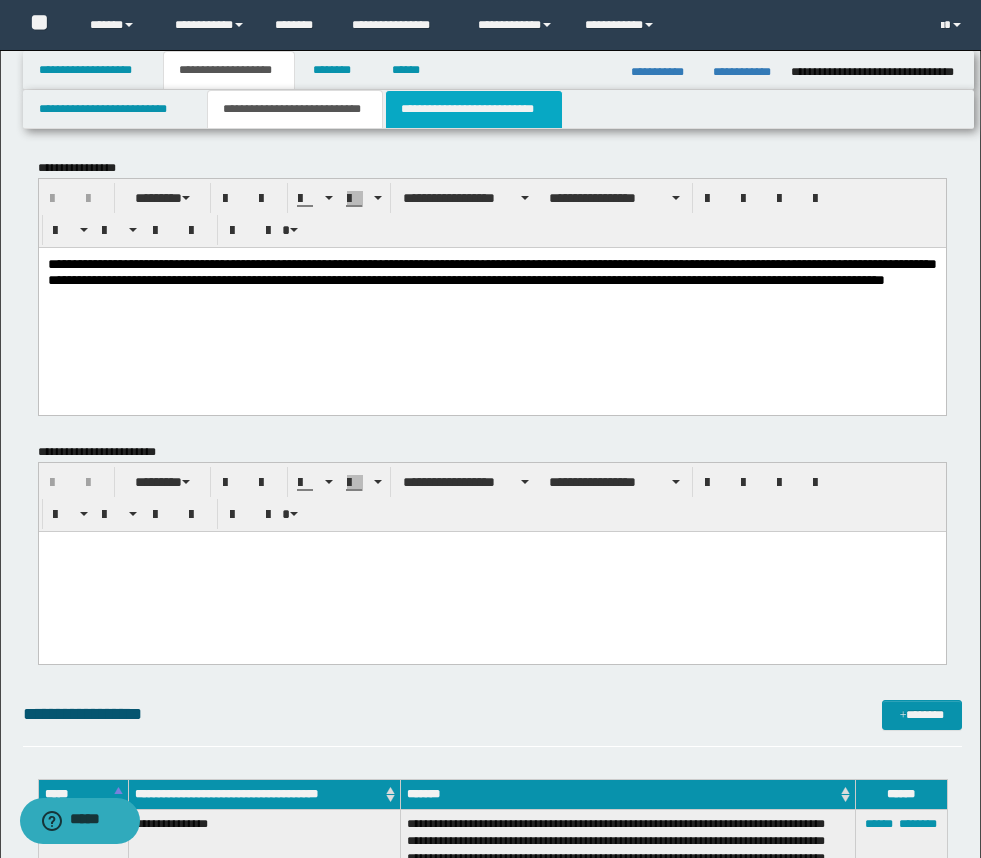 click on "**********" at bounding box center (474, 109) 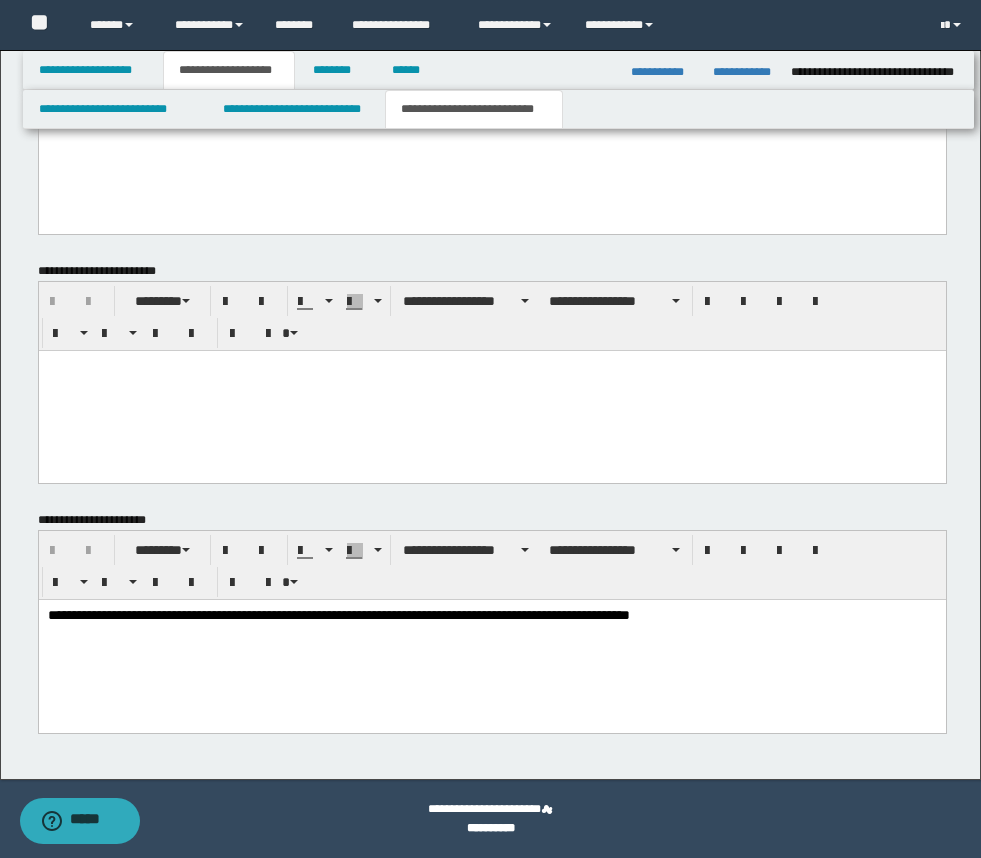 scroll, scrollTop: 155, scrollLeft: 0, axis: vertical 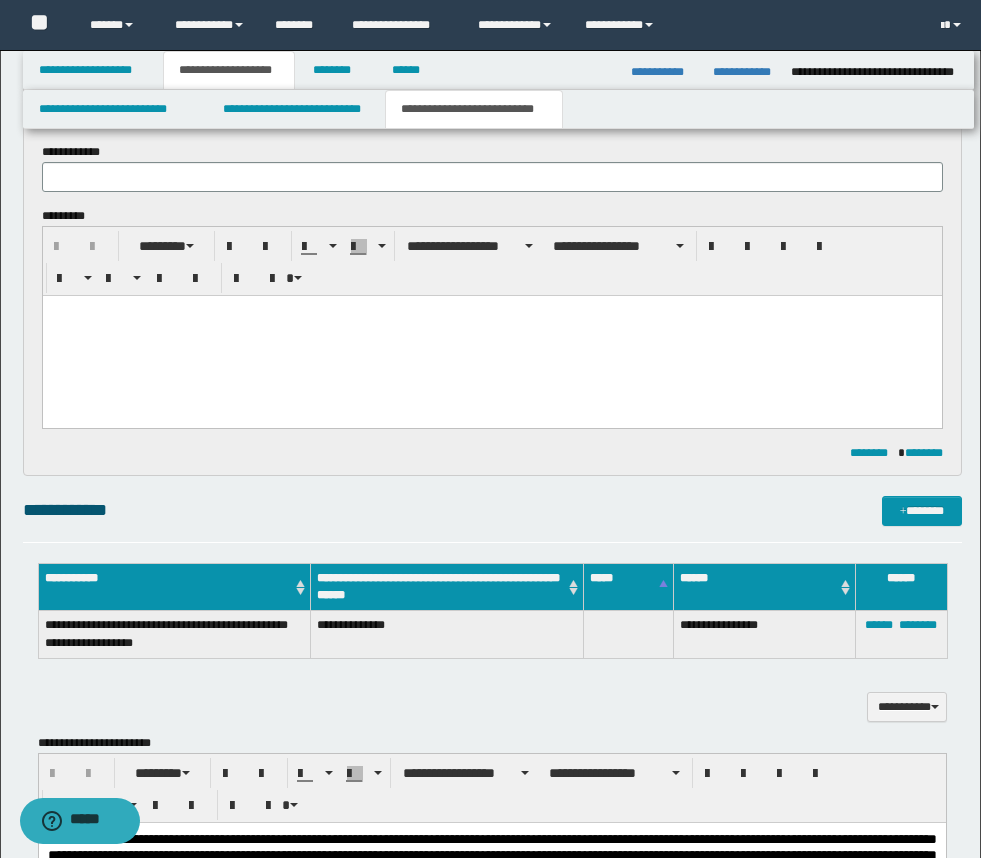 type 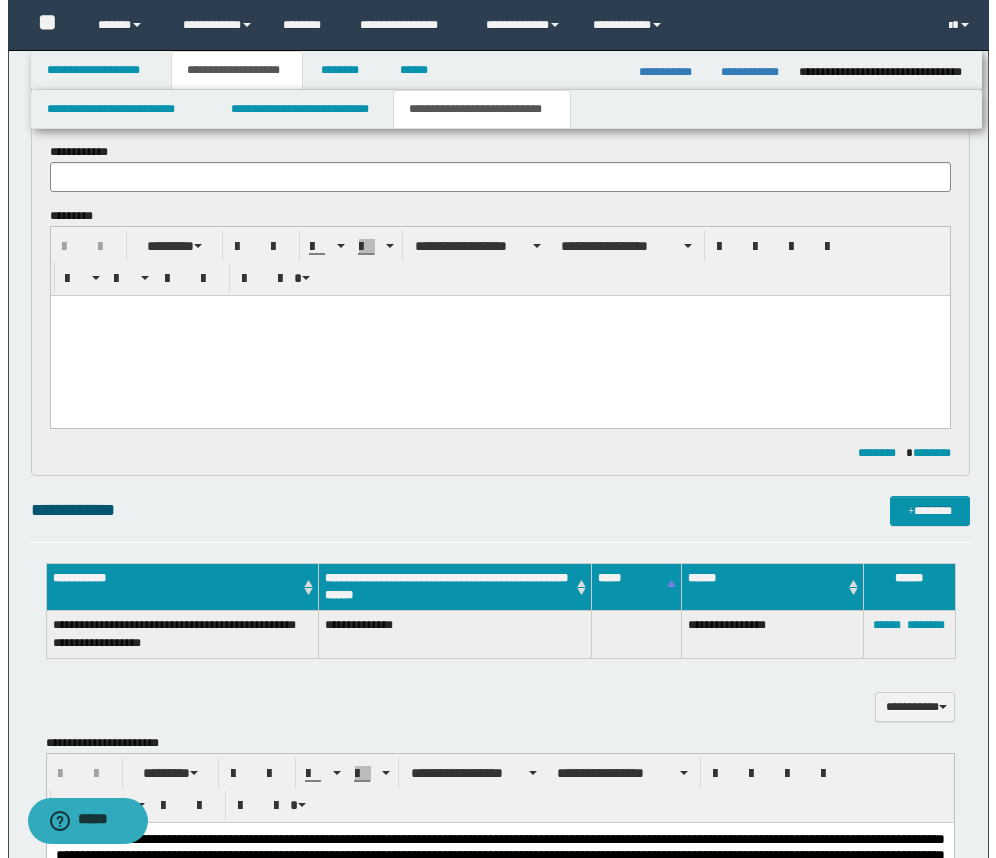 scroll, scrollTop: 0, scrollLeft: 0, axis: both 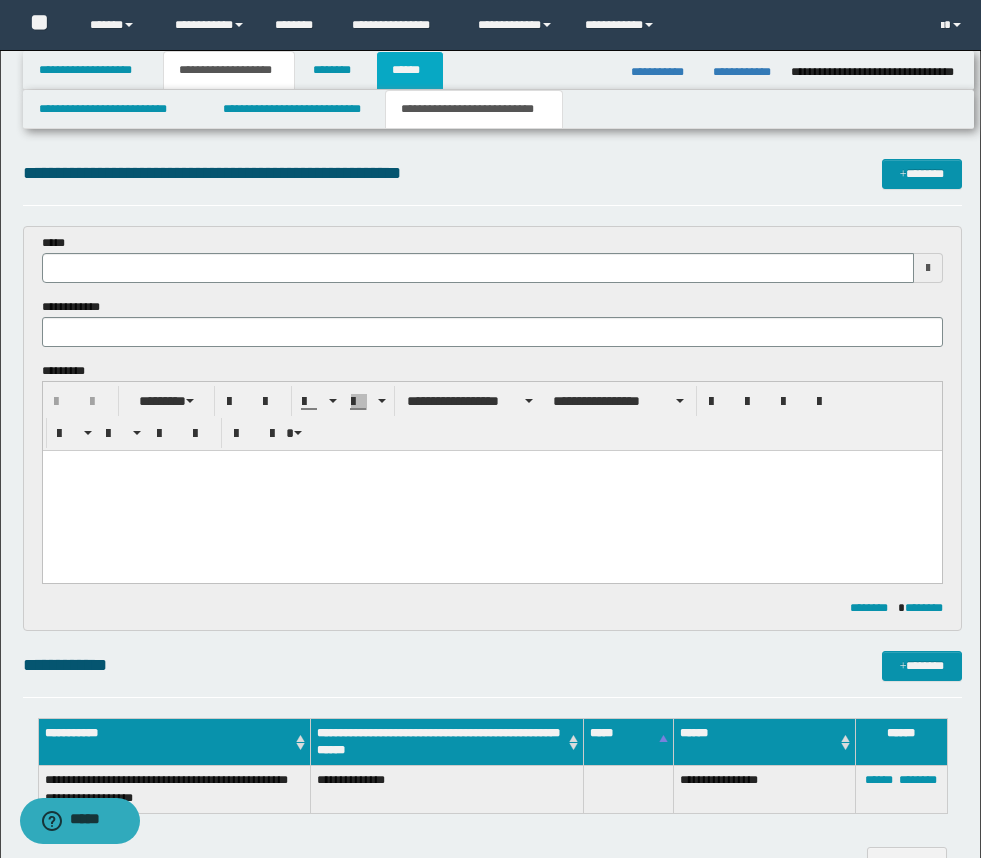 click on "******" at bounding box center (410, 70) 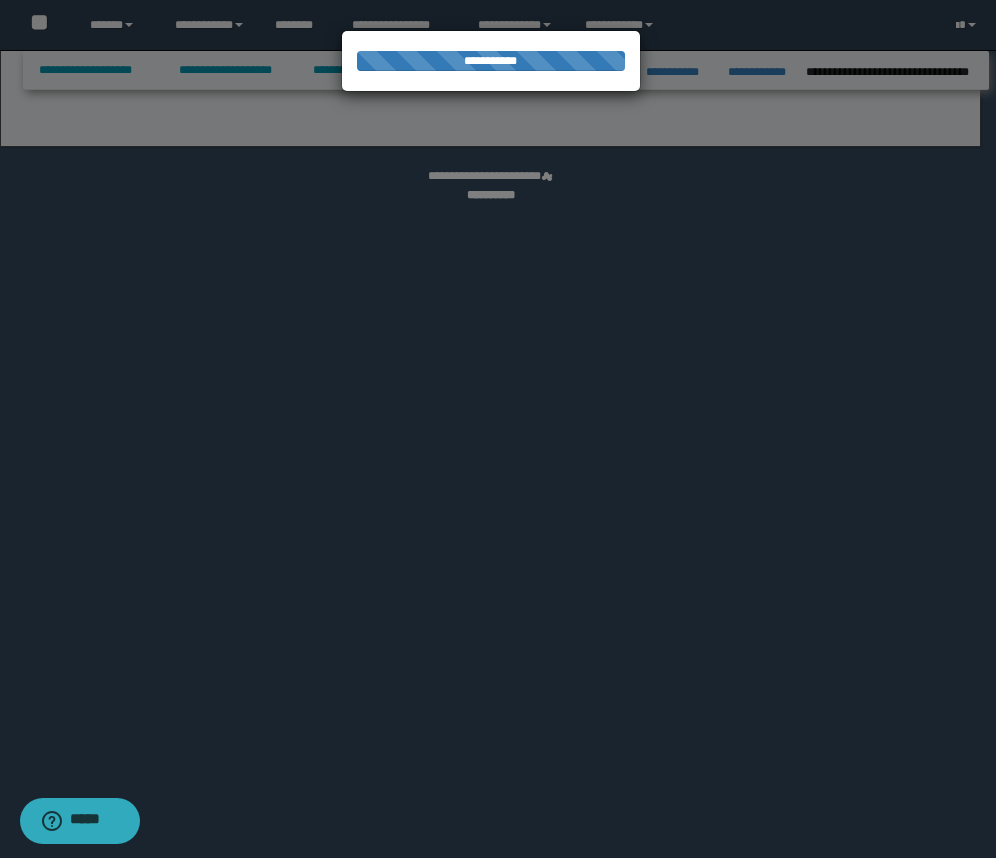 select on "*" 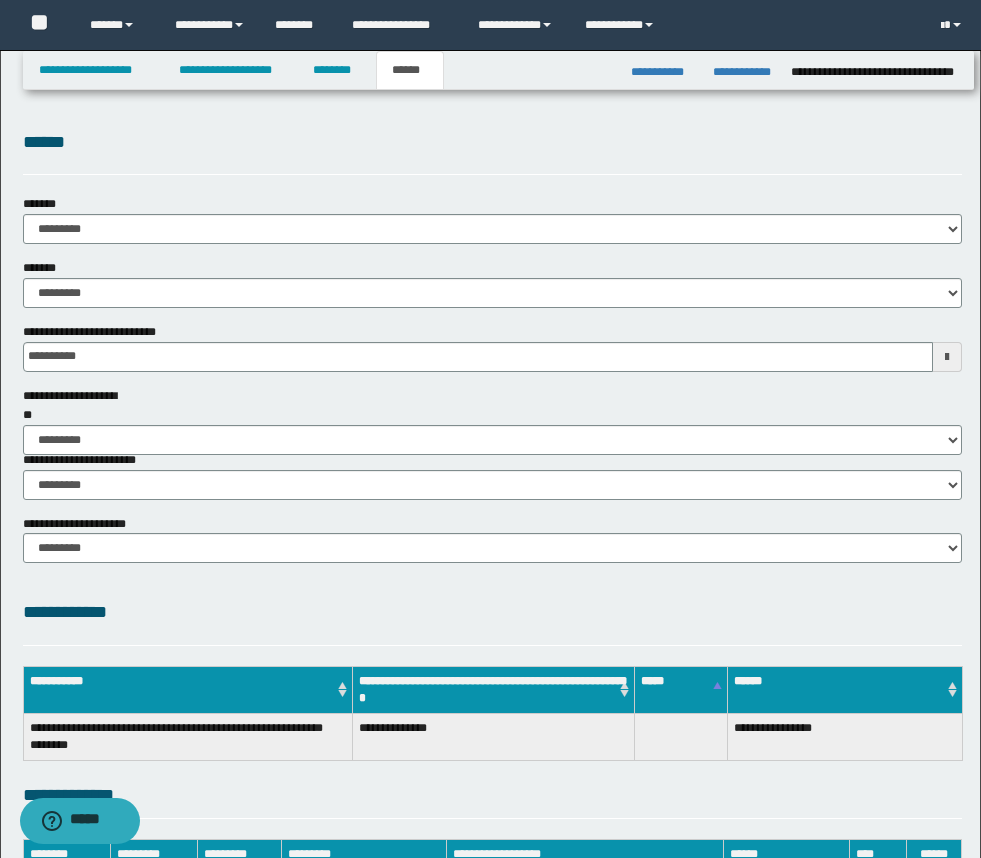 scroll, scrollTop: 474, scrollLeft: 0, axis: vertical 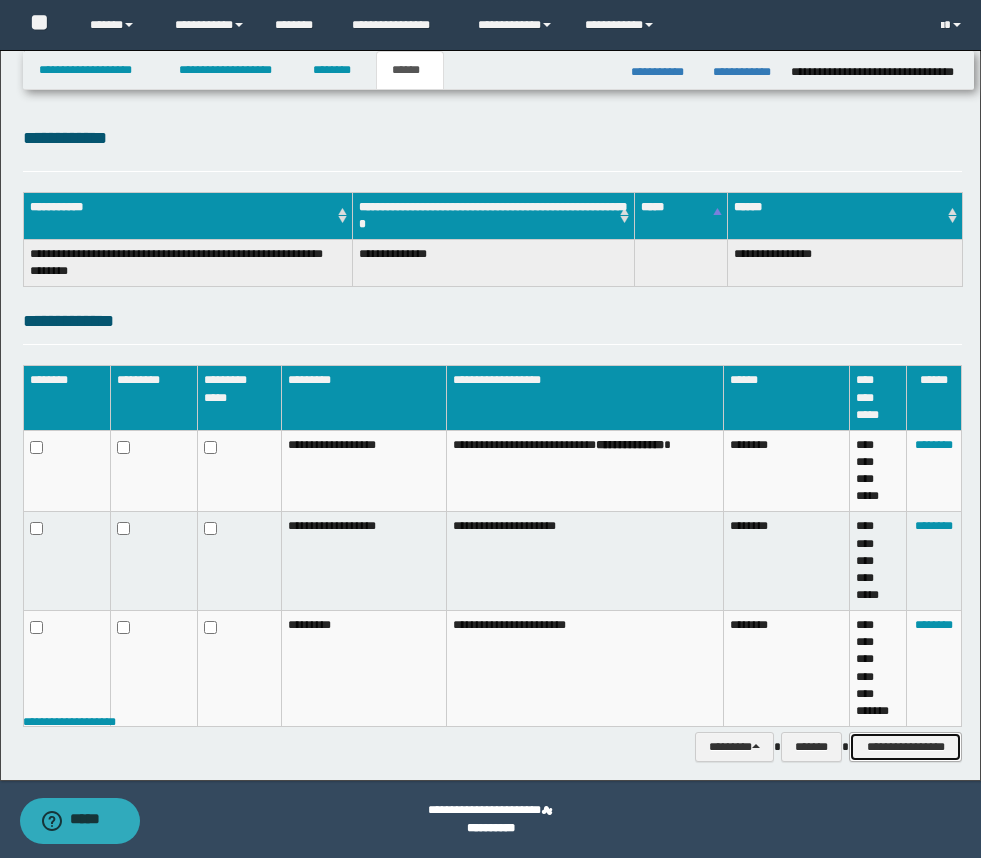 drag, startPoint x: 926, startPoint y: 752, endPoint x: 893, endPoint y: 733, distance: 38.078865 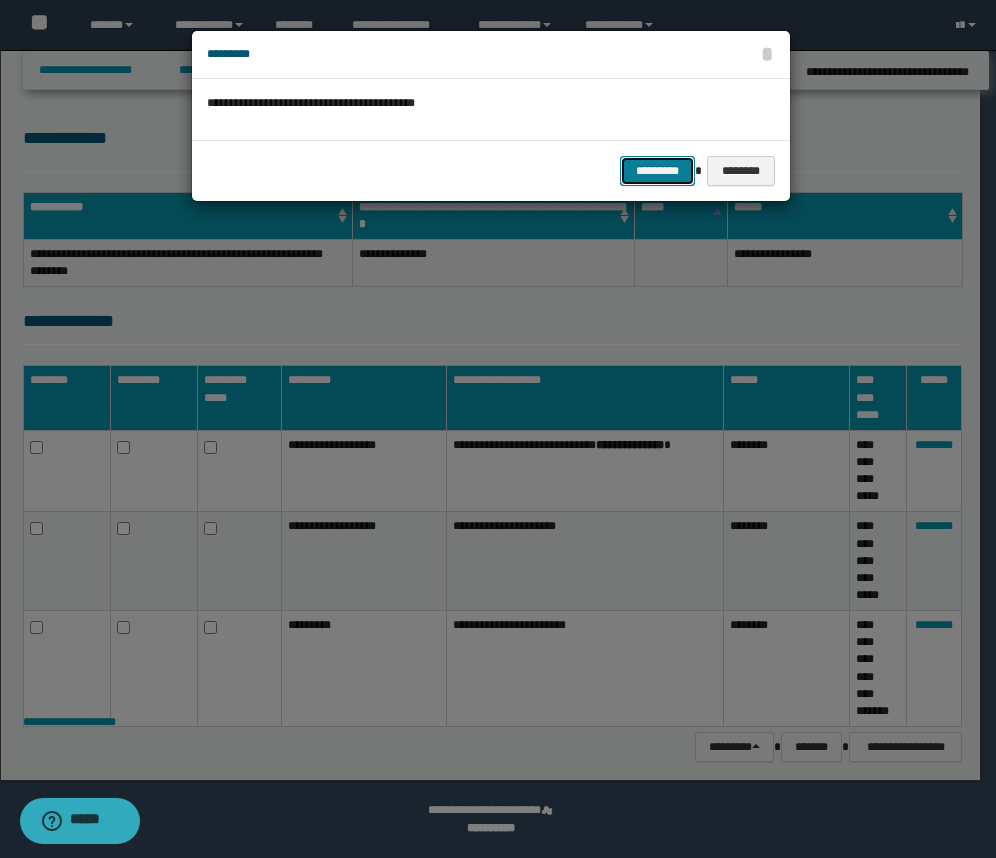 click on "*********" at bounding box center [657, 171] 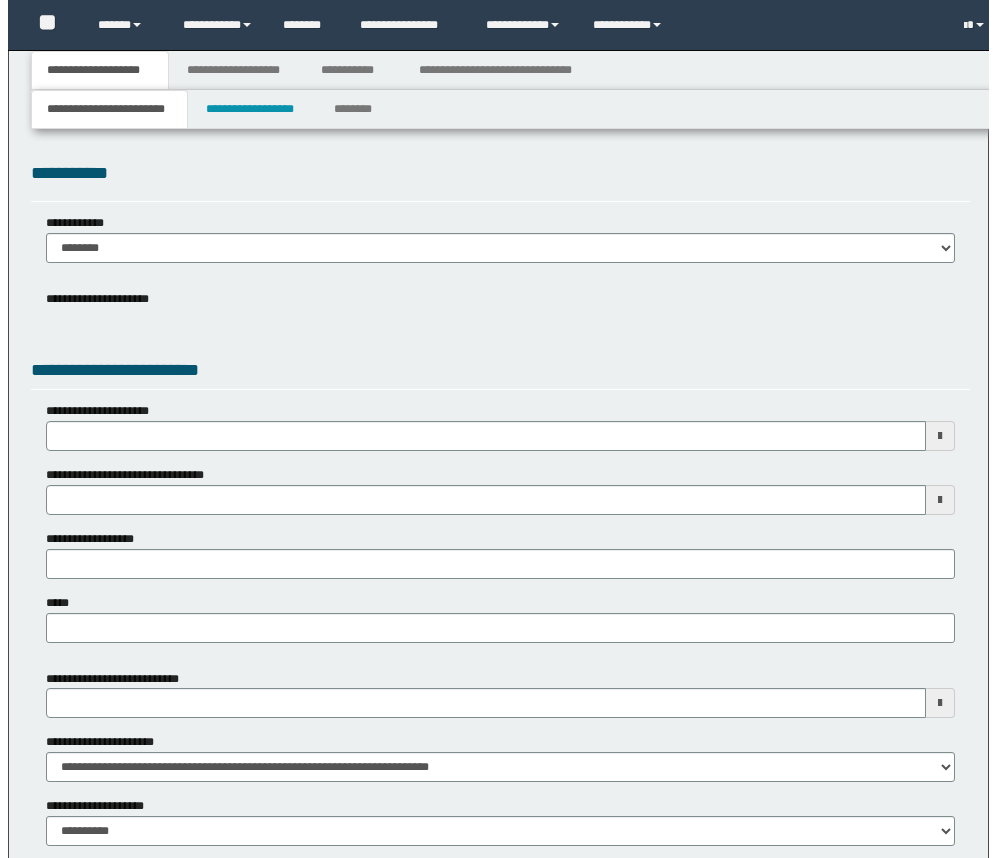 scroll, scrollTop: 0, scrollLeft: 0, axis: both 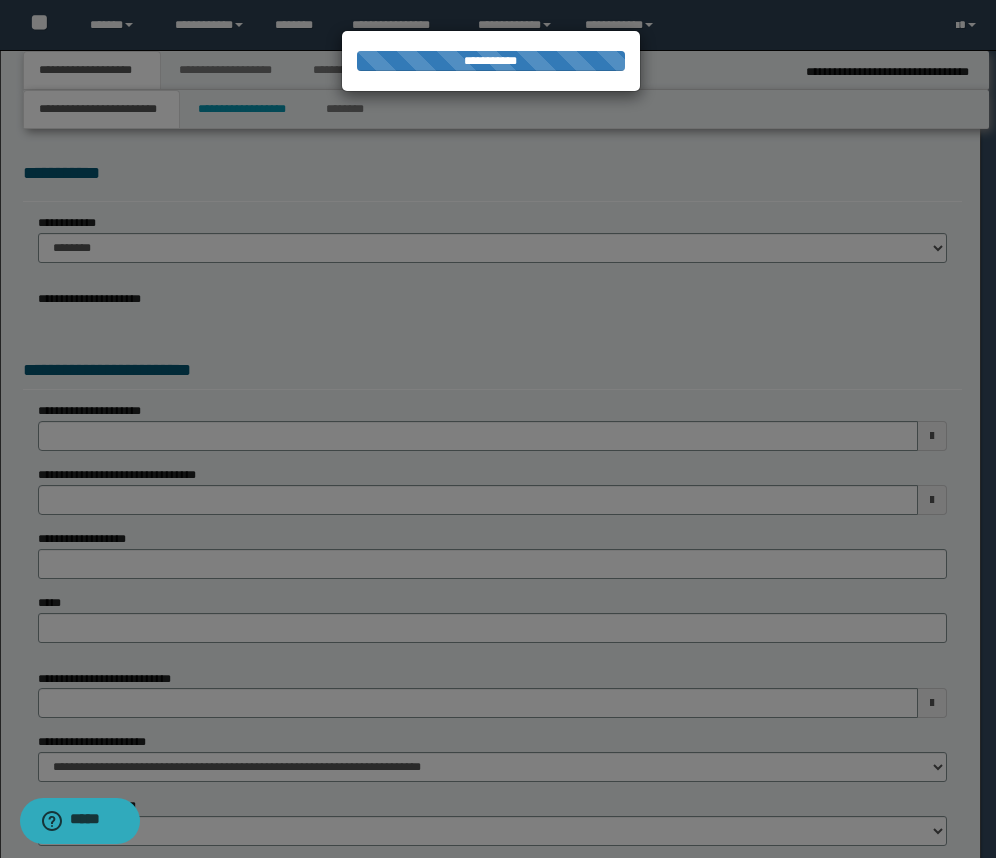 select on "*" 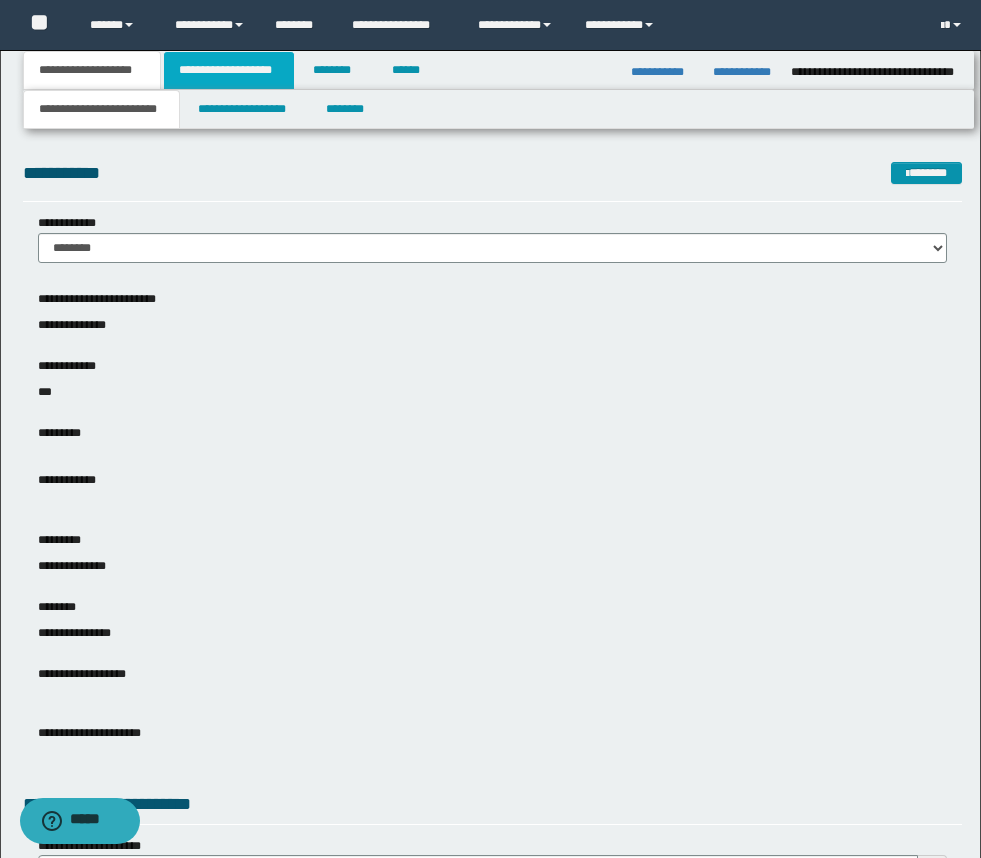 click on "**********" at bounding box center (229, 70) 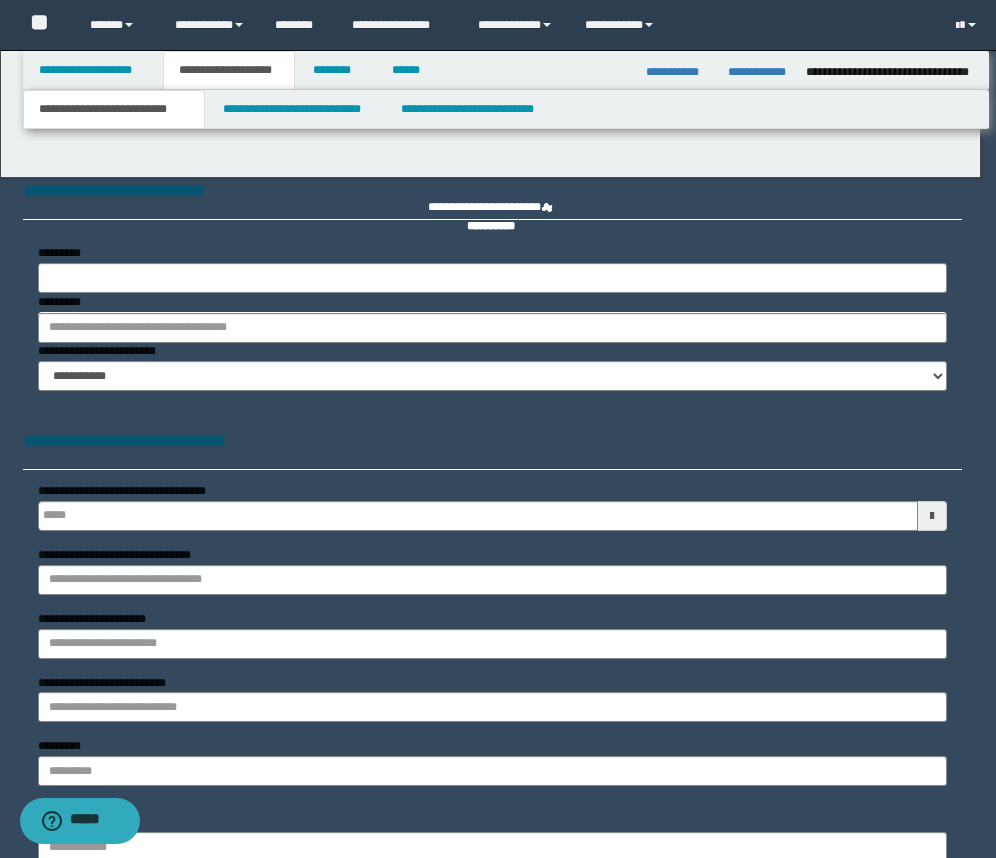 type 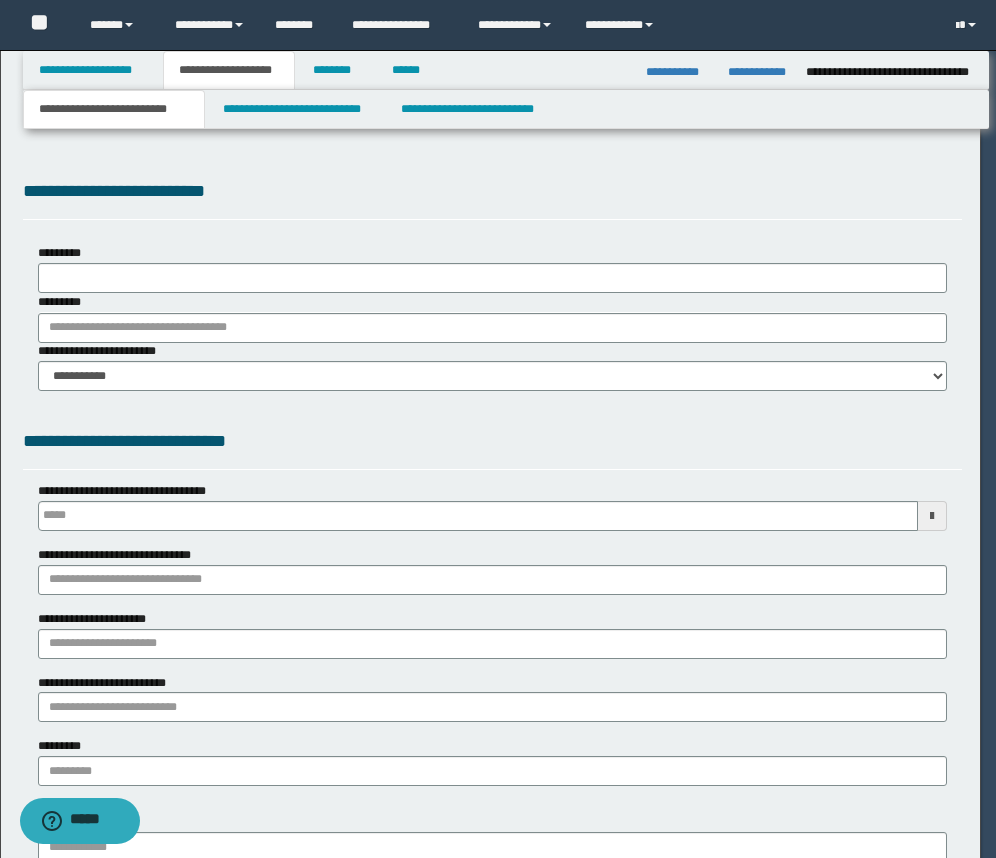 select on "*" 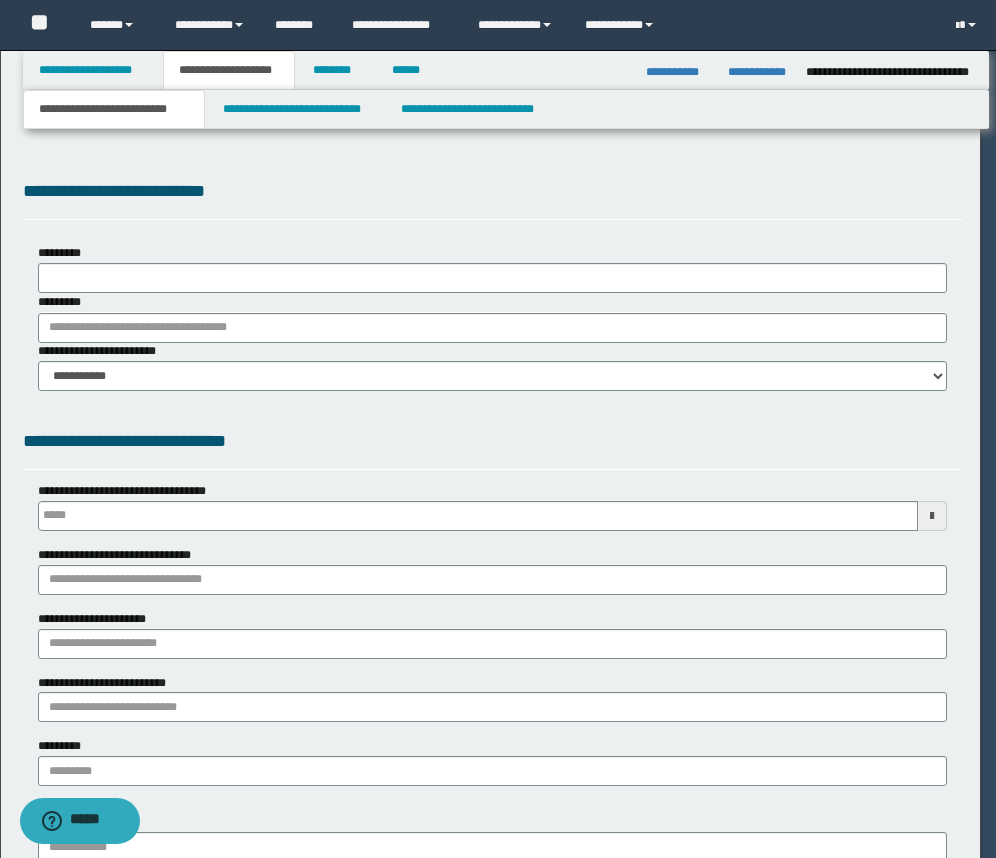 type 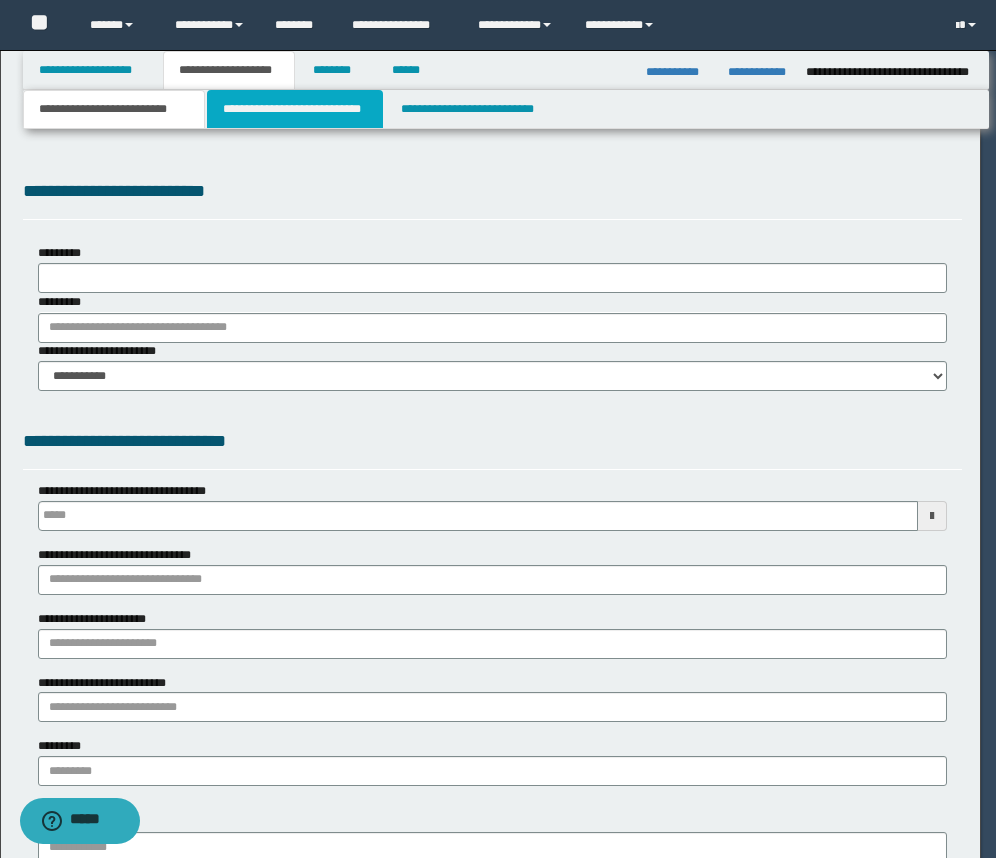 scroll, scrollTop: 0, scrollLeft: 0, axis: both 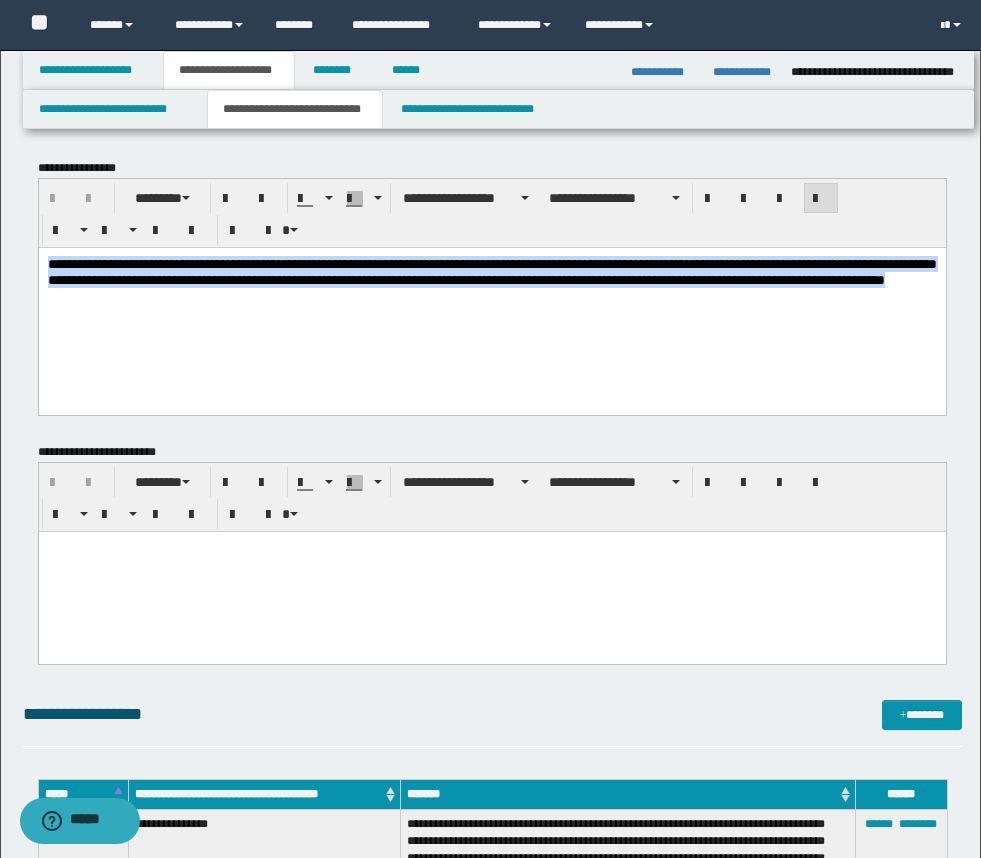 drag, startPoint x: 487, startPoint y: 300, endPoint x: 41, endPoint y: 258, distance: 447.9732 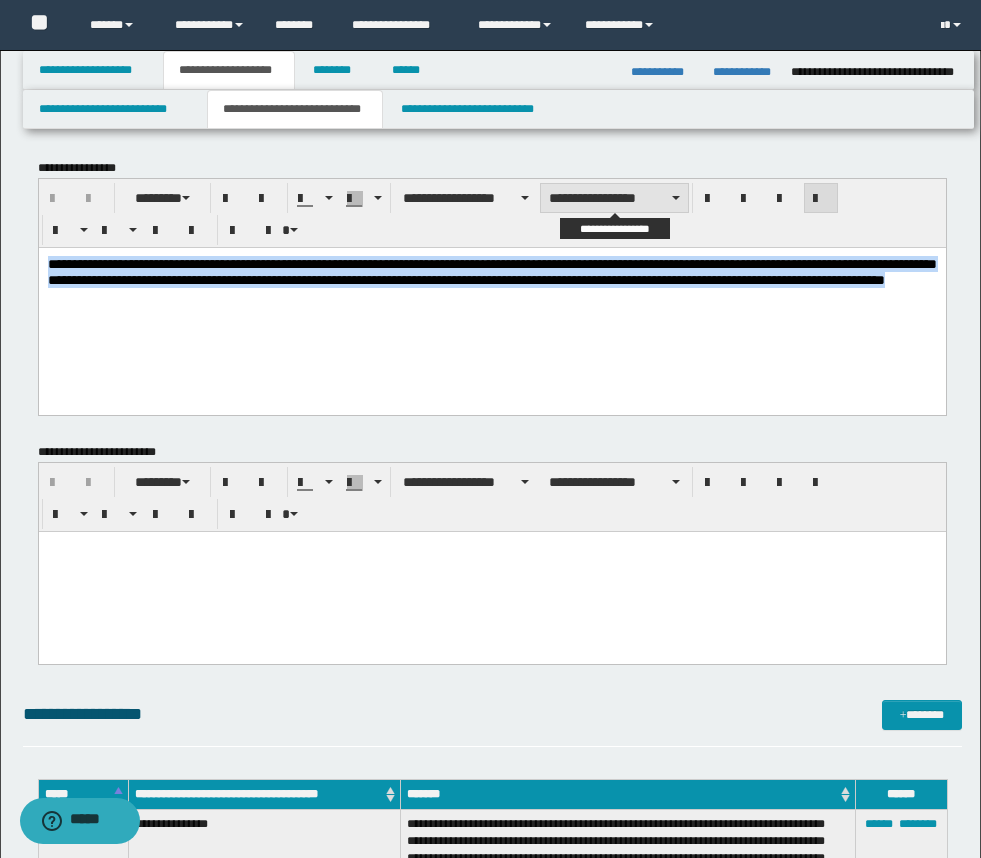 click on "**********" at bounding box center [614, 198] 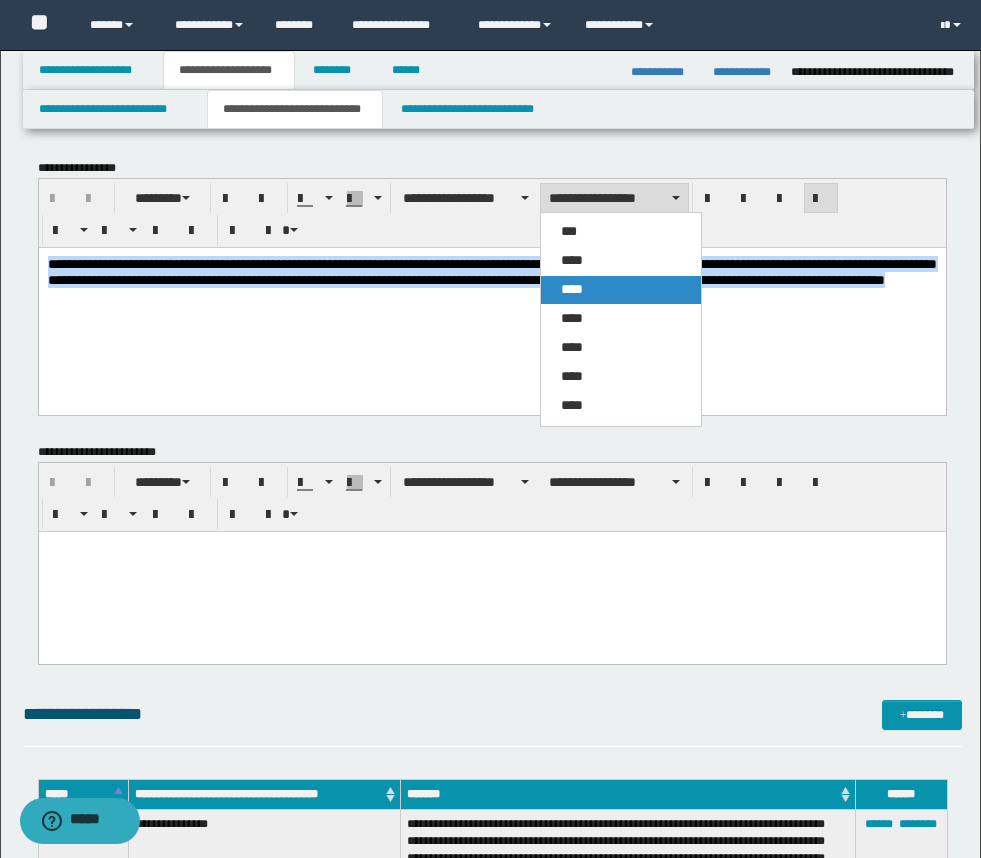 drag, startPoint x: 588, startPoint y: 279, endPoint x: 519, endPoint y: 40, distance: 248.76093 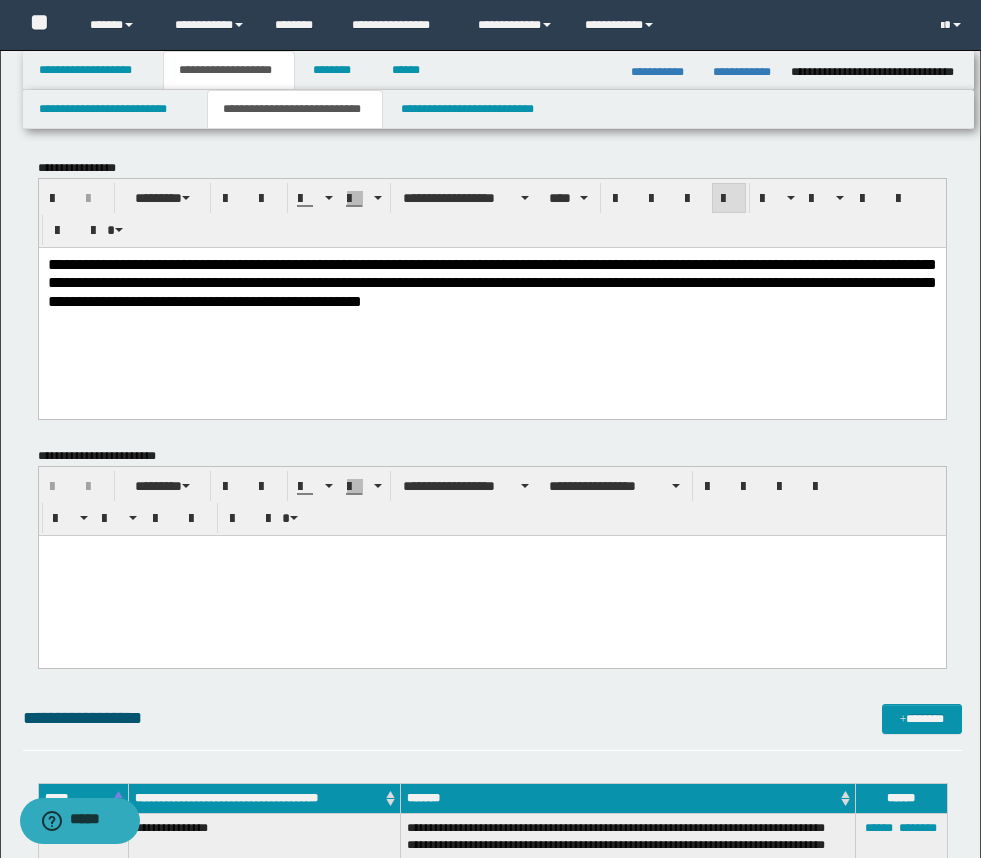 click on "**********" at bounding box center [491, 307] 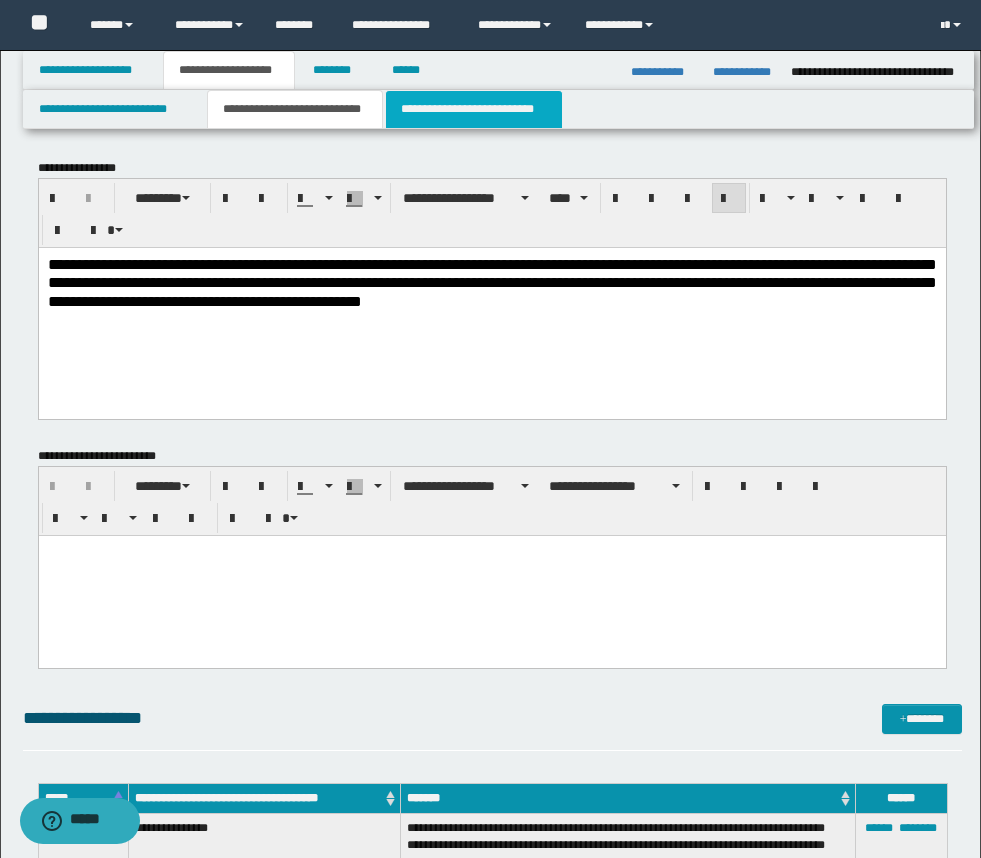 click on "**********" at bounding box center [474, 109] 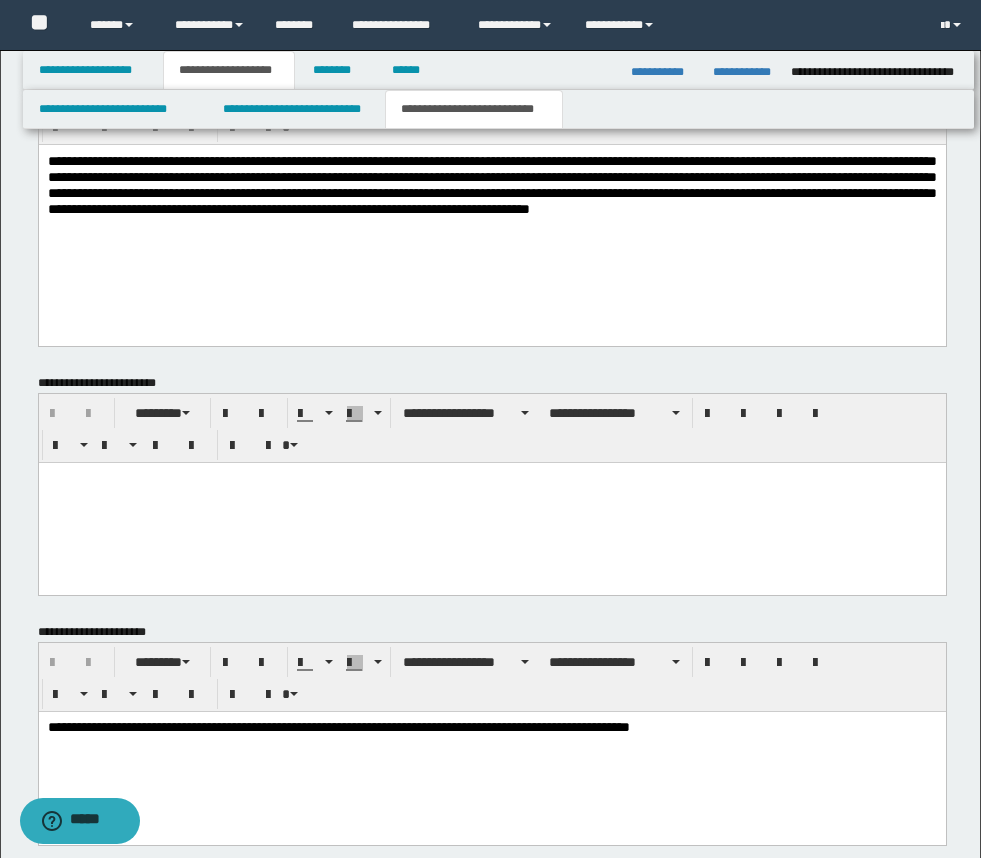scroll, scrollTop: 667, scrollLeft: 0, axis: vertical 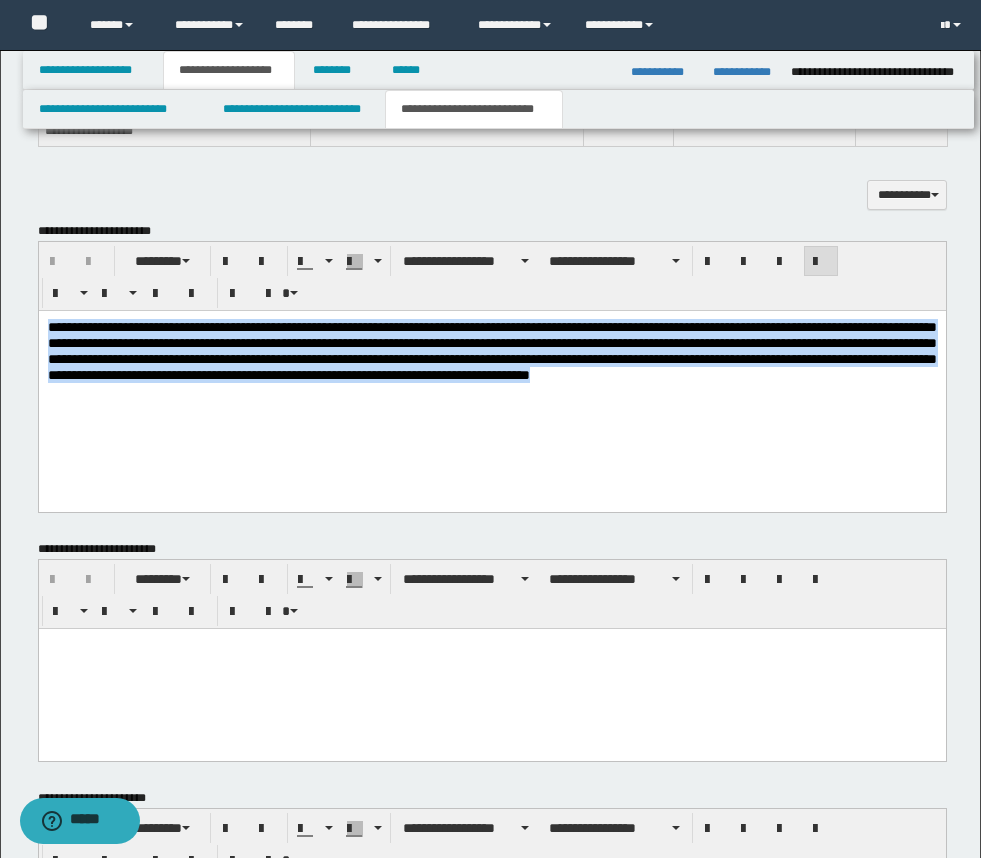 drag, startPoint x: 299, startPoint y: 394, endPoint x: 25, endPoint y: 325, distance: 282.5544 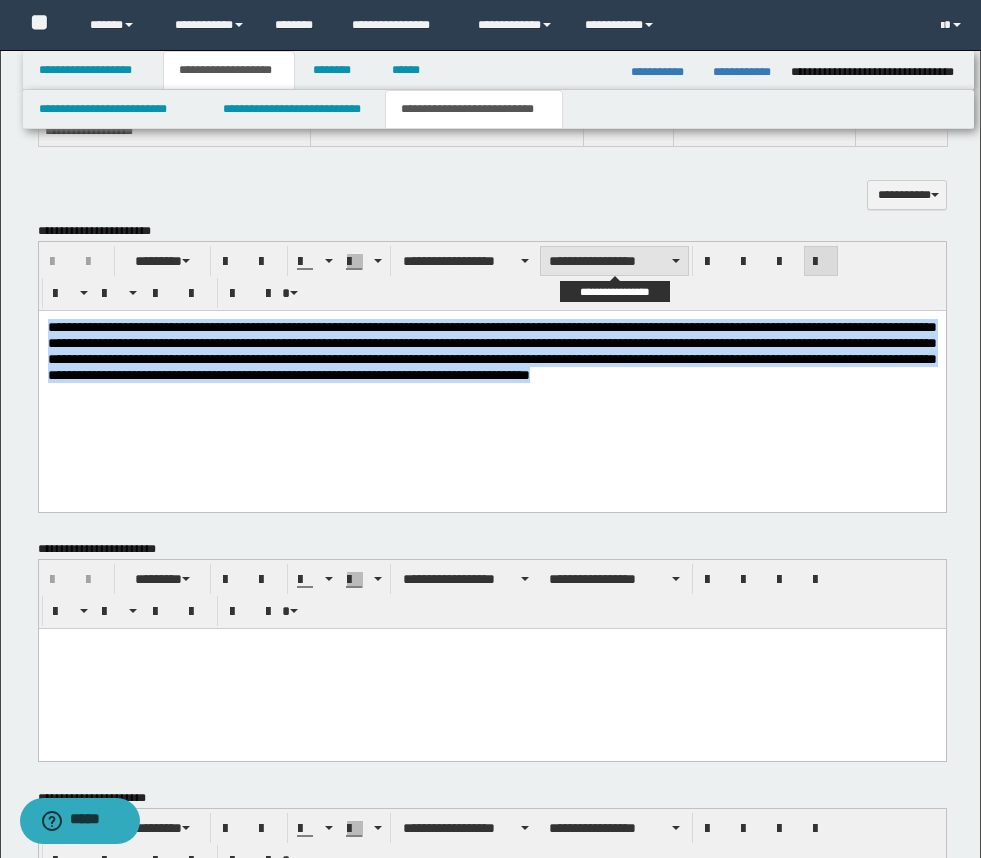 click on "**********" at bounding box center [614, 261] 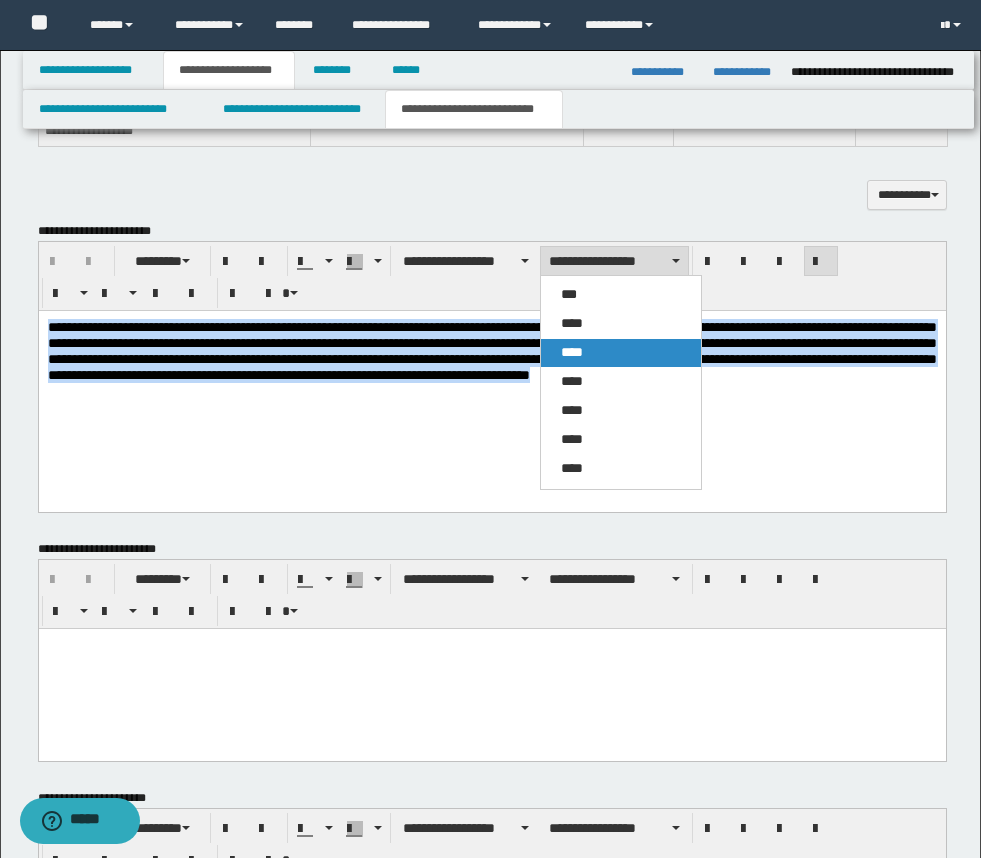 click on "****" at bounding box center [572, 352] 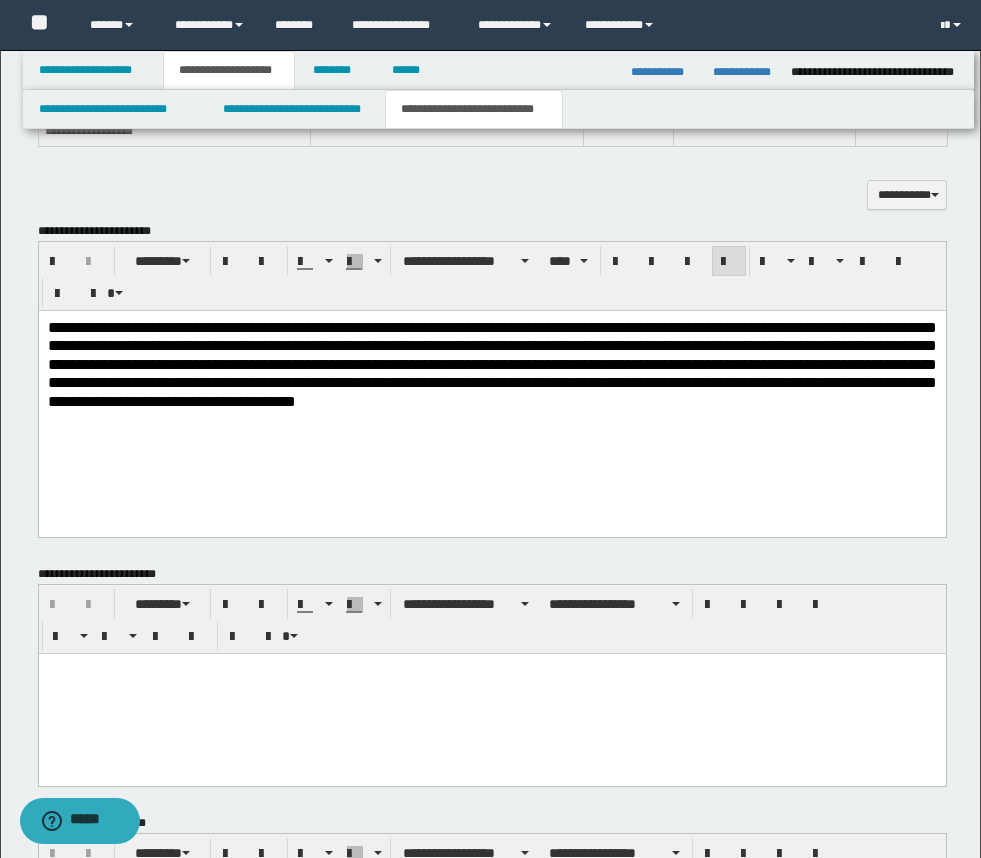click on "**********" at bounding box center [491, 390] 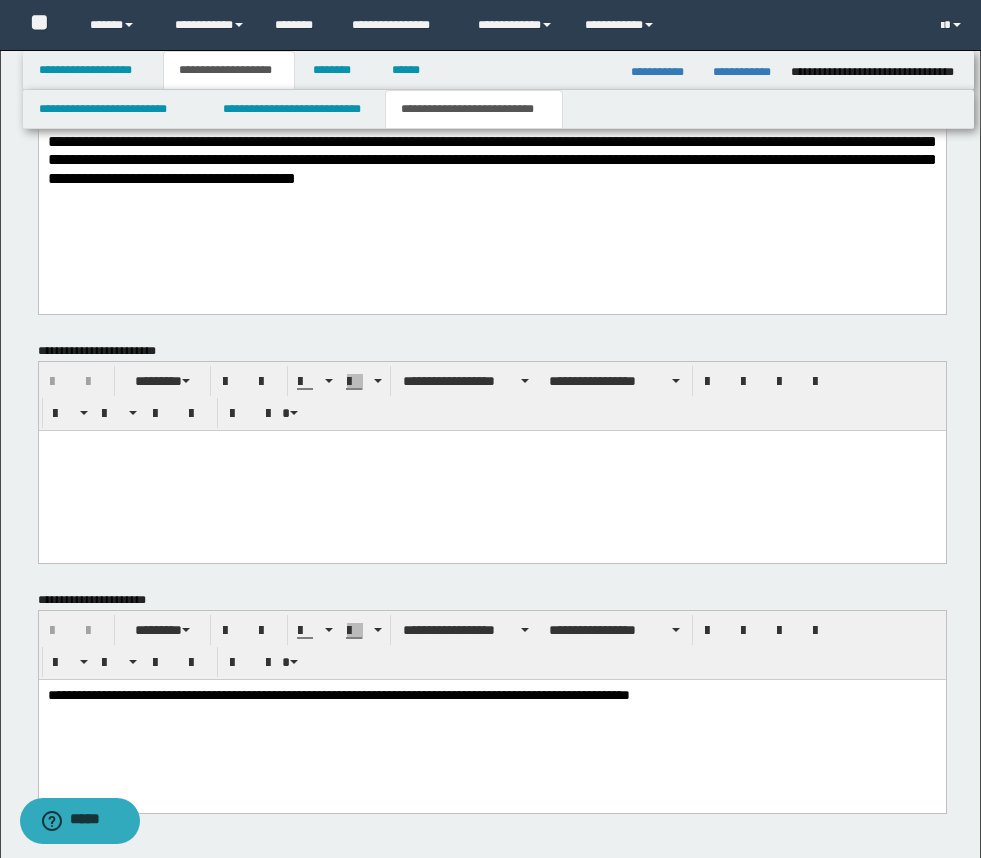 scroll, scrollTop: 970, scrollLeft: 0, axis: vertical 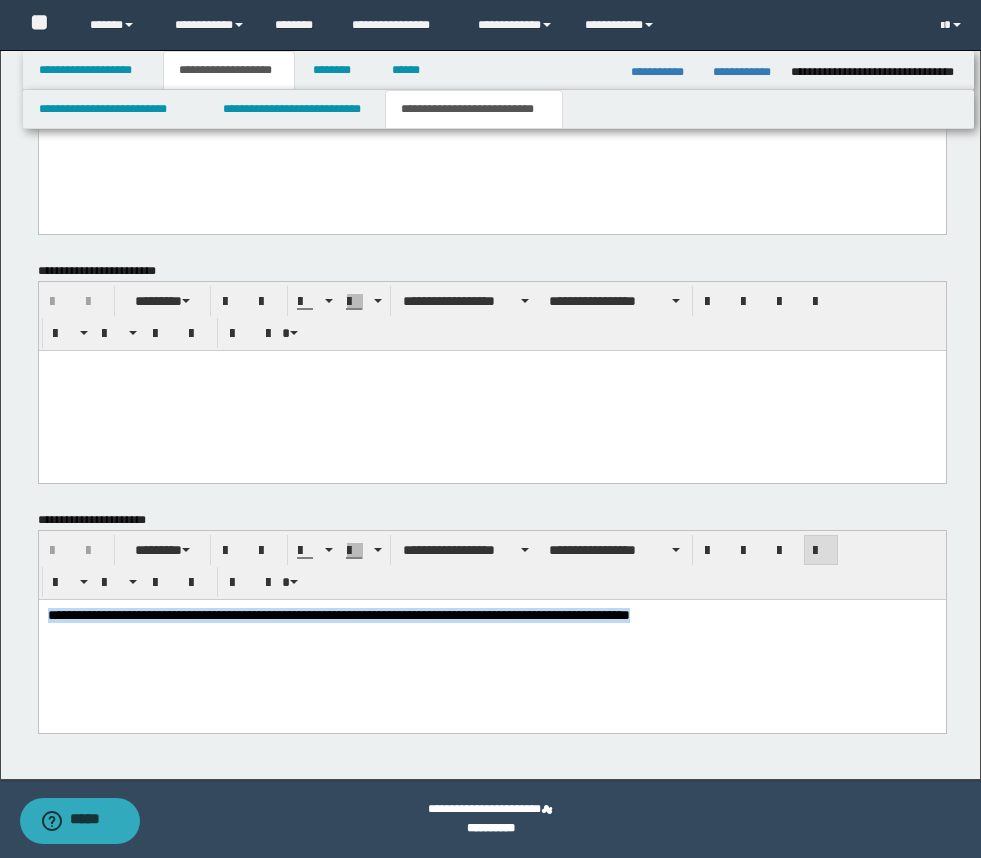 drag, startPoint x: 827, startPoint y: 622, endPoint x: 73, endPoint y: 1235, distance: 971.7433 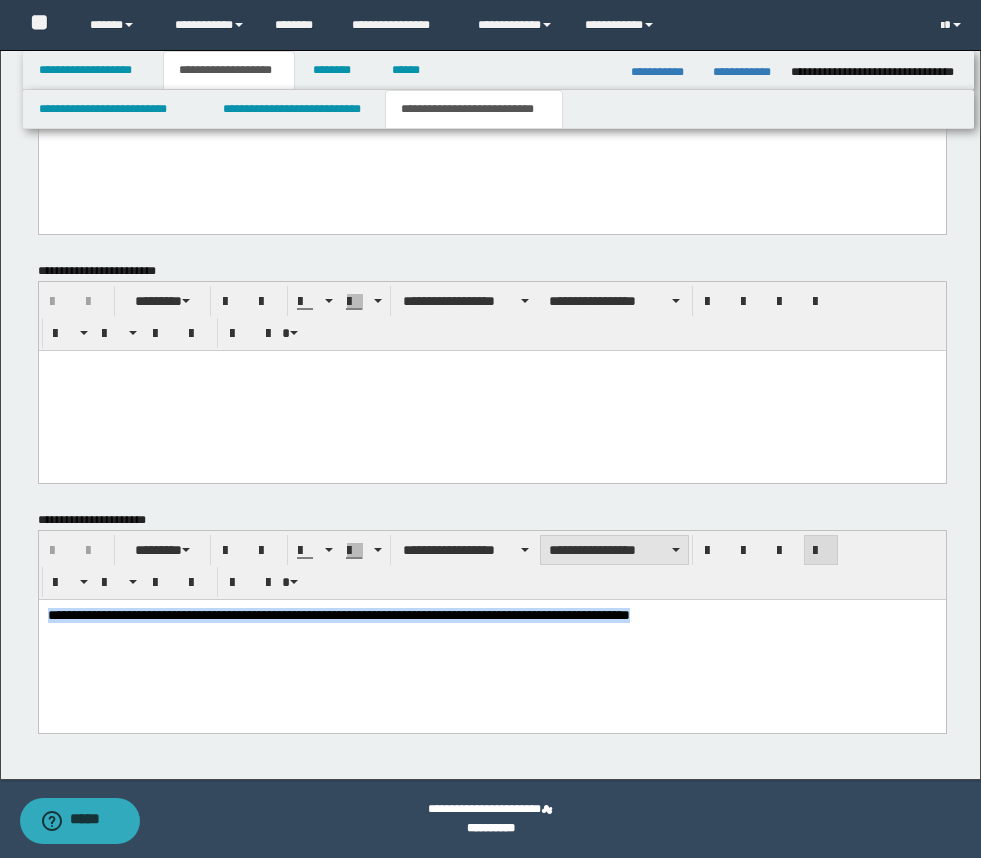 drag, startPoint x: 582, startPoint y: 550, endPoint x: 588, endPoint y: 561, distance: 12.529964 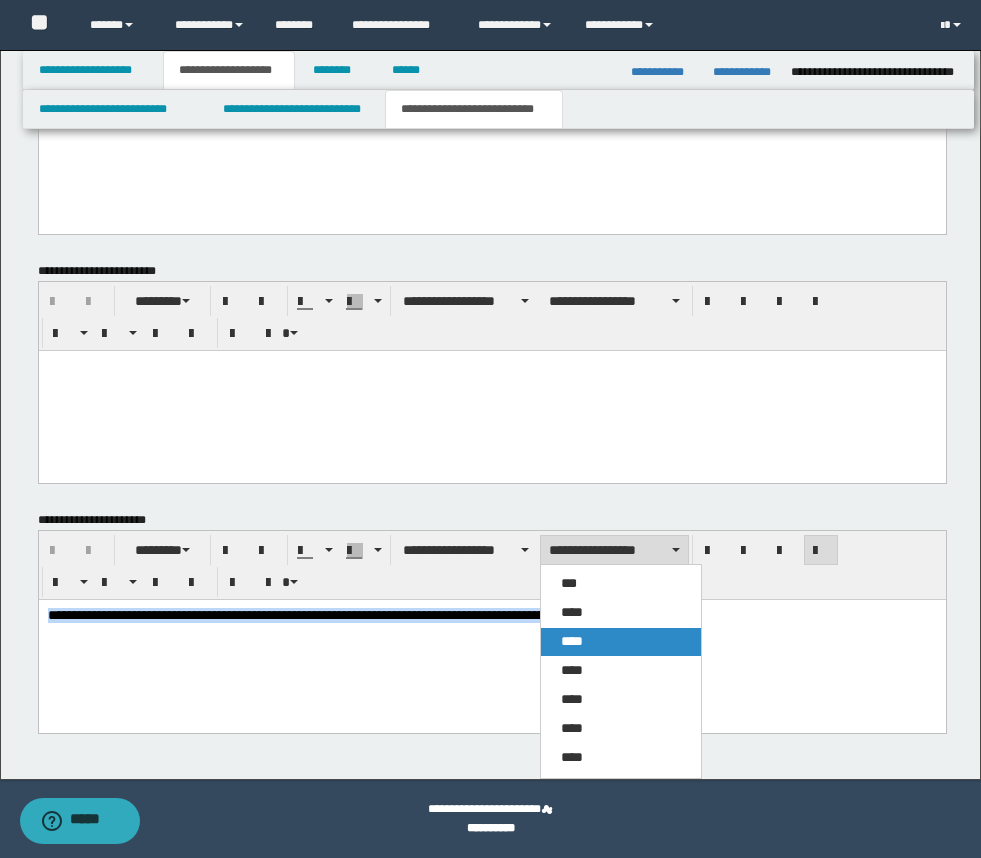click on "****" at bounding box center (572, 641) 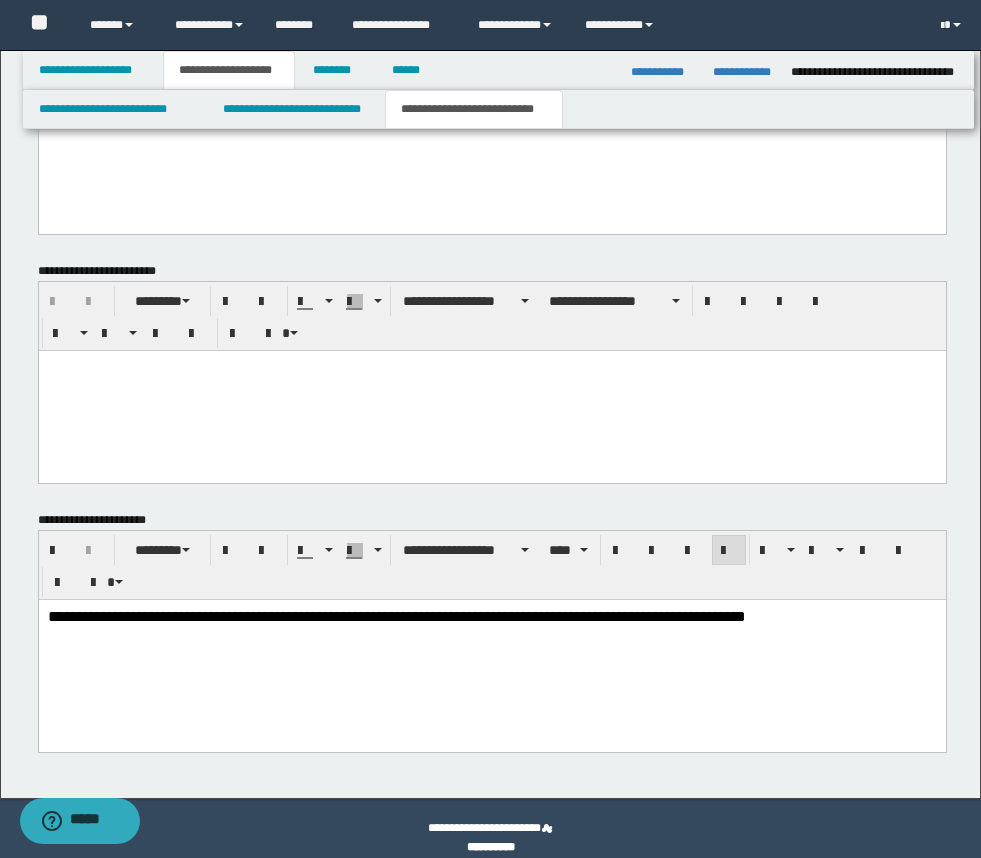 drag, startPoint x: 625, startPoint y: 673, endPoint x: 623, endPoint y: 663, distance: 10.198039 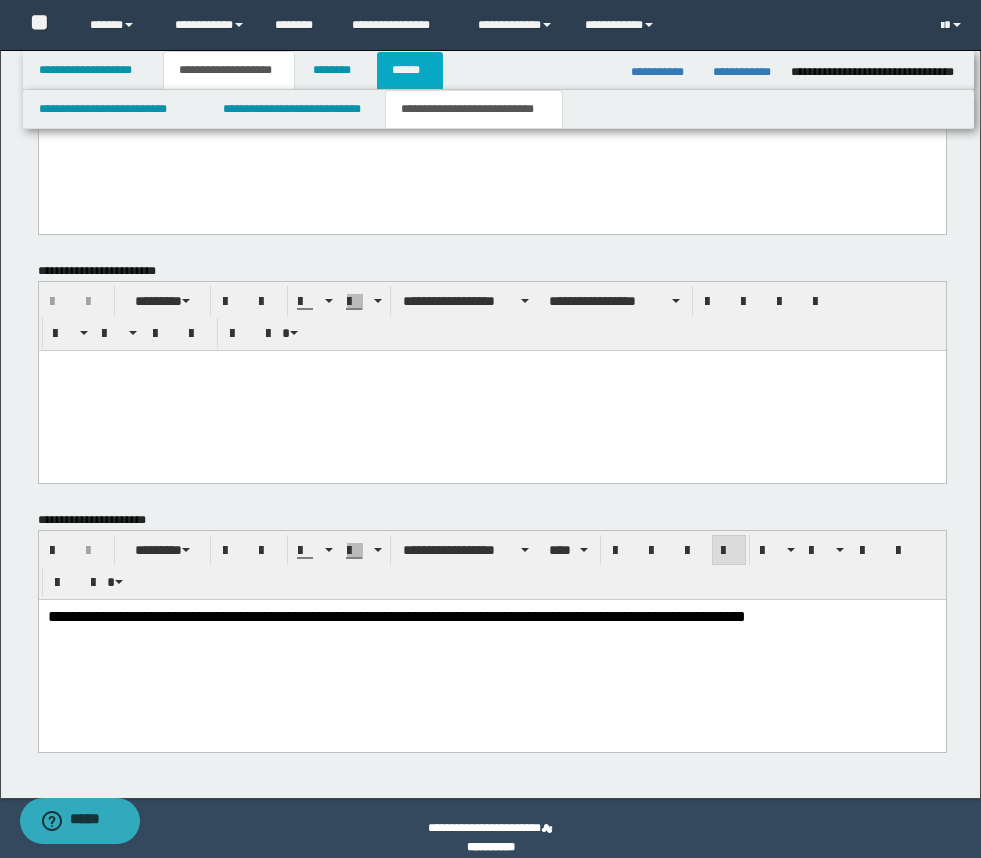 click on "******" at bounding box center [410, 70] 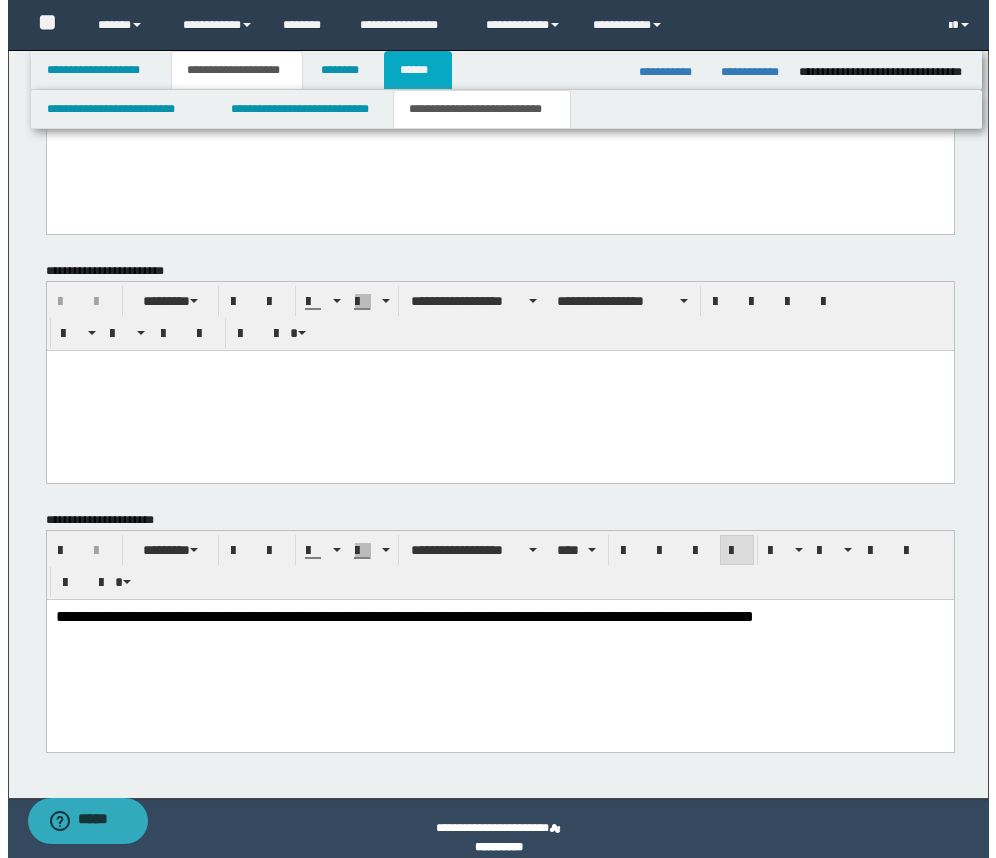 scroll, scrollTop: 0, scrollLeft: 0, axis: both 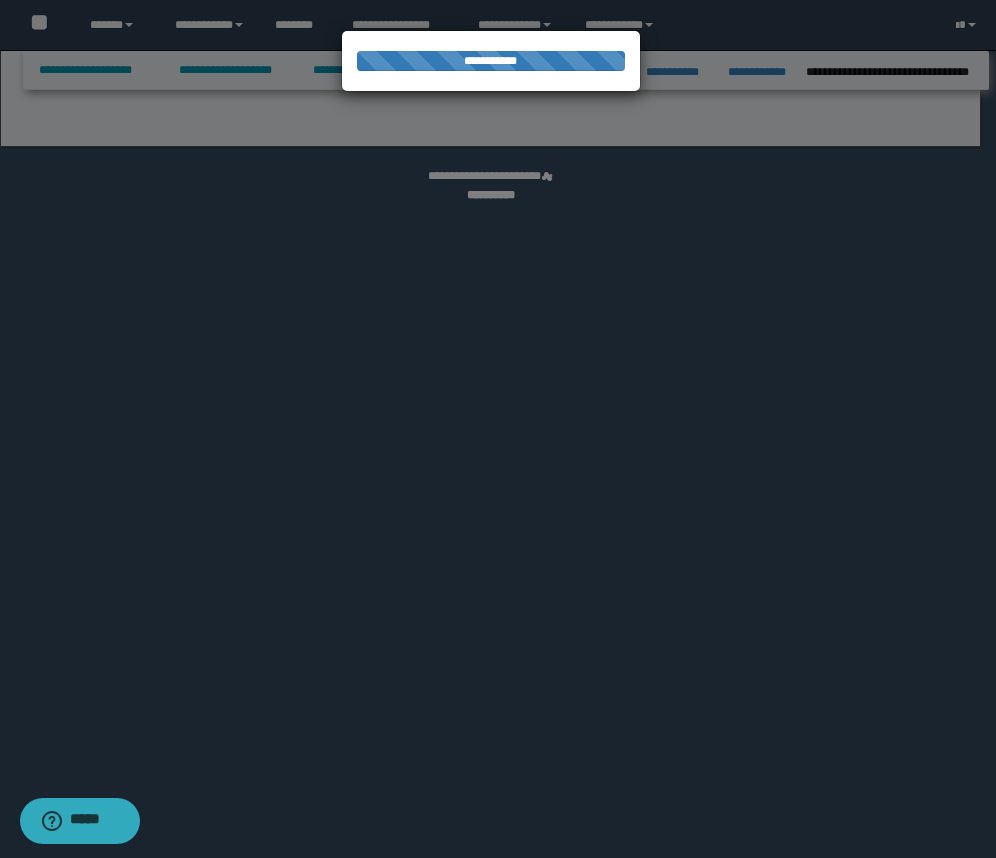 select on "*" 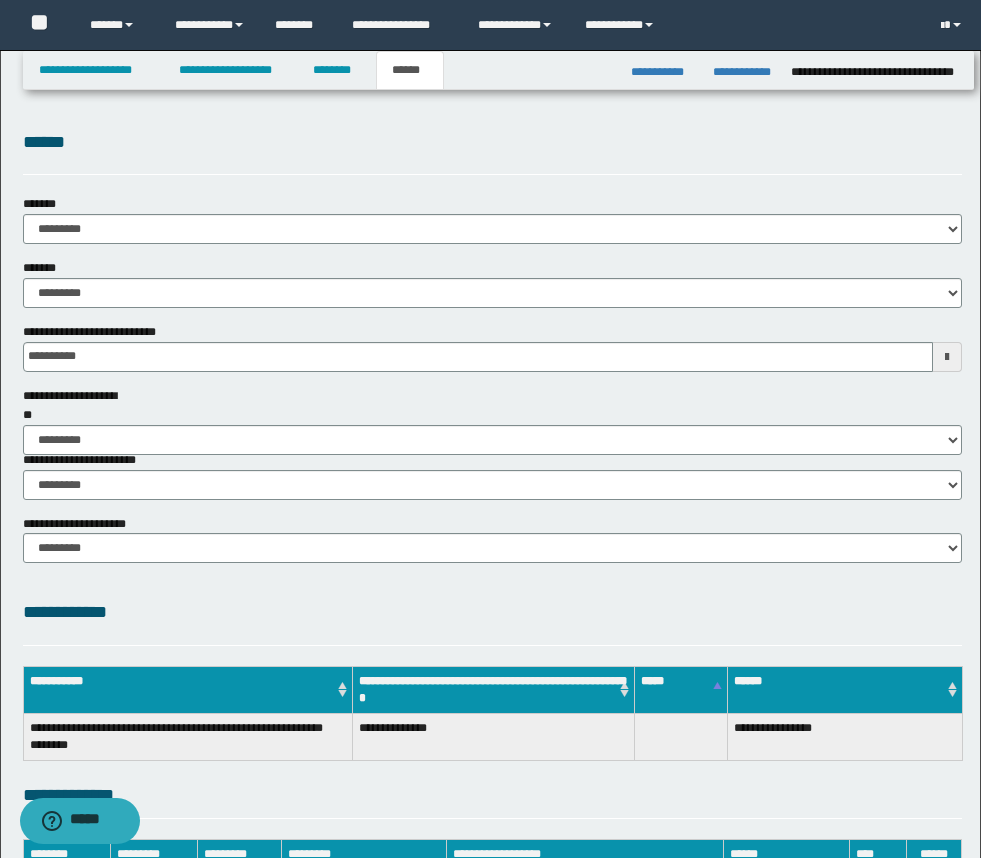 scroll, scrollTop: 474, scrollLeft: 0, axis: vertical 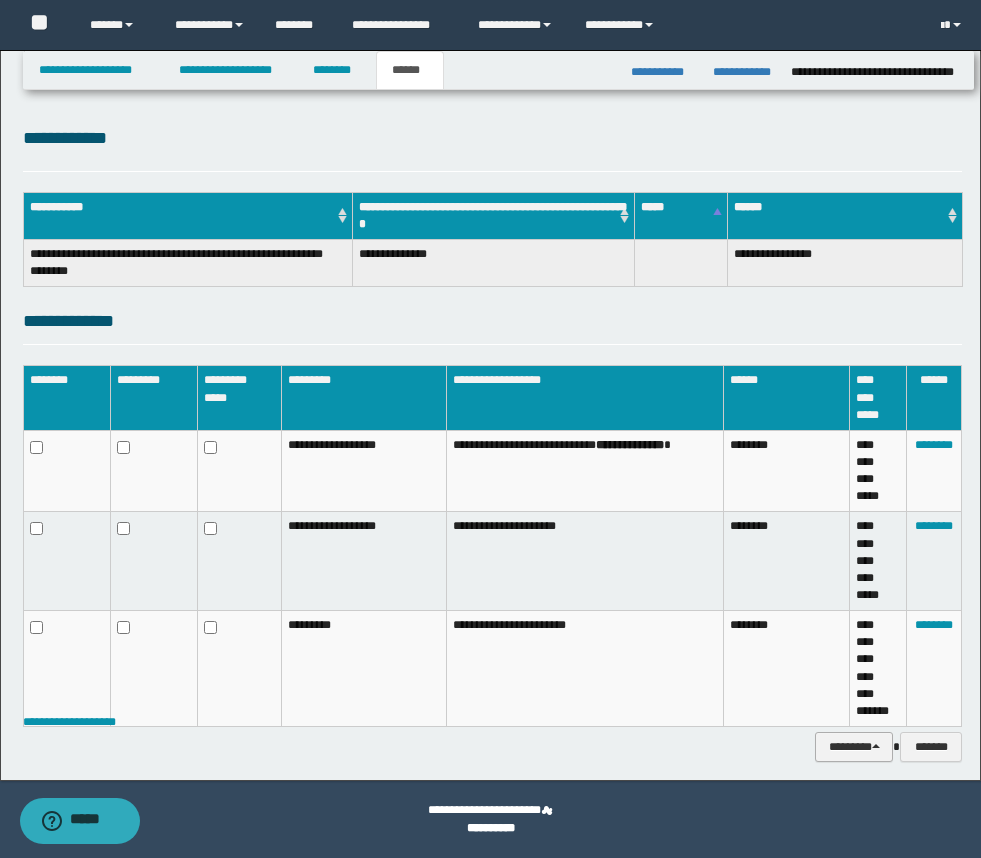 click on "********" at bounding box center [854, 747] 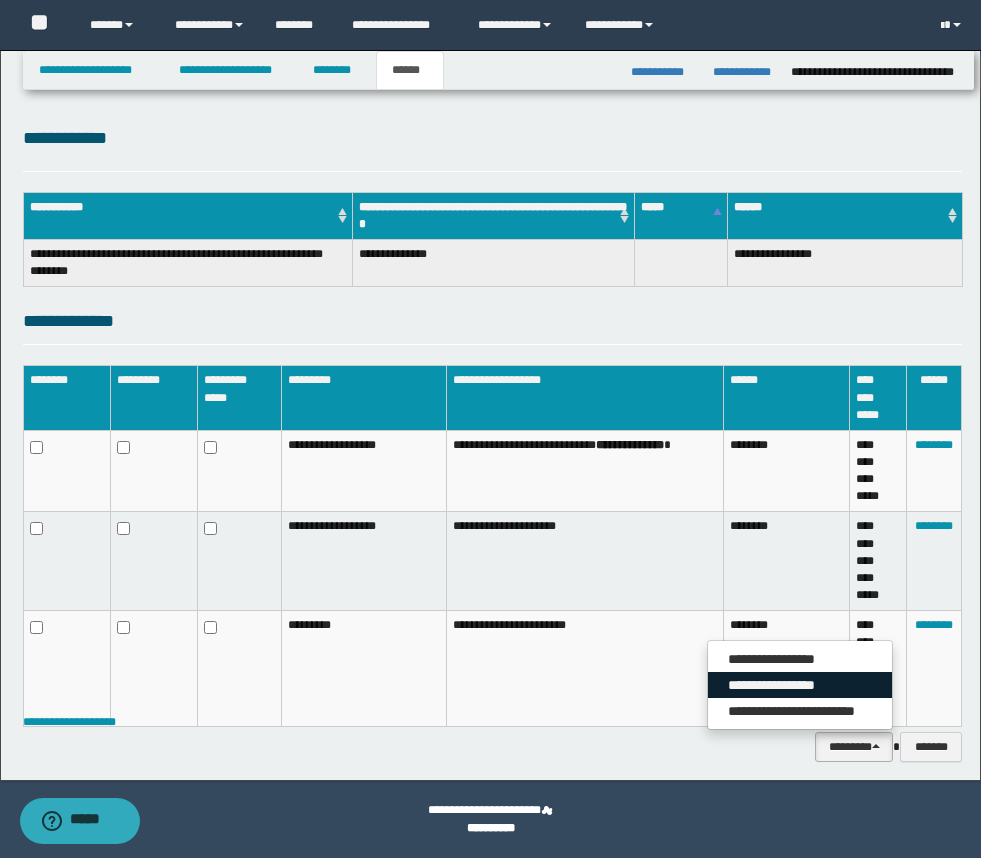 drag, startPoint x: 795, startPoint y: 683, endPoint x: 787, endPoint y: 665, distance: 19.697716 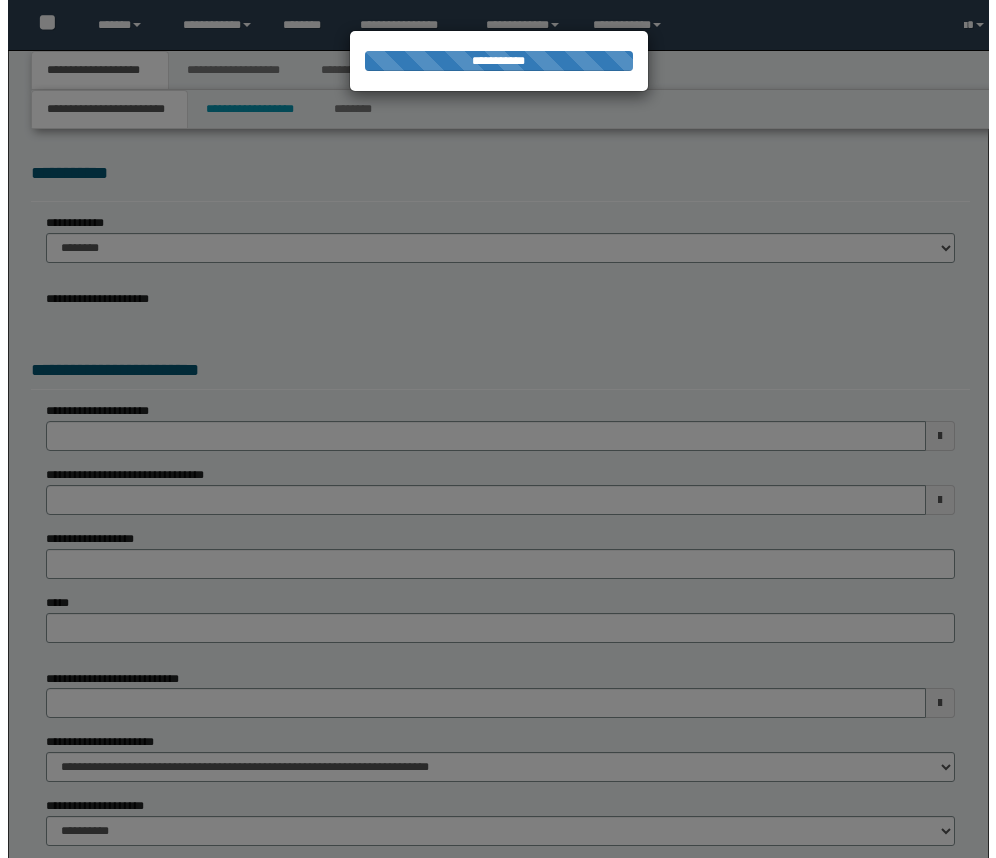 scroll, scrollTop: 0, scrollLeft: 0, axis: both 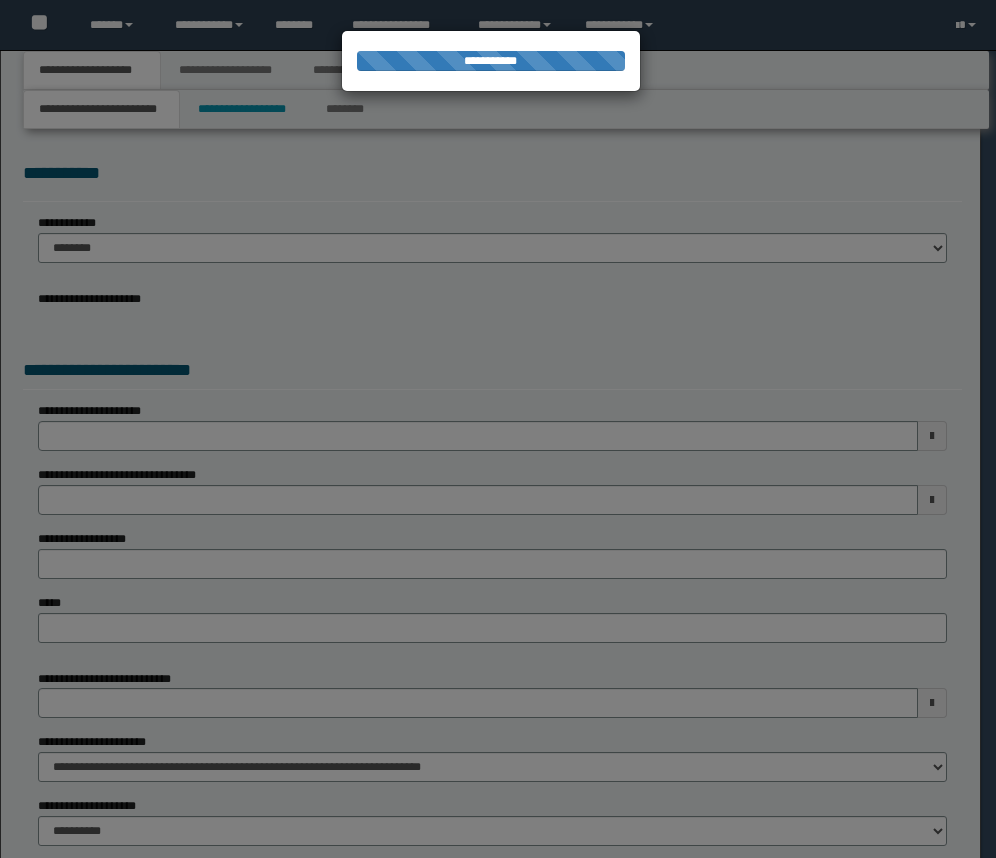 select on "**" 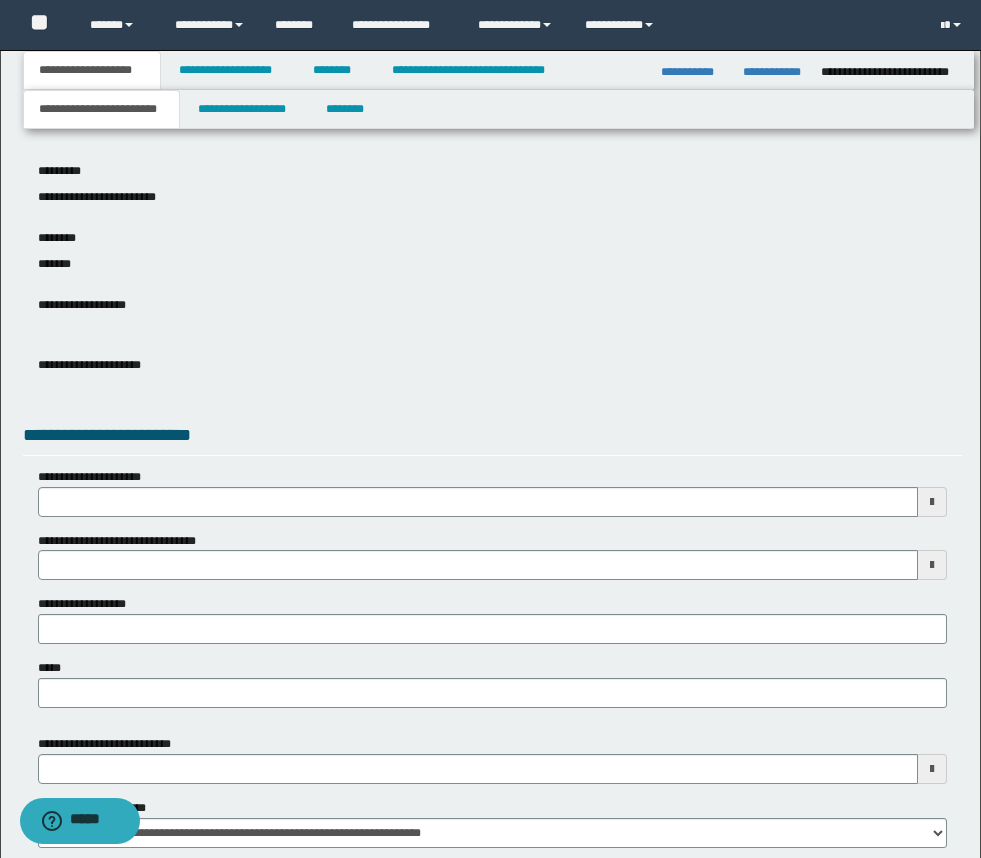 scroll, scrollTop: 500, scrollLeft: 0, axis: vertical 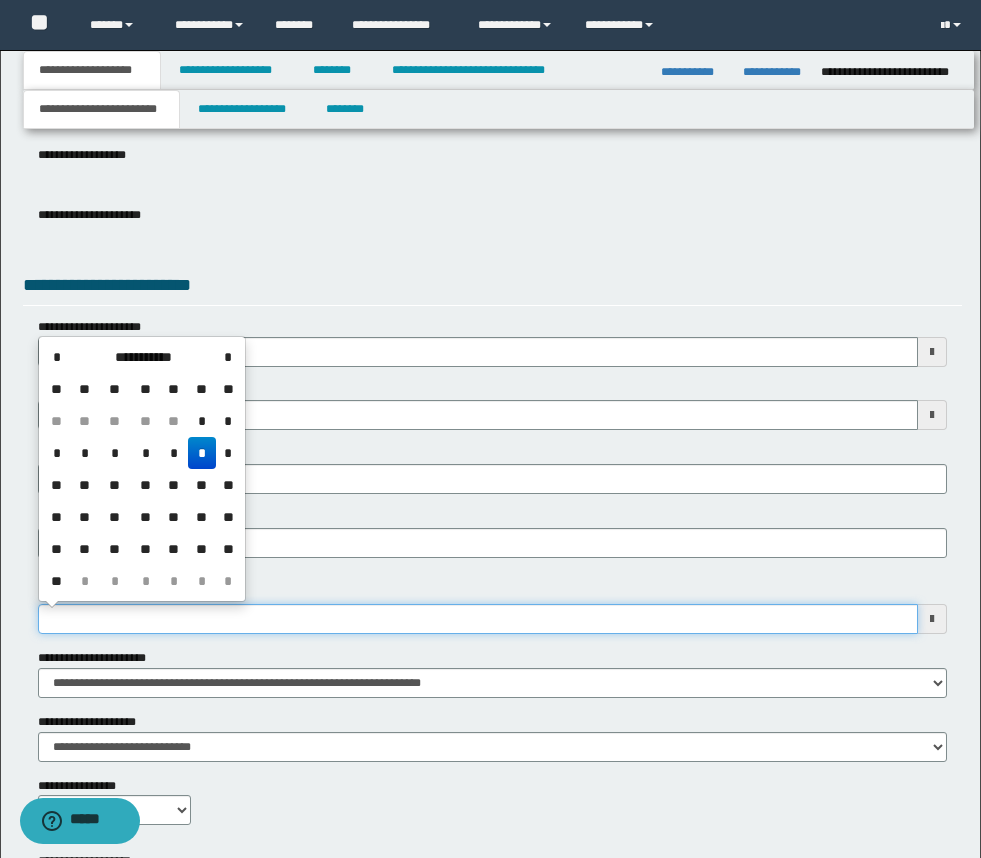 click on "**********" at bounding box center [478, 619] 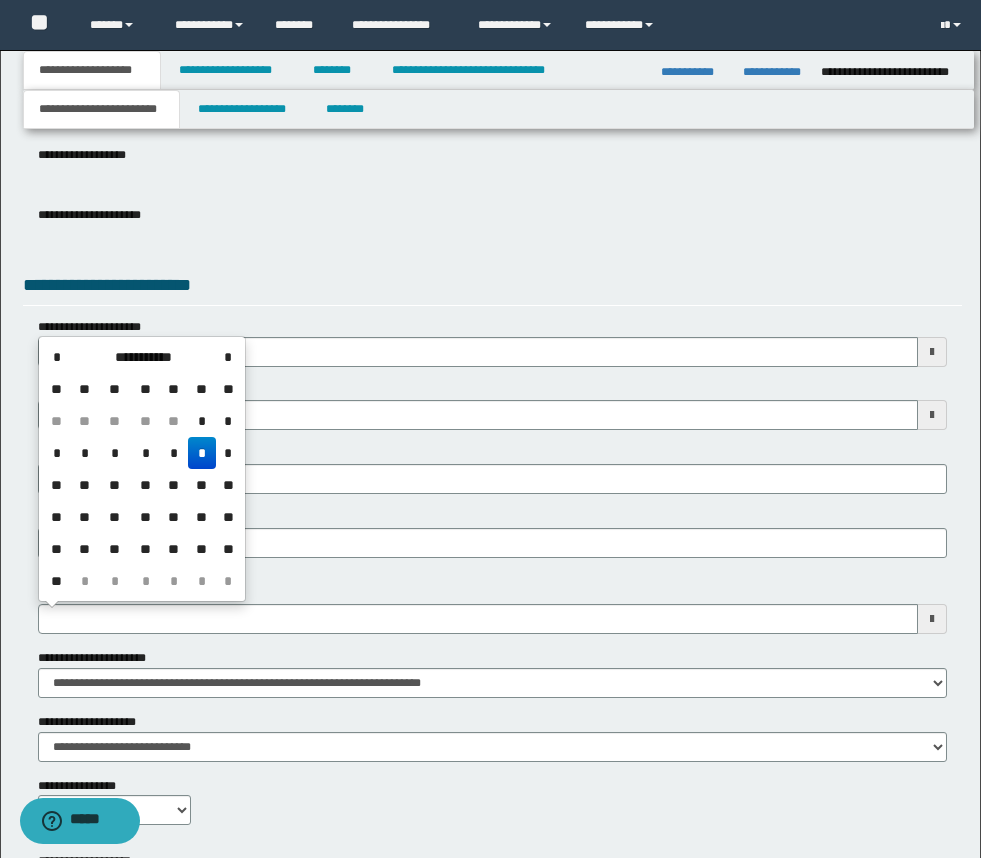 click on "*" at bounding box center [202, 453] 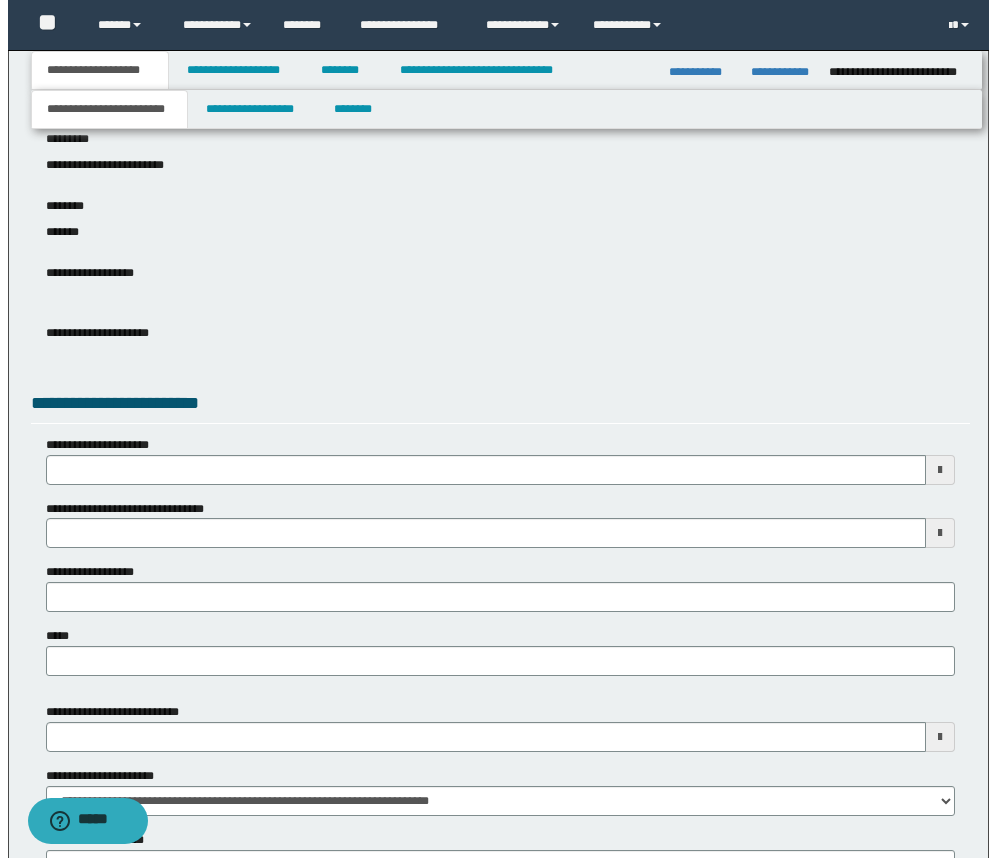 scroll, scrollTop: 0, scrollLeft: 0, axis: both 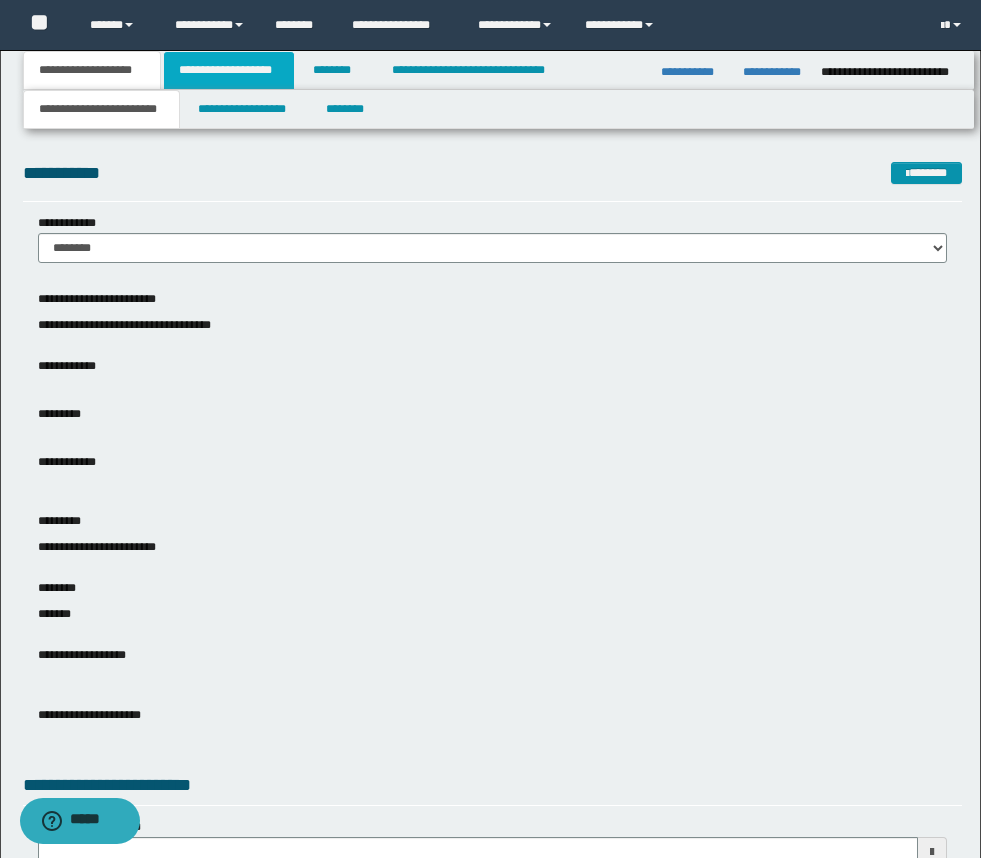 click on "**********" at bounding box center [229, 70] 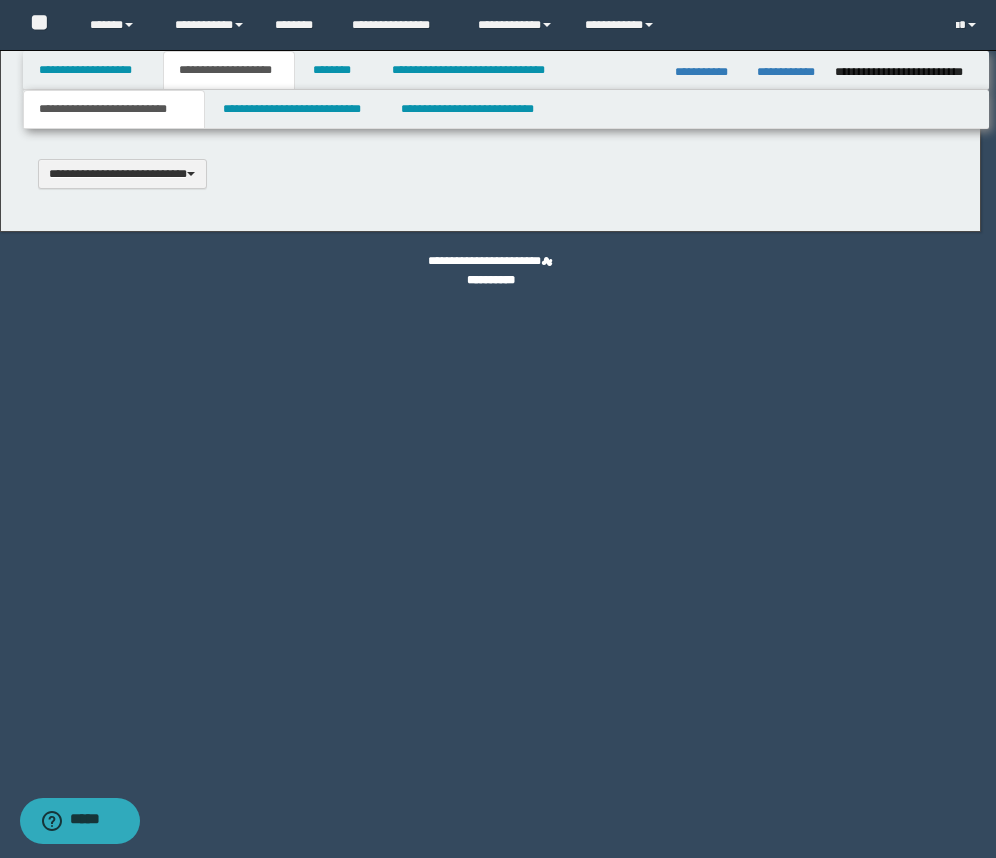 scroll, scrollTop: 0, scrollLeft: 0, axis: both 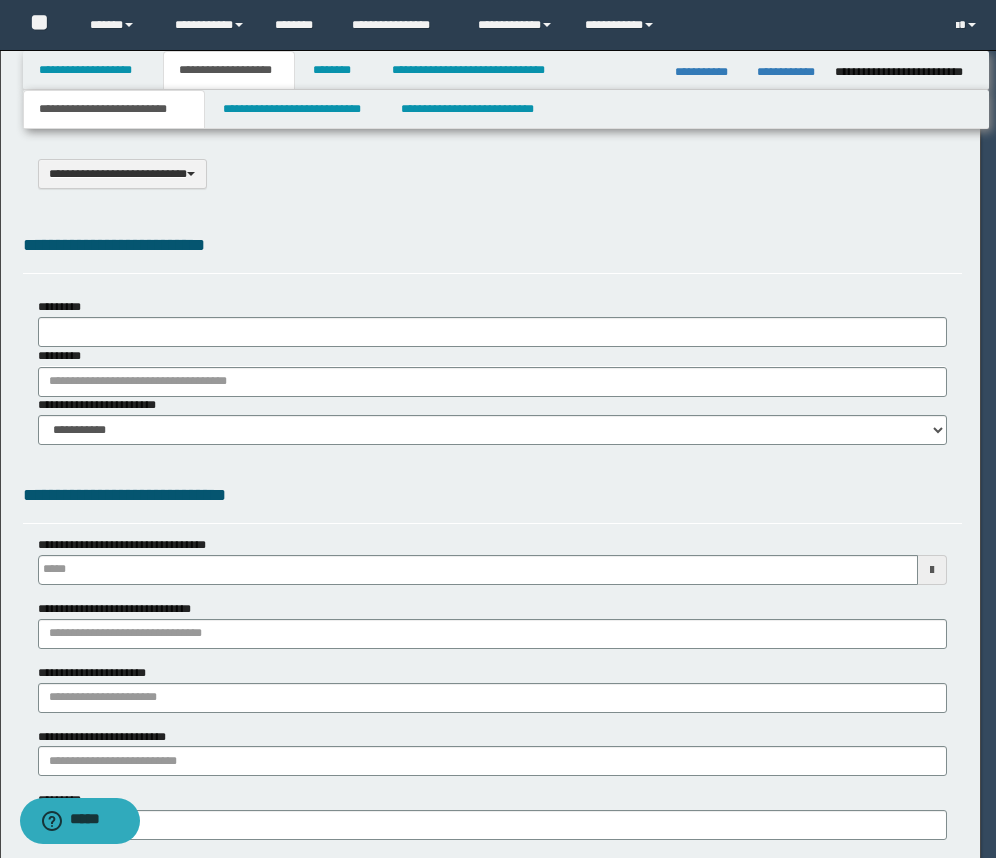 type on "*******" 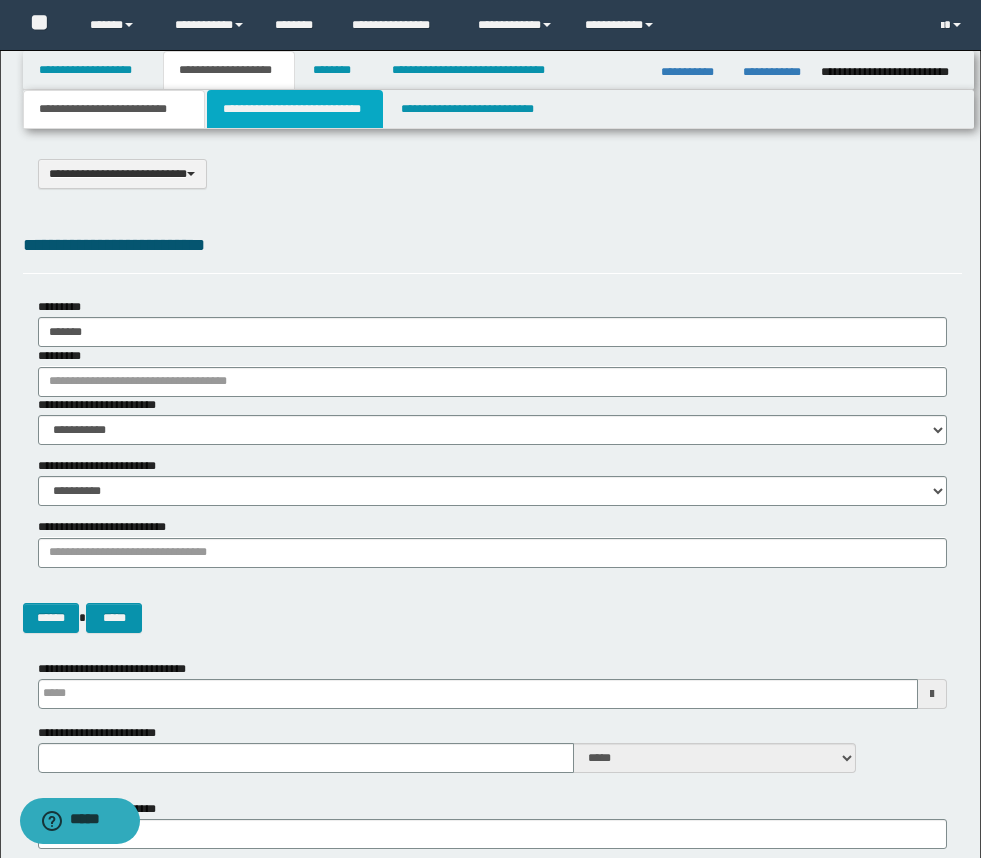 click on "**********" at bounding box center (295, 109) 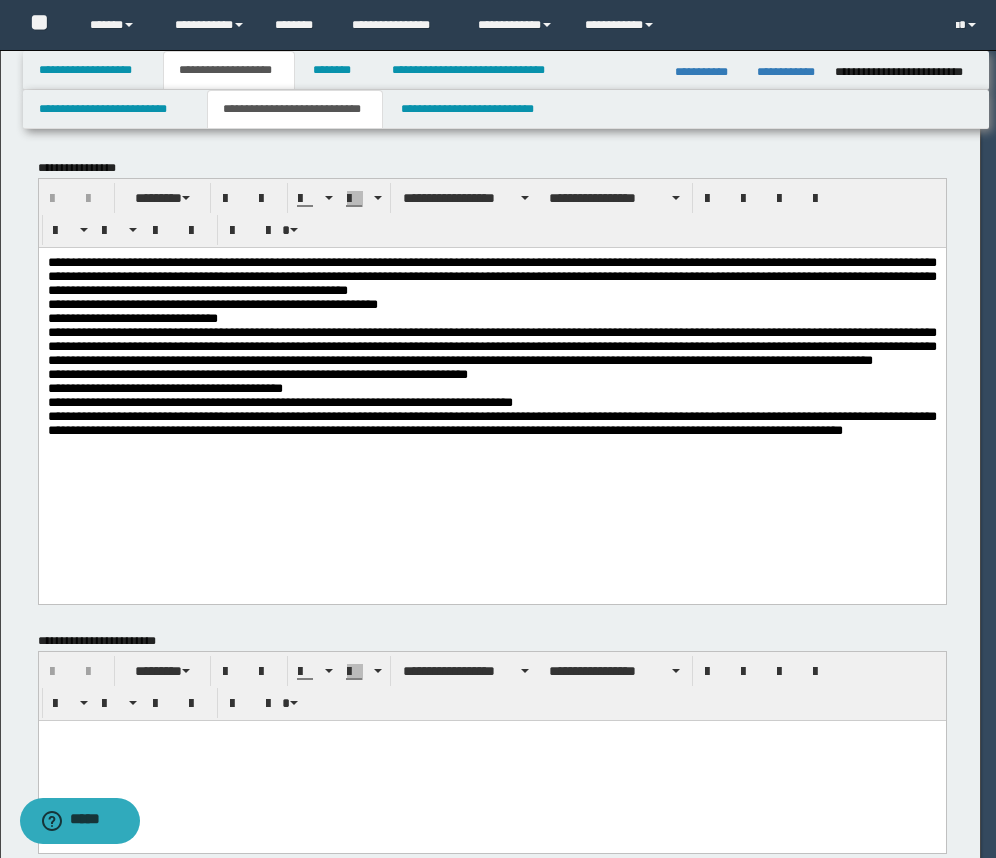 scroll, scrollTop: 0, scrollLeft: 0, axis: both 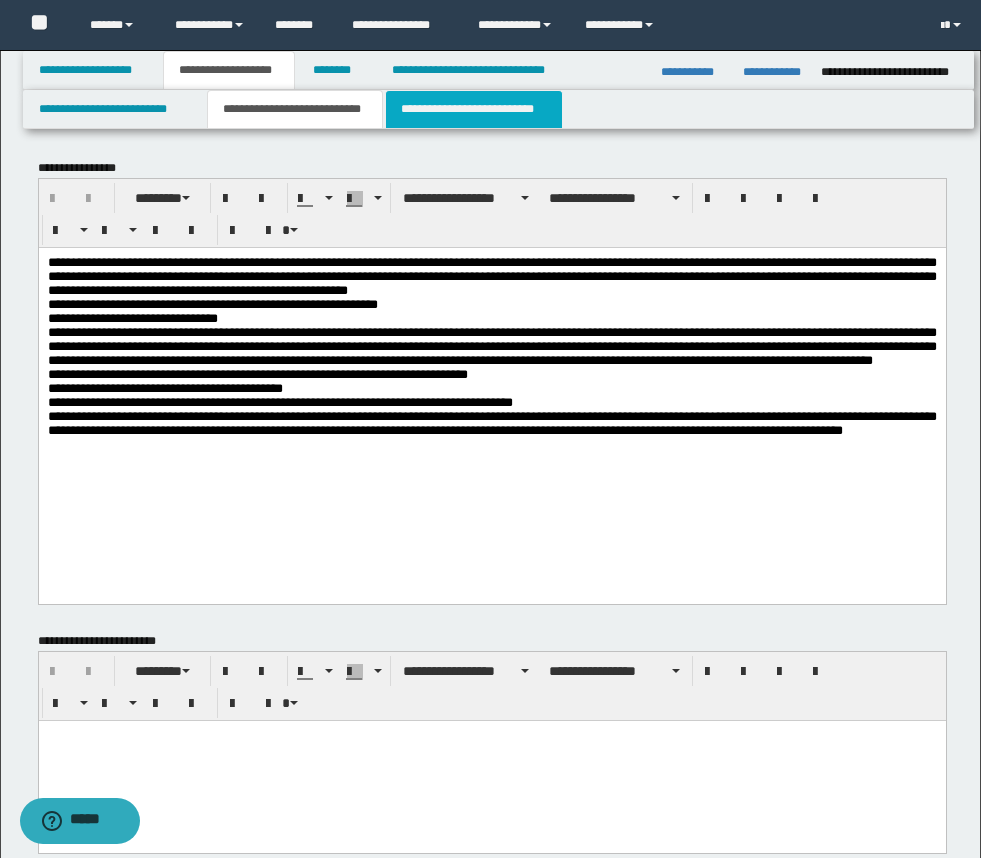 click on "**********" at bounding box center (474, 109) 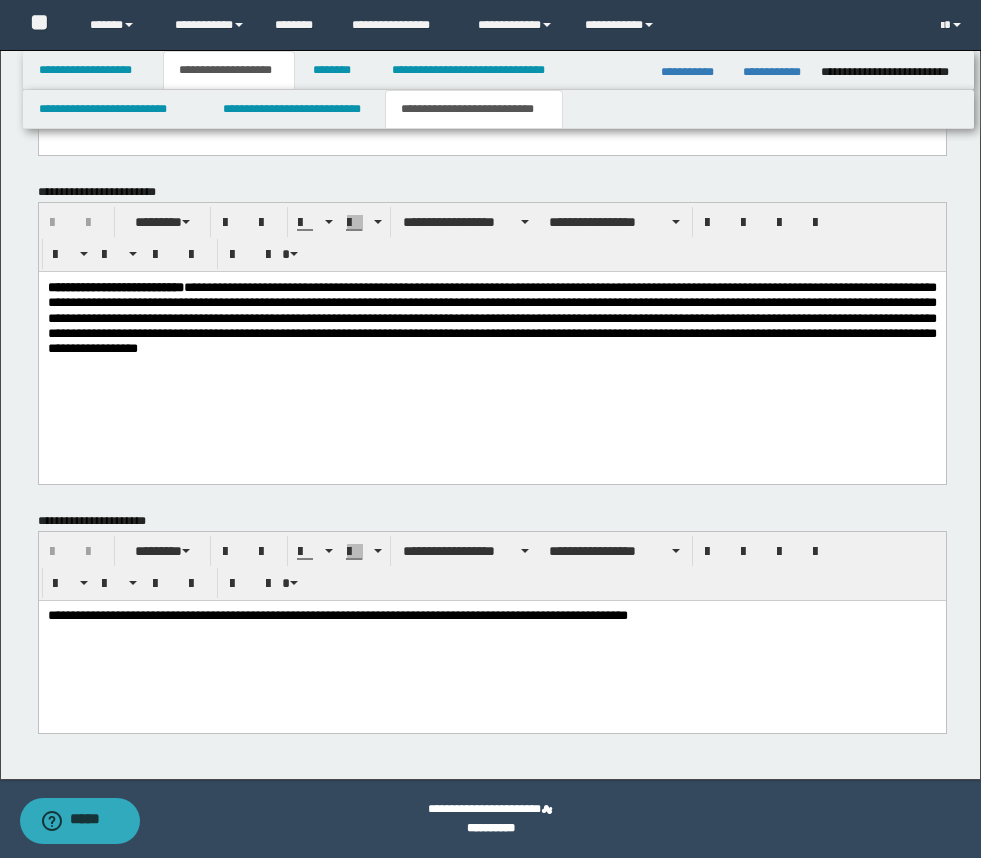 scroll, scrollTop: 789, scrollLeft: 0, axis: vertical 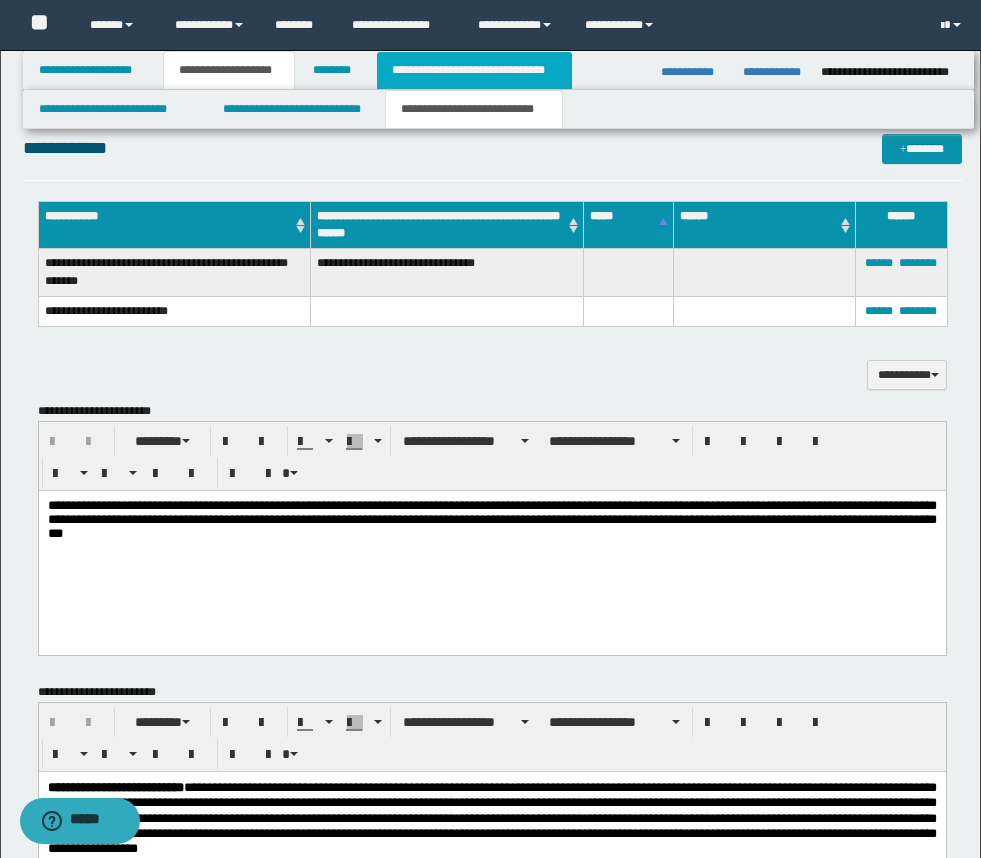 click on "**********" at bounding box center [474, 70] 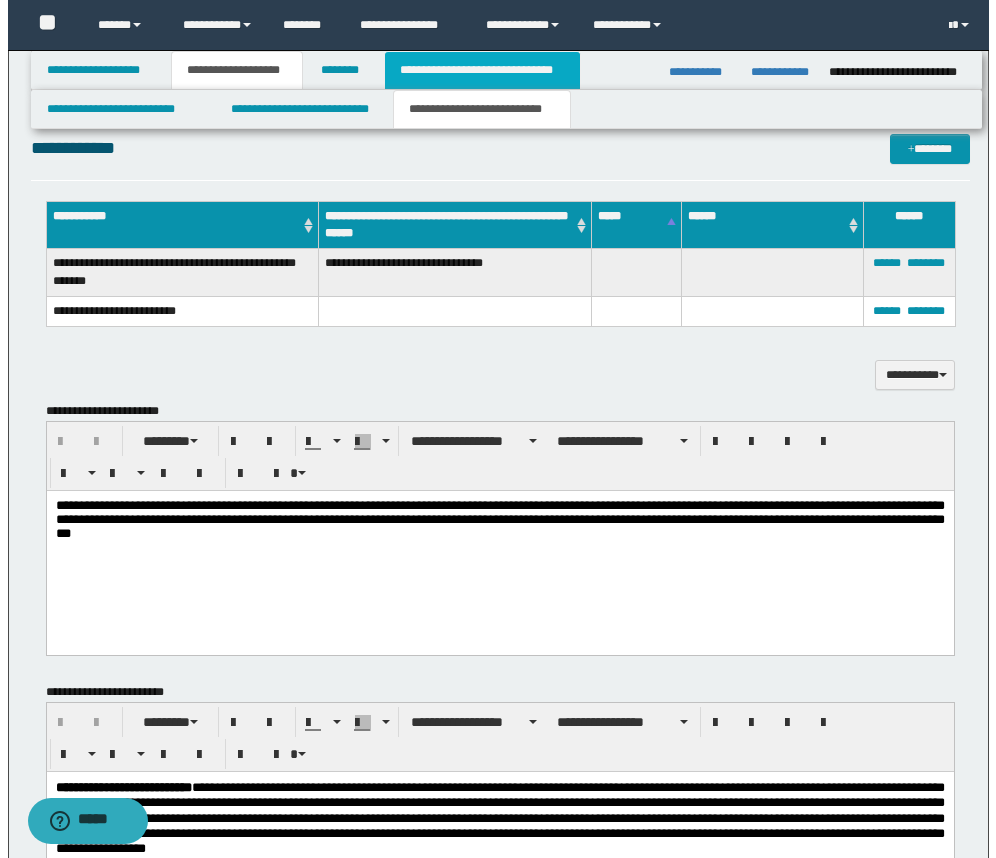 scroll, scrollTop: 0, scrollLeft: 0, axis: both 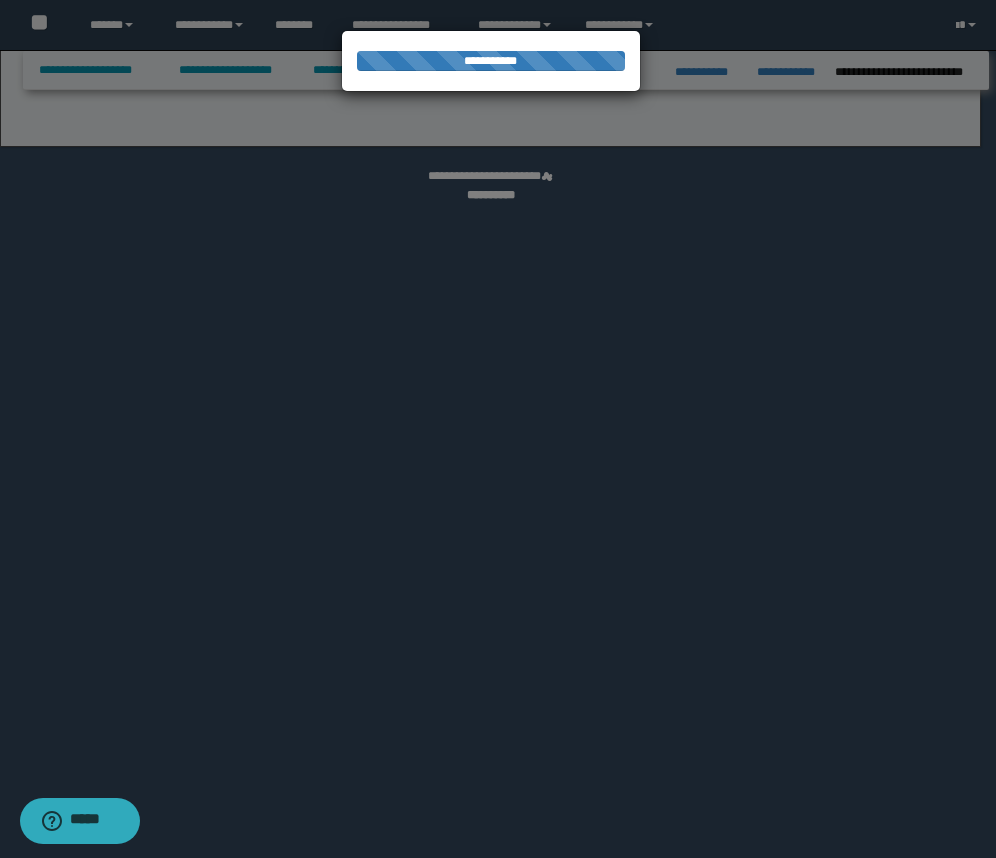 select on "*" 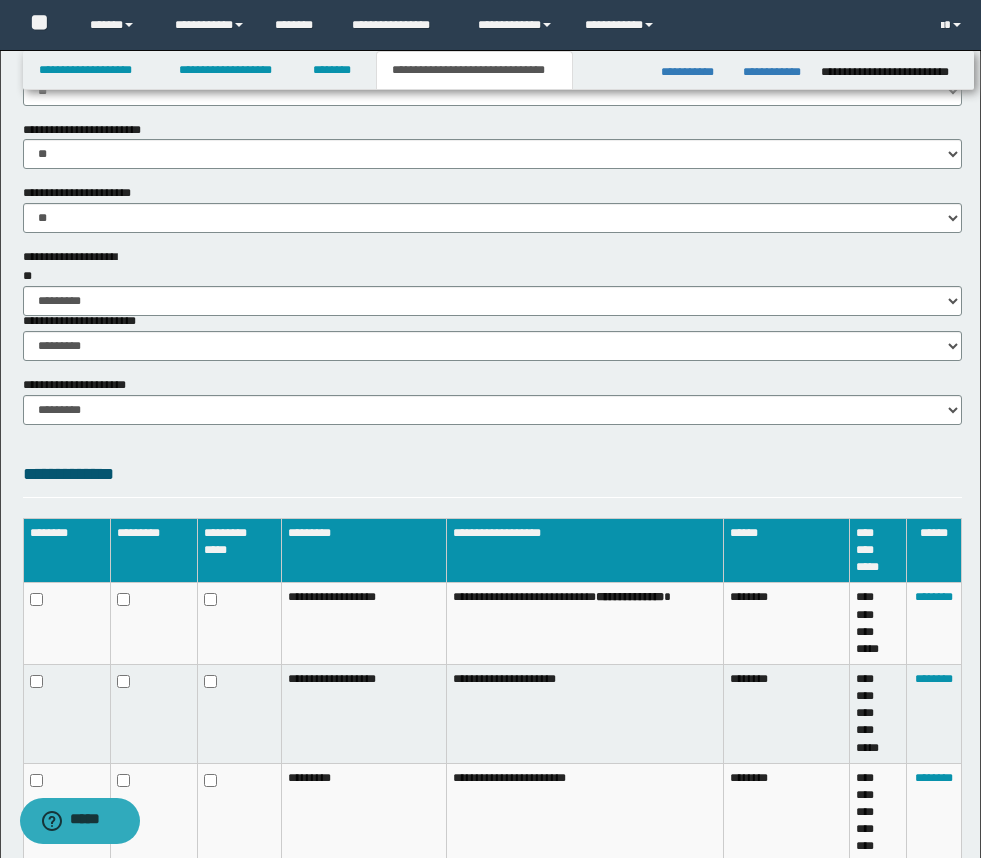 scroll, scrollTop: 1422, scrollLeft: 0, axis: vertical 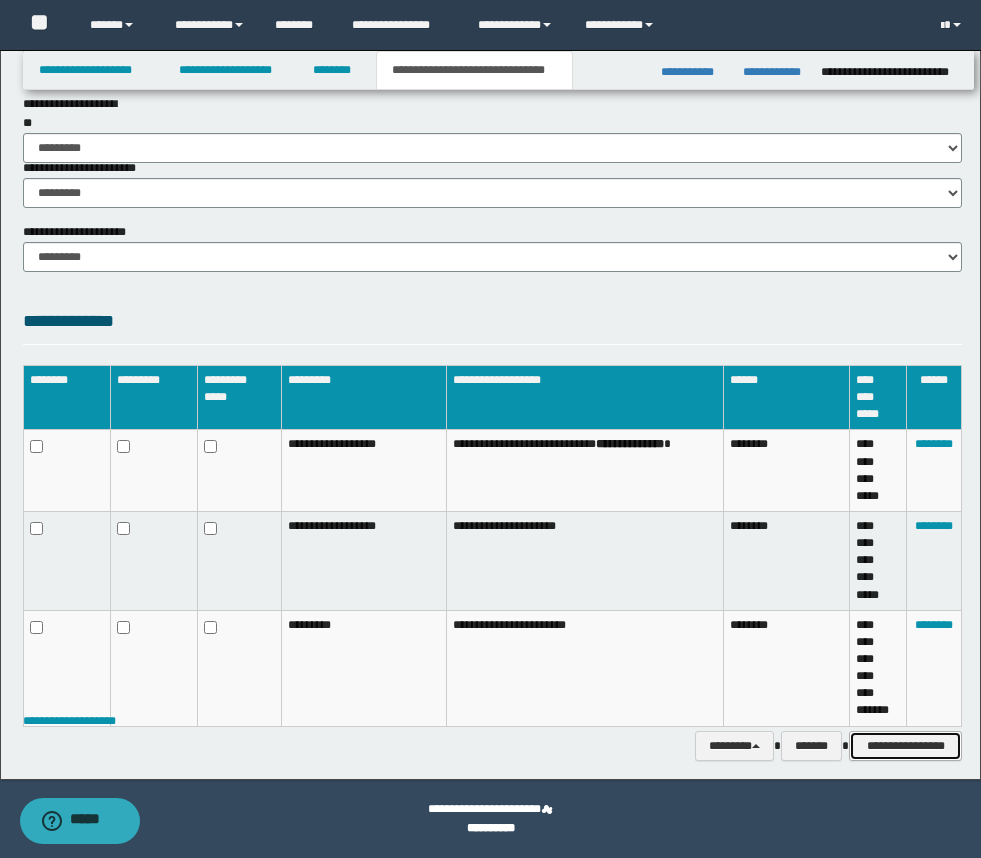 click on "**********" at bounding box center (905, 746) 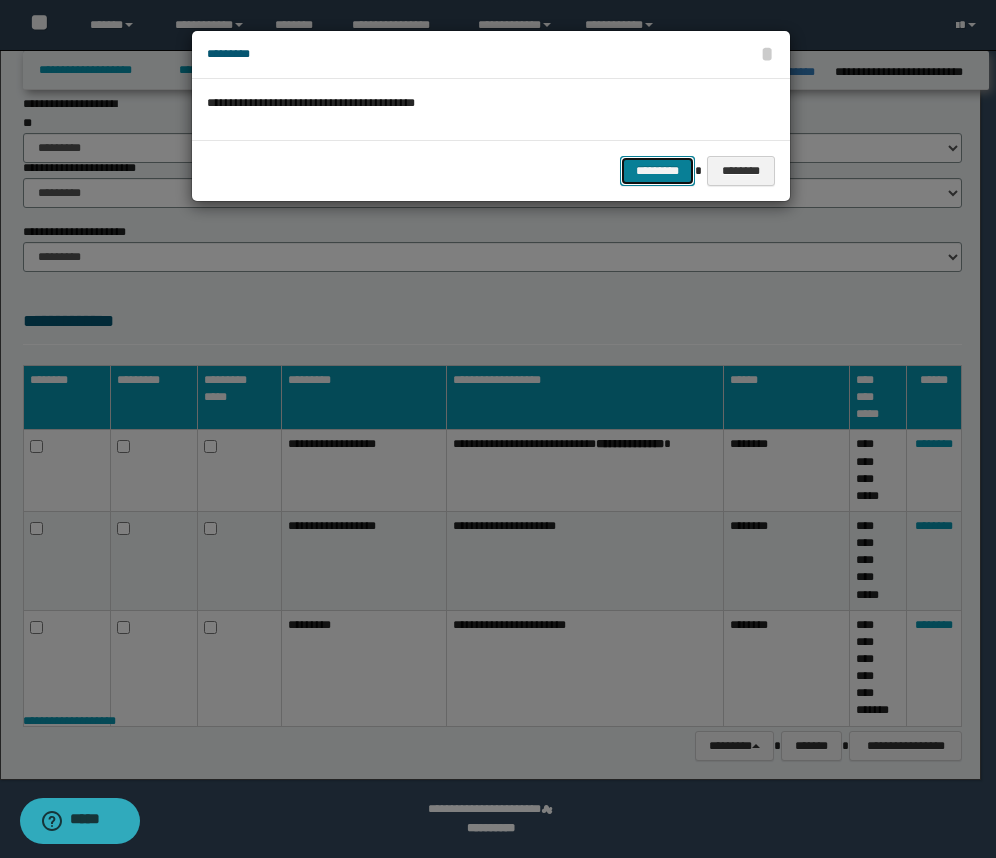 click on "*********" at bounding box center [657, 171] 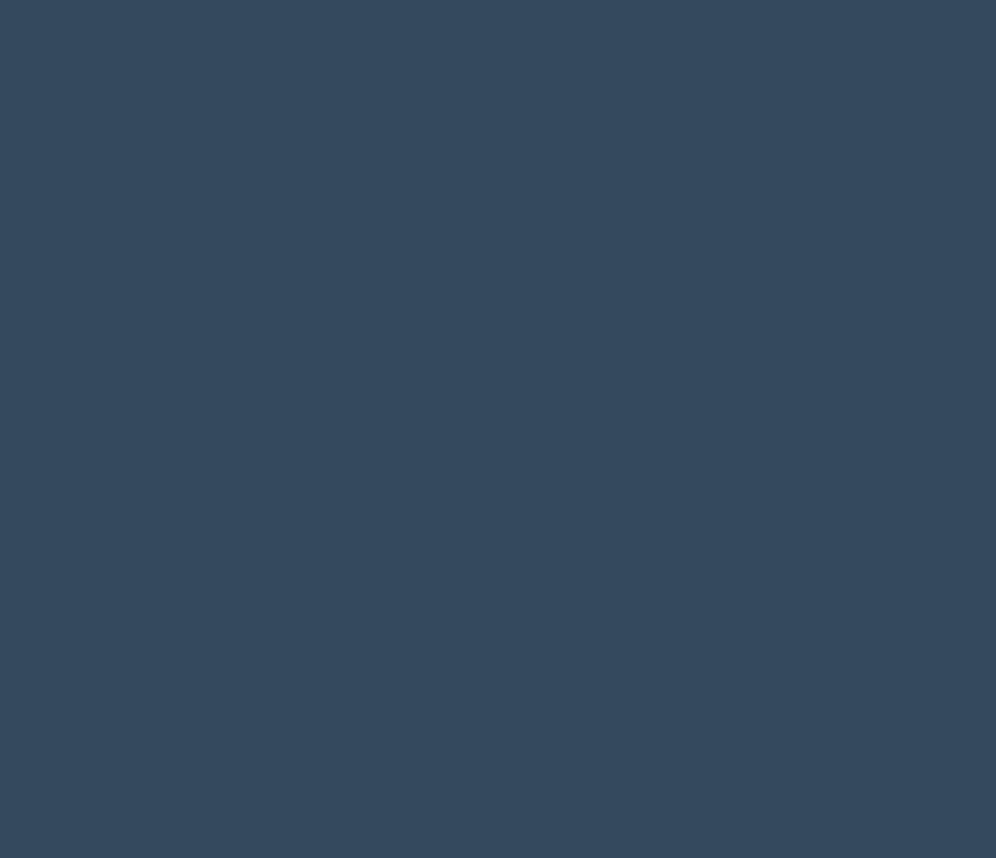 scroll, scrollTop: 0, scrollLeft: 0, axis: both 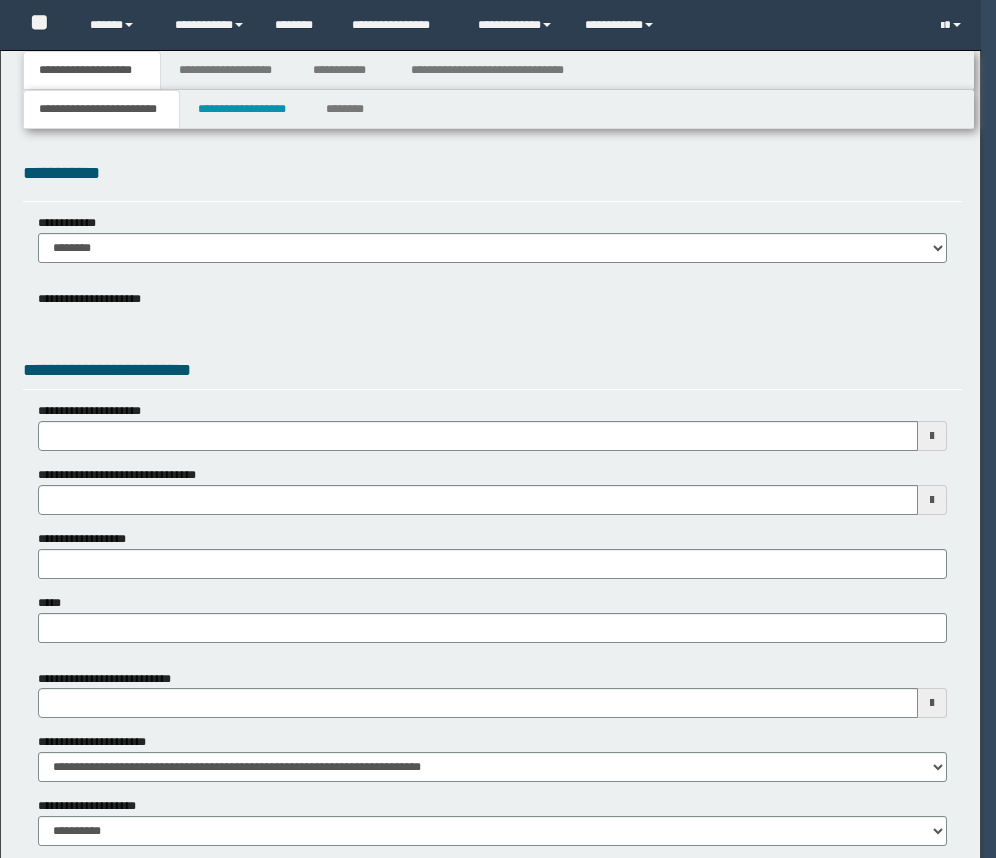 type 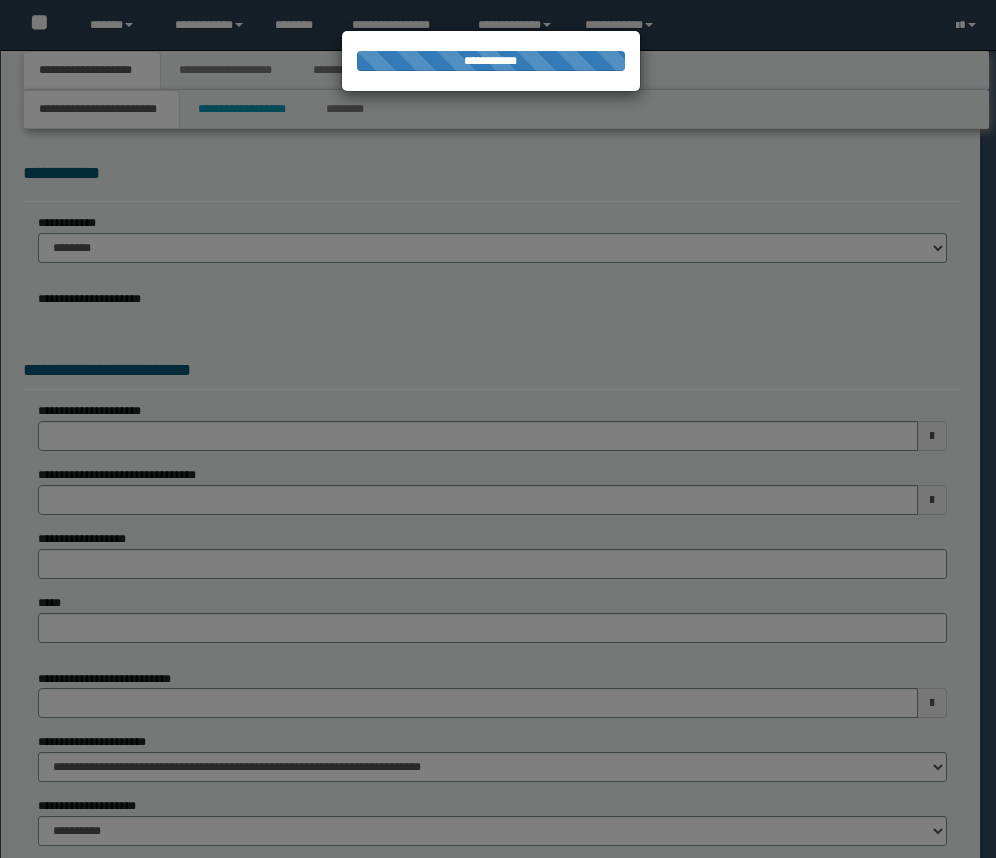 scroll, scrollTop: 0, scrollLeft: 0, axis: both 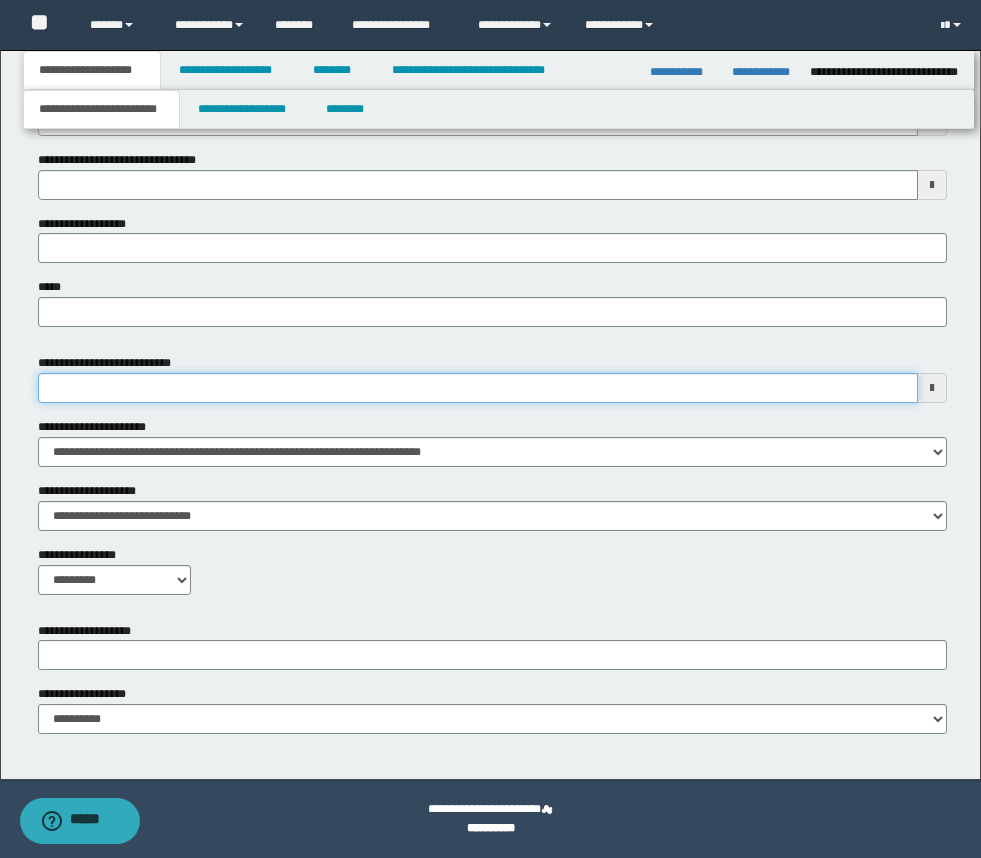 click on "**********" at bounding box center [478, 388] 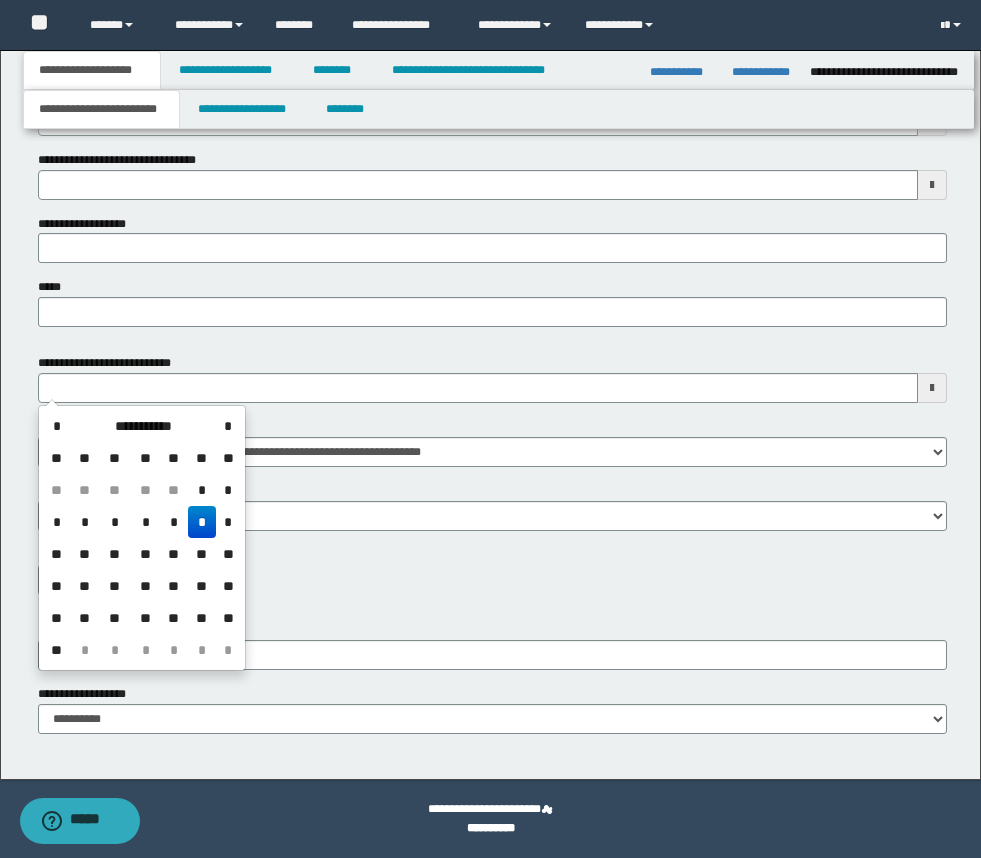 click on "*" at bounding box center [202, 522] 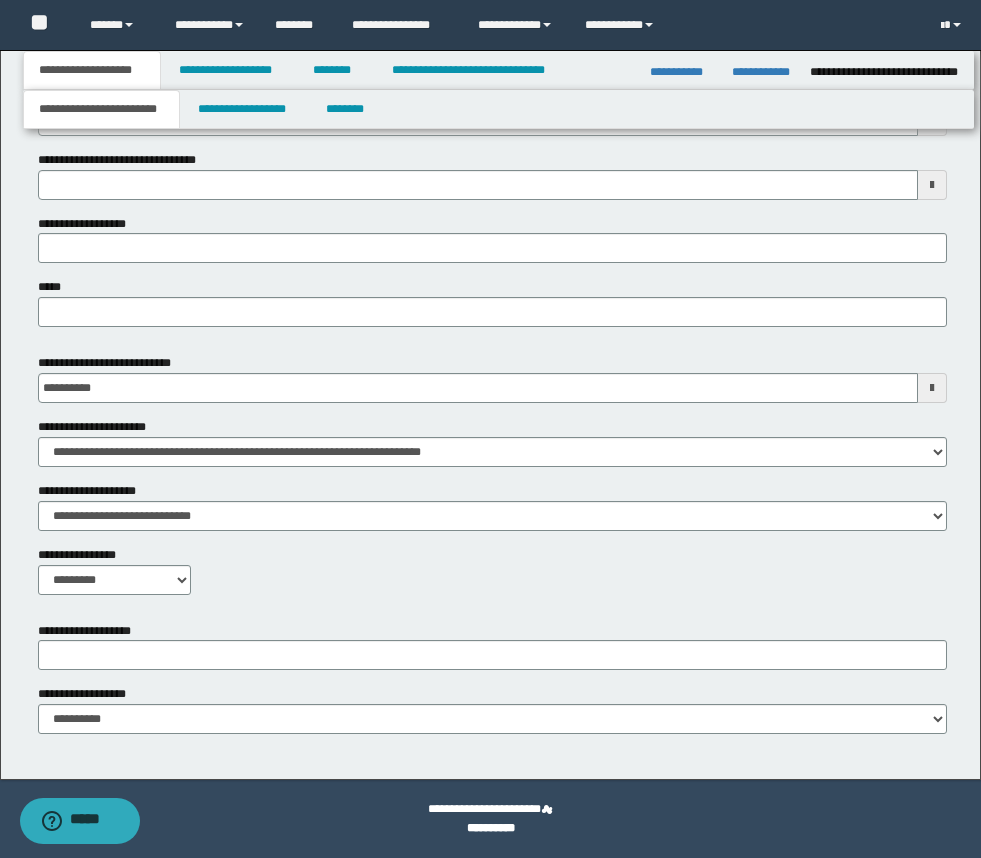 type 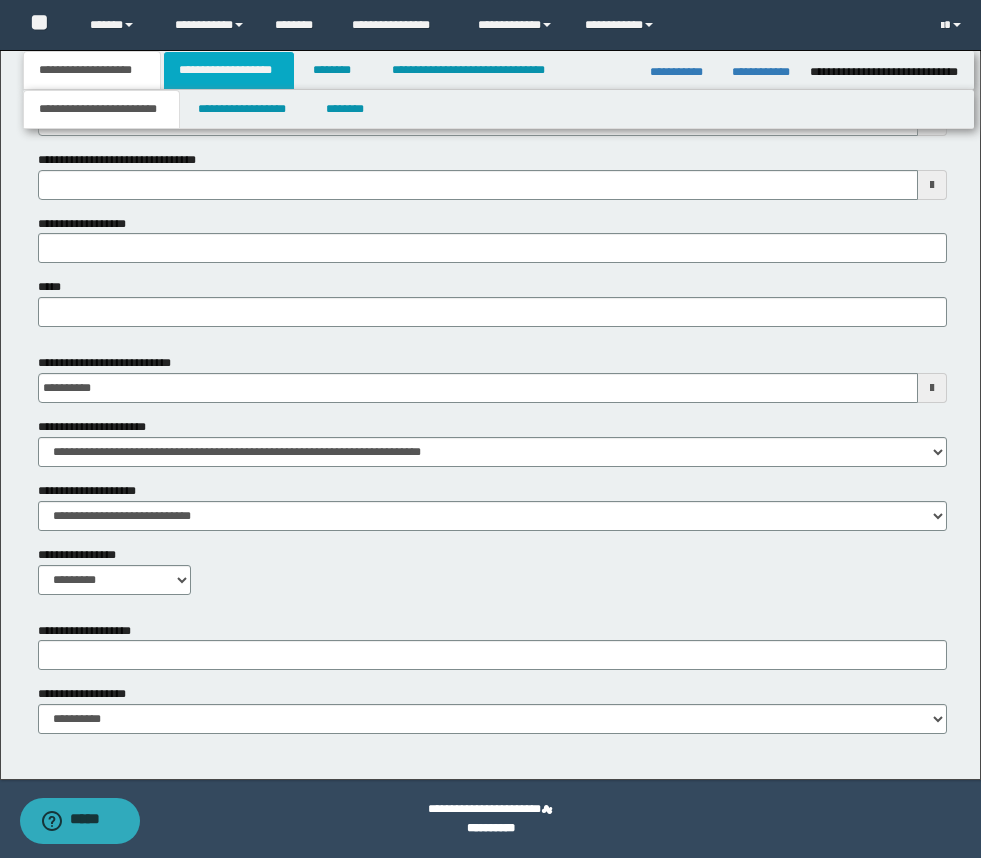 click on "**********" at bounding box center [229, 70] 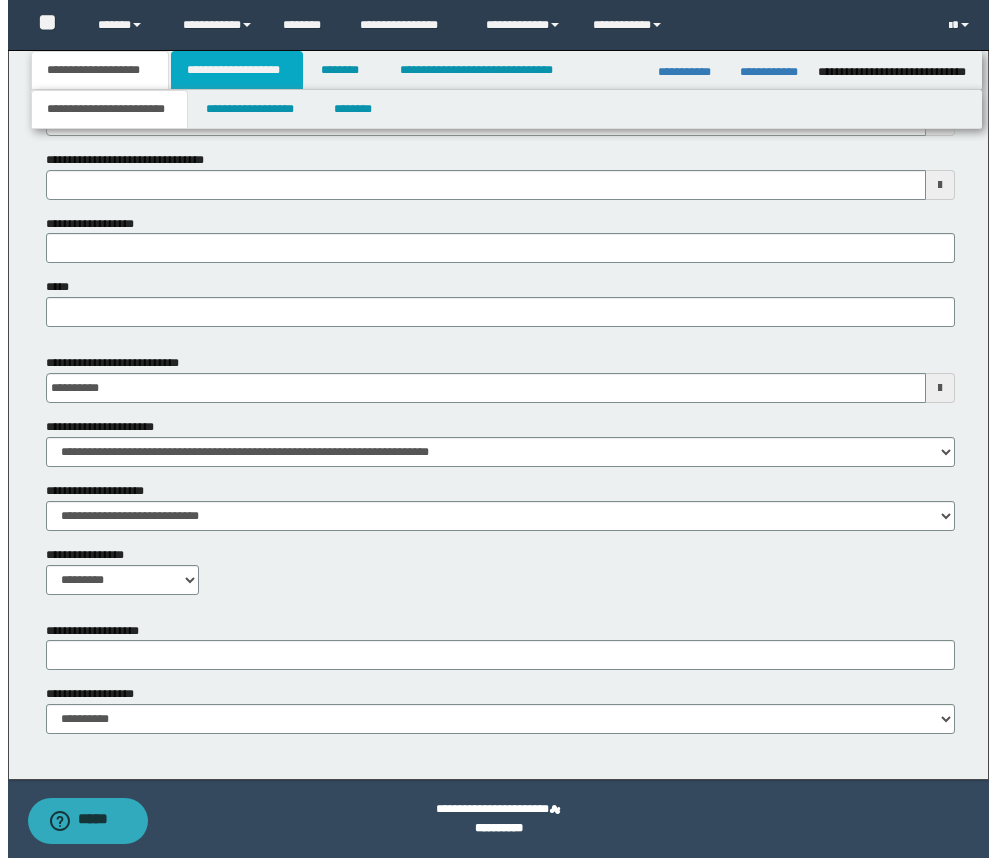 scroll, scrollTop: 0, scrollLeft: 0, axis: both 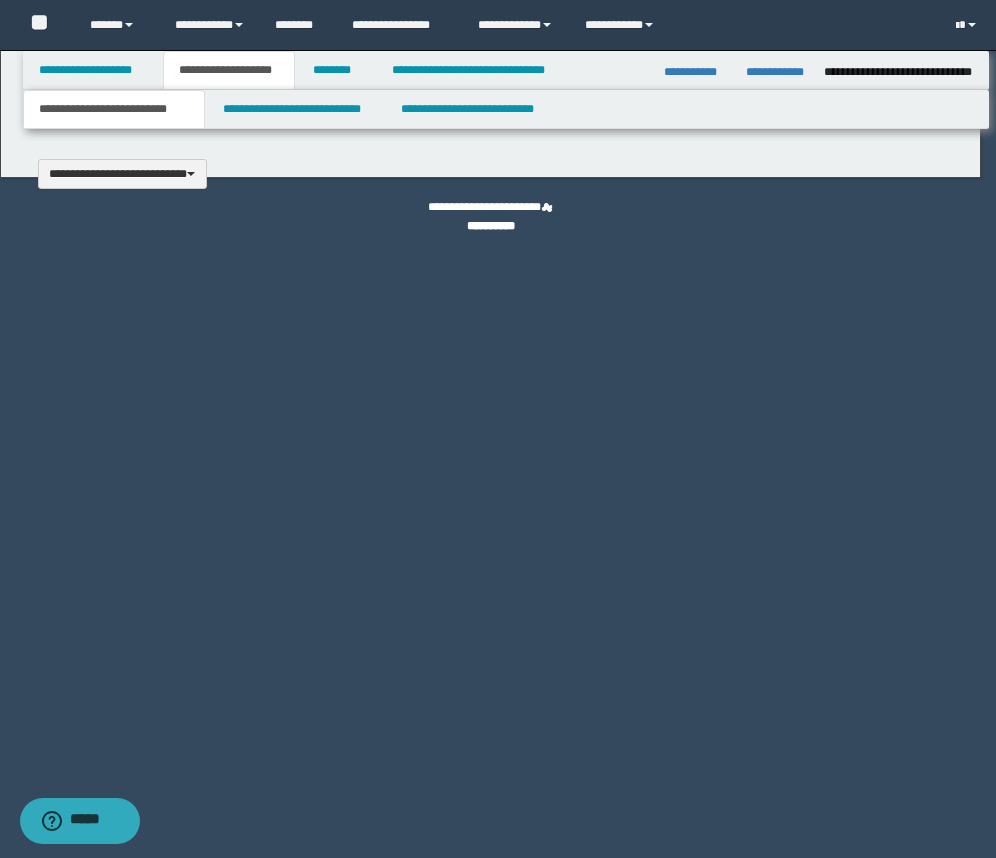 type 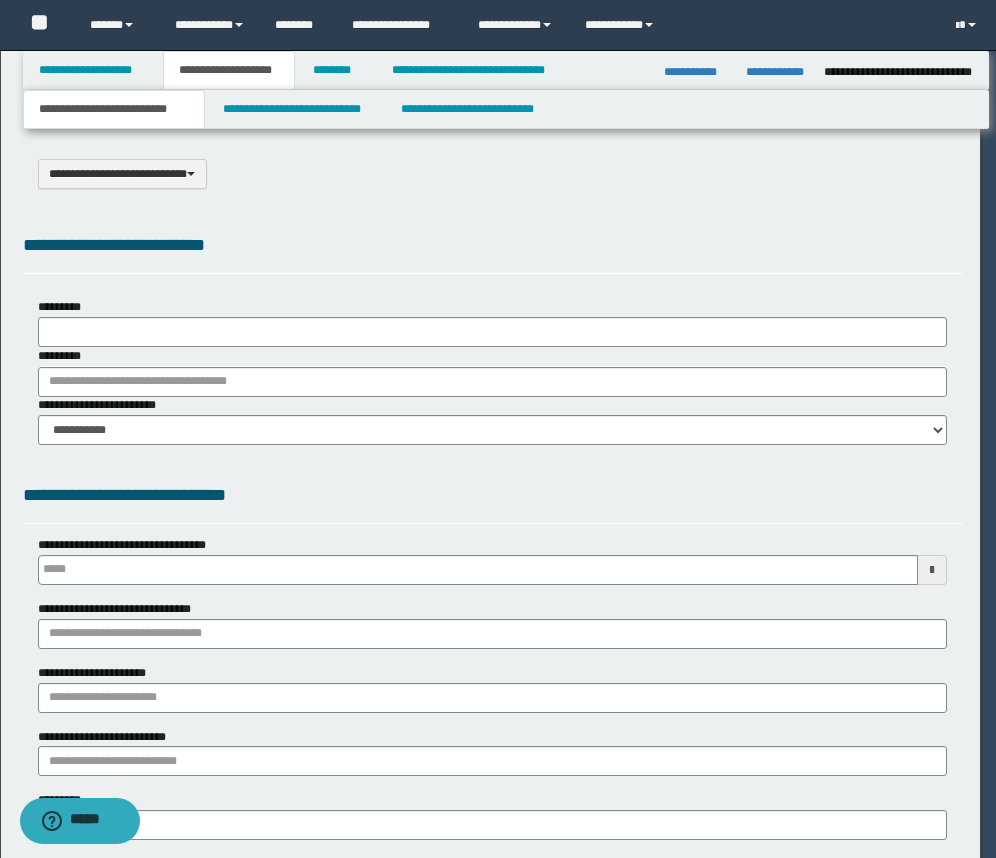 type on "**********" 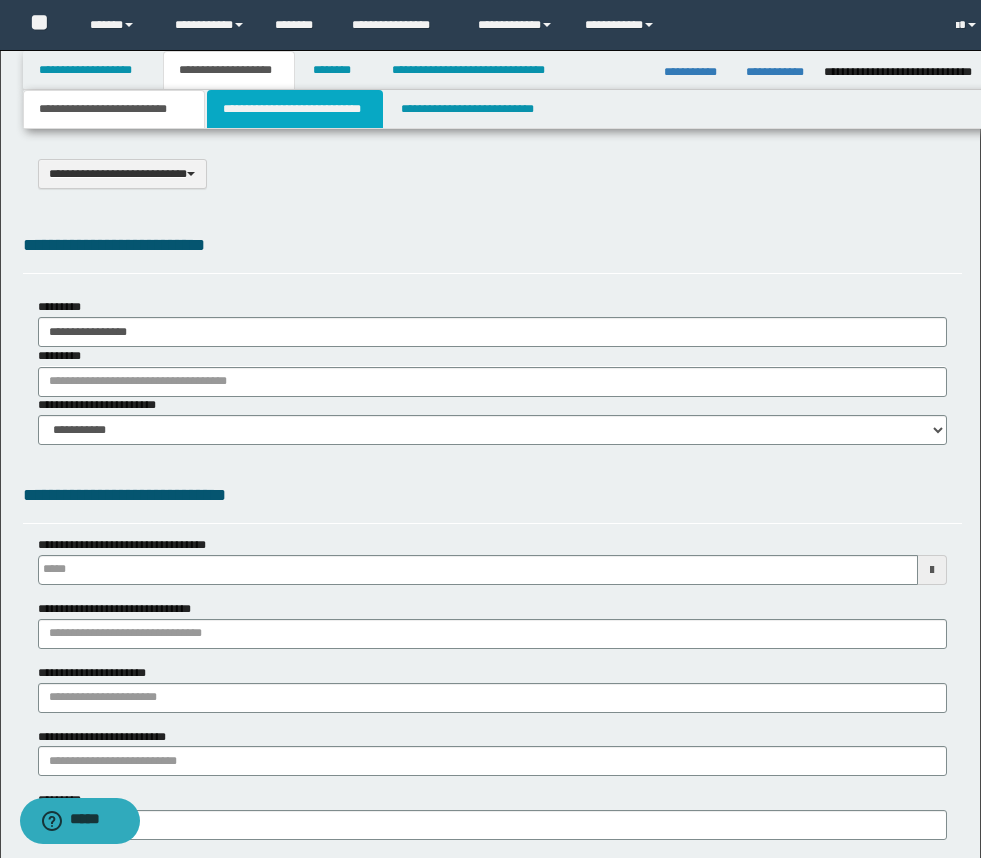 click on "**********" at bounding box center (295, 109) 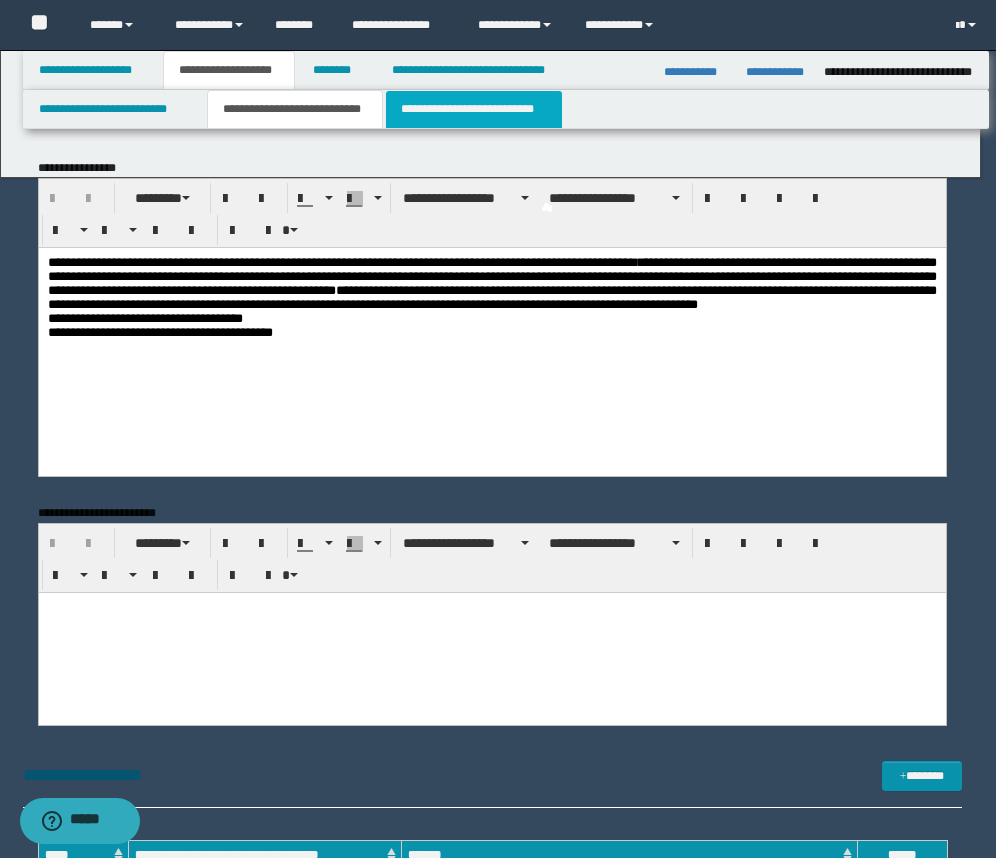 scroll, scrollTop: 0, scrollLeft: 0, axis: both 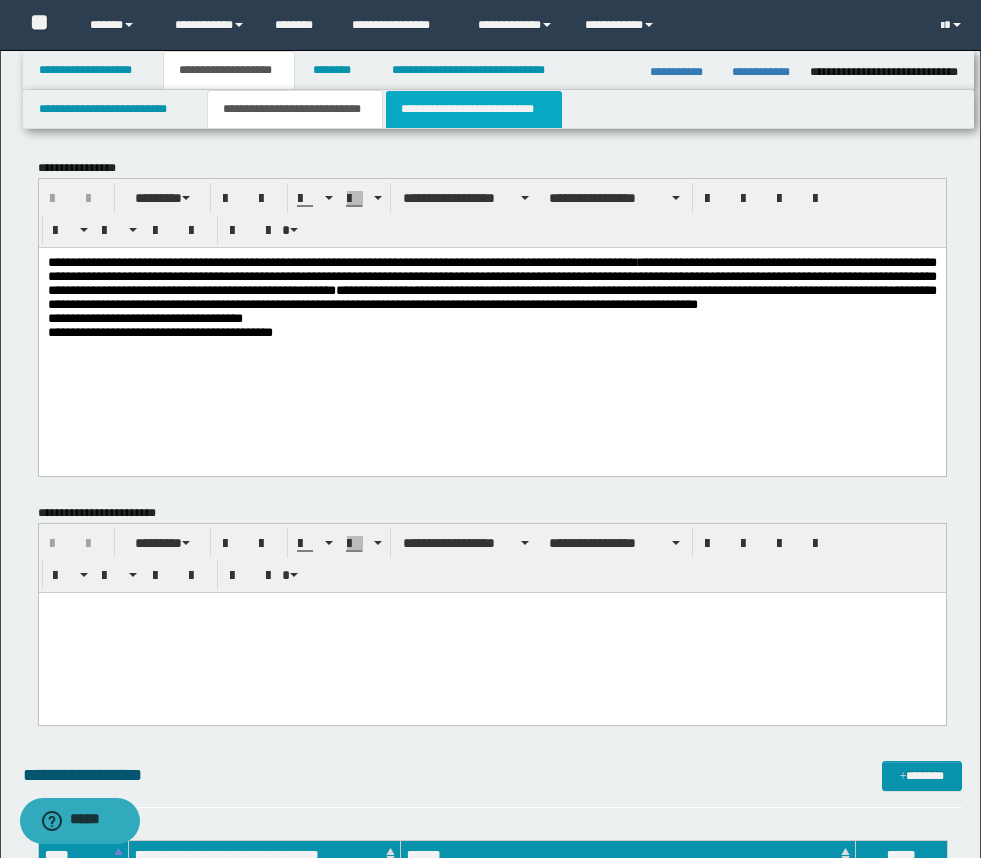 click on "**********" at bounding box center [474, 109] 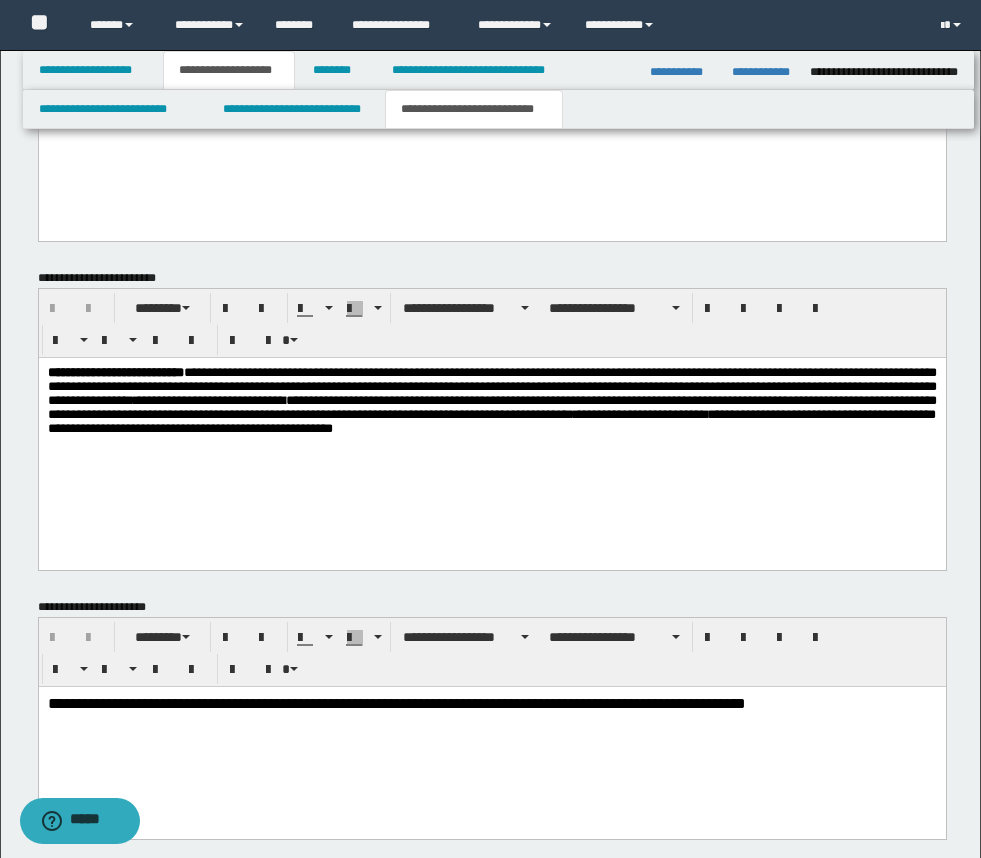 scroll, scrollTop: 1500, scrollLeft: 0, axis: vertical 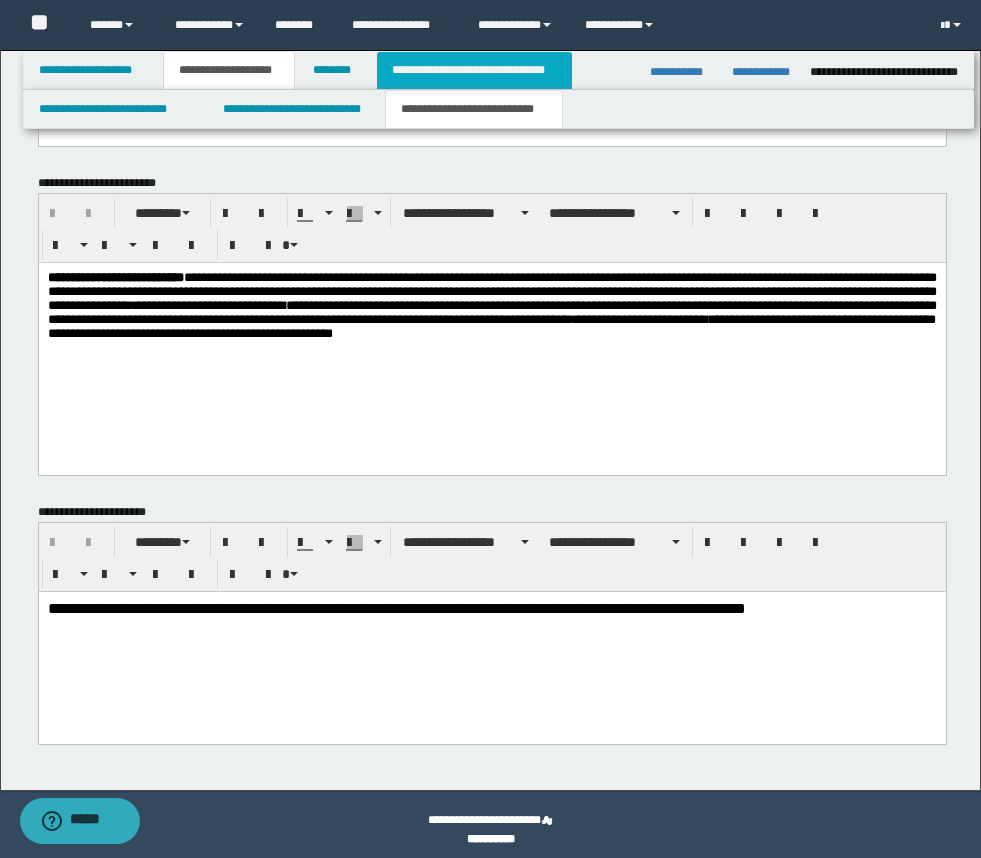 click on "**********" at bounding box center (474, 70) 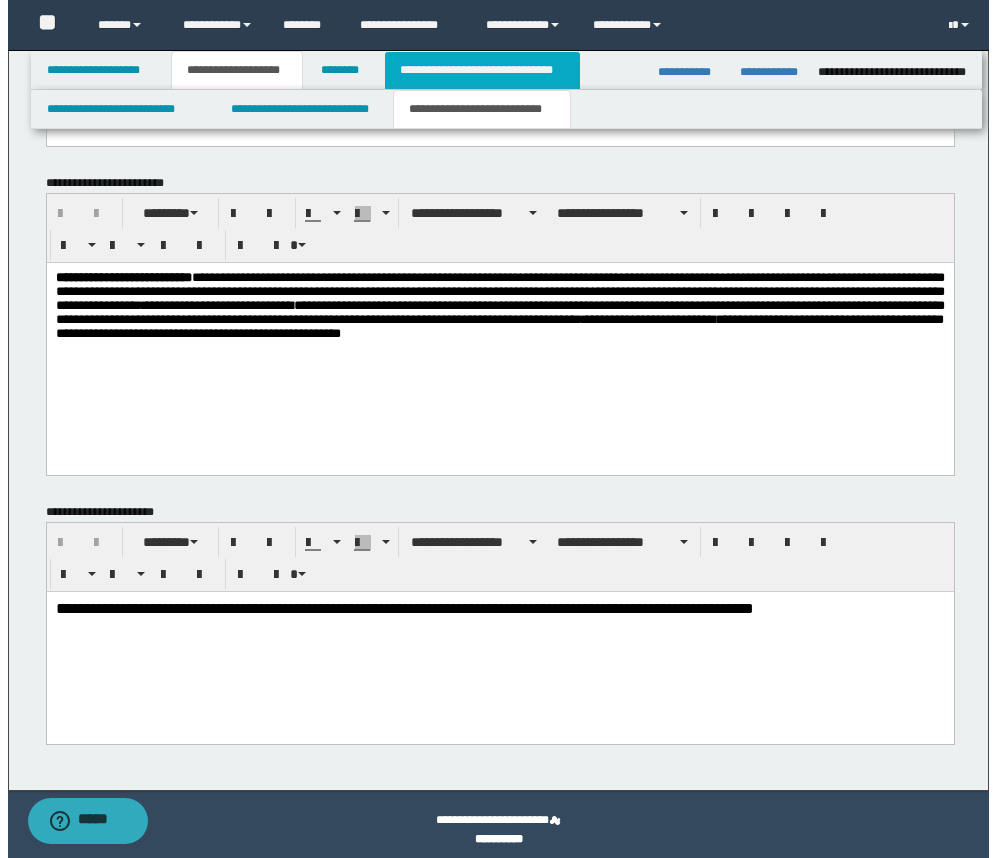 scroll, scrollTop: 0, scrollLeft: 0, axis: both 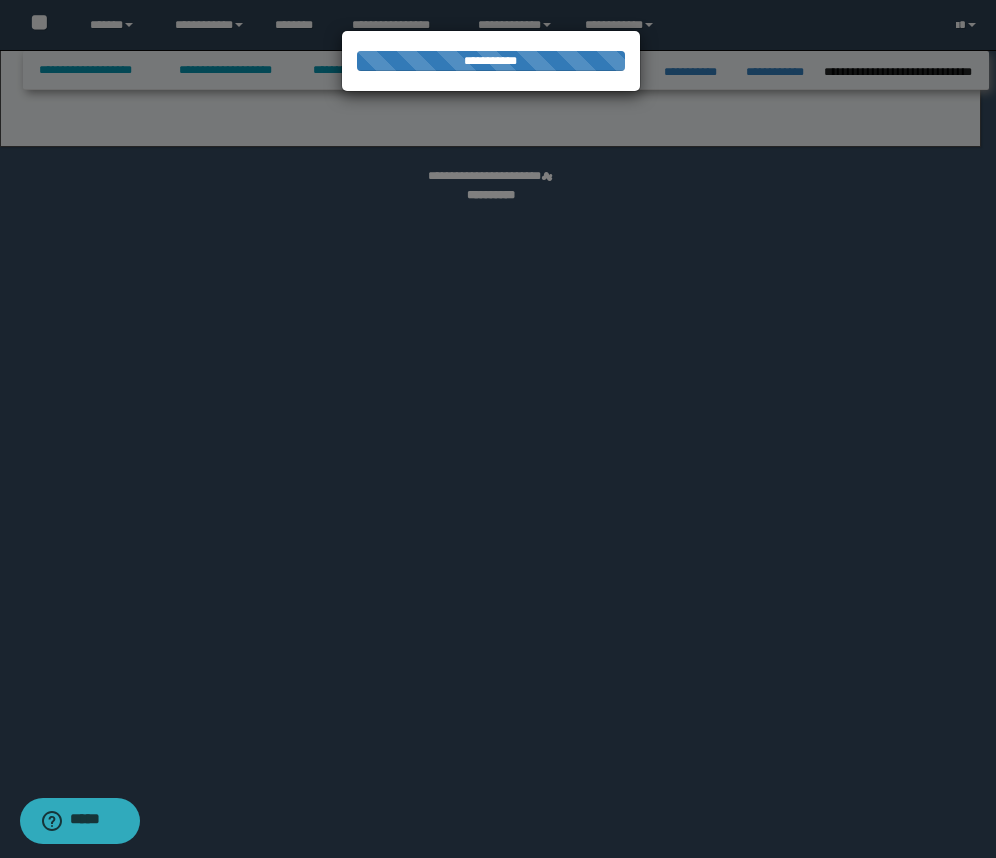 select on "*" 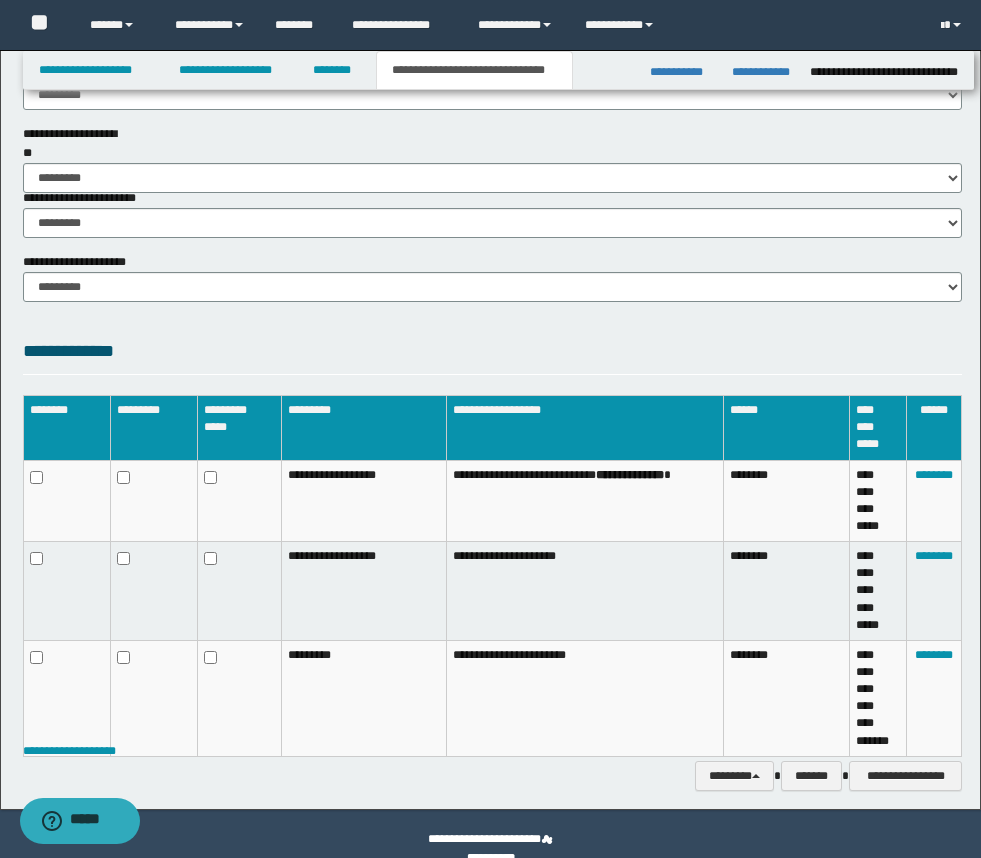 scroll, scrollTop: 1452, scrollLeft: 0, axis: vertical 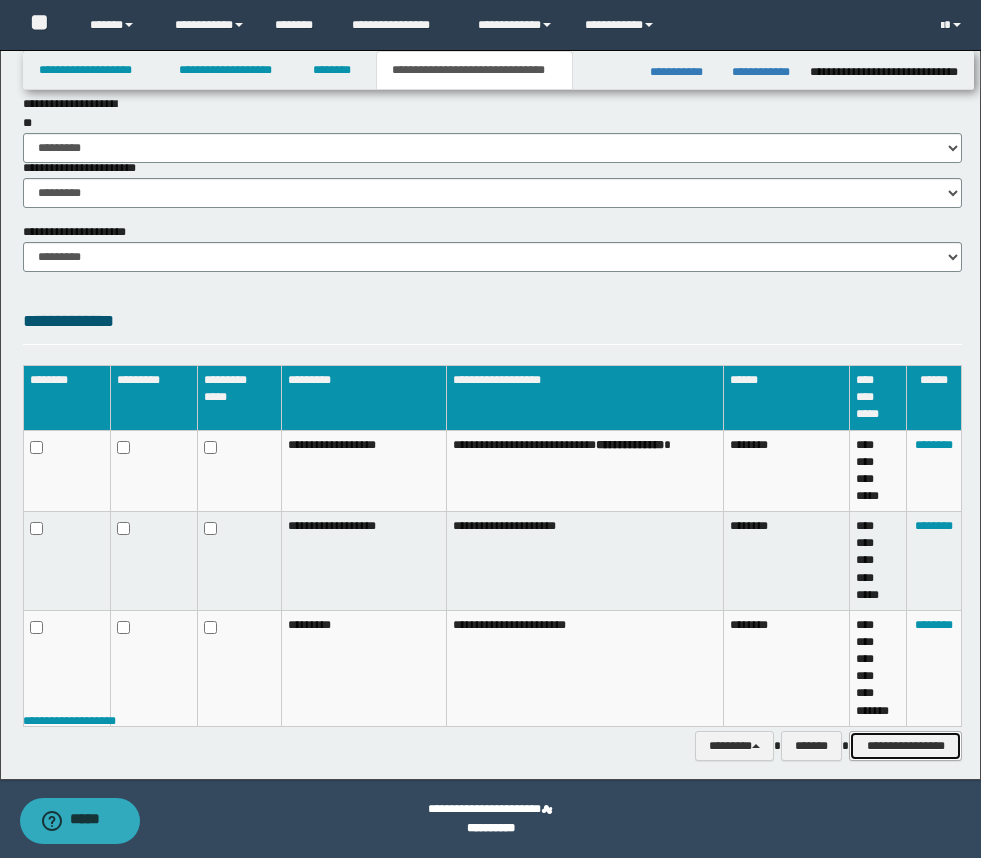 click on "**********" at bounding box center (905, 746) 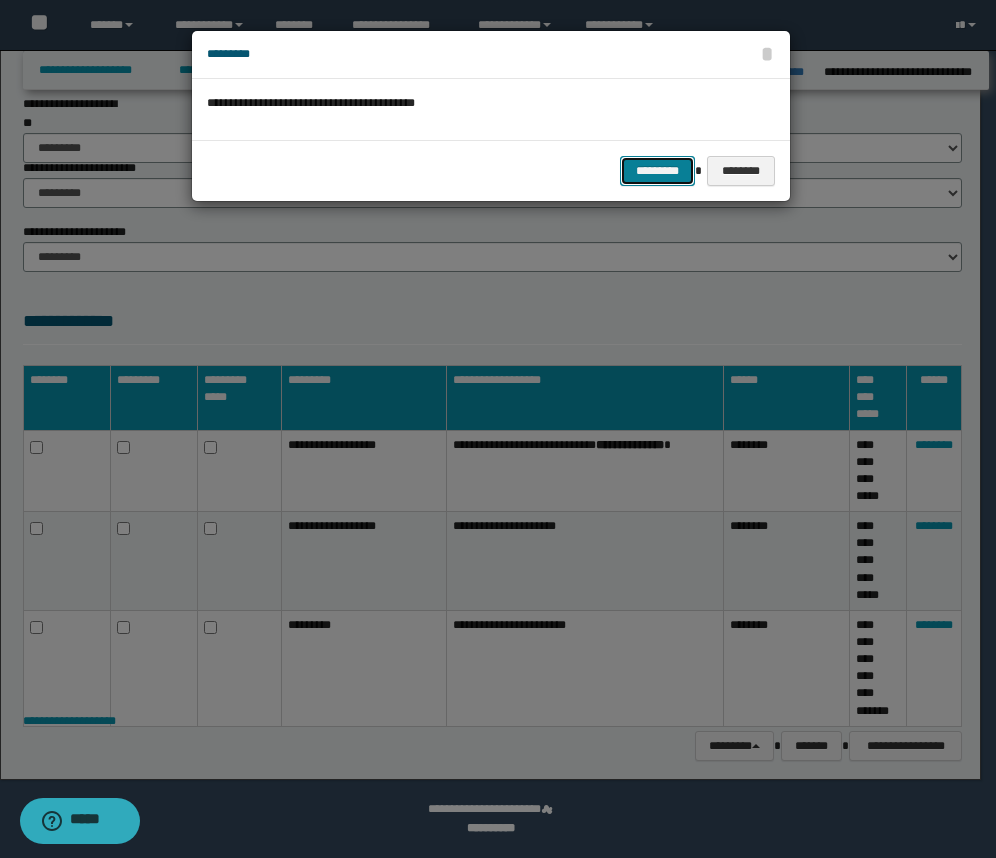 click on "*********" at bounding box center (657, 171) 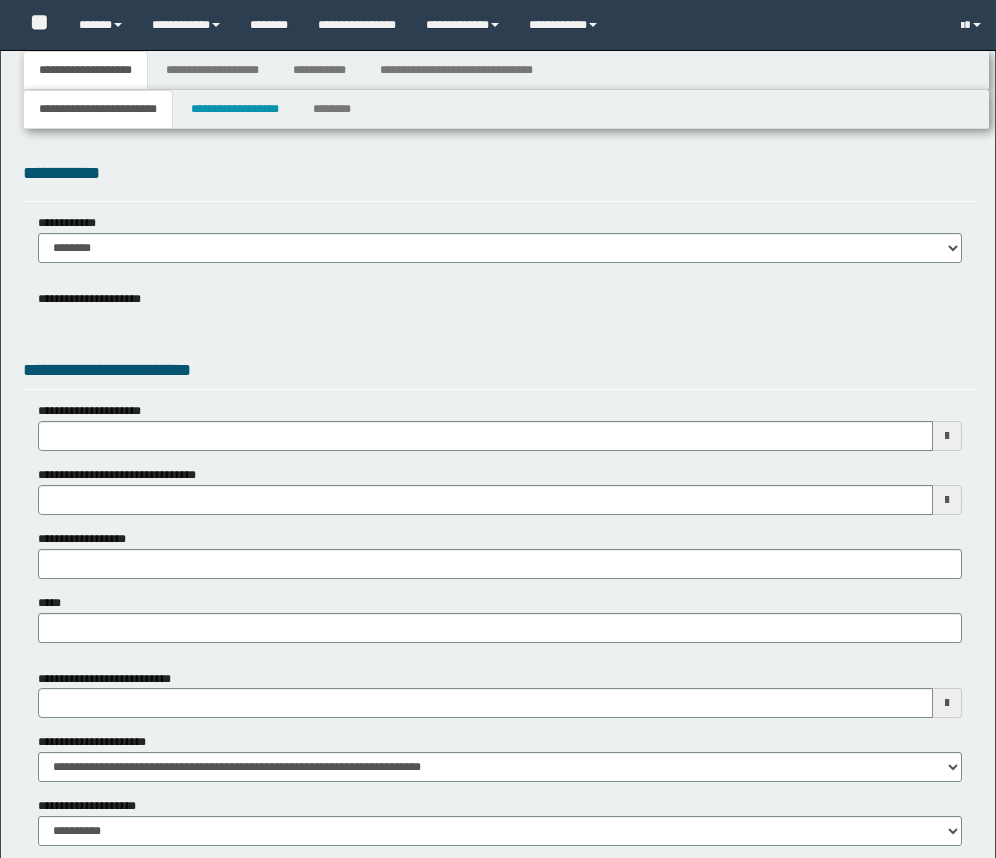 type 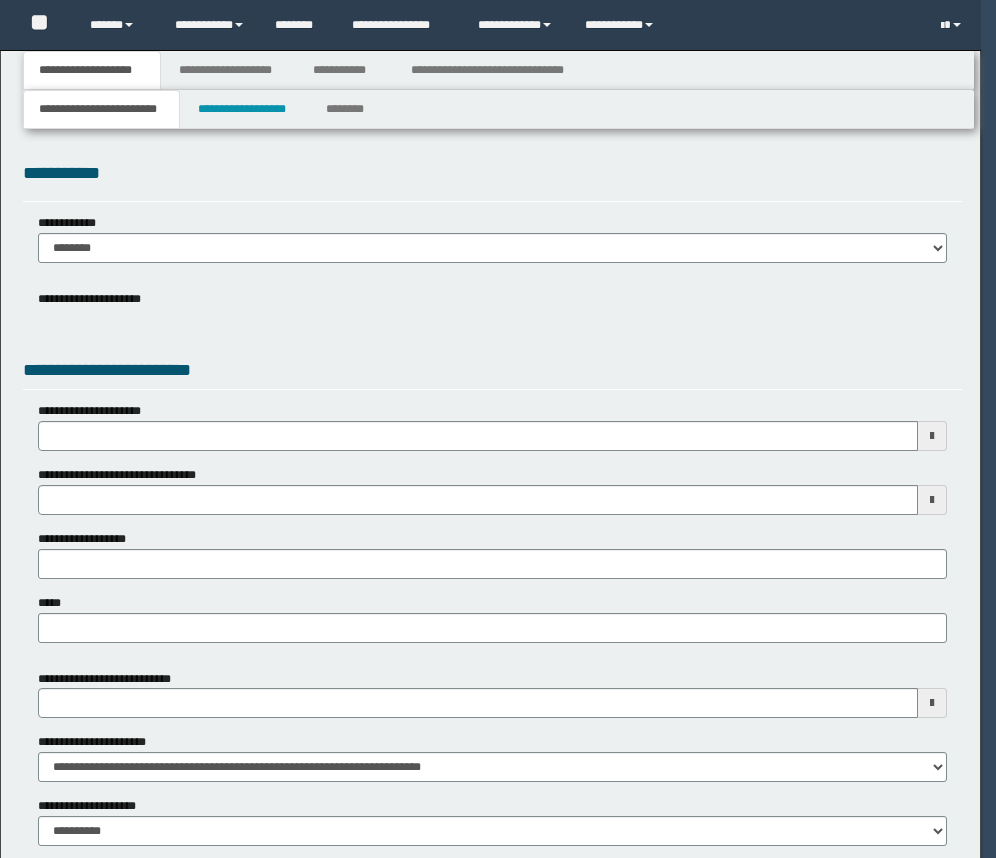 scroll, scrollTop: 0, scrollLeft: 0, axis: both 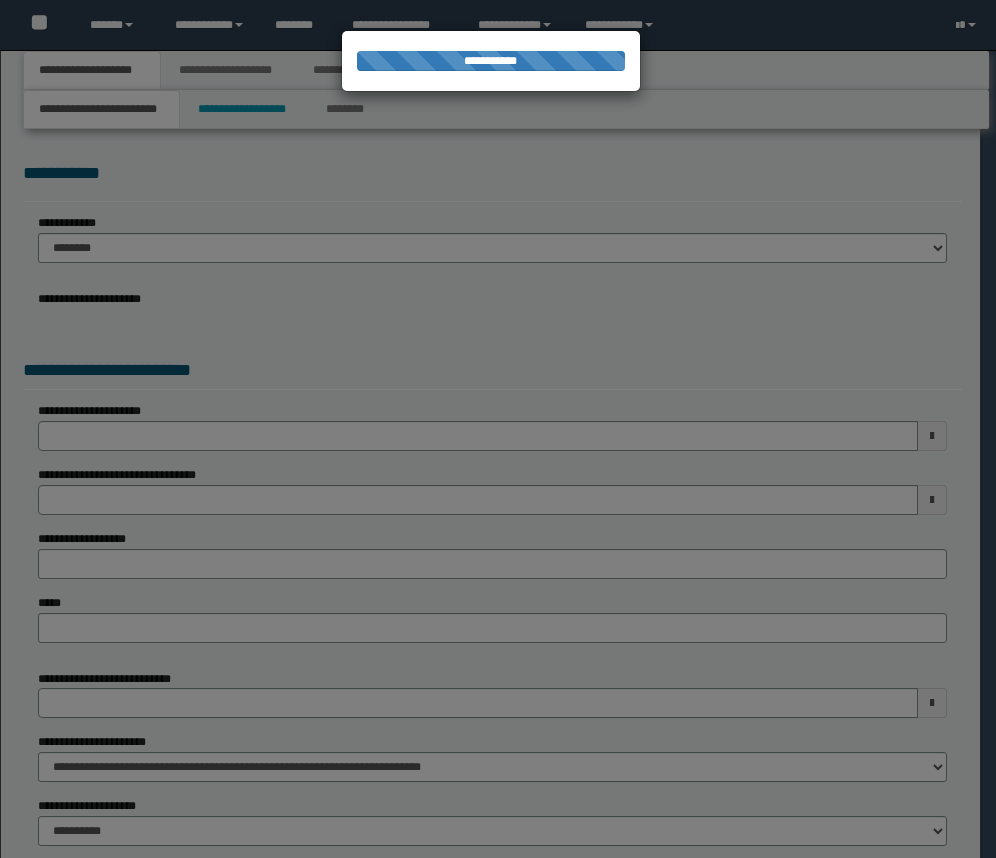 type on "**********" 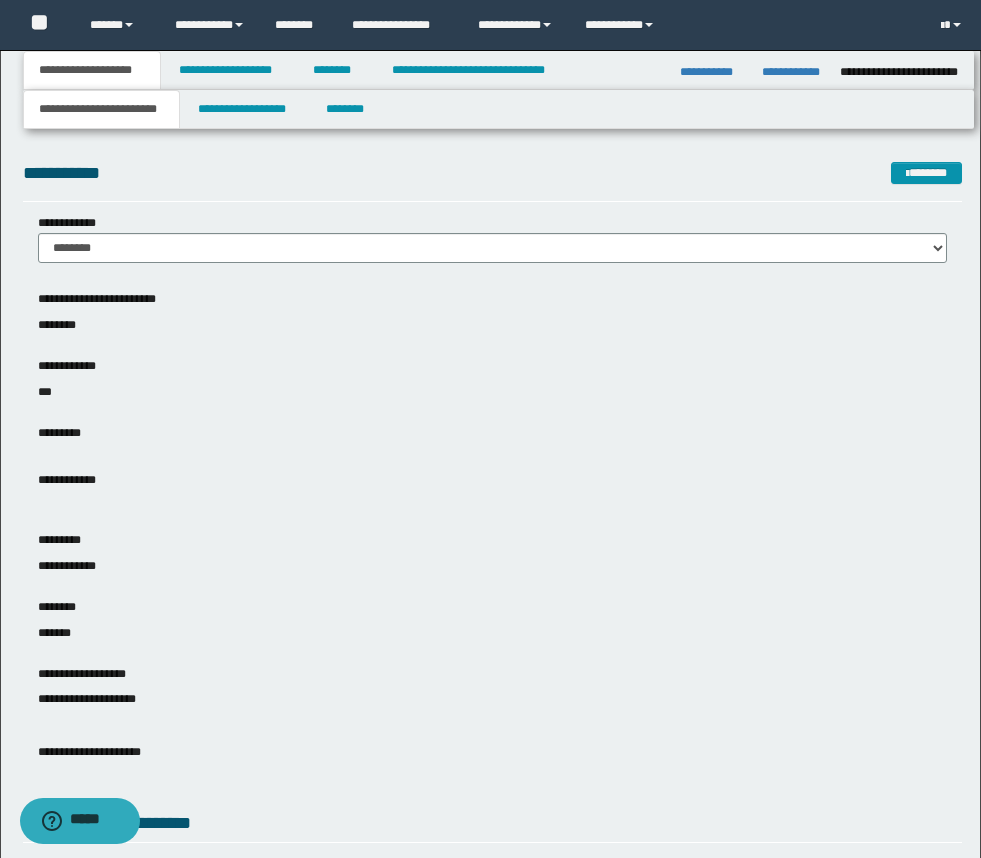 scroll, scrollTop: 769, scrollLeft: 0, axis: vertical 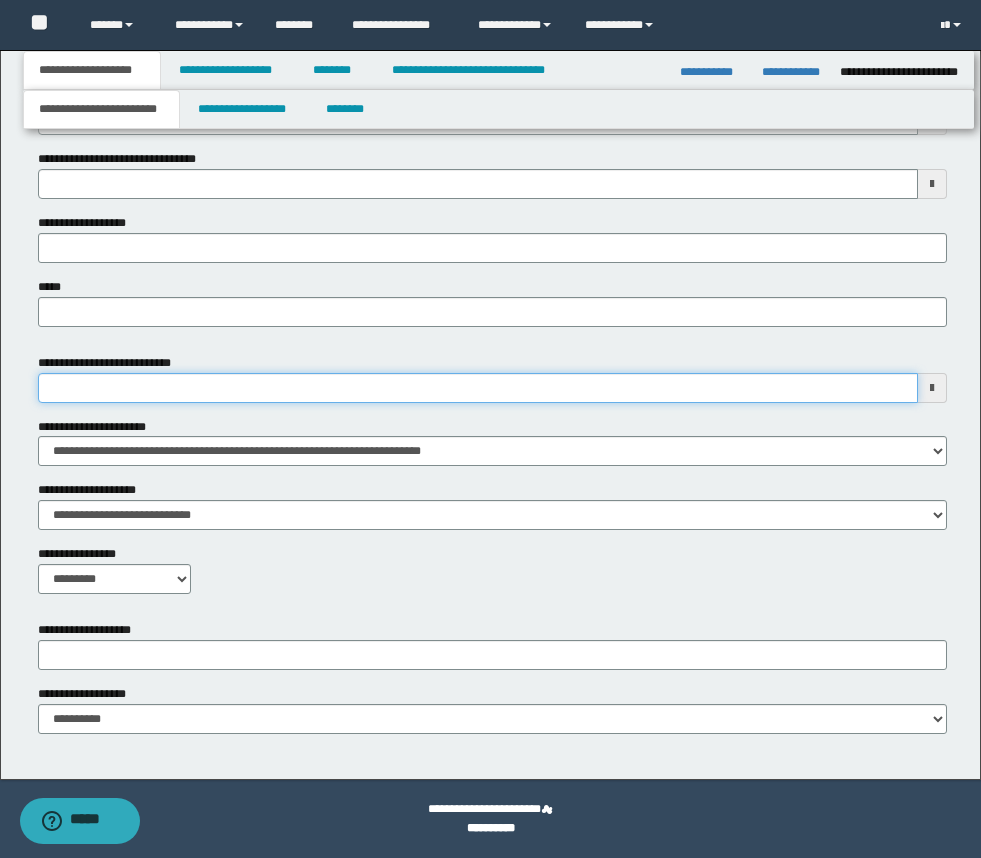 click on "**********" at bounding box center (478, 388) 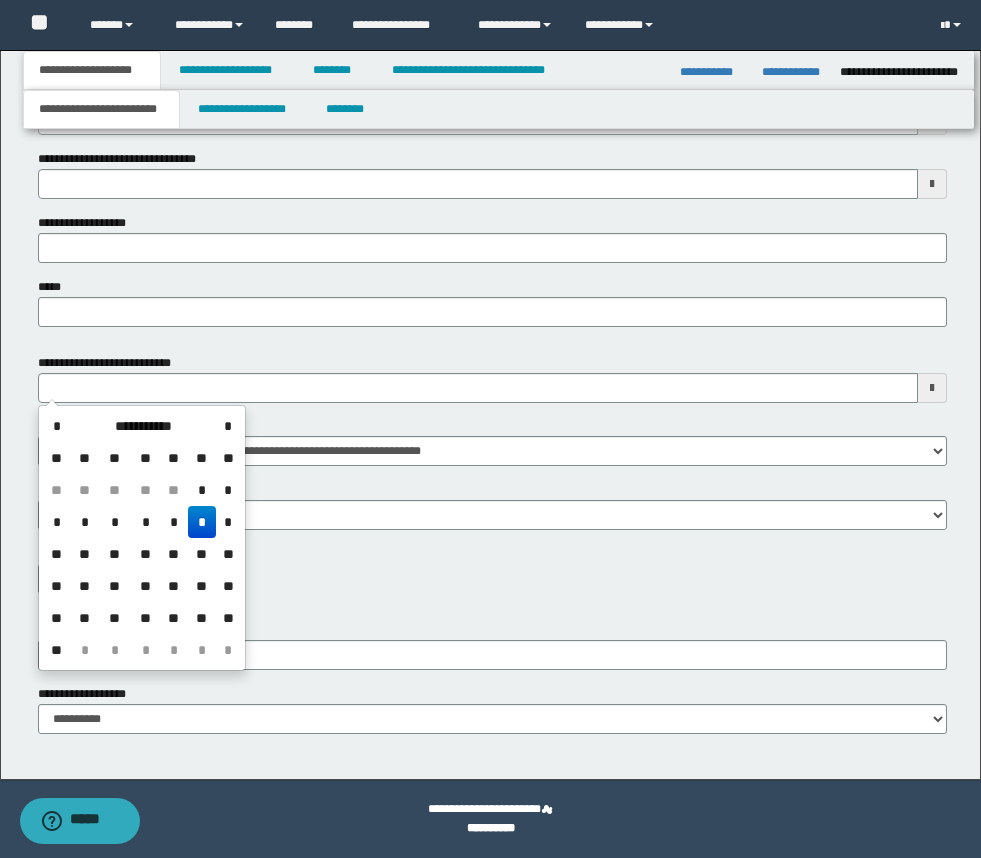 click on "*" at bounding box center [202, 522] 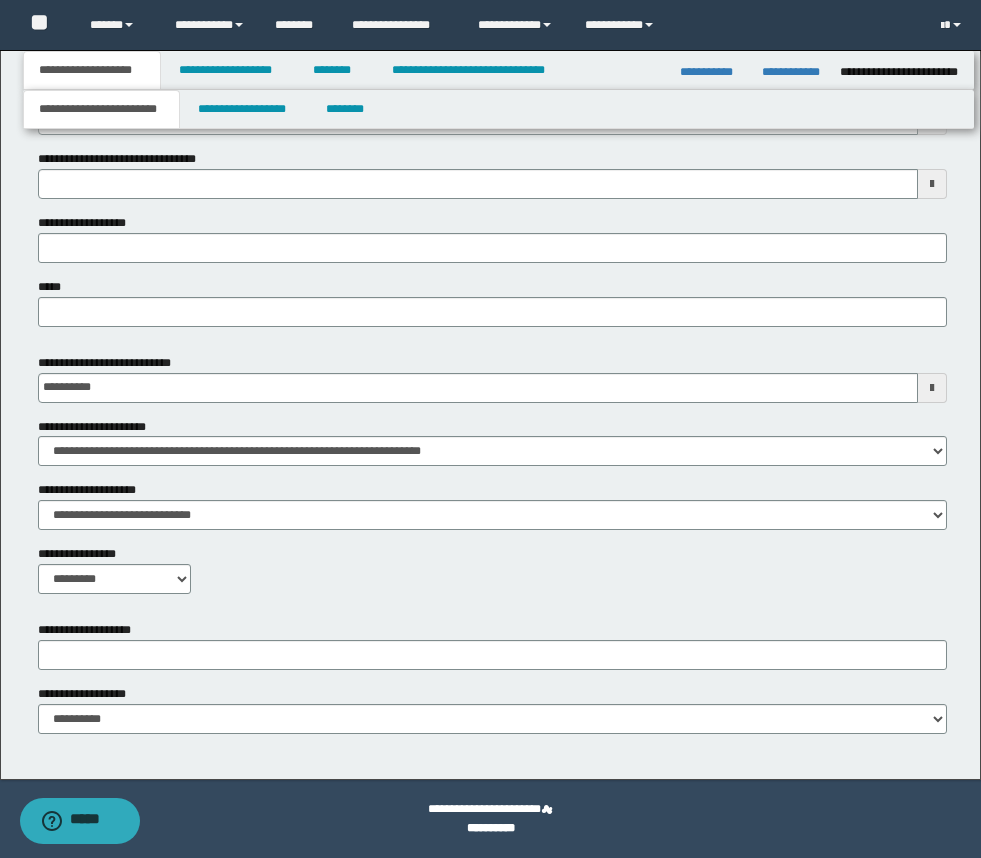 type 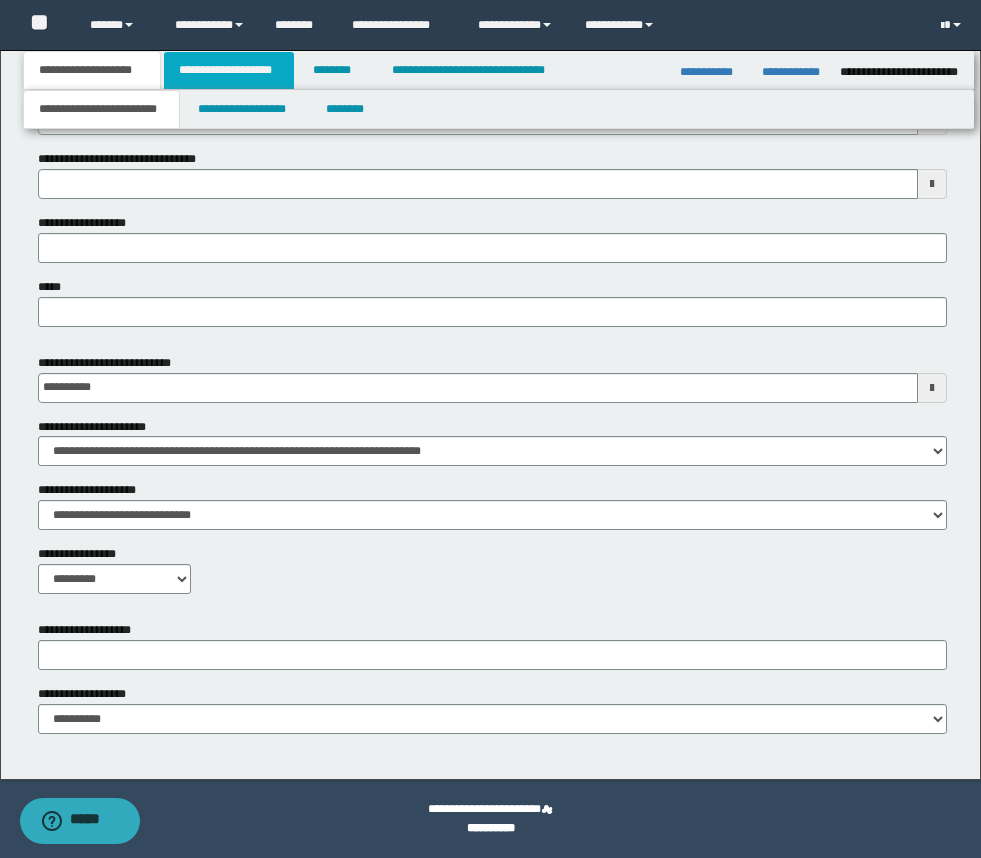click on "**********" at bounding box center (229, 70) 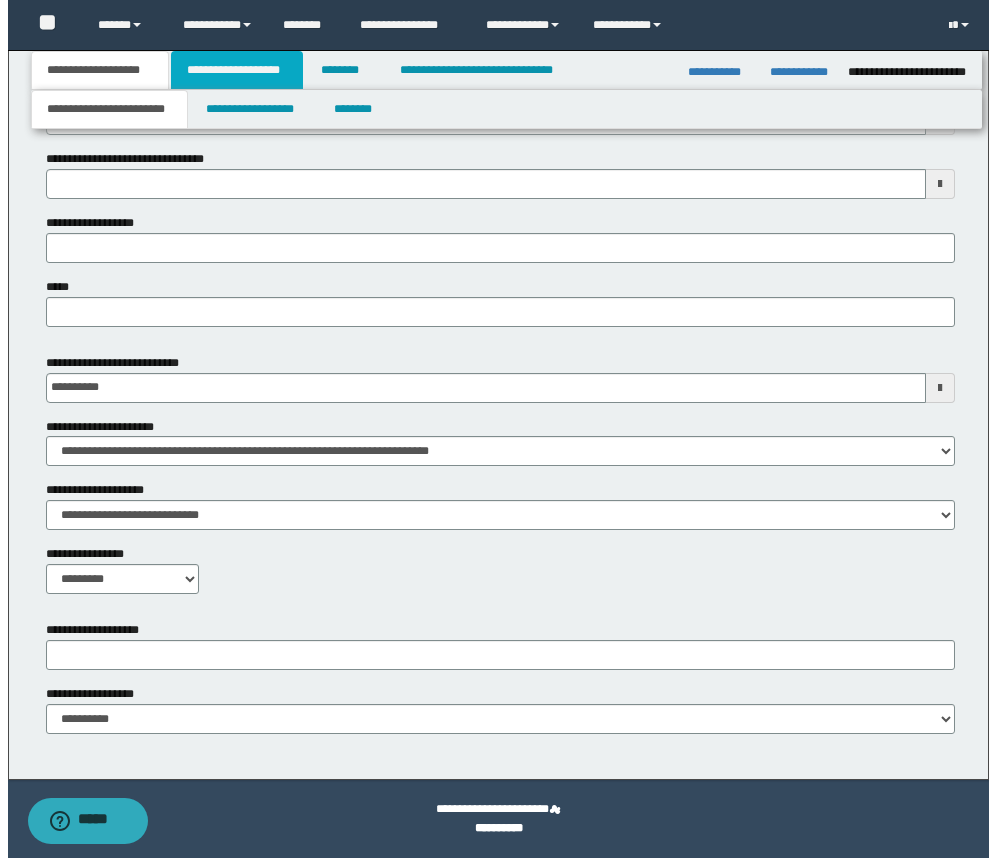 scroll, scrollTop: 0, scrollLeft: 0, axis: both 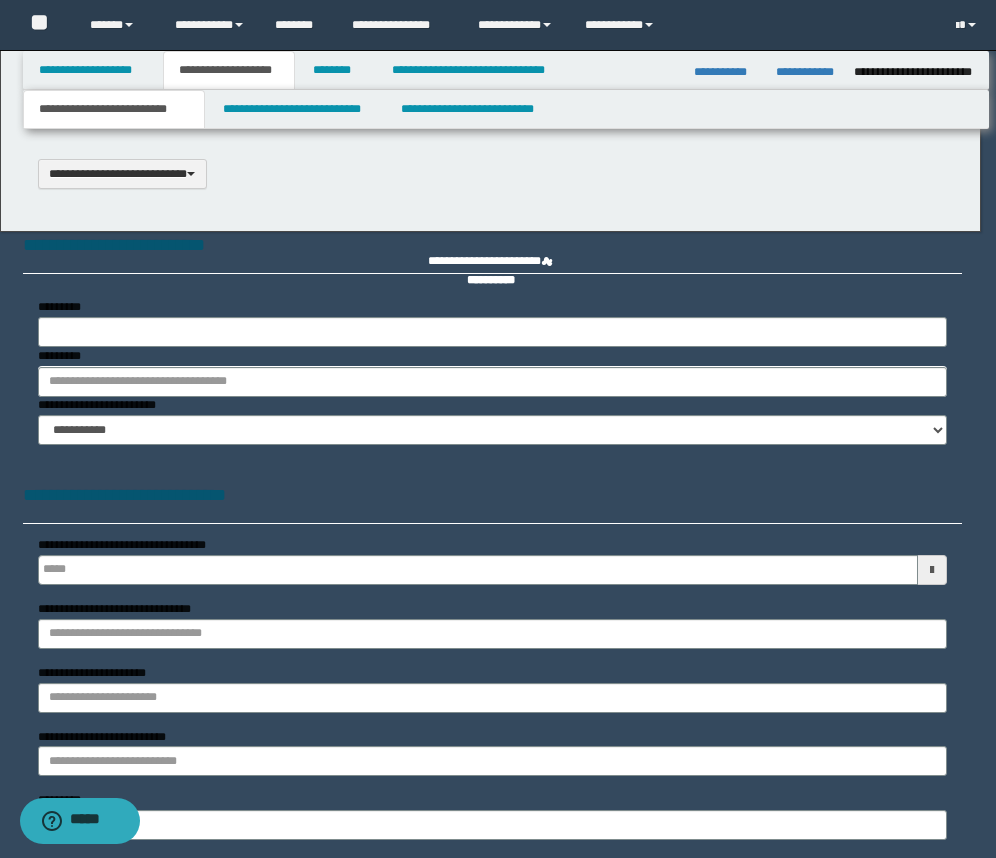 select on "*" 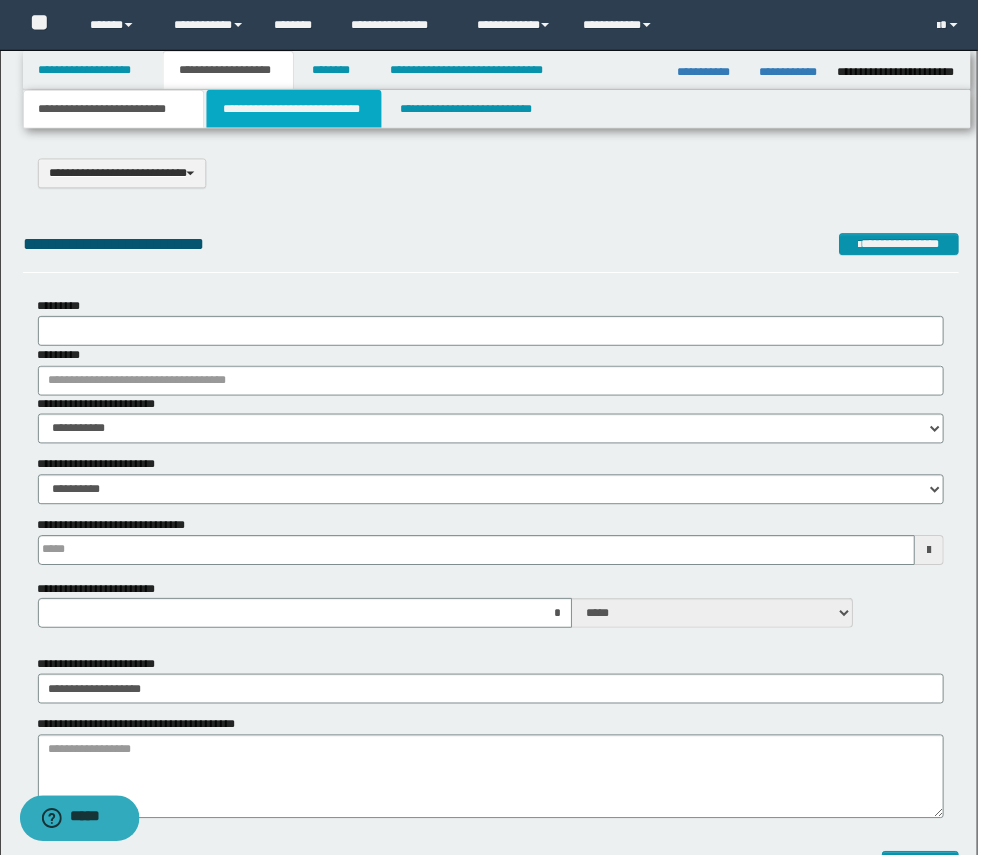 click on "**********" at bounding box center (295, 109) 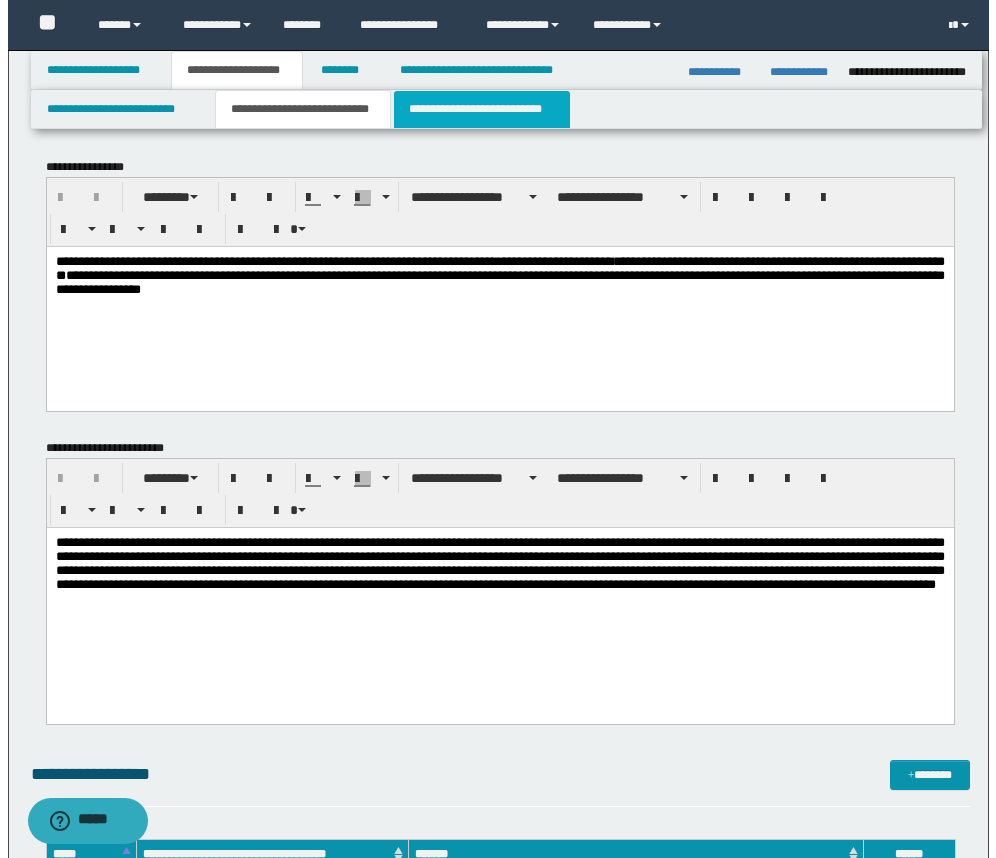 scroll, scrollTop: 0, scrollLeft: 0, axis: both 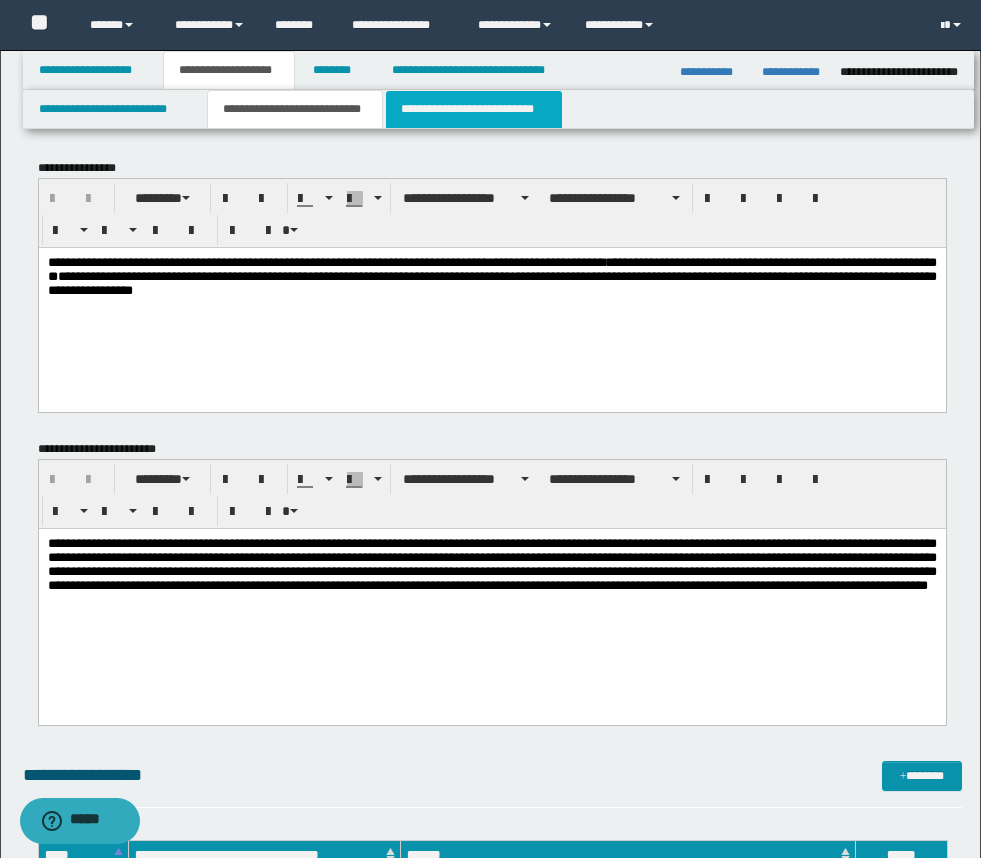 click on "**********" at bounding box center [474, 109] 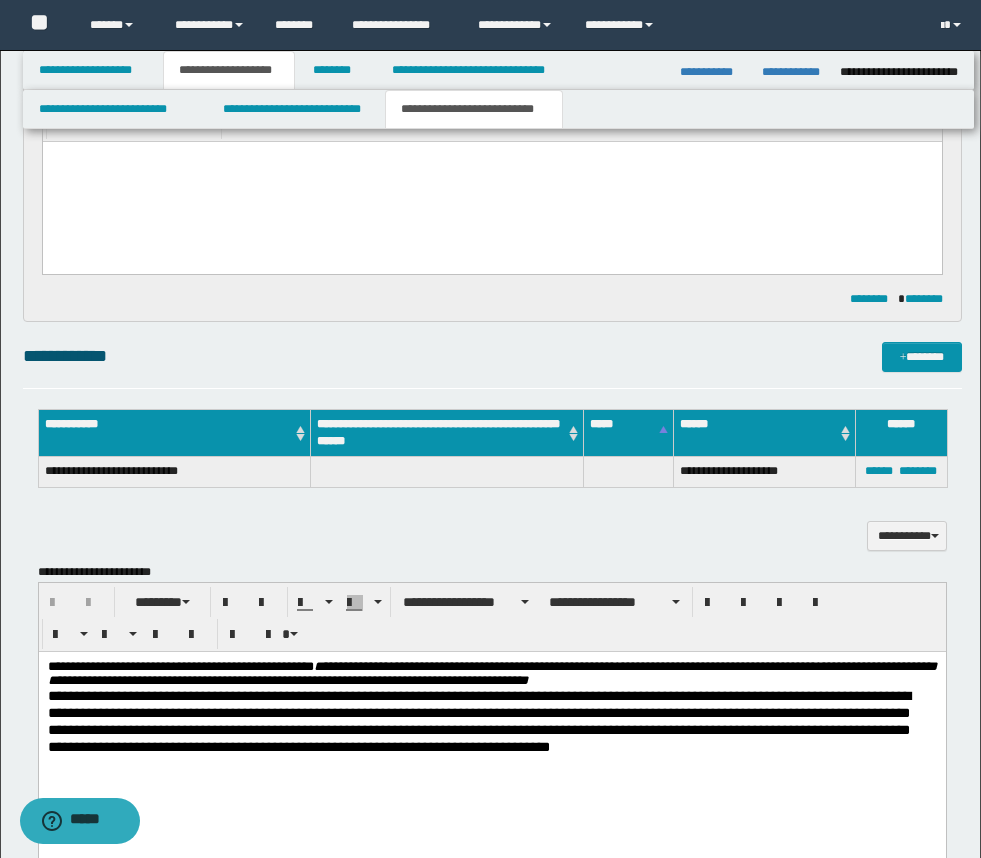 scroll, scrollTop: 167, scrollLeft: 0, axis: vertical 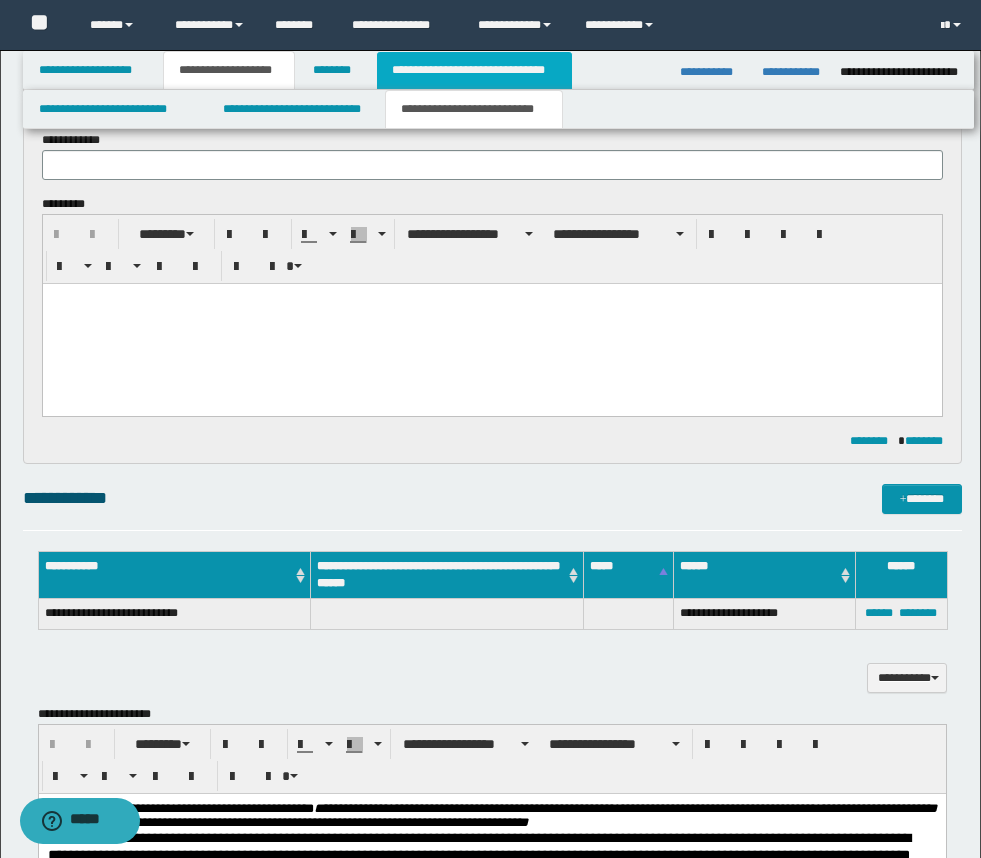 click on "**********" at bounding box center (474, 70) 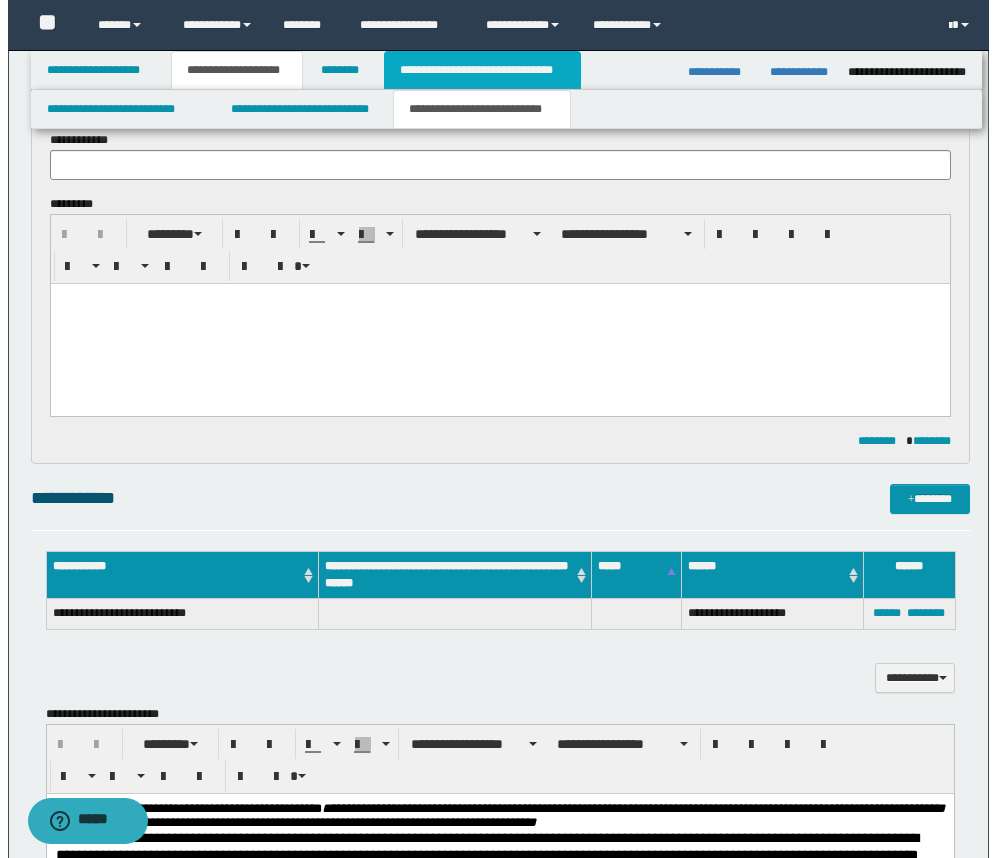 scroll, scrollTop: 0, scrollLeft: 0, axis: both 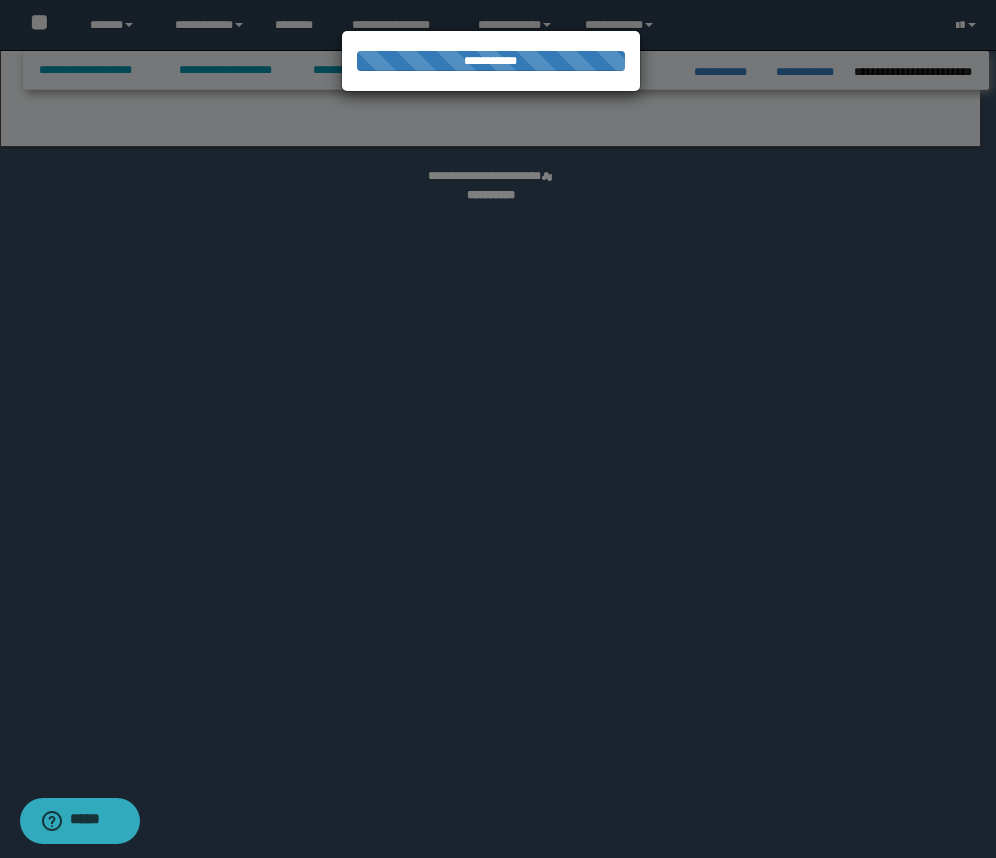 select on "*" 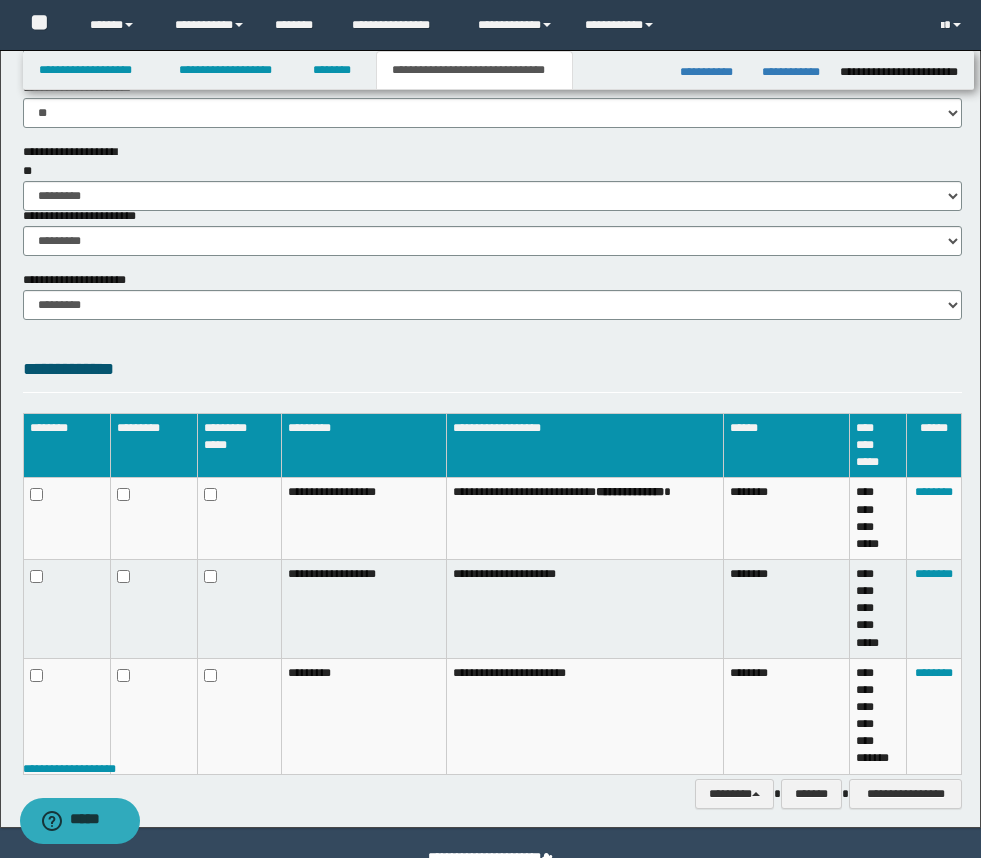 scroll, scrollTop: 1422, scrollLeft: 0, axis: vertical 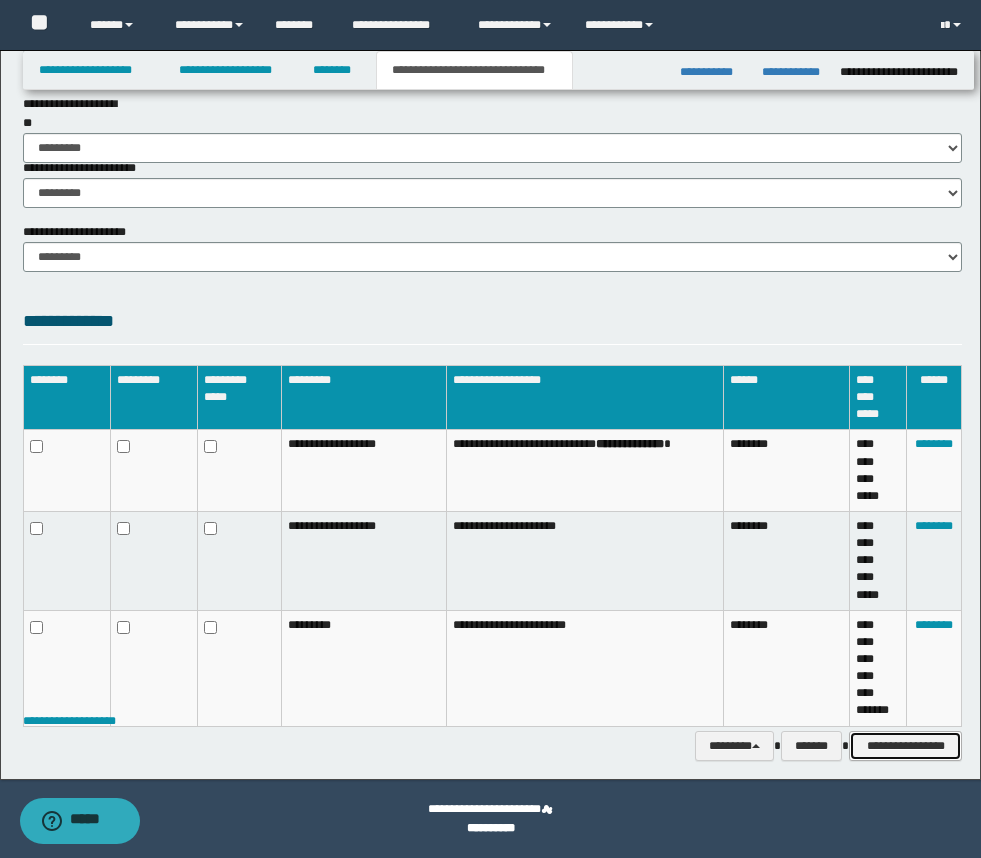 click on "**********" at bounding box center [905, 746] 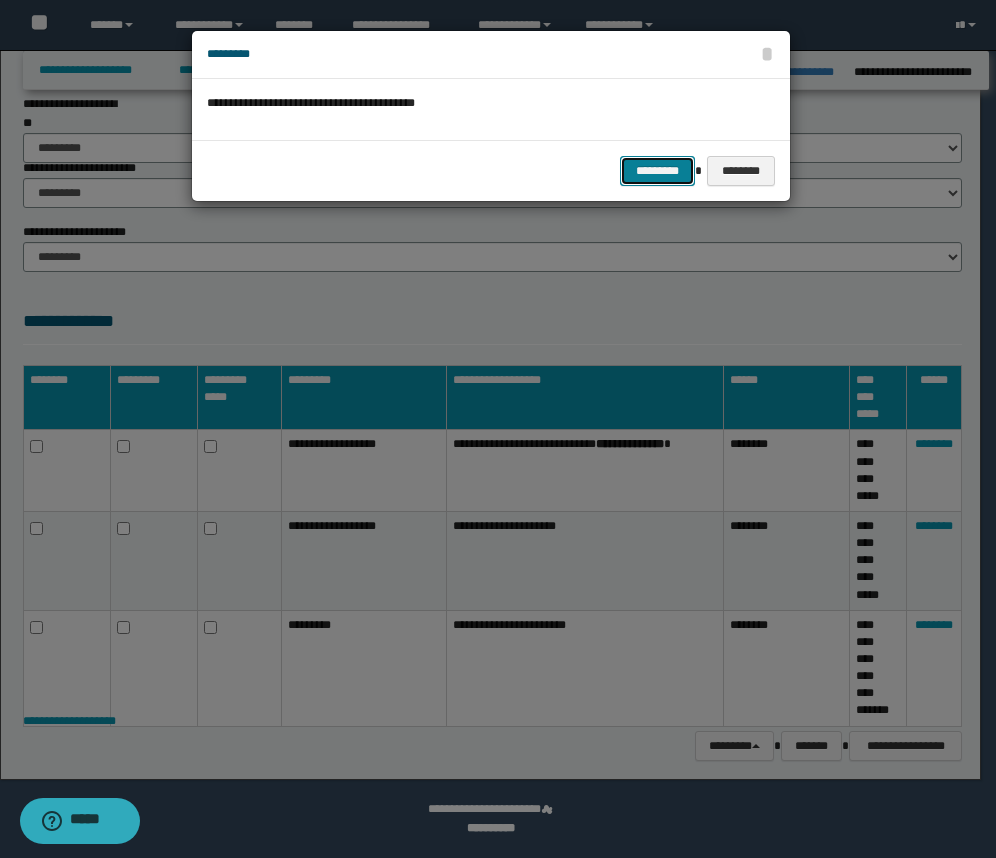 click on "*********" at bounding box center (657, 171) 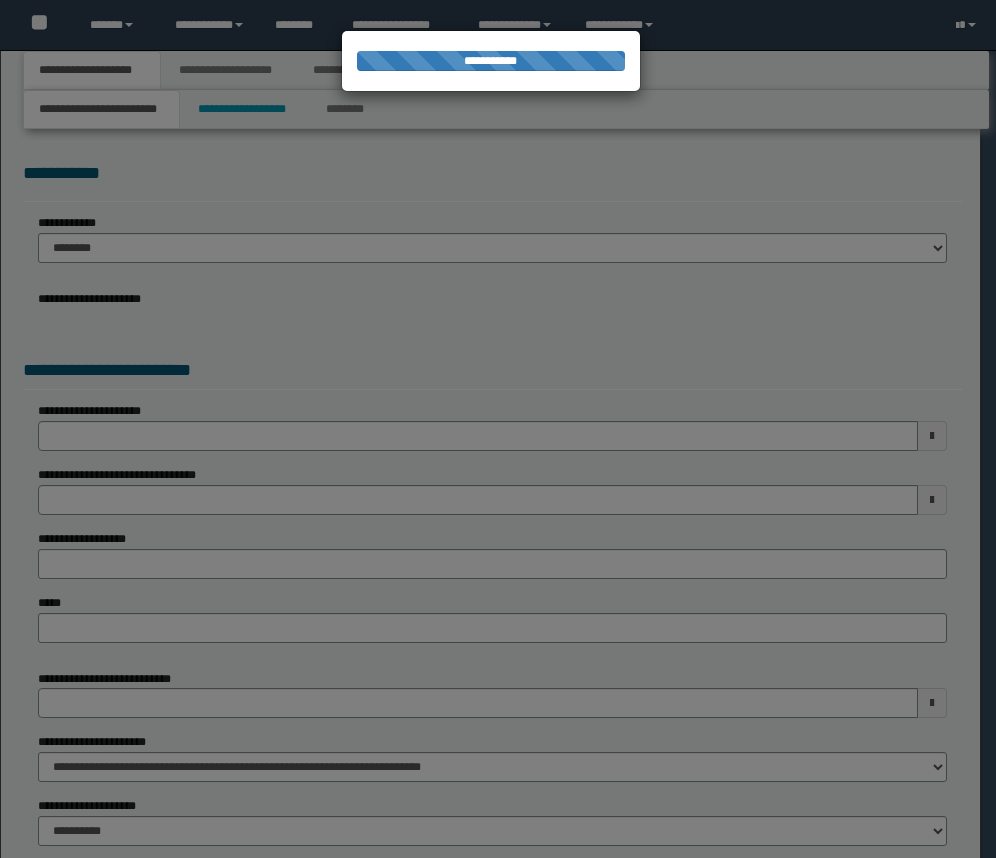 scroll, scrollTop: 0, scrollLeft: 0, axis: both 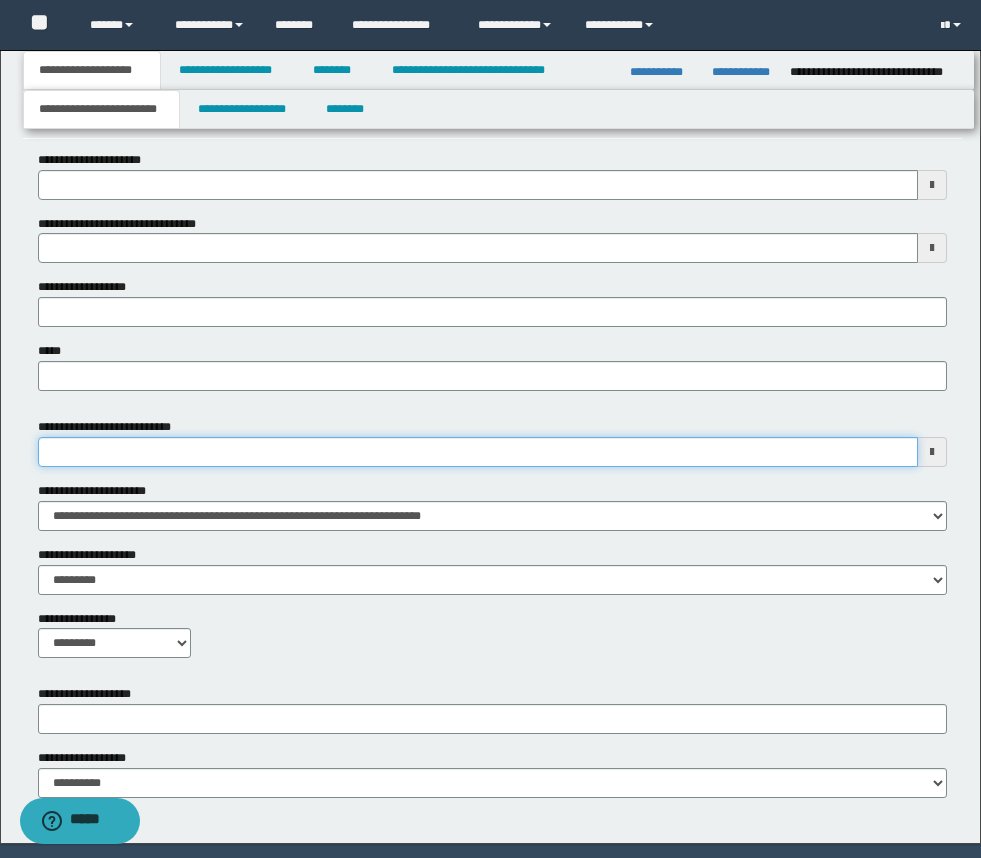 click on "**********" at bounding box center [478, 452] 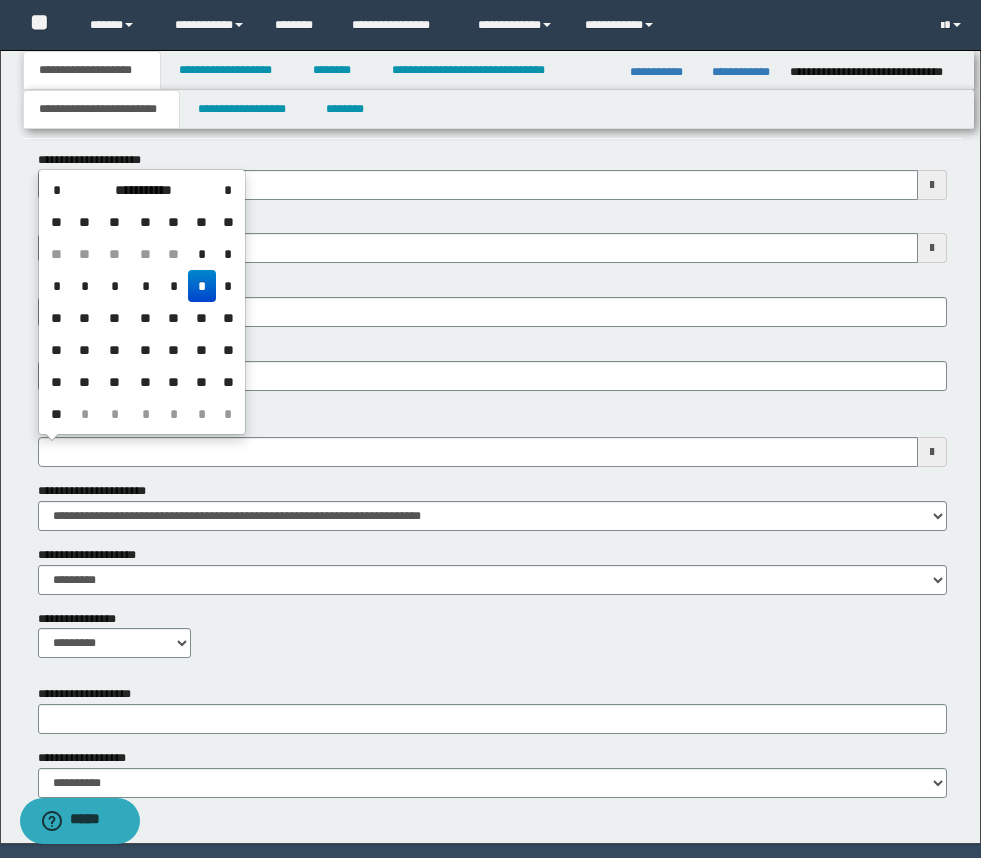 click on "*" at bounding box center (202, 286) 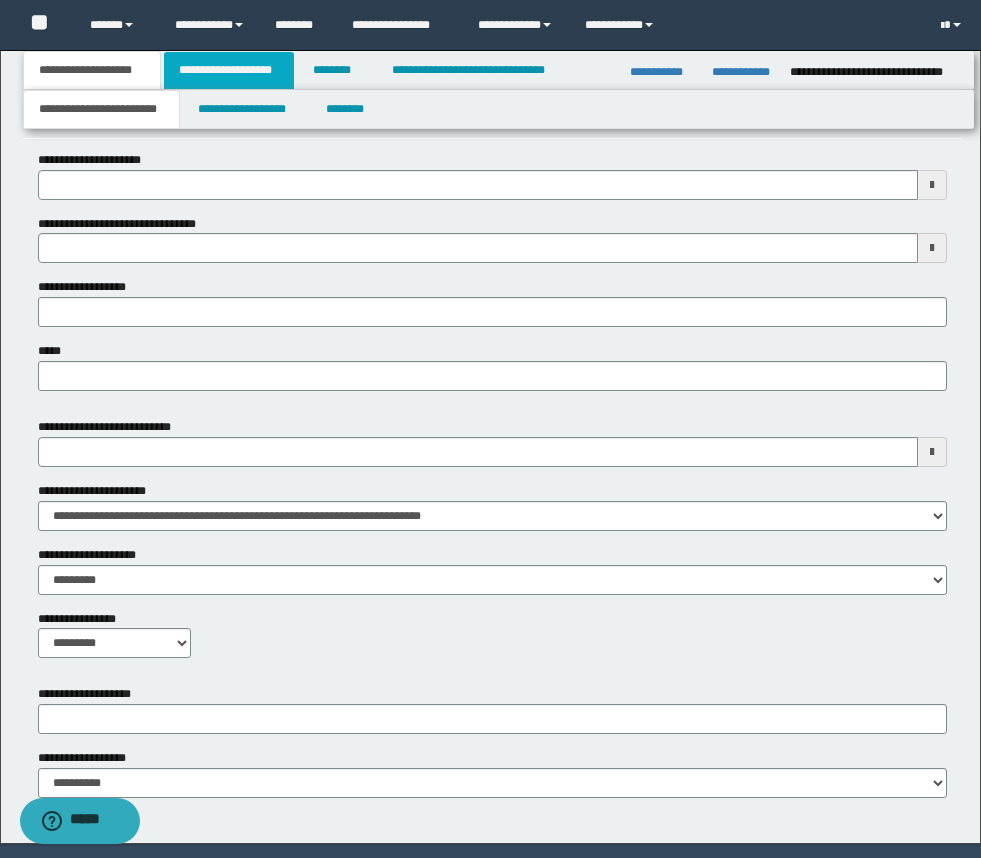 click on "**********" at bounding box center [229, 70] 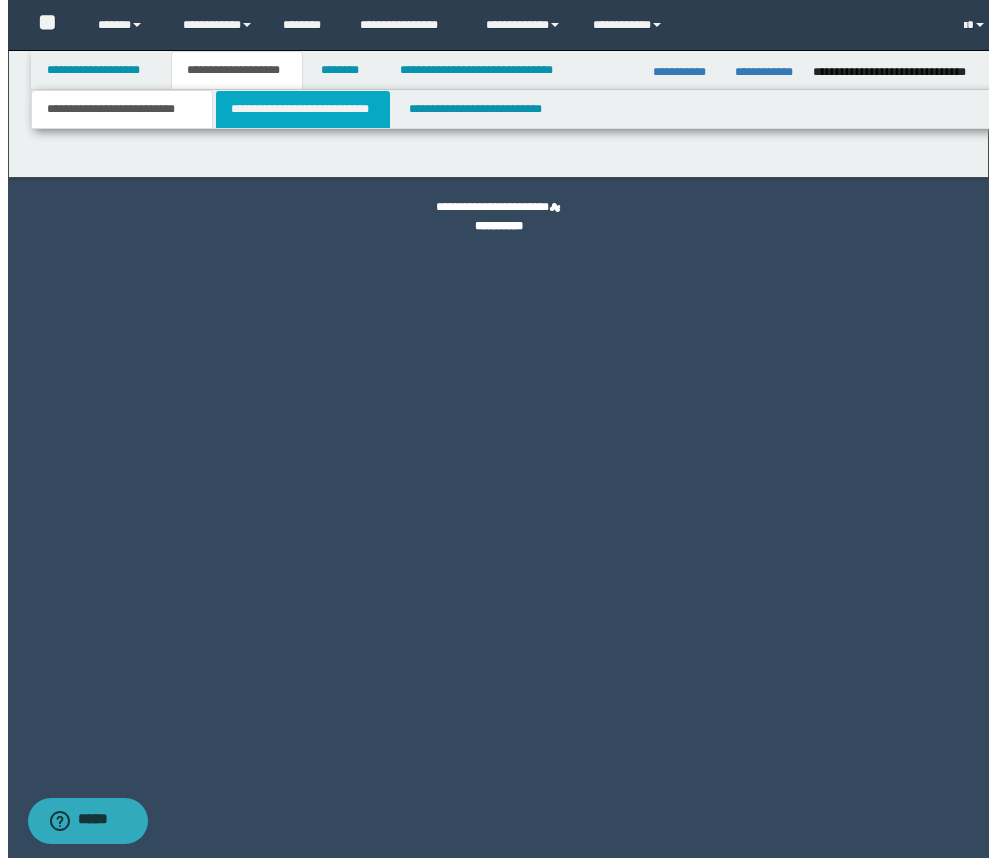 scroll, scrollTop: 0, scrollLeft: 0, axis: both 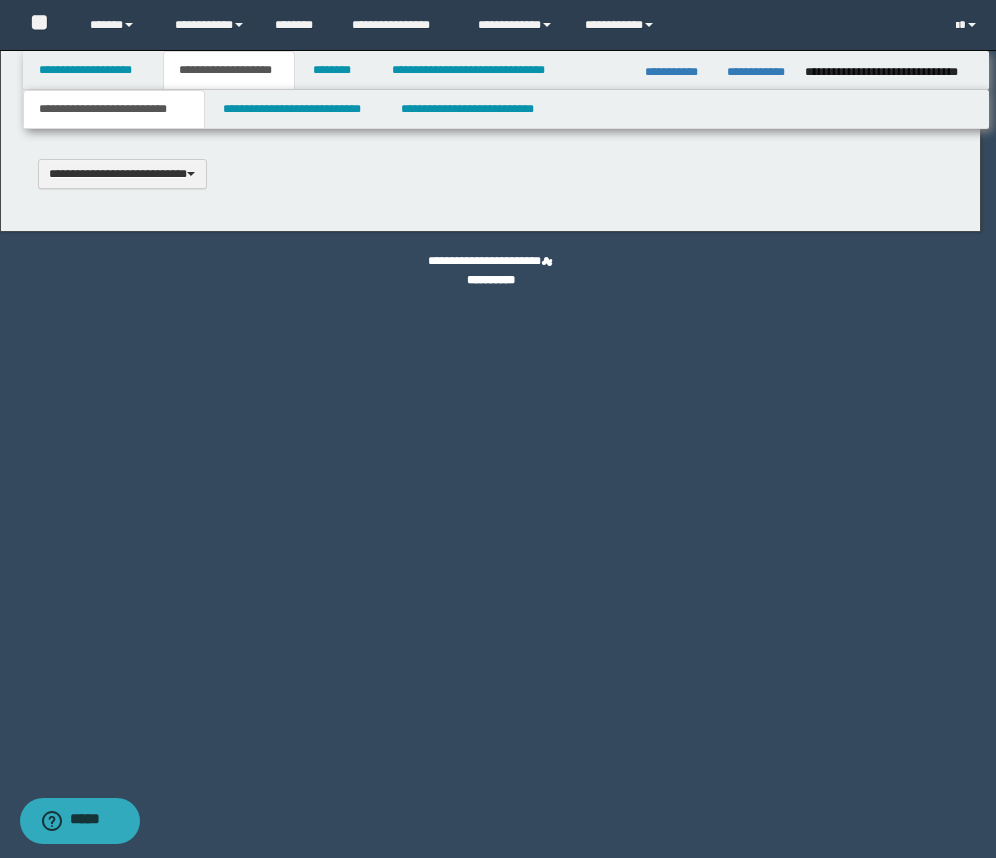 type 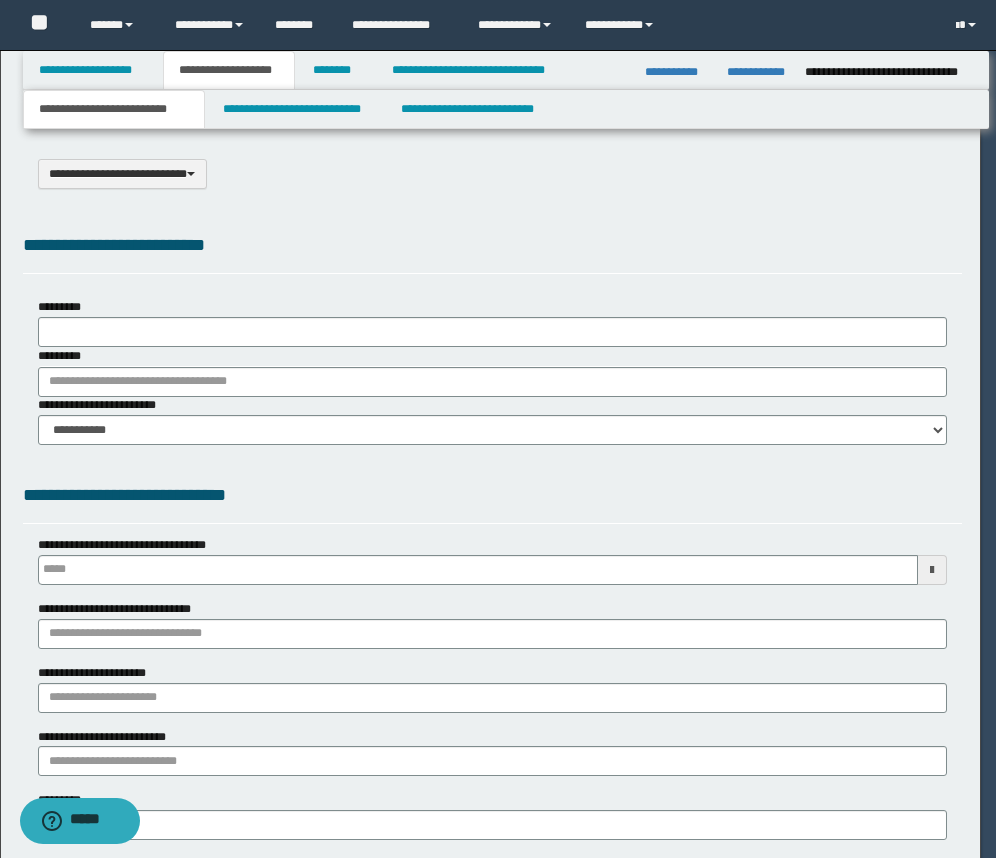 type on "**********" 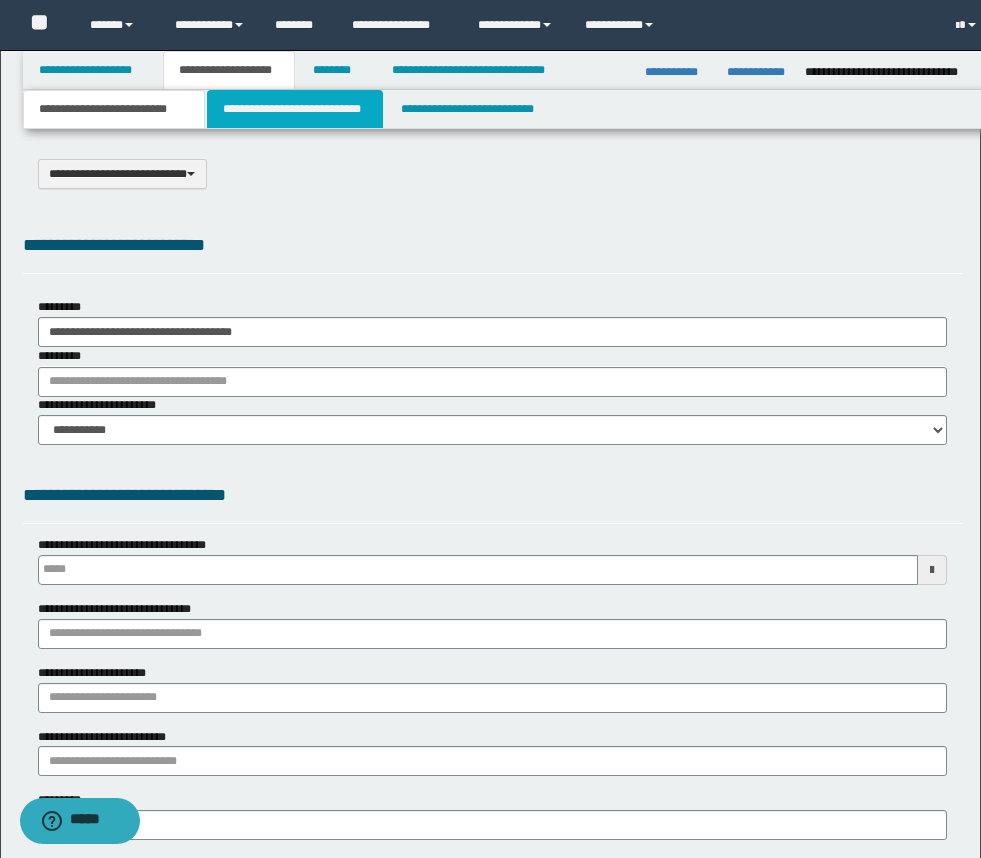 click on "**********" at bounding box center [295, 109] 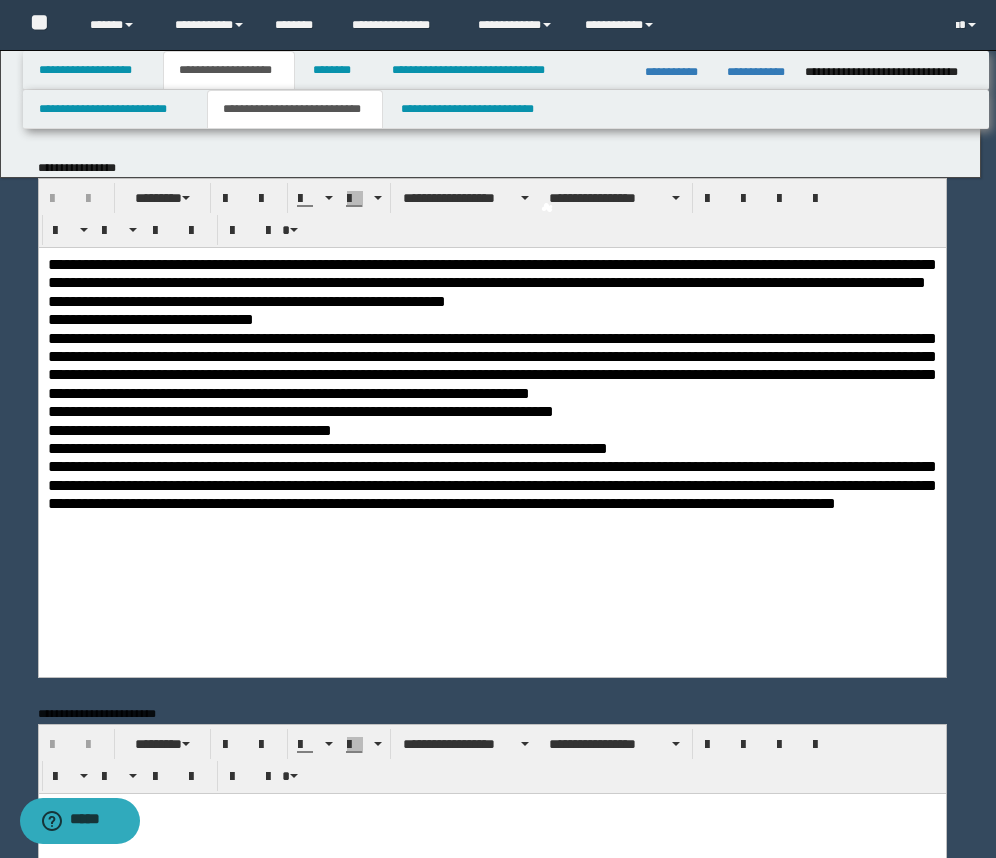 scroll, scrollTop: 0, scrollLeft: 0, axis: both 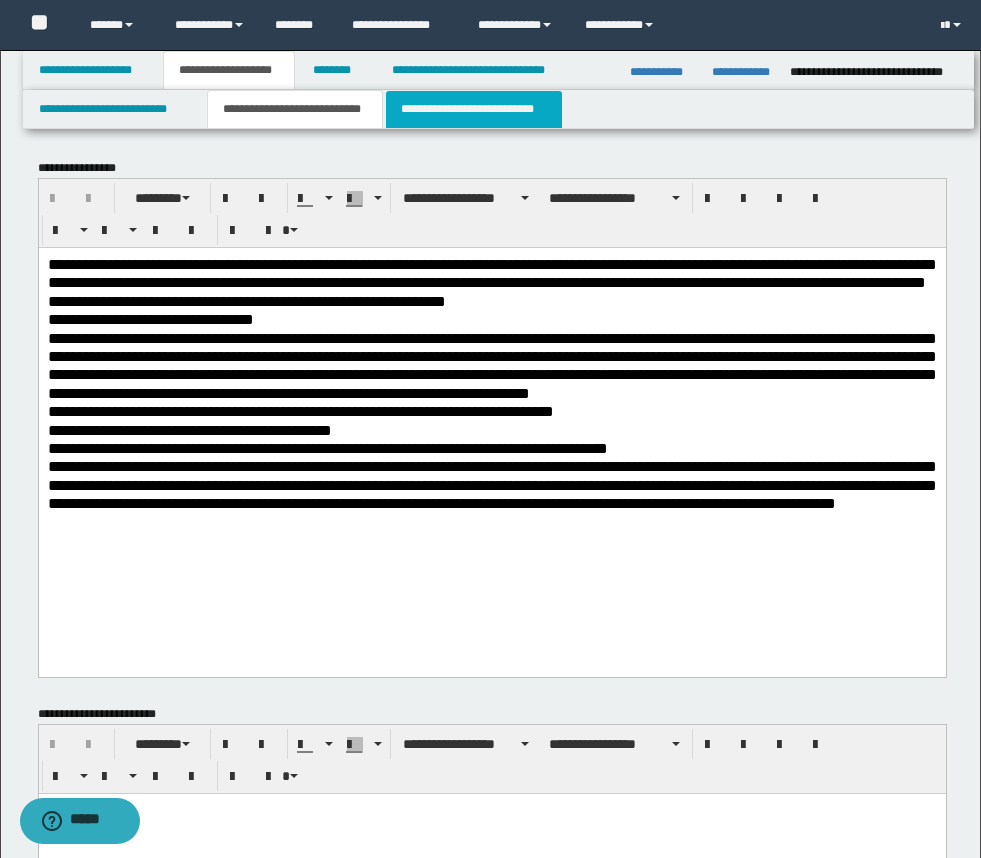 click on "**********" at bounding box center (474, 109) 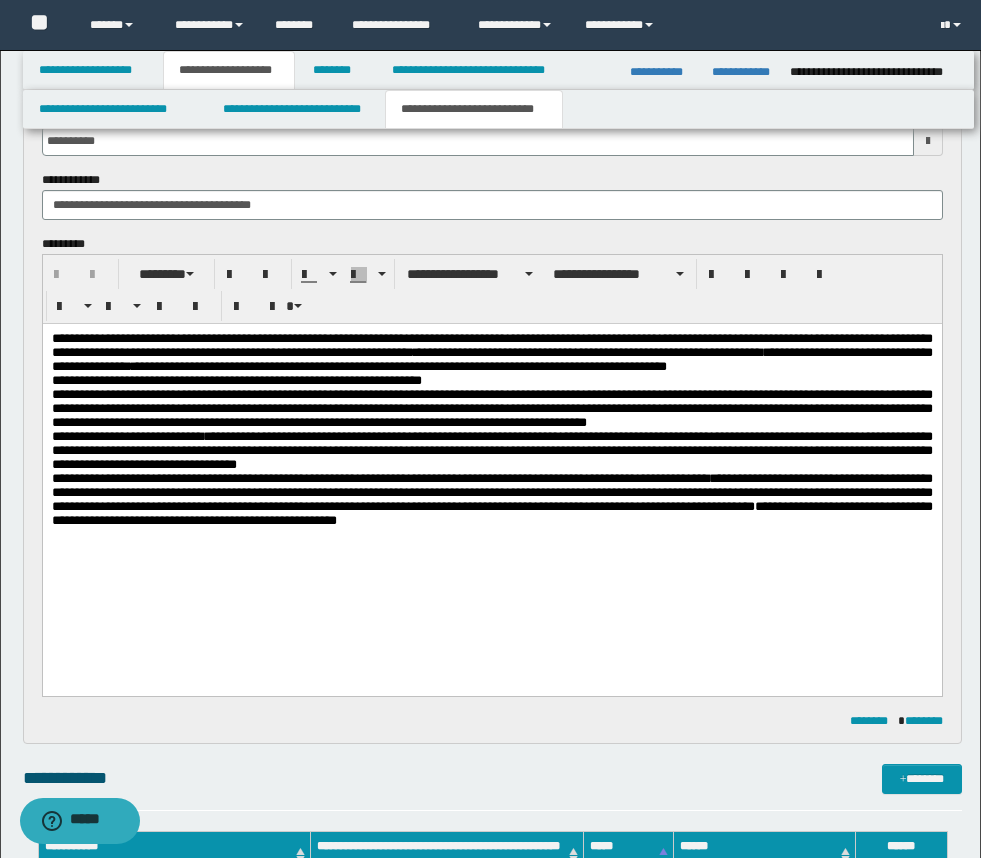 scroll, scrollTop: 78, scrollLeft: 0, axis: vertical 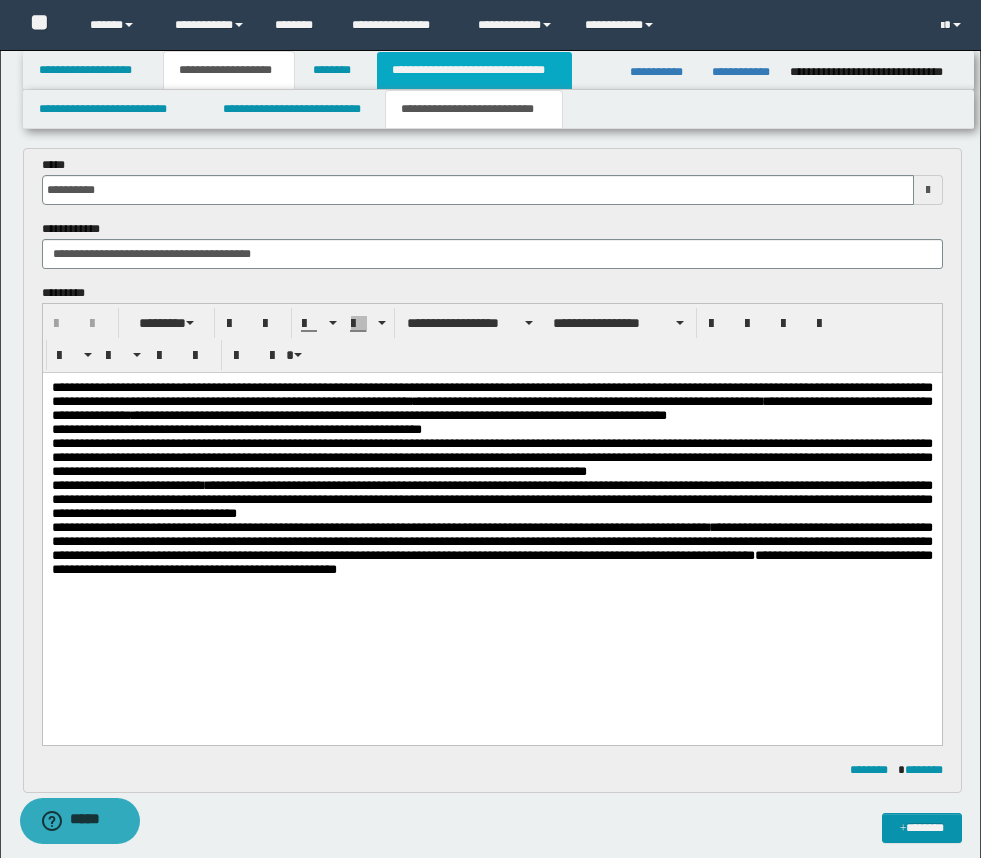 click on "**********" at bounding box center (474, 70) 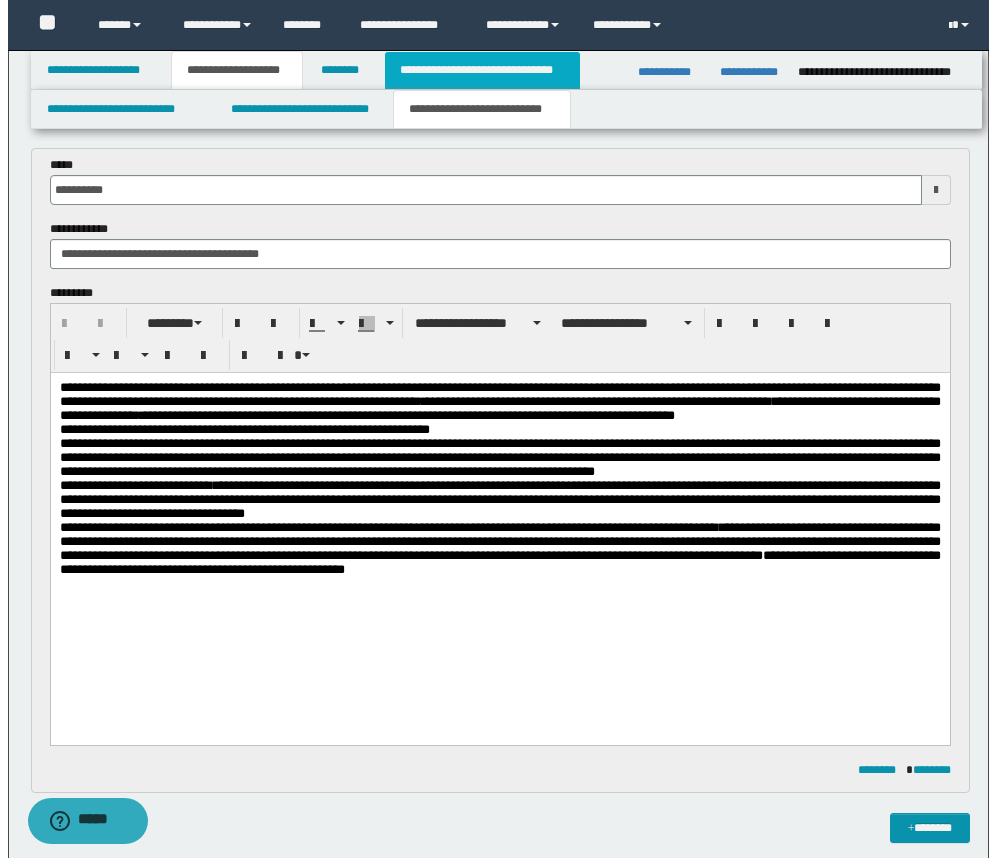 scroll, scrollTop: 0, scrollLeft: 0, axis: both 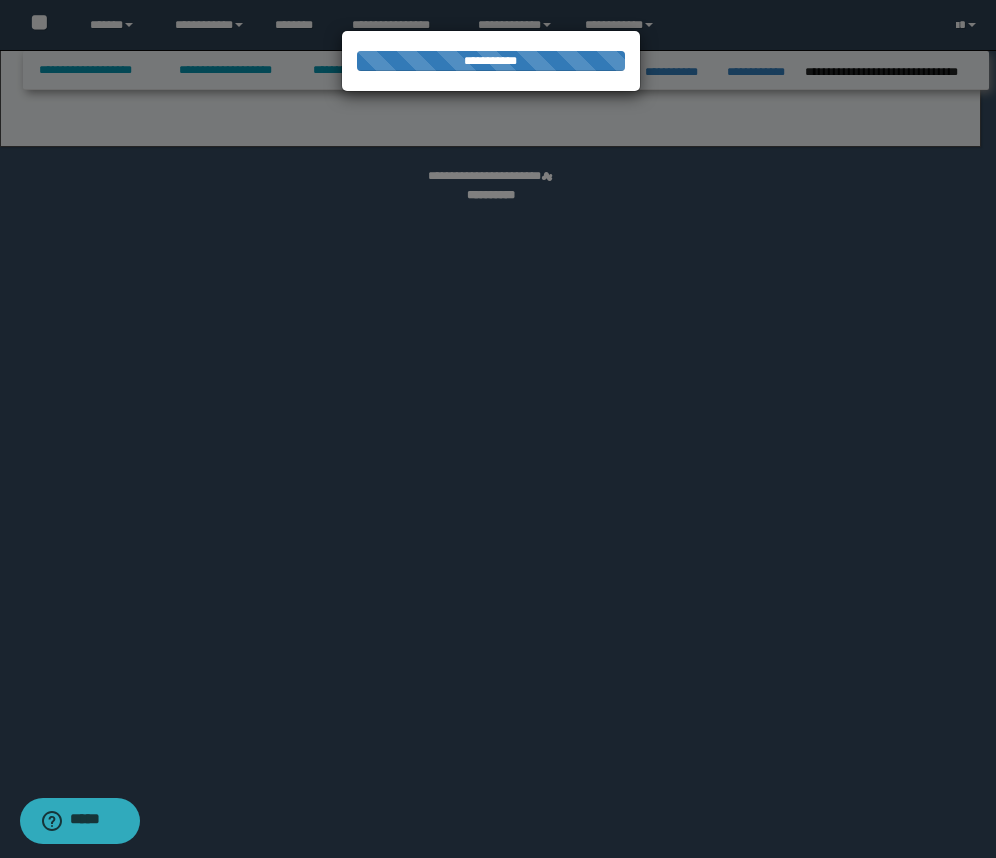 select on "*" 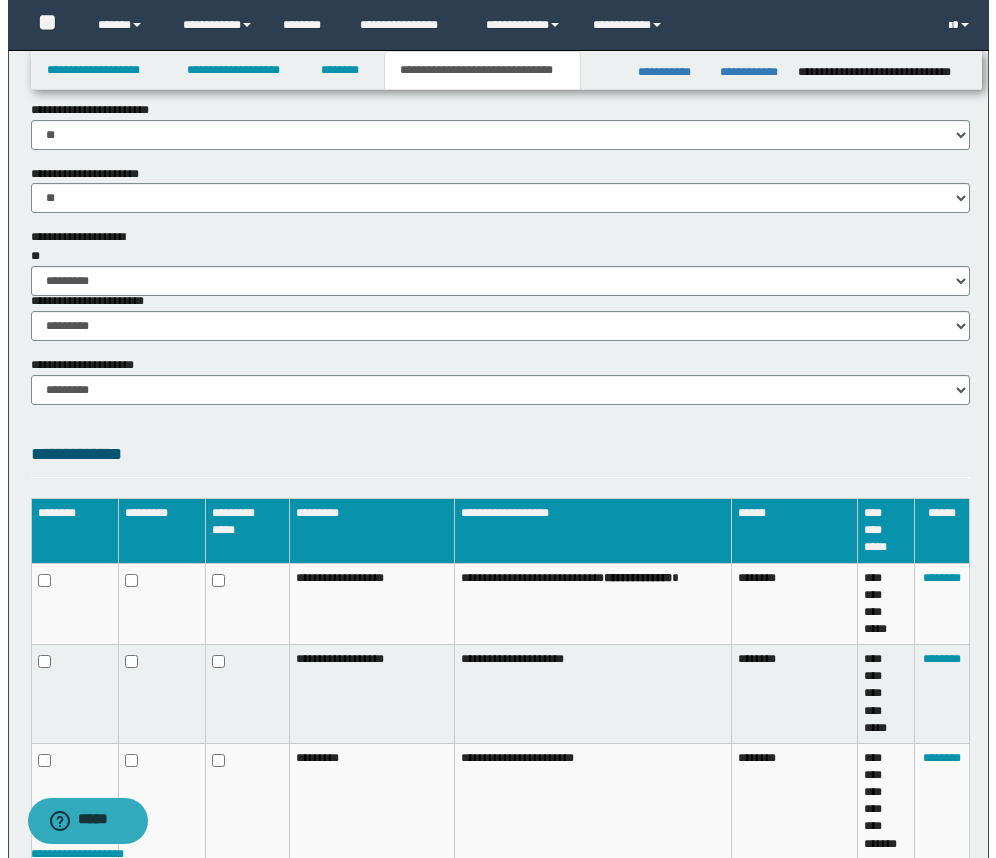scroll, scrollTop: 1452, scrollLeft: 0, axis: vertical 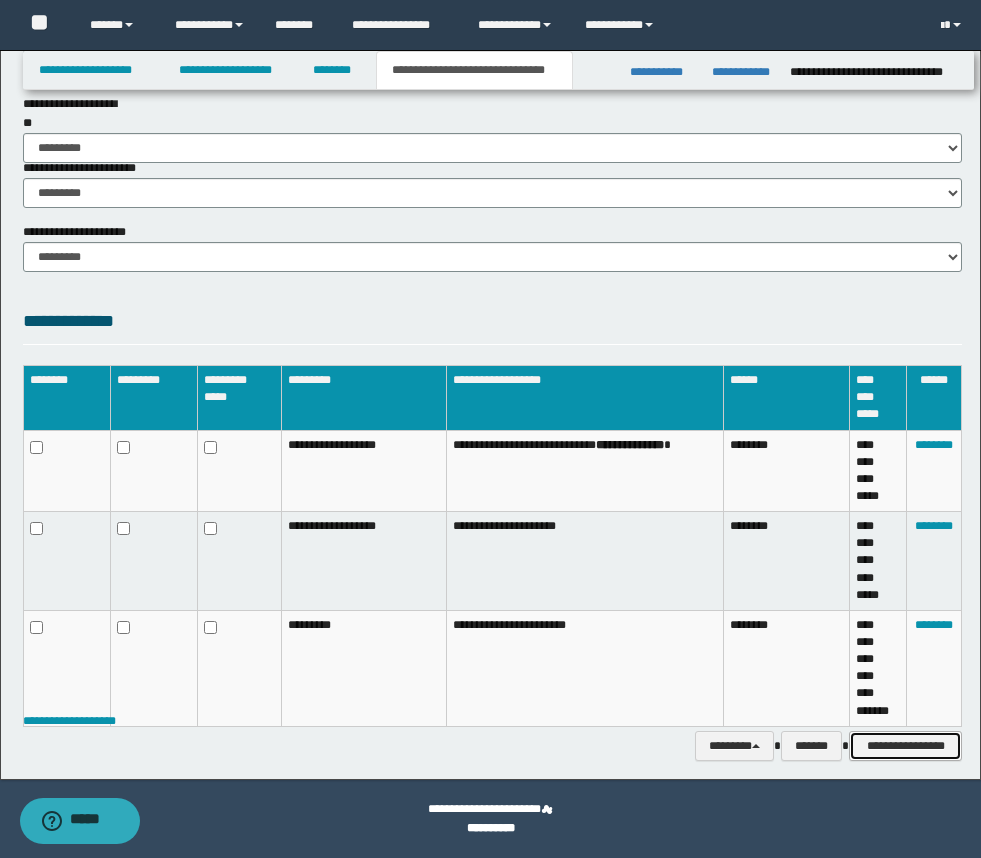 click on "**********" at bounding box center [905, 746] 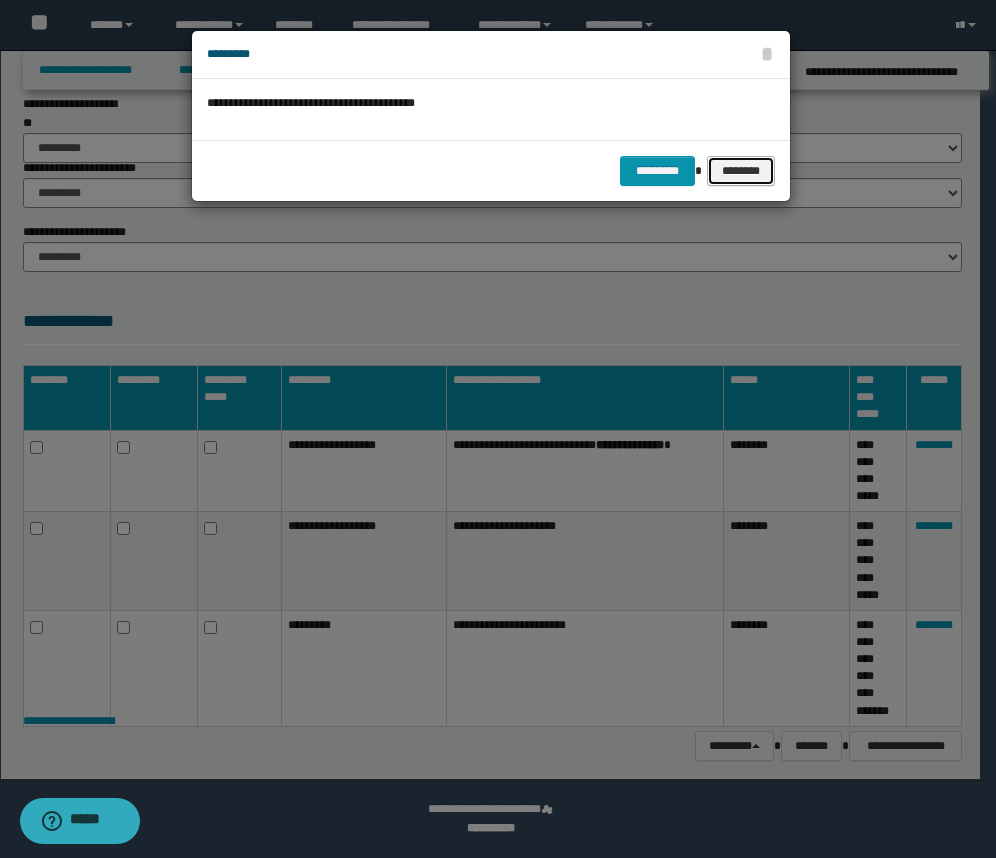 click on "********" at bounding box center [740, 171] 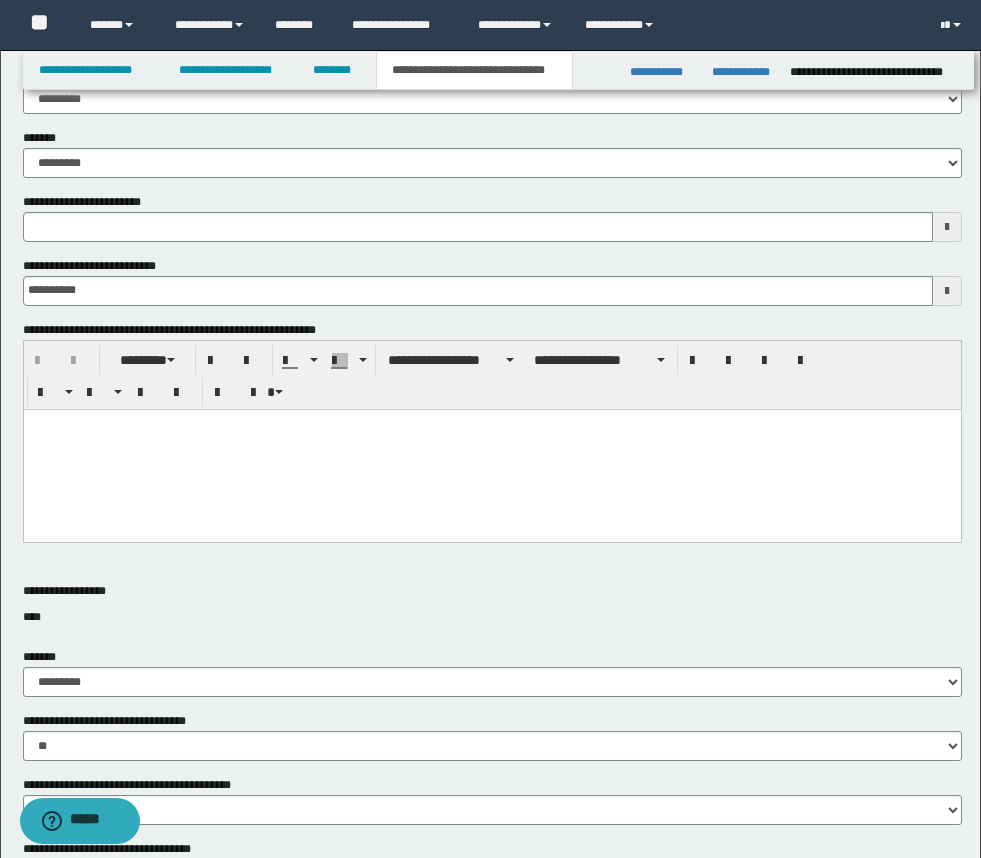 scroll, scrollTop: 285, scrollLeft: 0, axis: vertical 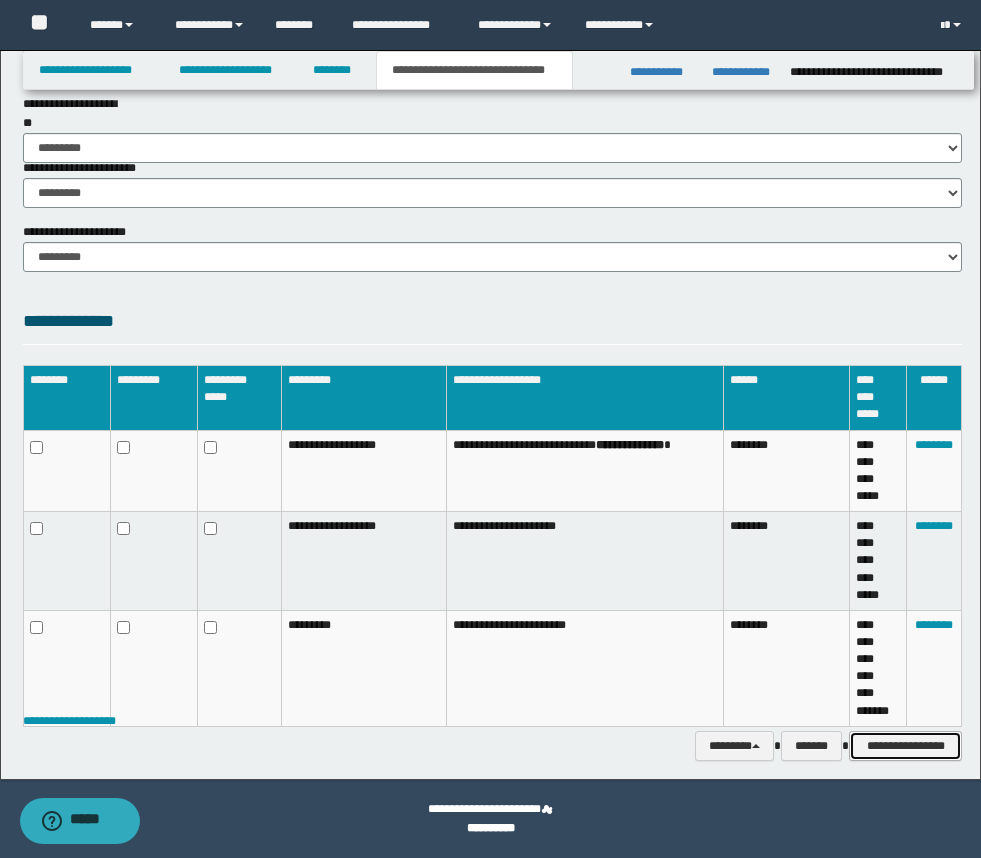 drag, startPoint x: 905, startPoint y: 755, endPoint x: 897, endPoint y: 739, distance: 17.888544 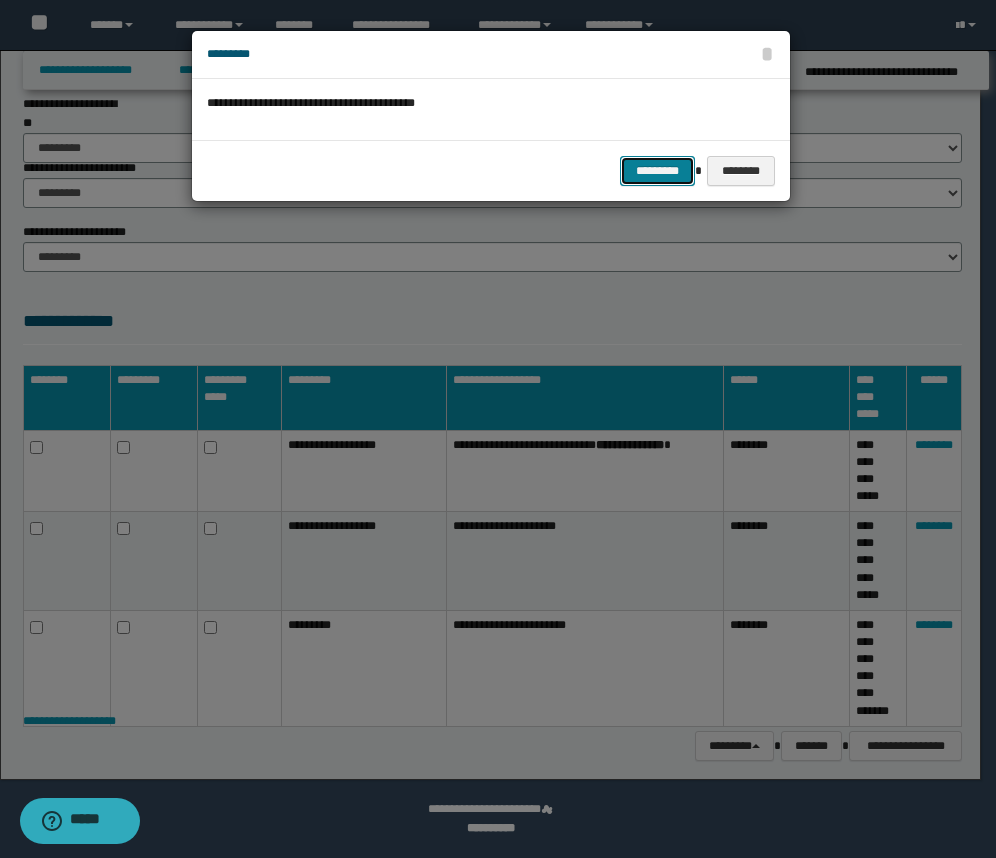 click on "*********" at bounding box center (657, 171) 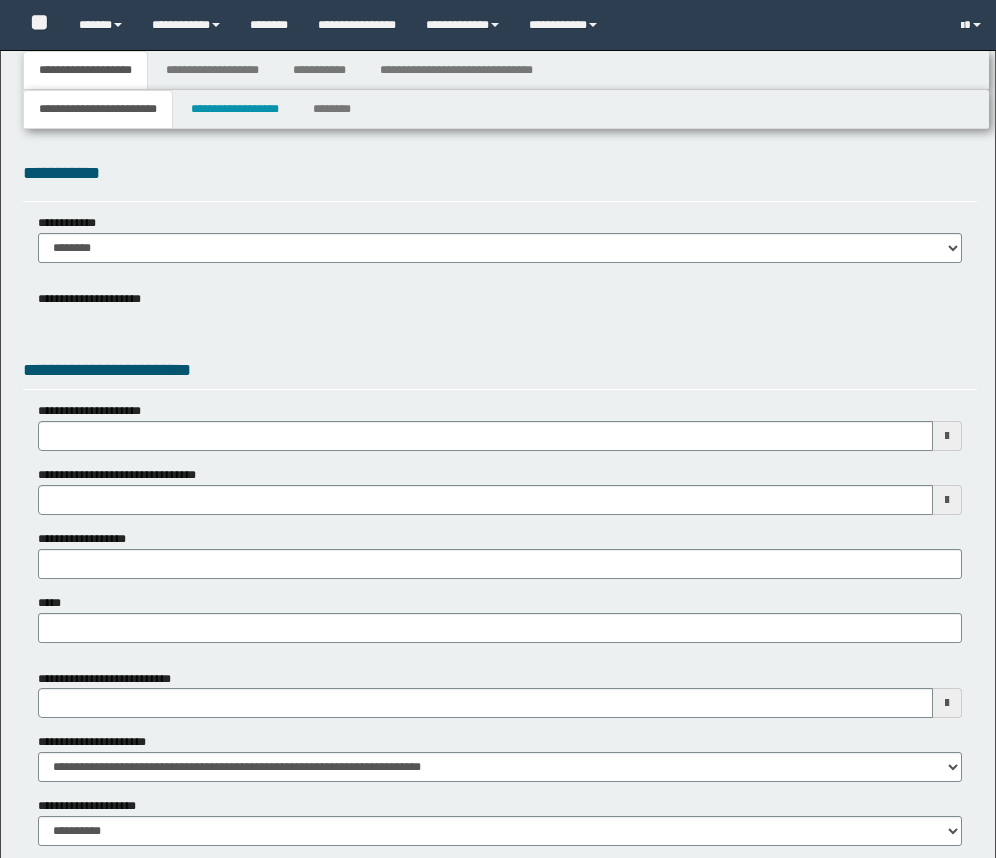 type 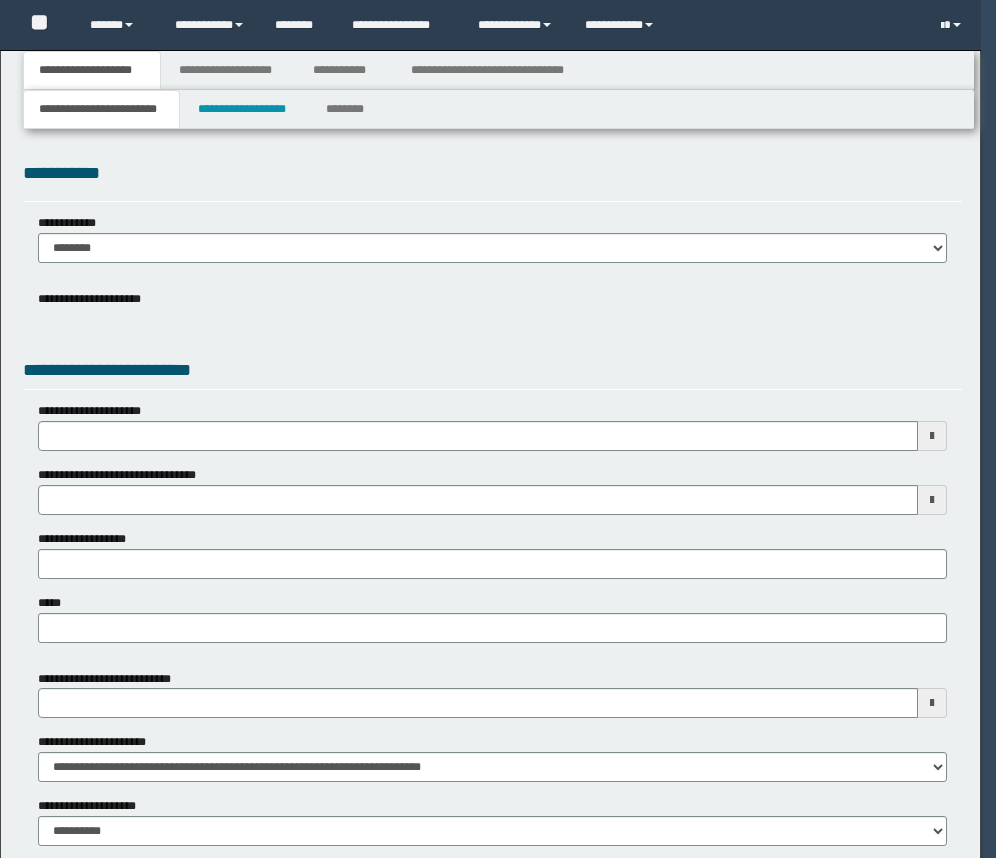 scroll, scrollTop: 0, scrollLeft: 0, axis: both 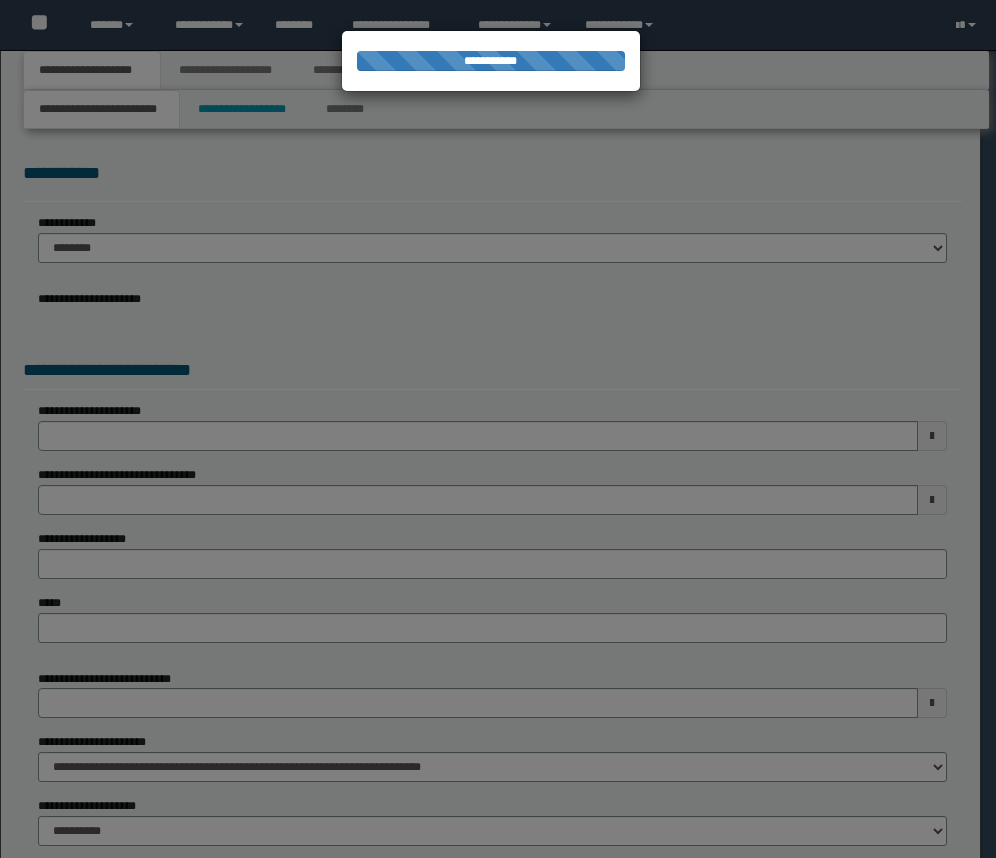 type on "**********" 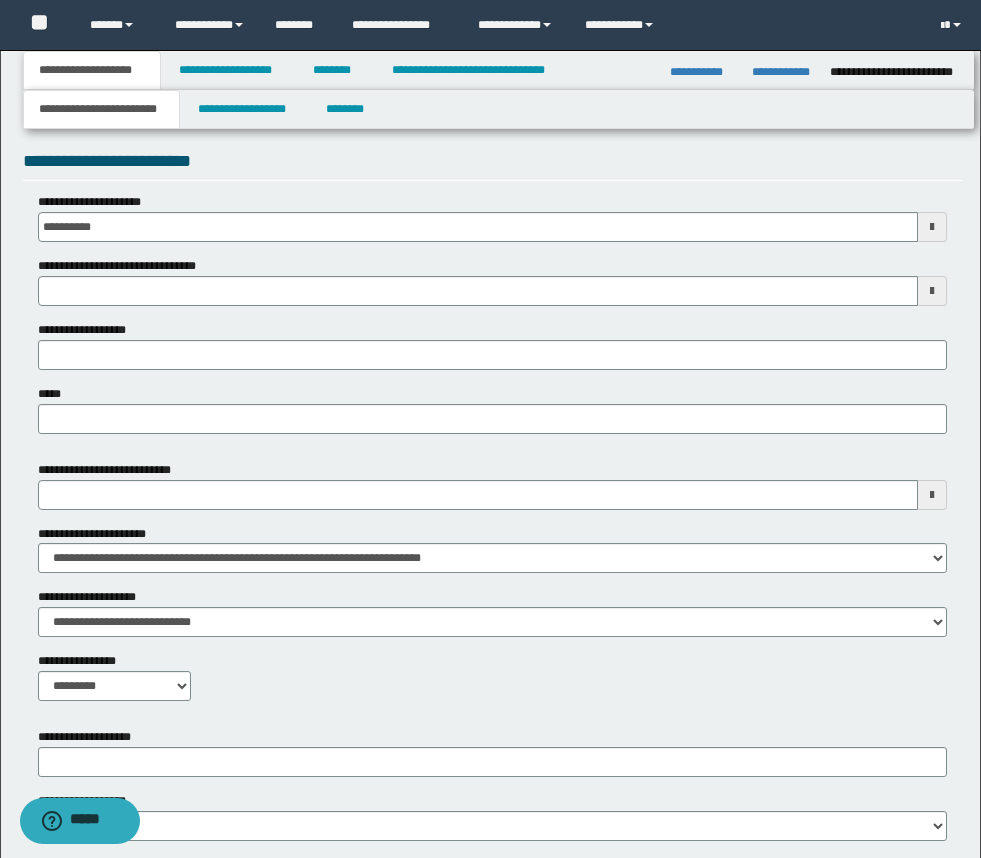 scroll, scrollTop: 667, scrollLeft: 0, axis: vertical 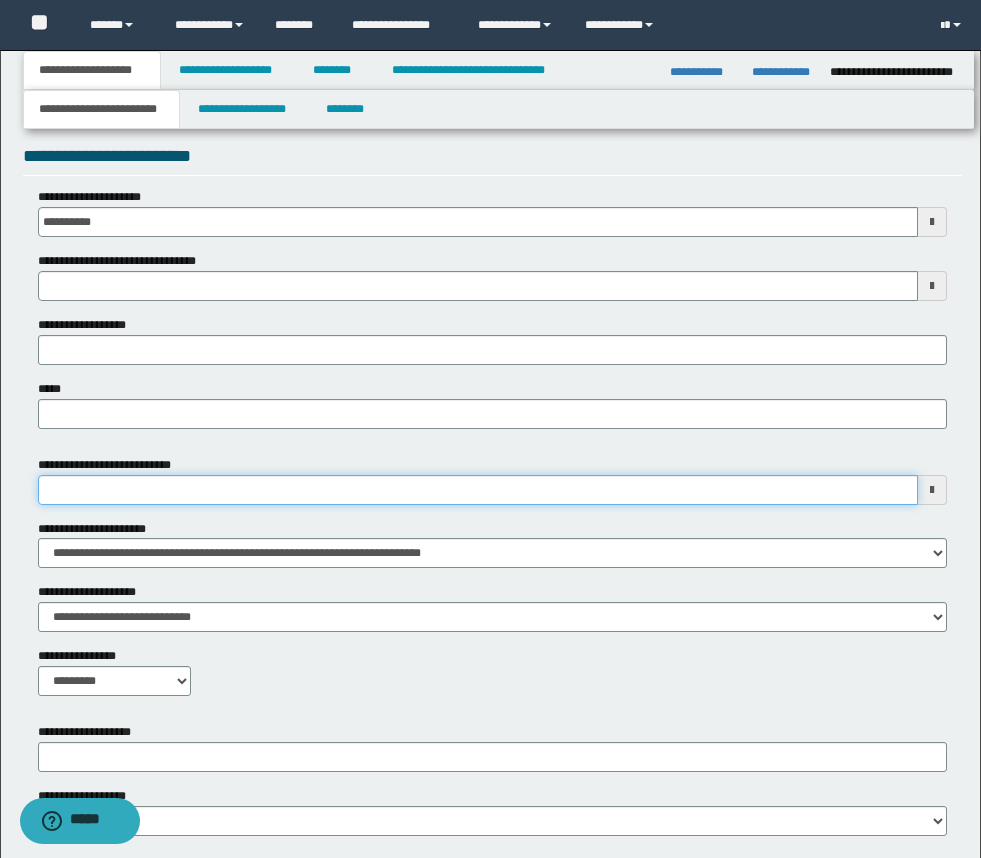 click on "**********" at bounding box center [478, 490] 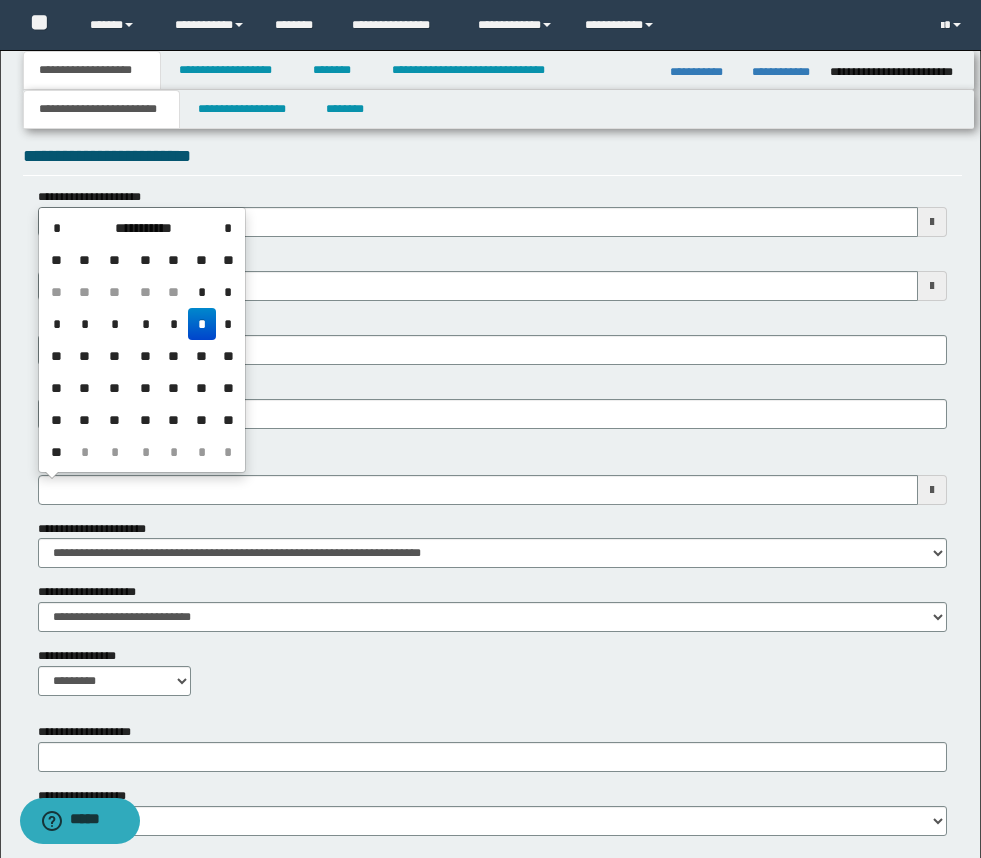 click on "*" at bounding box center [202, 324] 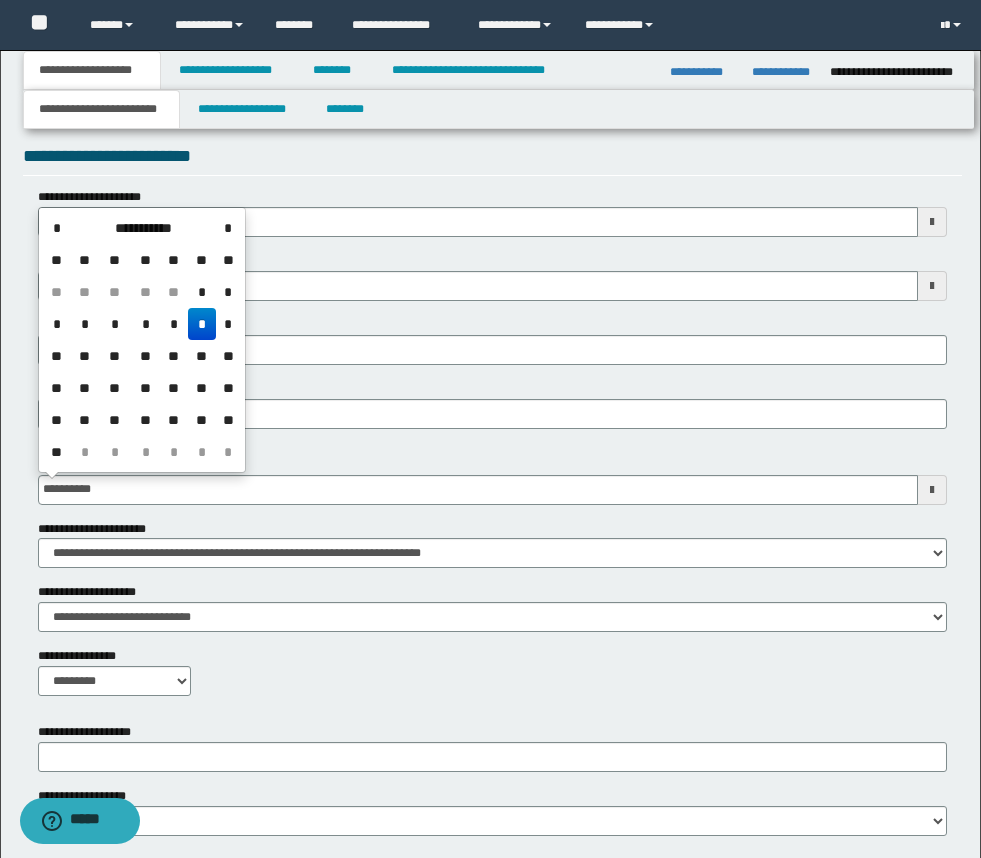 type 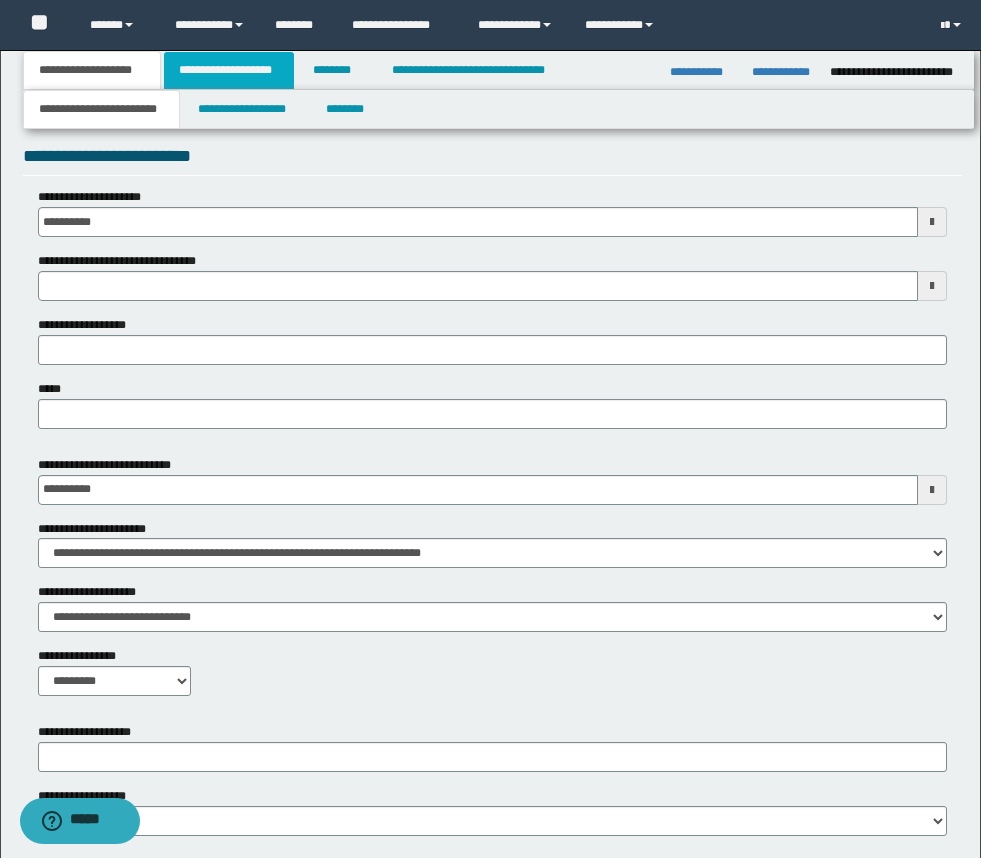 click on "**********" at bounding box center [229, 70] 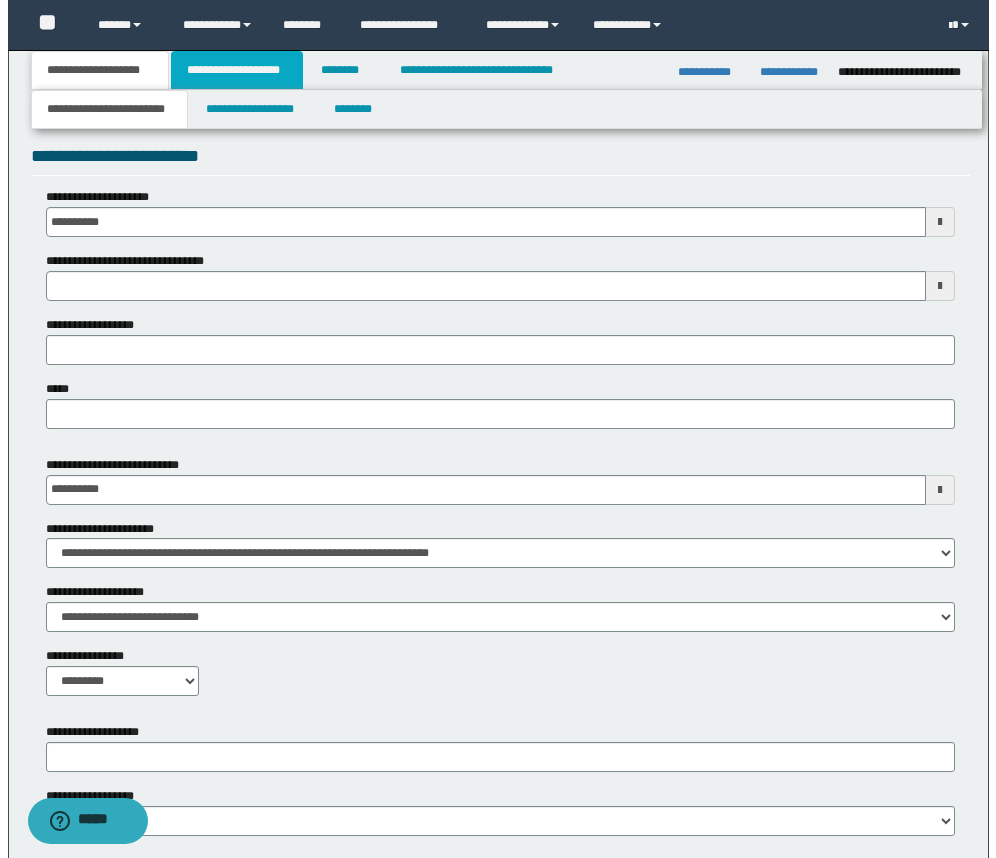scroll, scrollTop: 0, scrollLeft: 0, axis: both 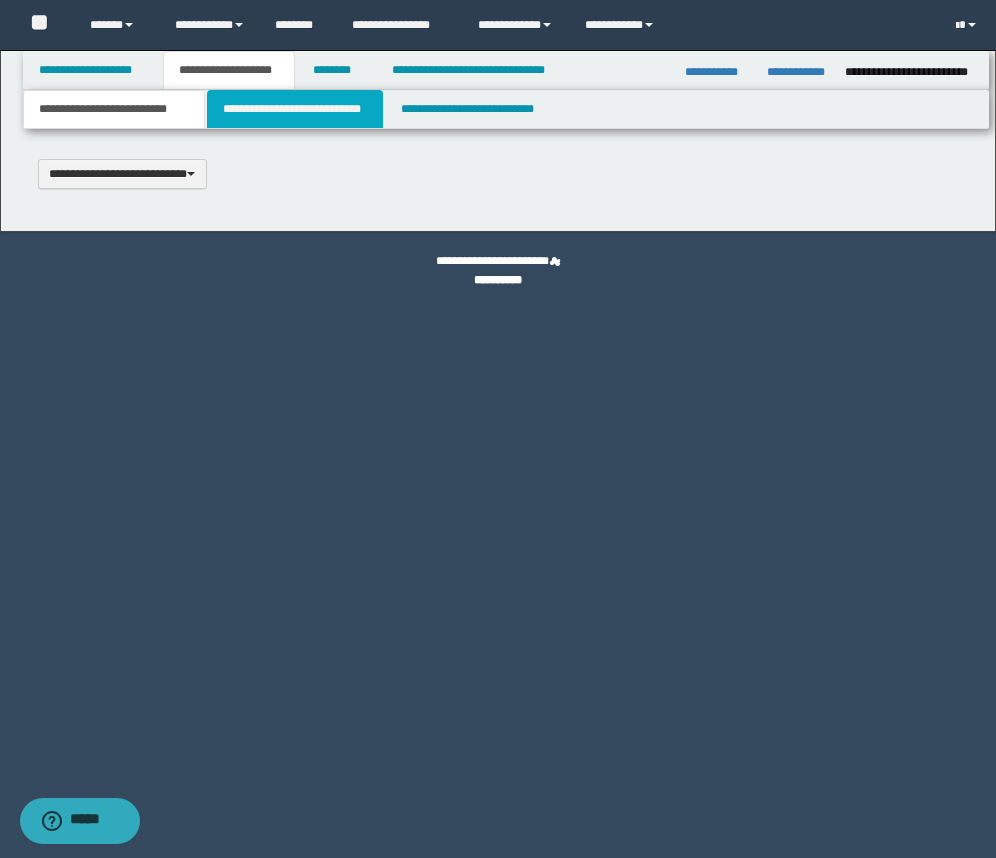 click on "**********" at bounding box center [295, 109] 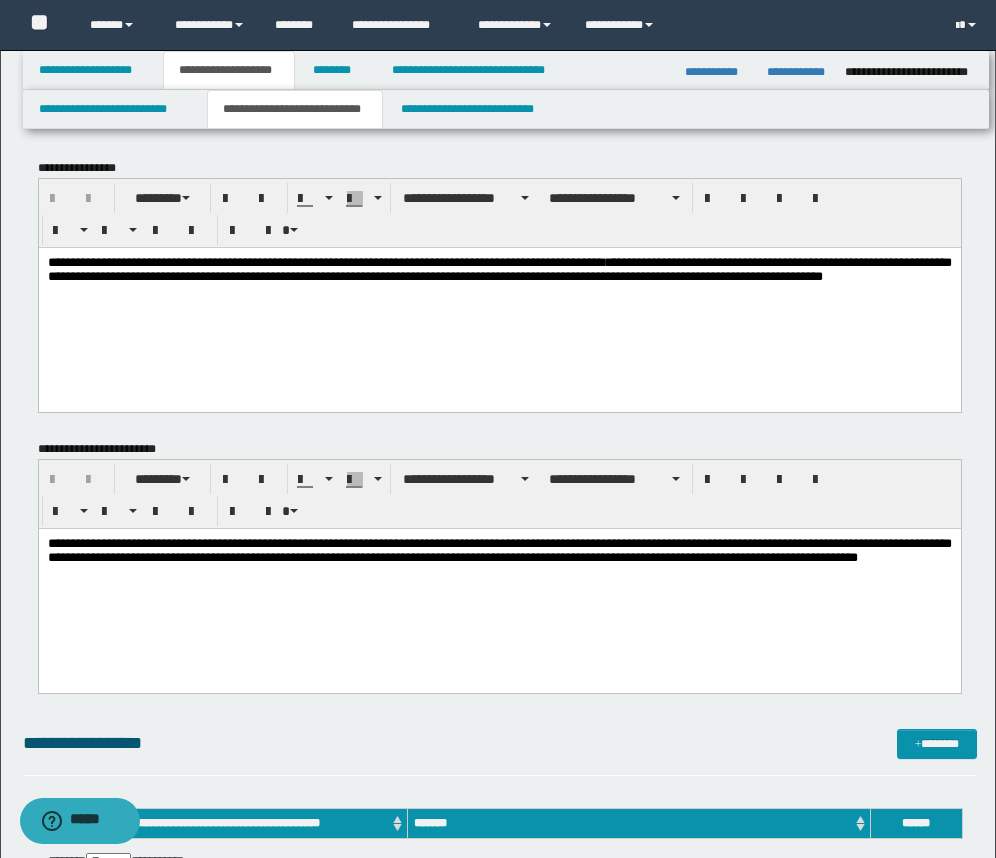 scroll, scrollTop: 0, scrollLeft: 0, axis: both 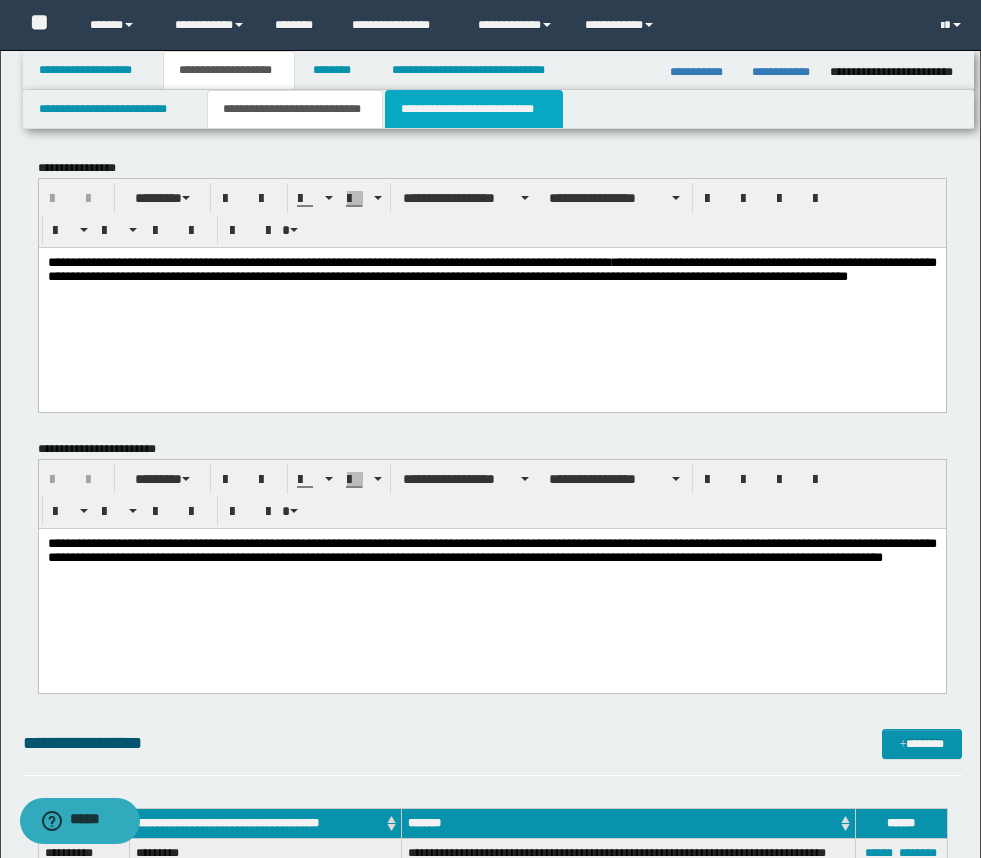 click on "**********" at bounding box center [474, 109] 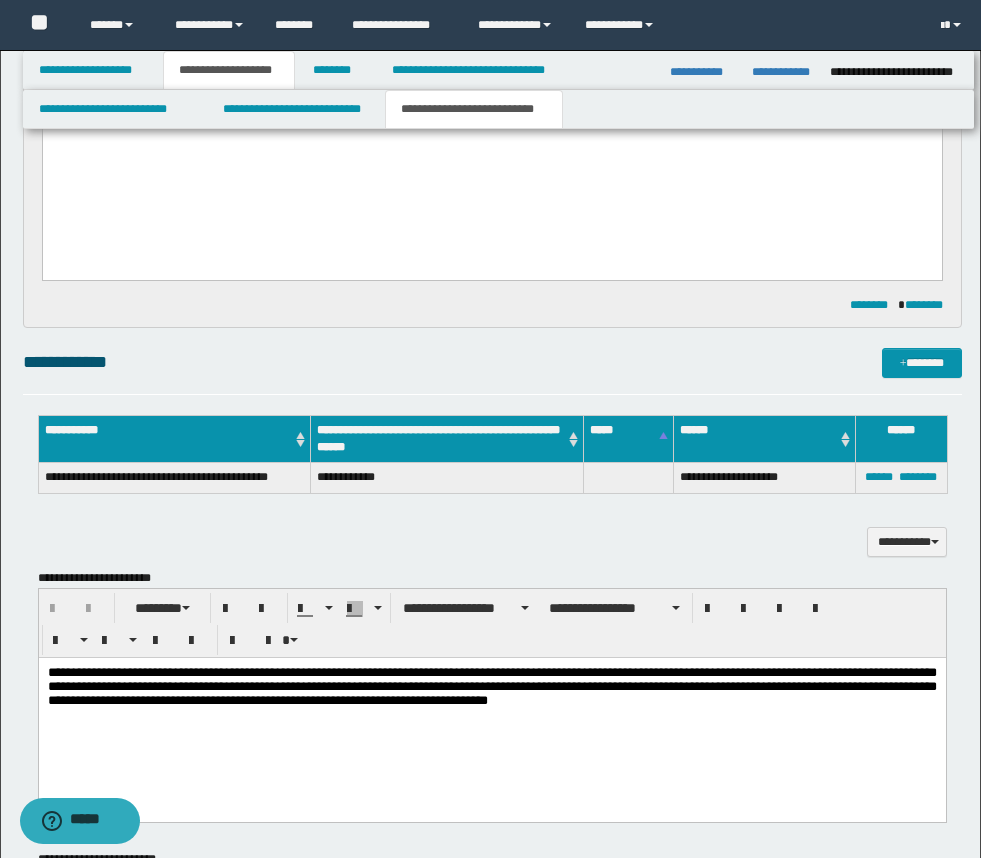 scroll, scrollTop: 606, scrollLeft: 0, axis: vertical 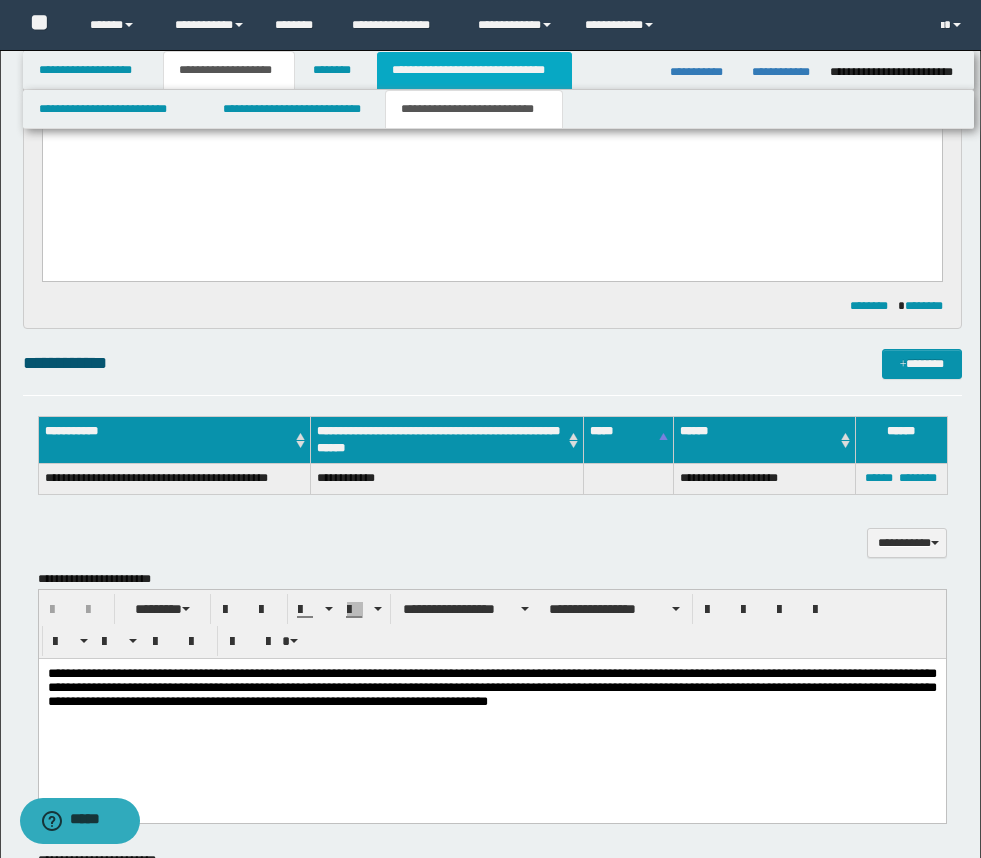 click on "**********" at bounding box center [474, 70] 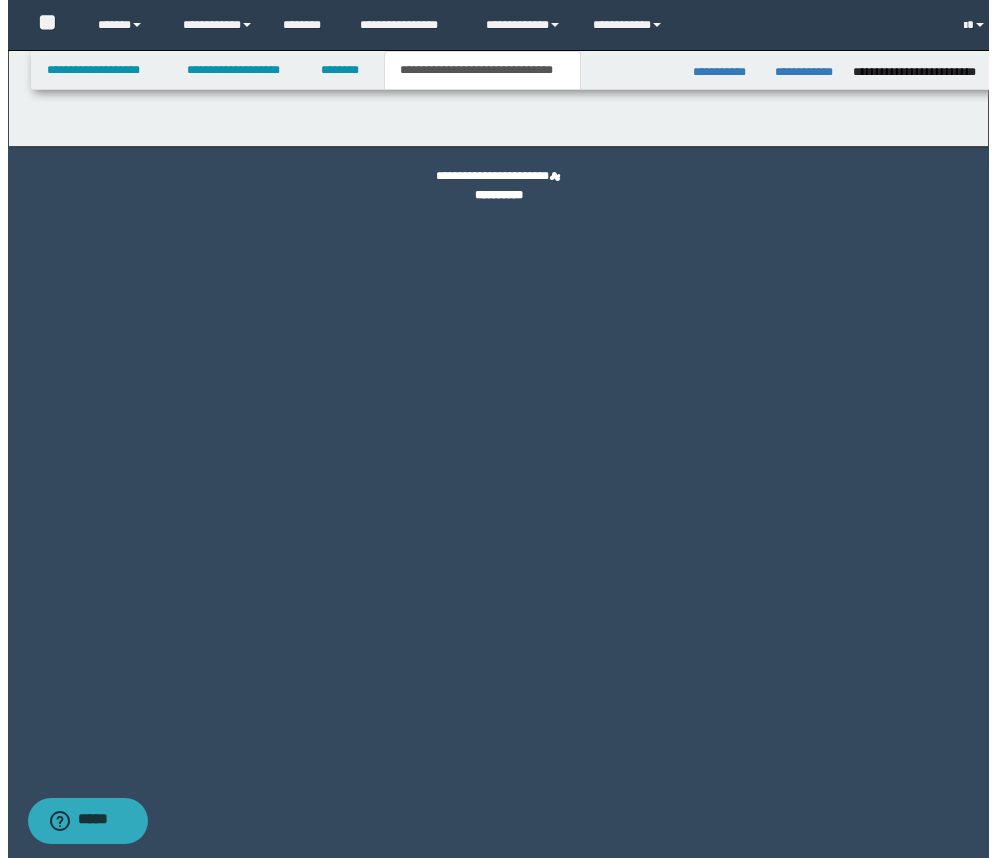 scroll, scrollTop: 0, scrollLeft: 0, axis: both 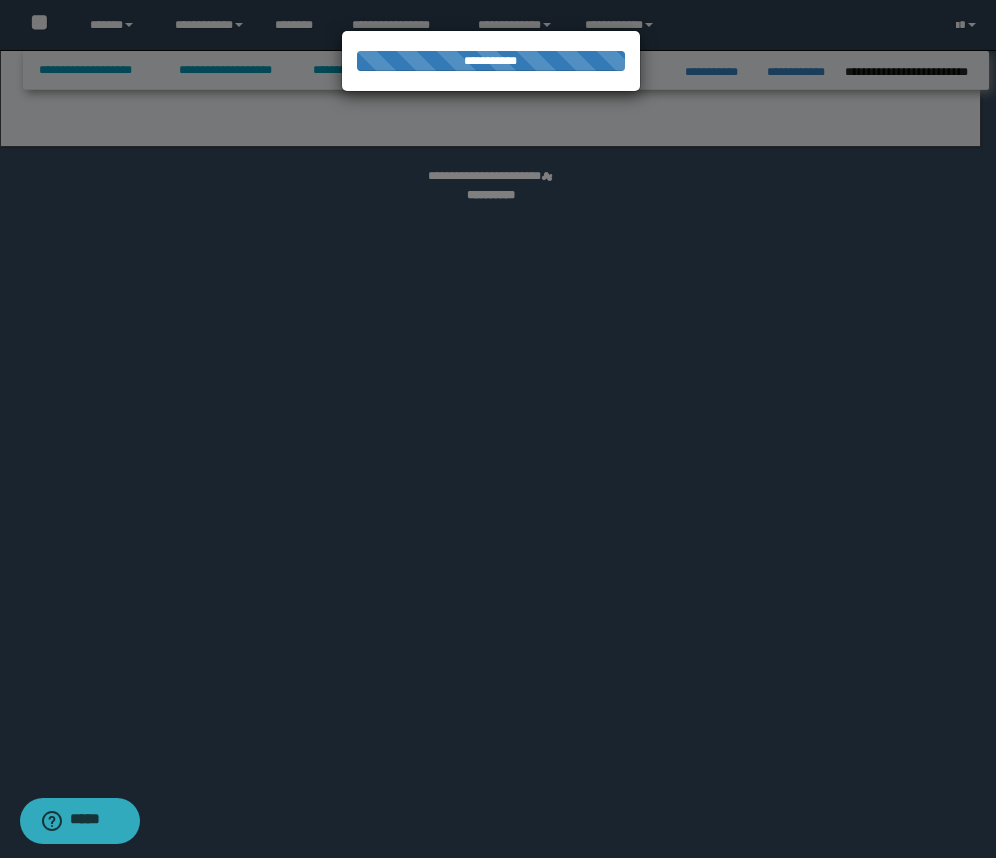 select on "*" 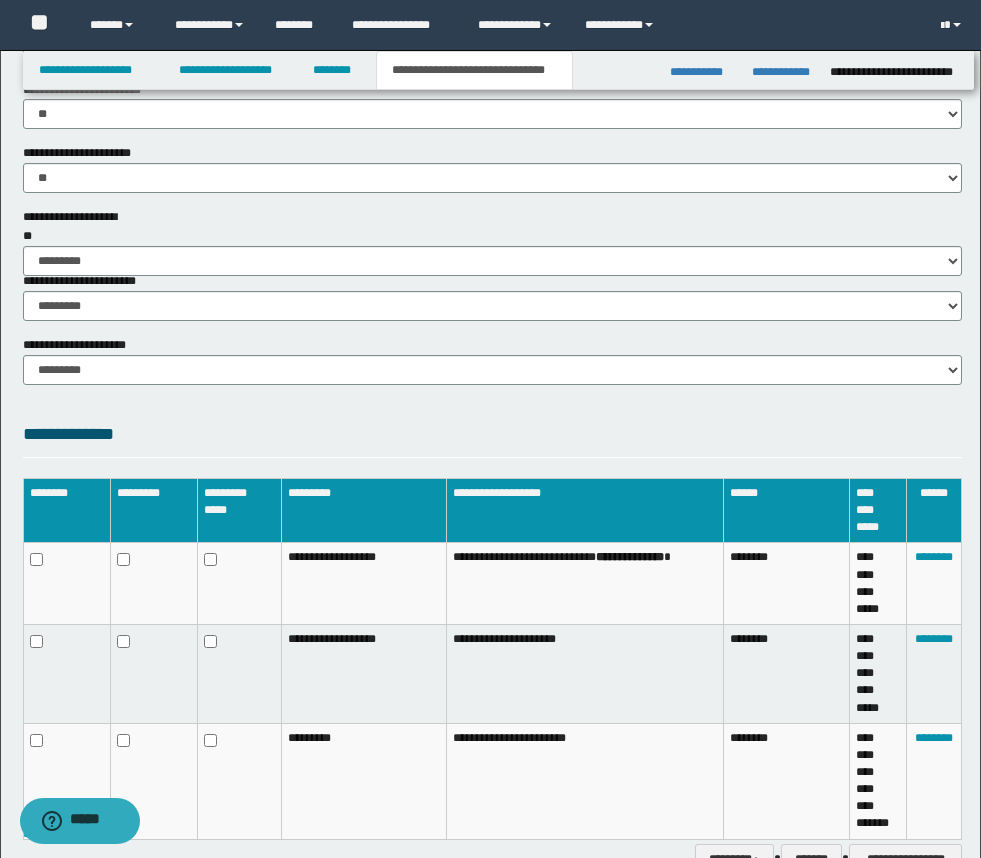 scroll, scrollTop: 1422, scrollLeft: 0, axis: vertical 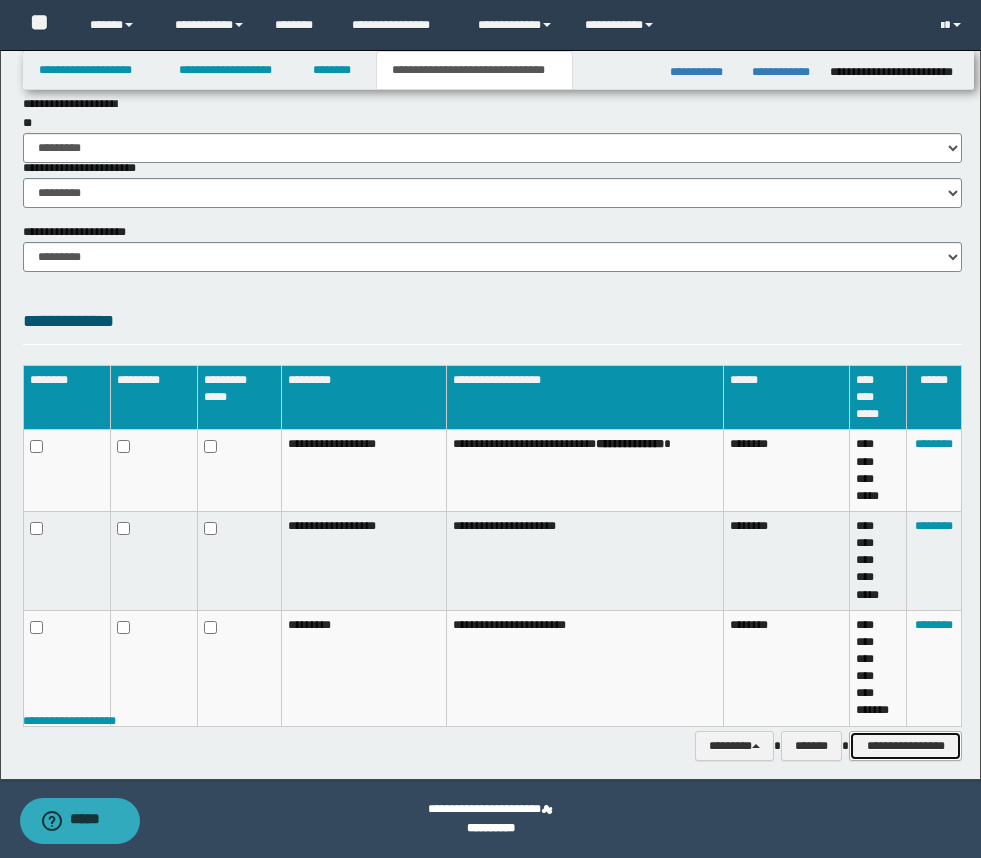 click on "**********" at bounding box center (905, 746) 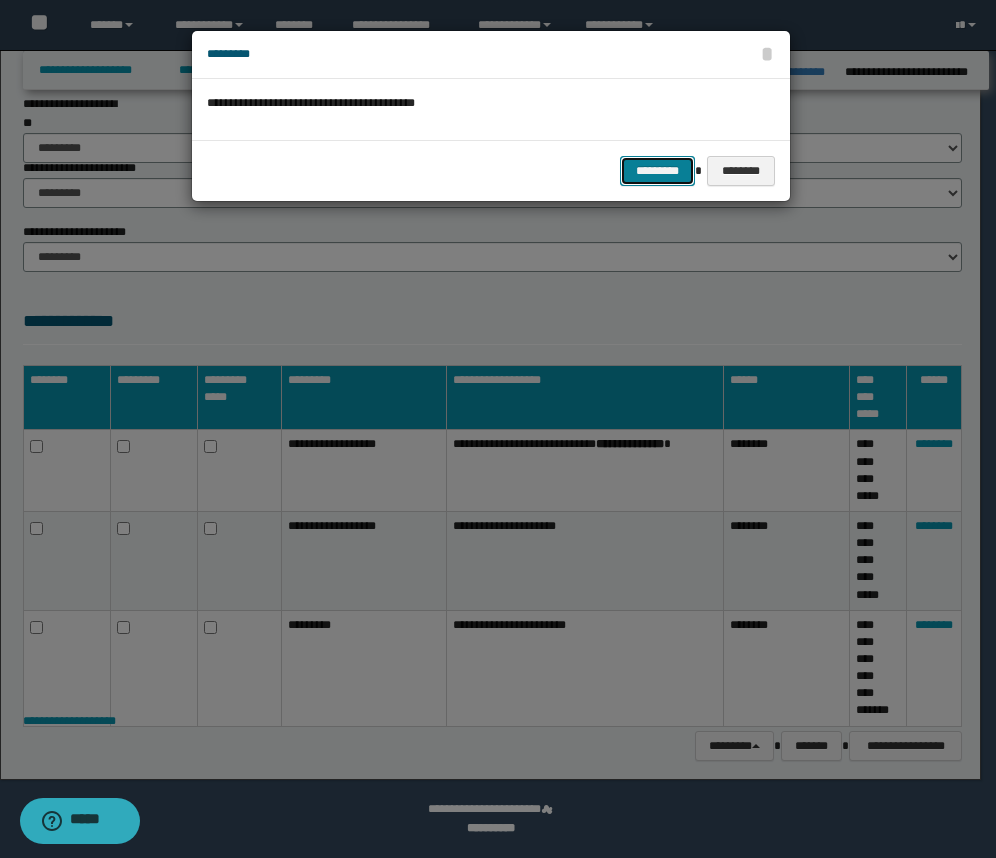 click on "*********" at bounding box center (657, 171) 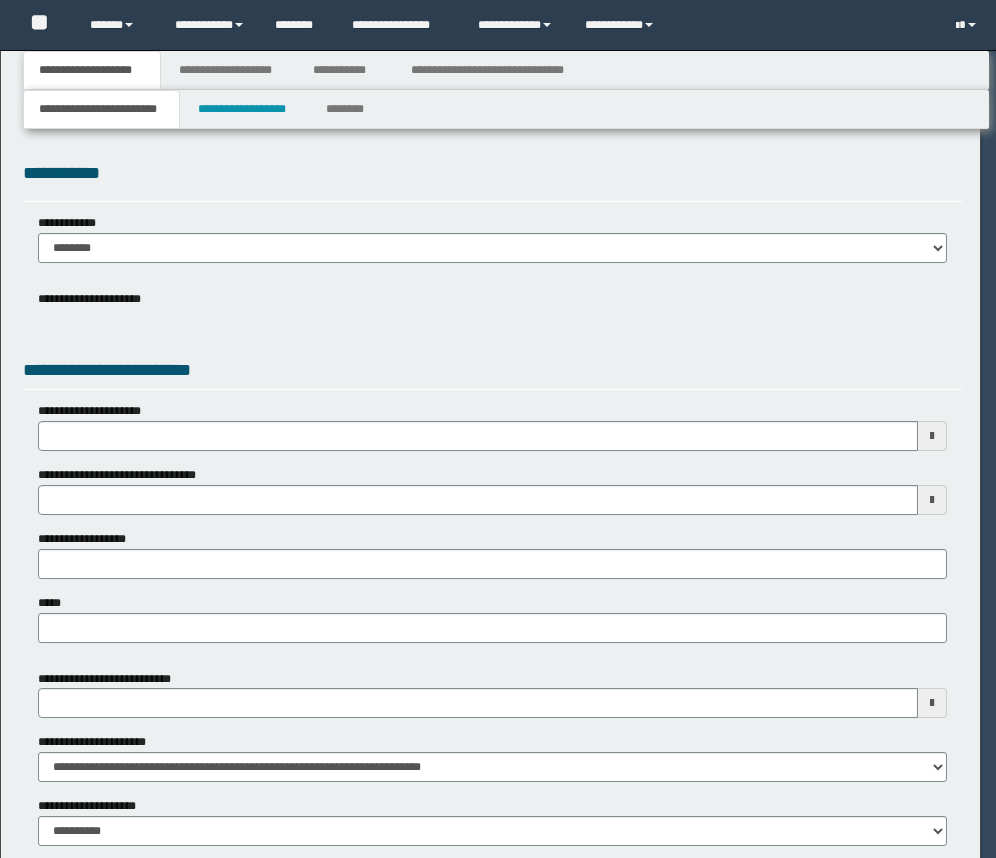 scroll, scrollTop: 0, scrollLeft: 0, axis: both 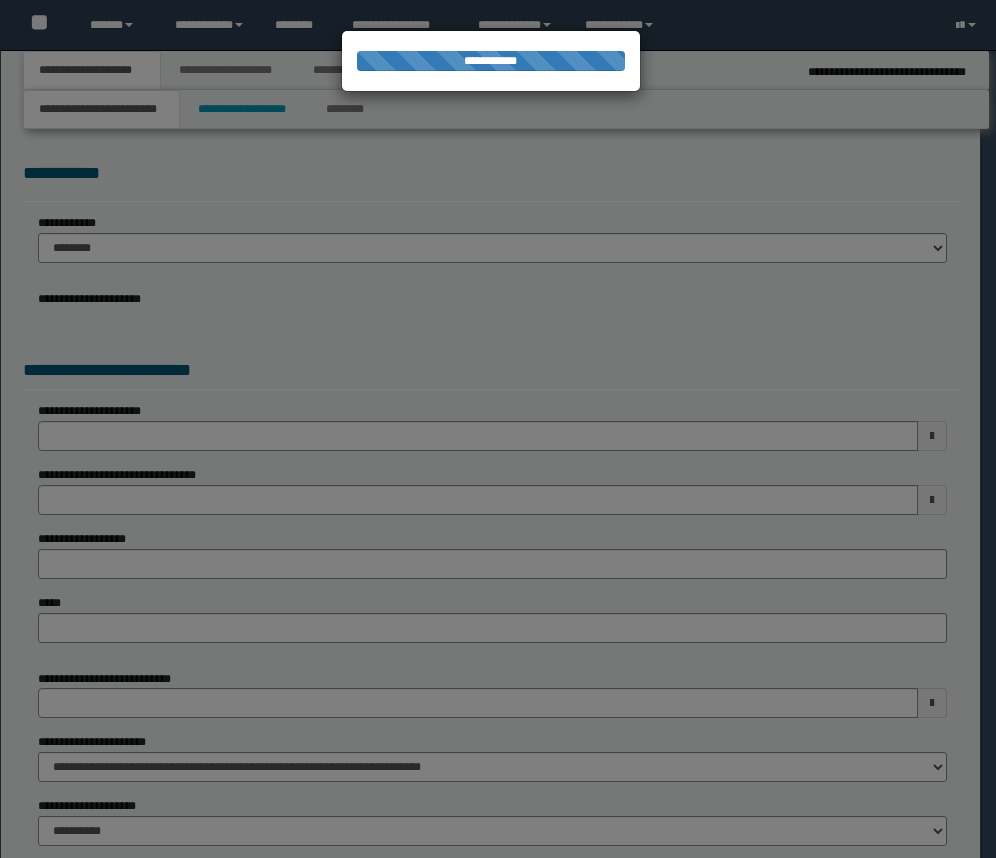 type on "**********" 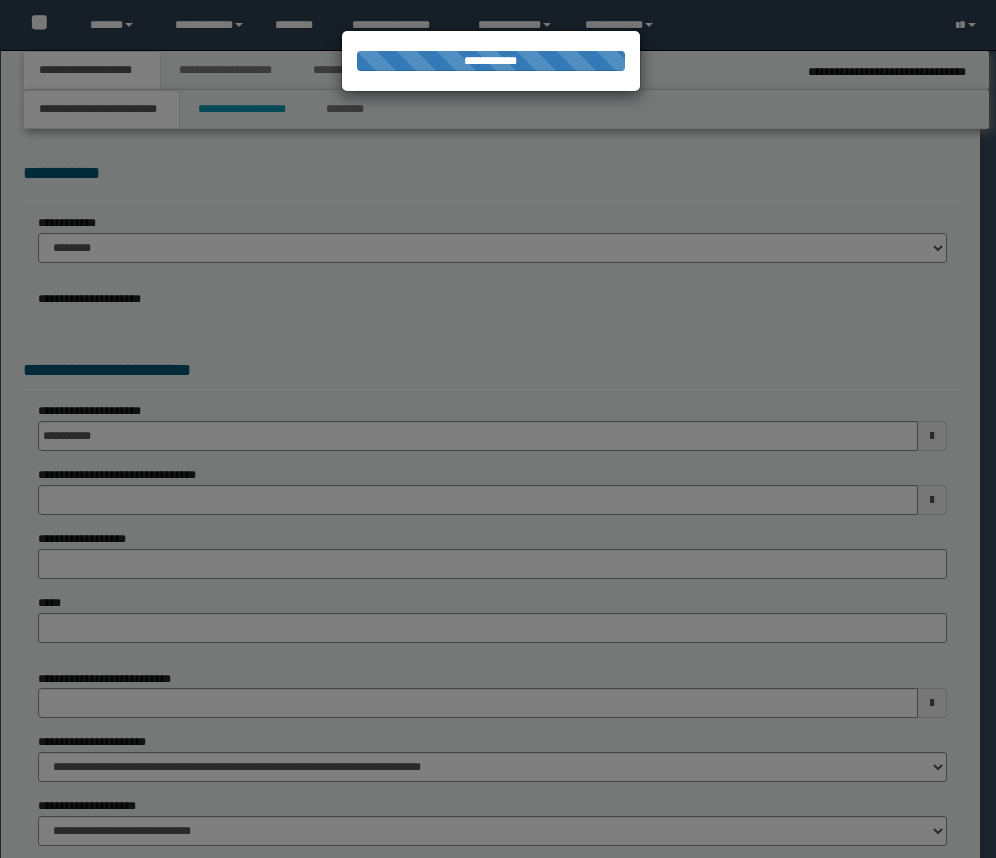 scroll, scrollTop: 0, scrollLeft: 0, axis: both 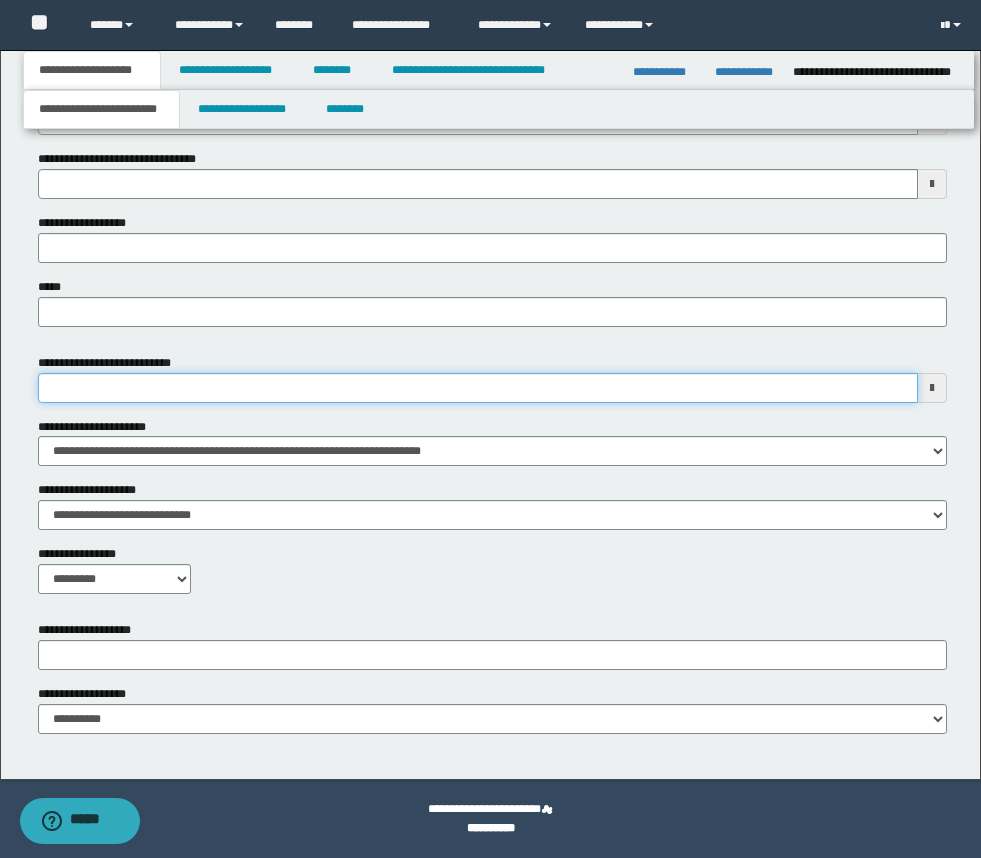 click on "**********" at bounding box center (478, 388) 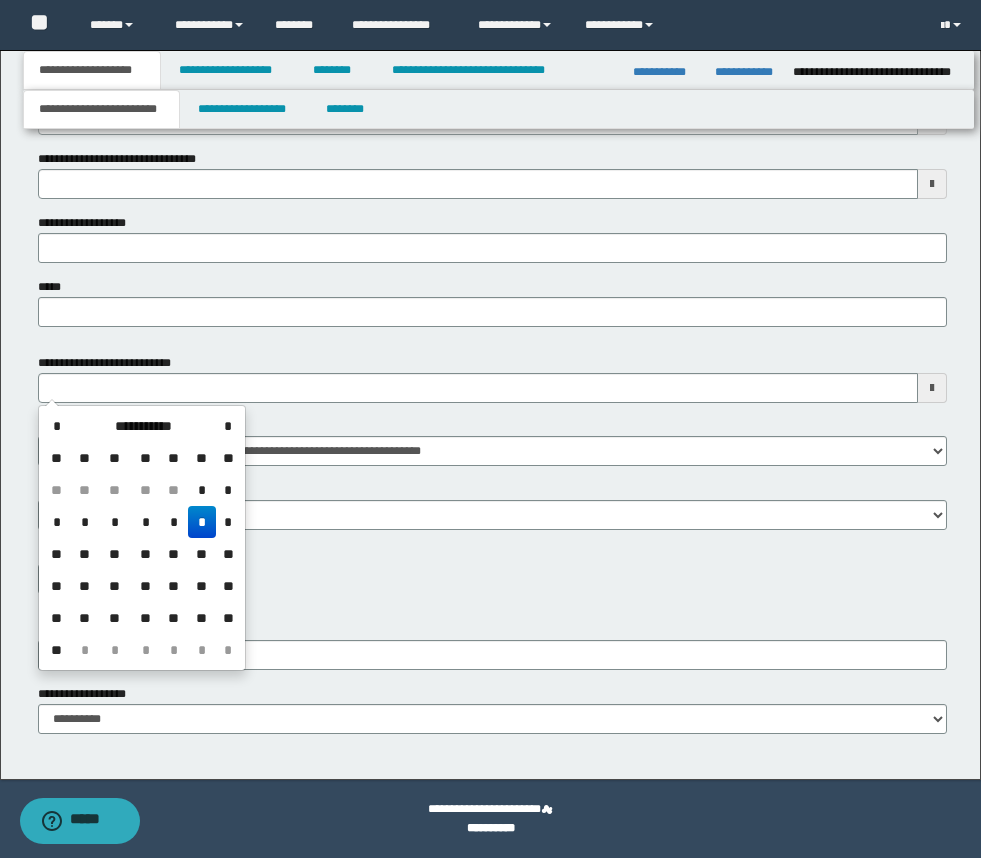 click on "*" at bounding box center (202, 522) 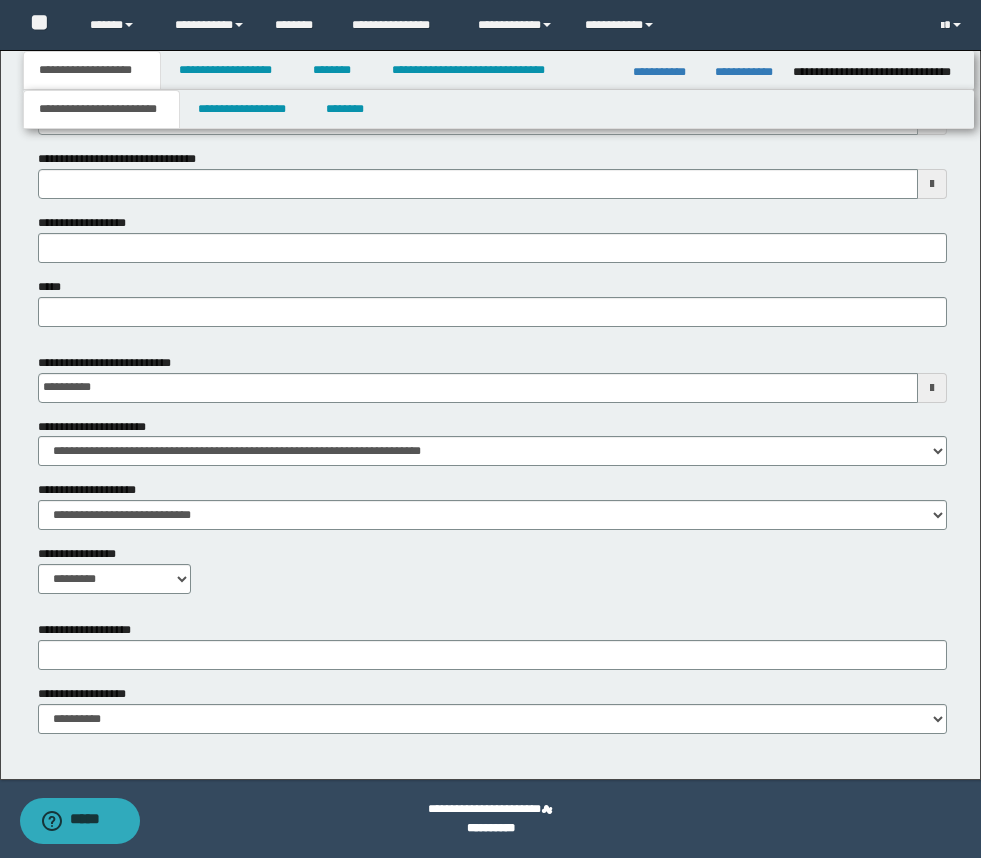 type 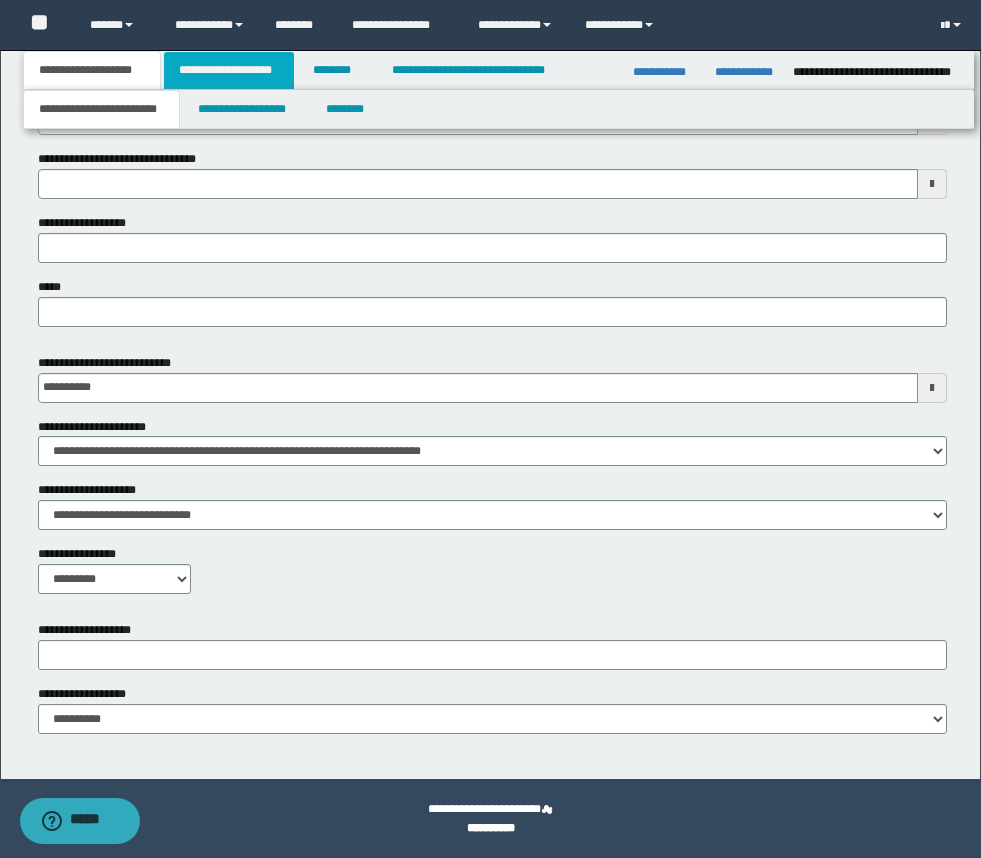 click on "**********" at bounding box center [229, 70] 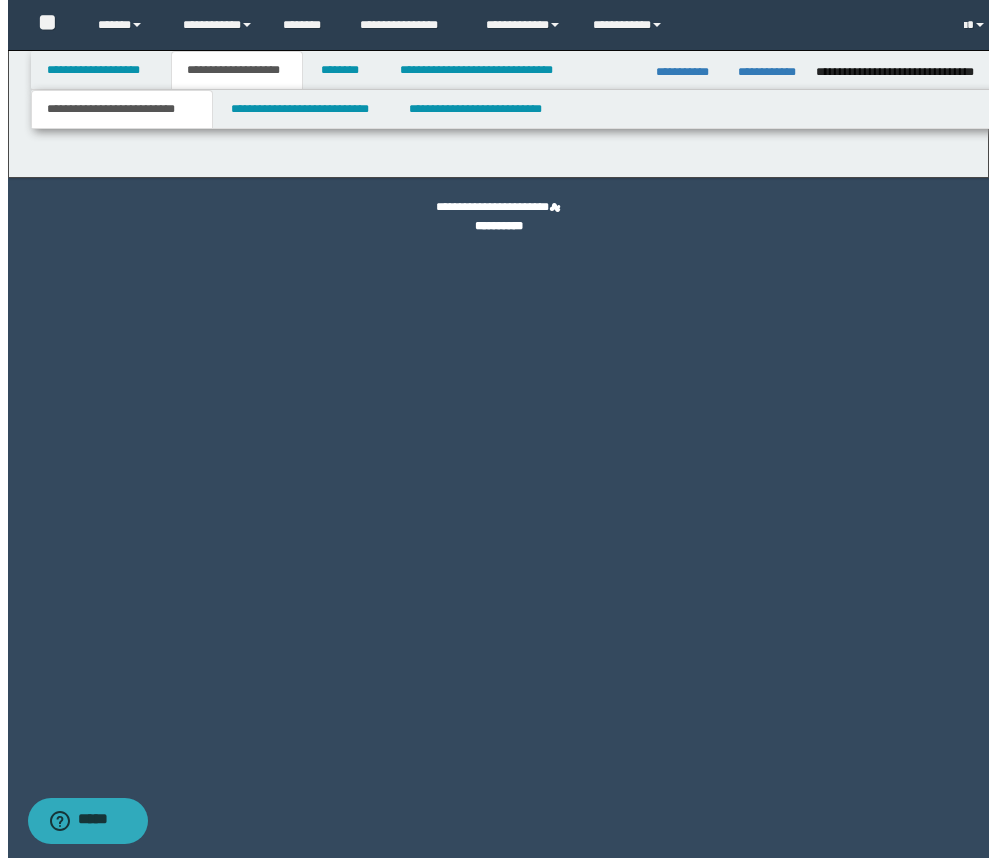 scroll, scrollTop: 0, scrollLeft: 0, axis: both 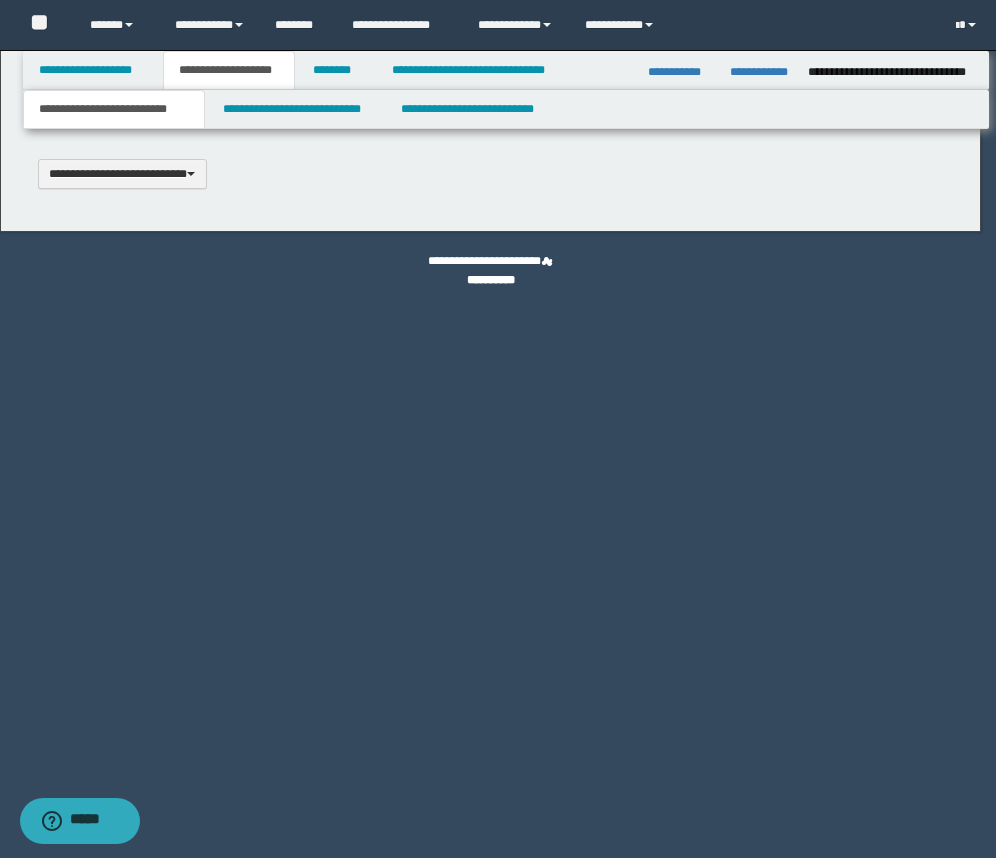 type 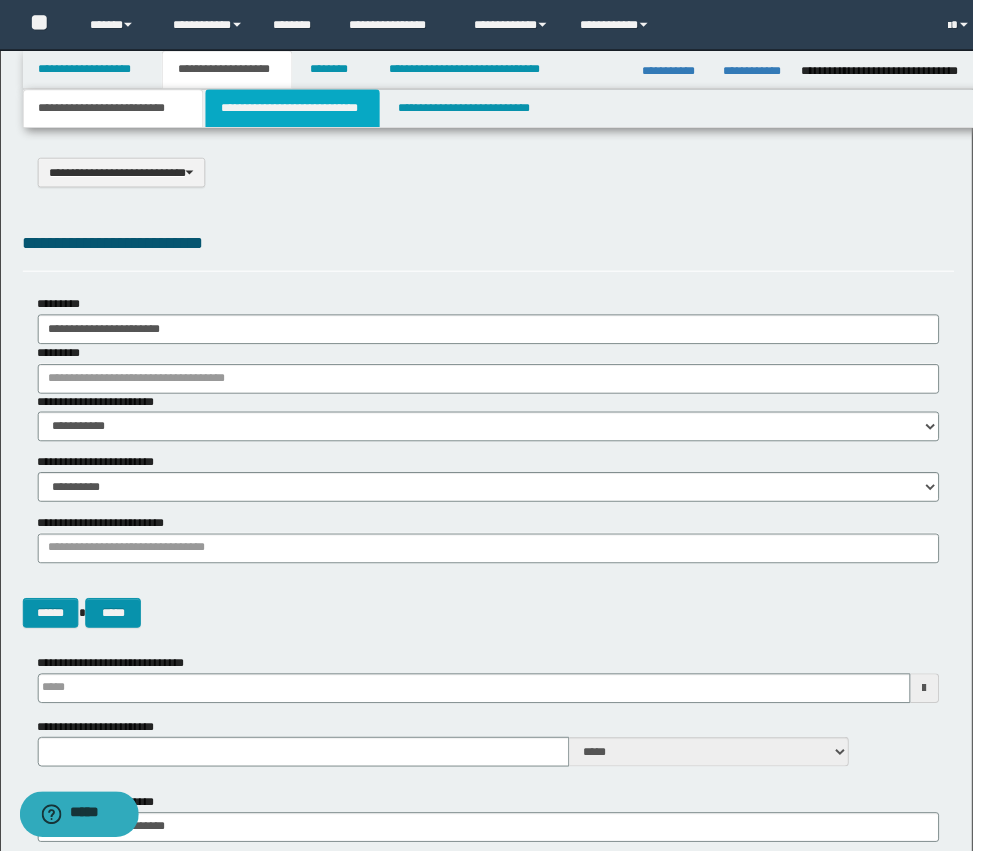 click on "**********" at bounding box center [295, 109] 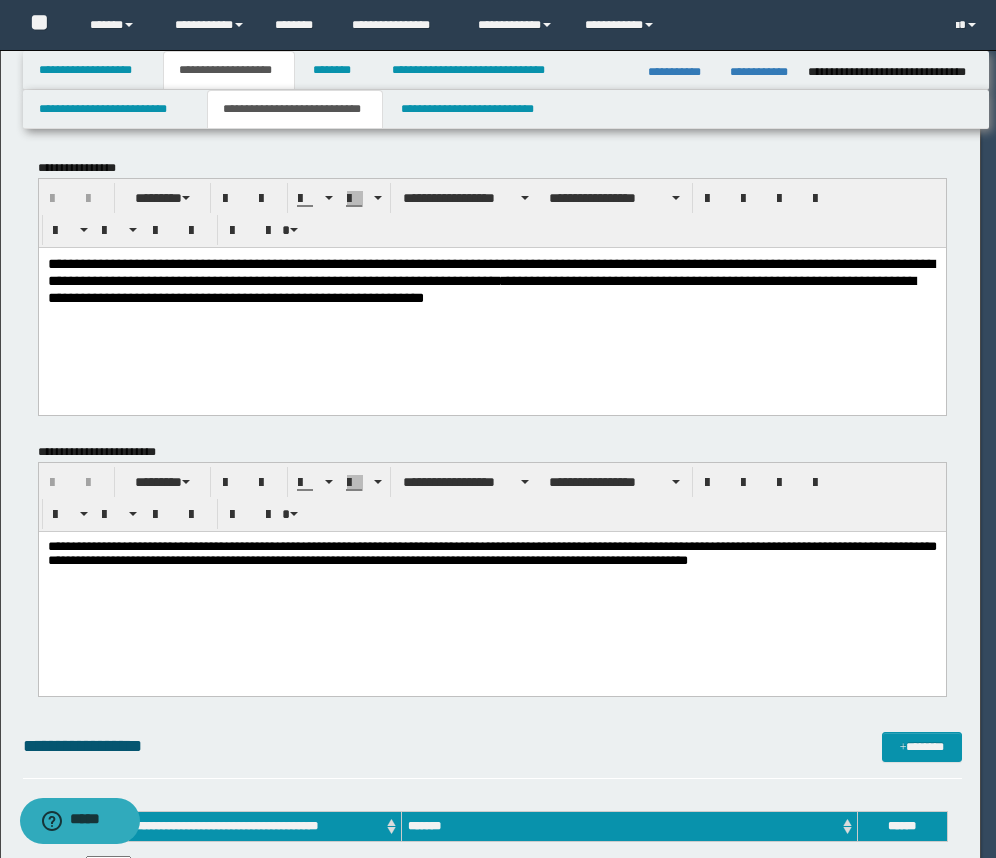 scroll, scrollTop: 0, scrollLeft: 0, axis: both 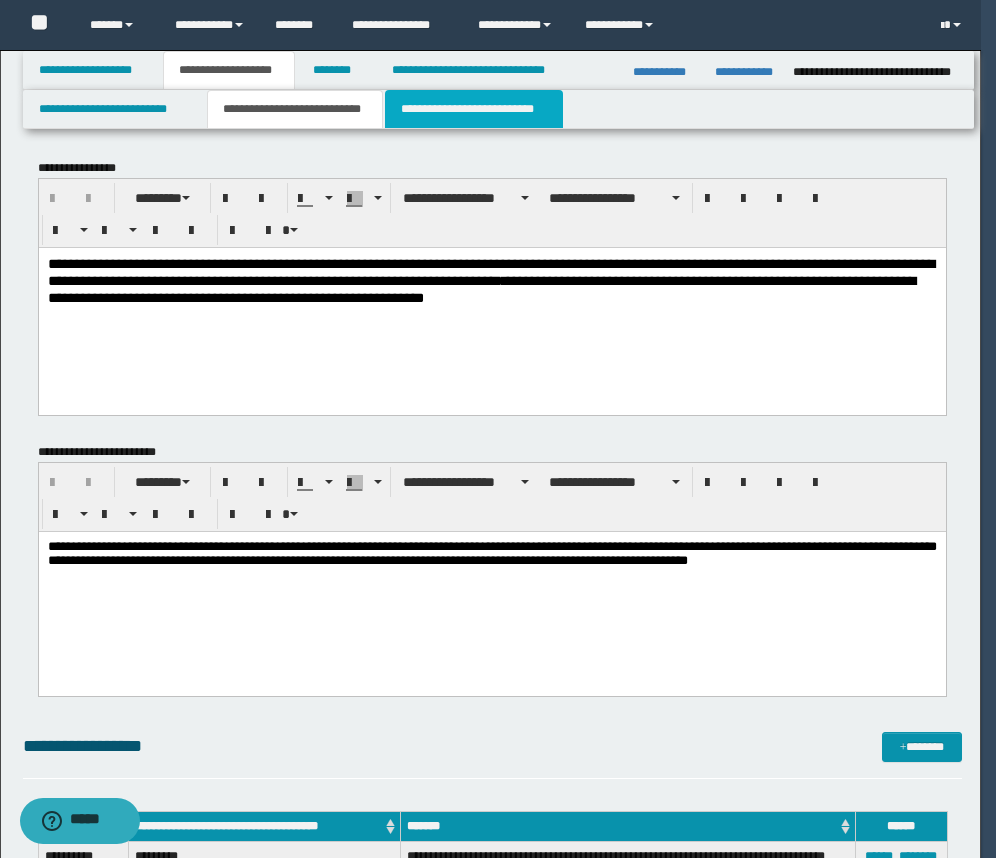 click on "**********" at bounding box center (474, 109) 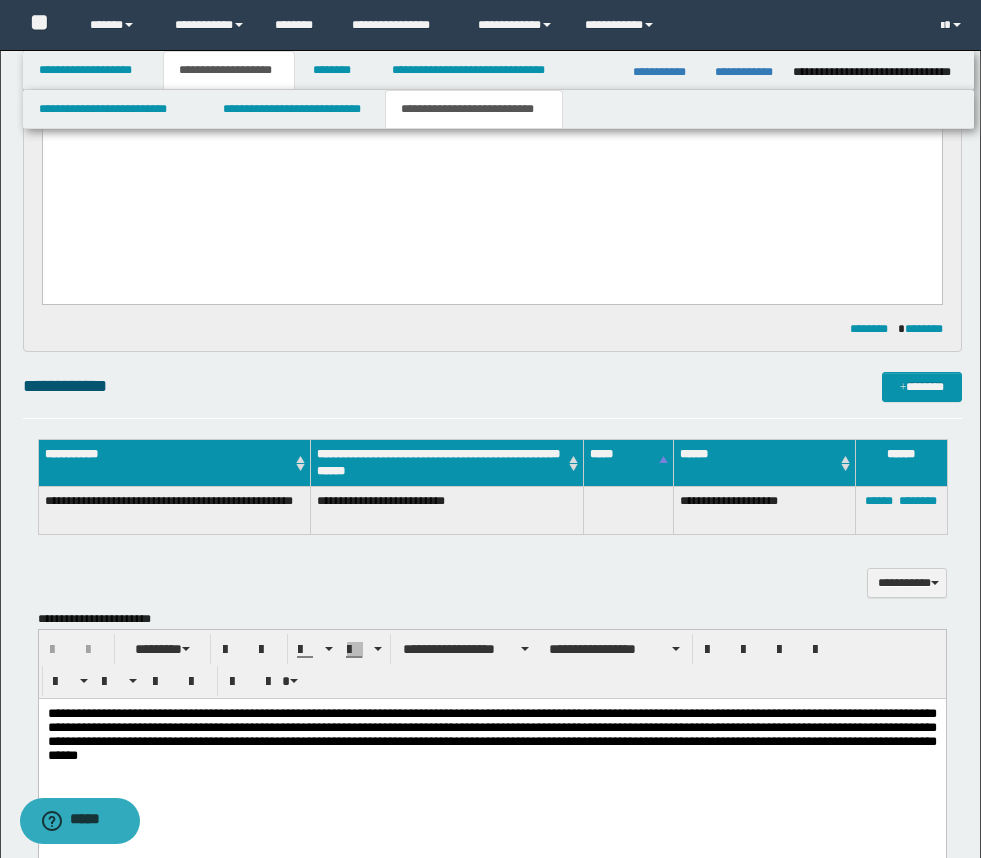 scroll, scrollTop: 426, scrollLeft: 0, axis: vertical 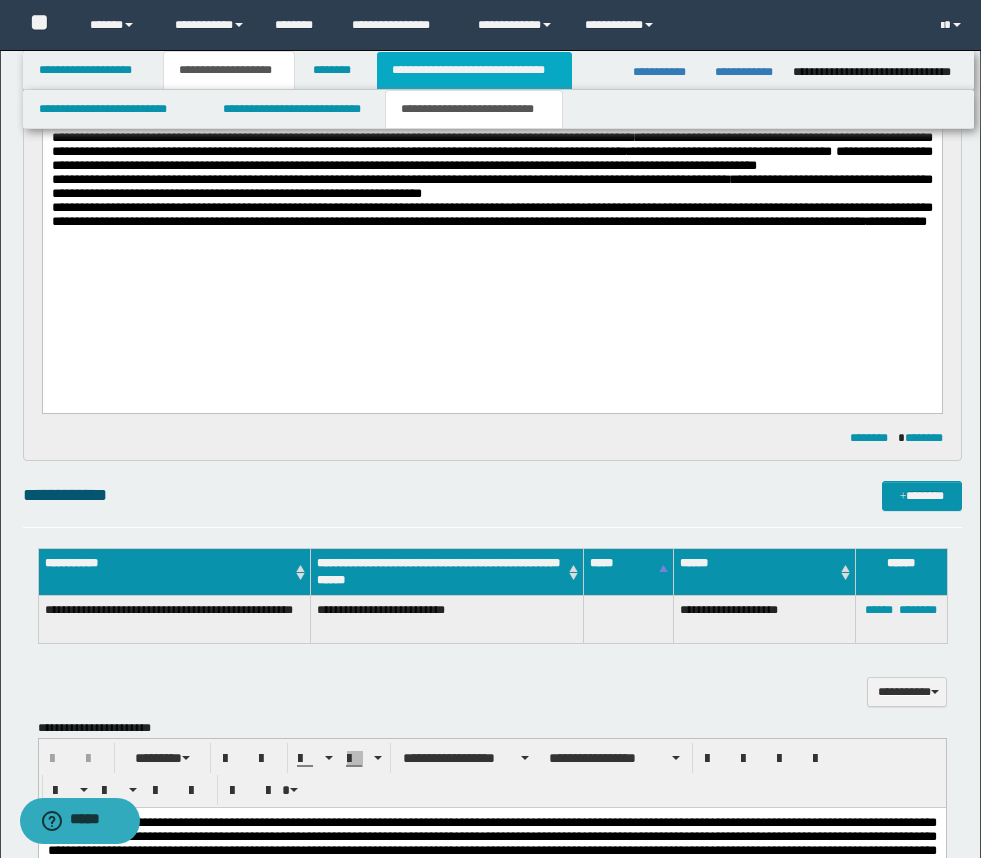 click on "**********" at bounding box center [474, 70] 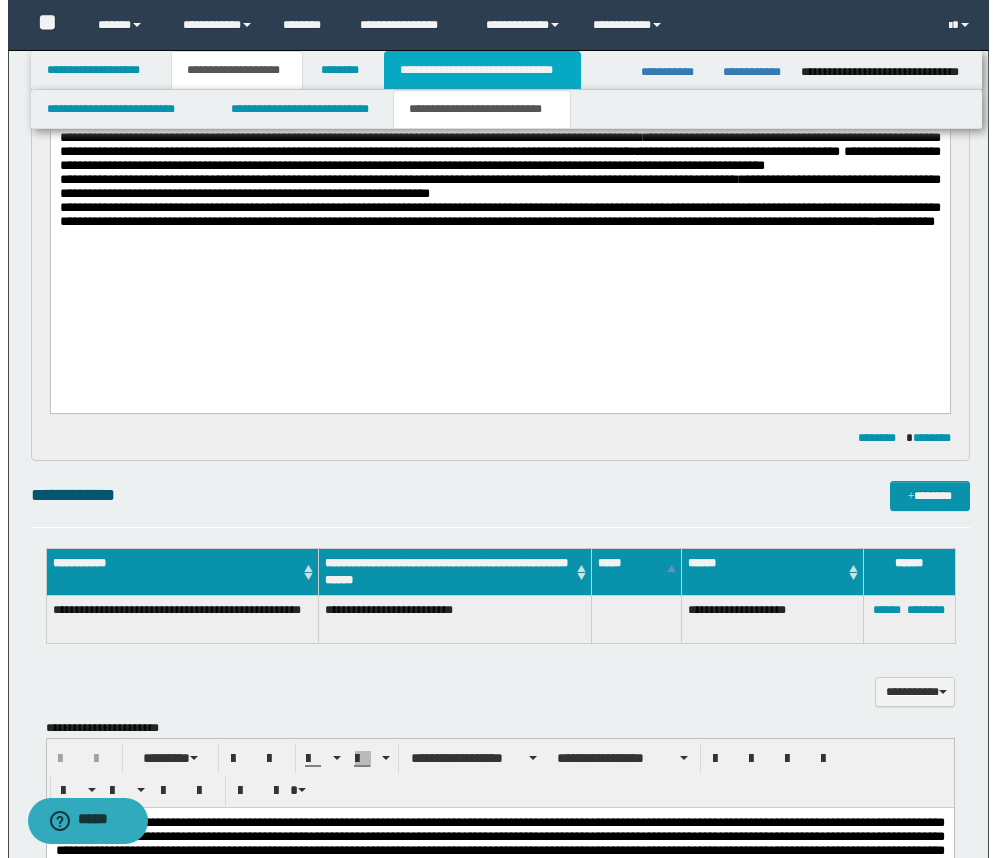 scroll, scrollTop: 0, scrollLeft: 0, axis: both 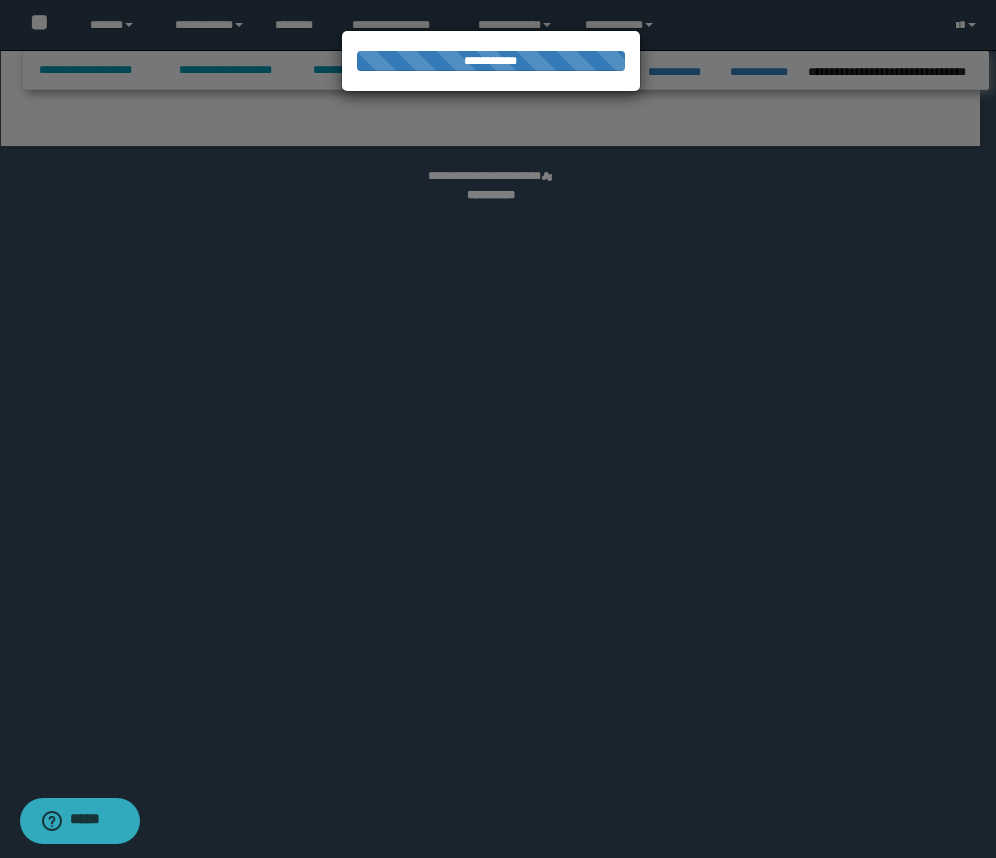 select on "*" 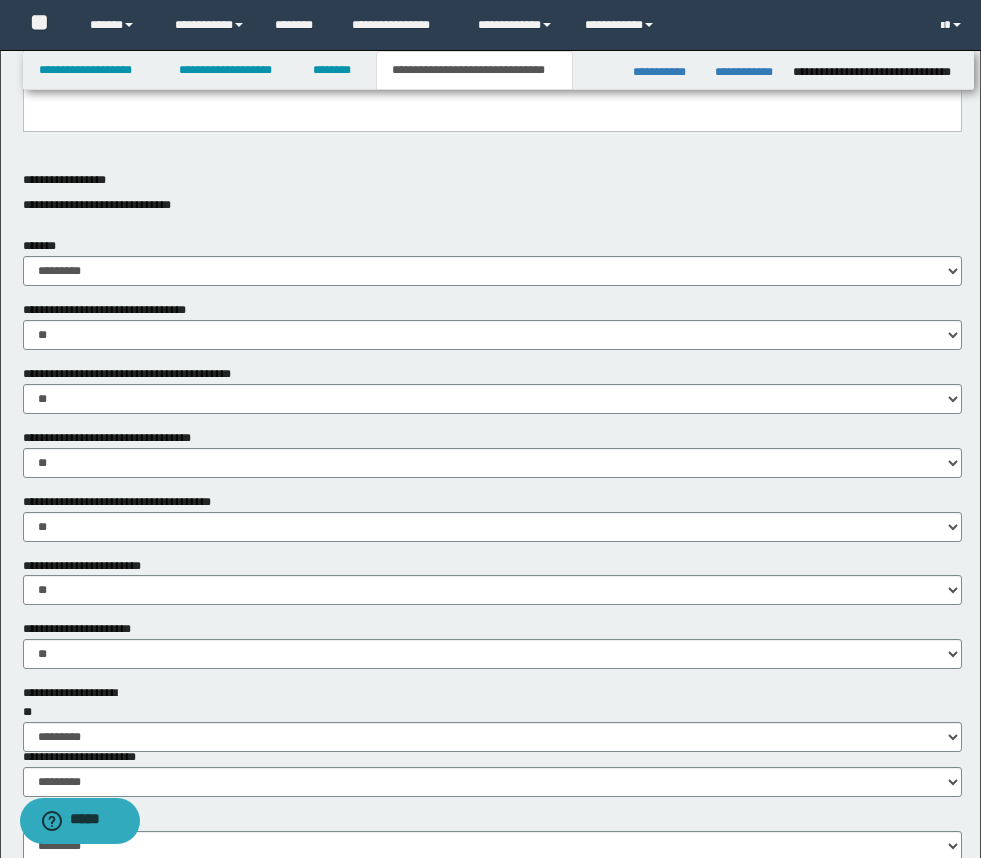 scroll, scrollTop: 1422, scrollLeft: 0, axis: vertical 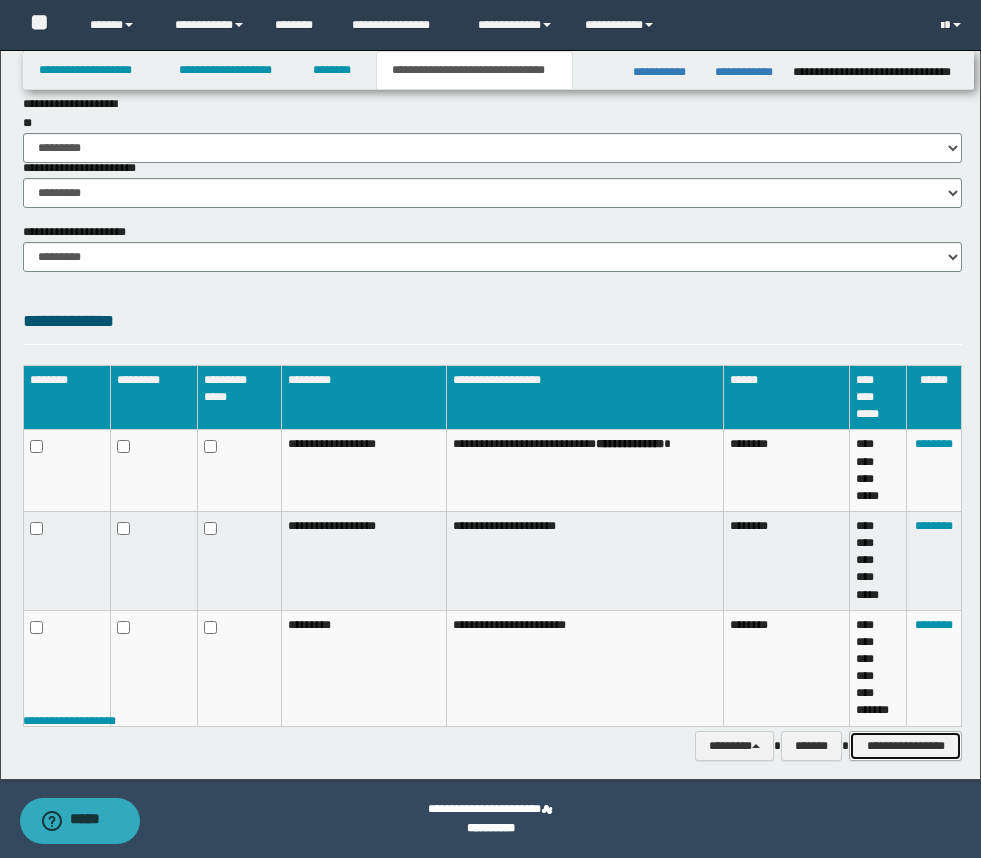 drag, startPoint x: 898, startPoint y: 746, endPoint x: 886, endPoint y: 720, distance: 28.635643 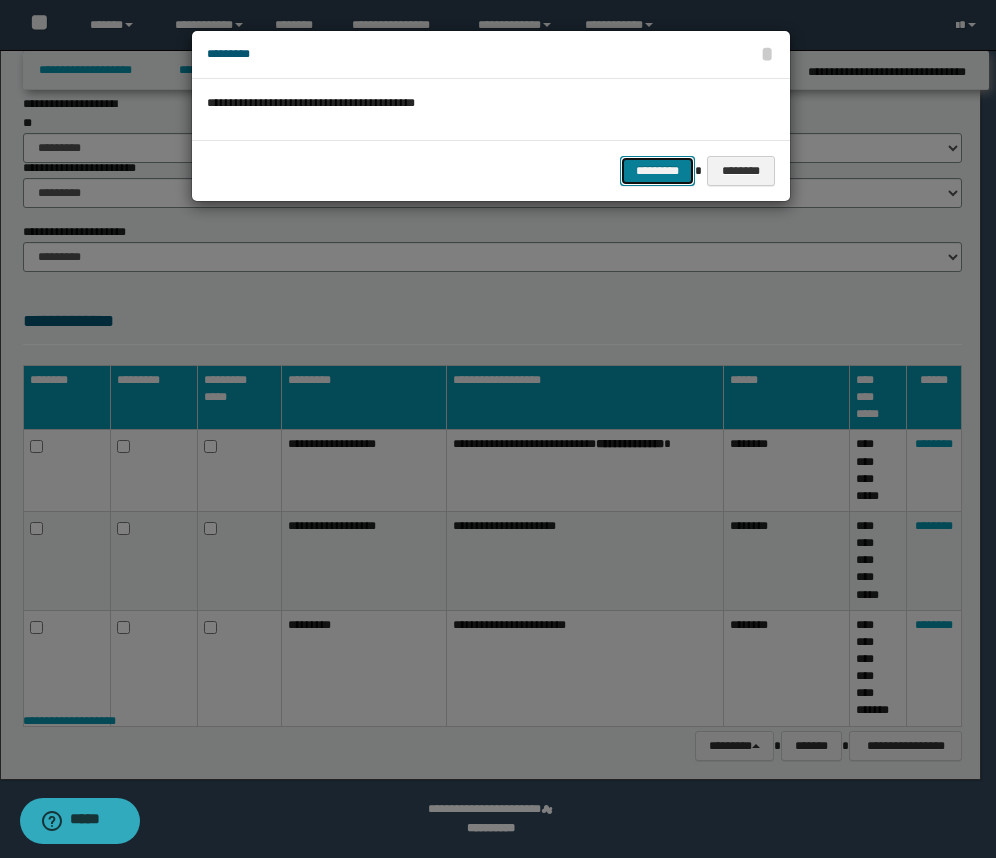 click on "*********" at bounding box center [657, 171] 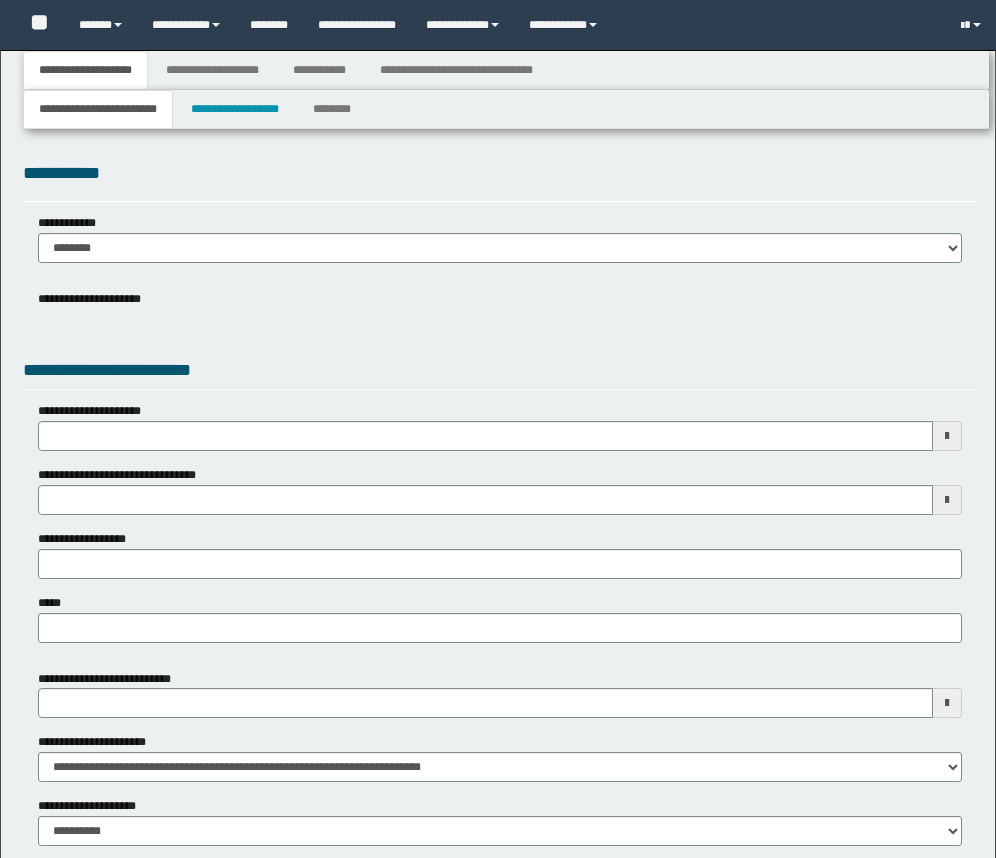 type 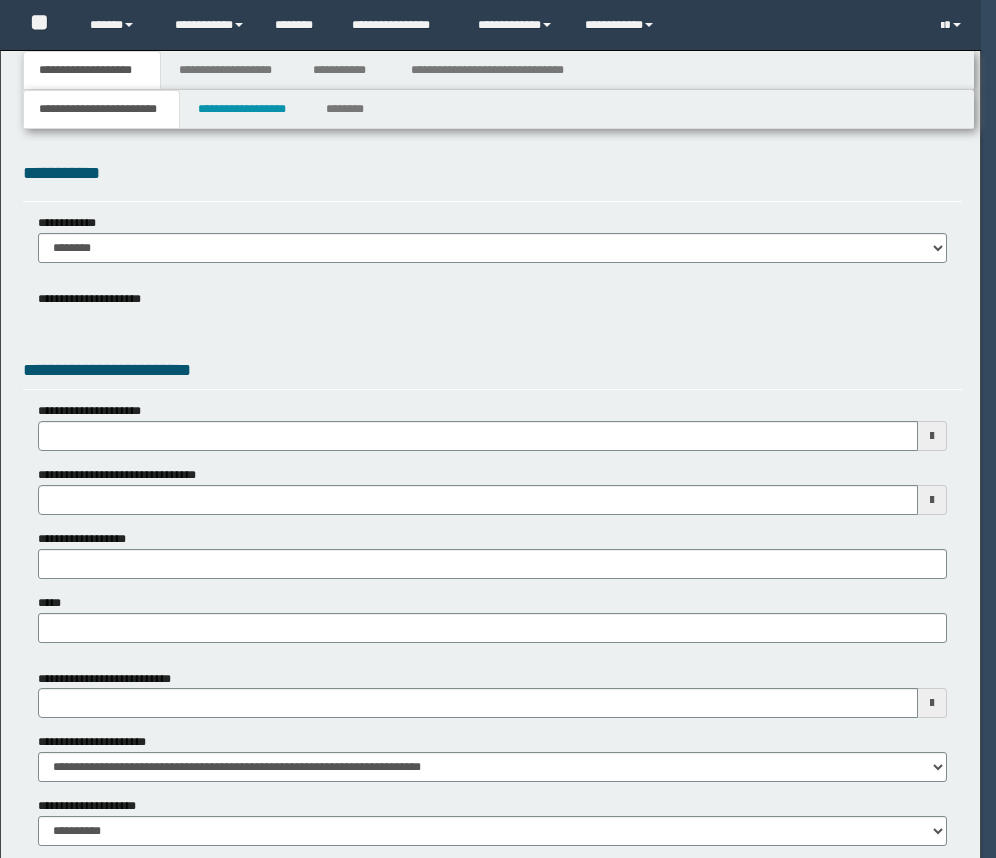 scroll, scrollTop: 0, scrollLeft: 0, axis: both 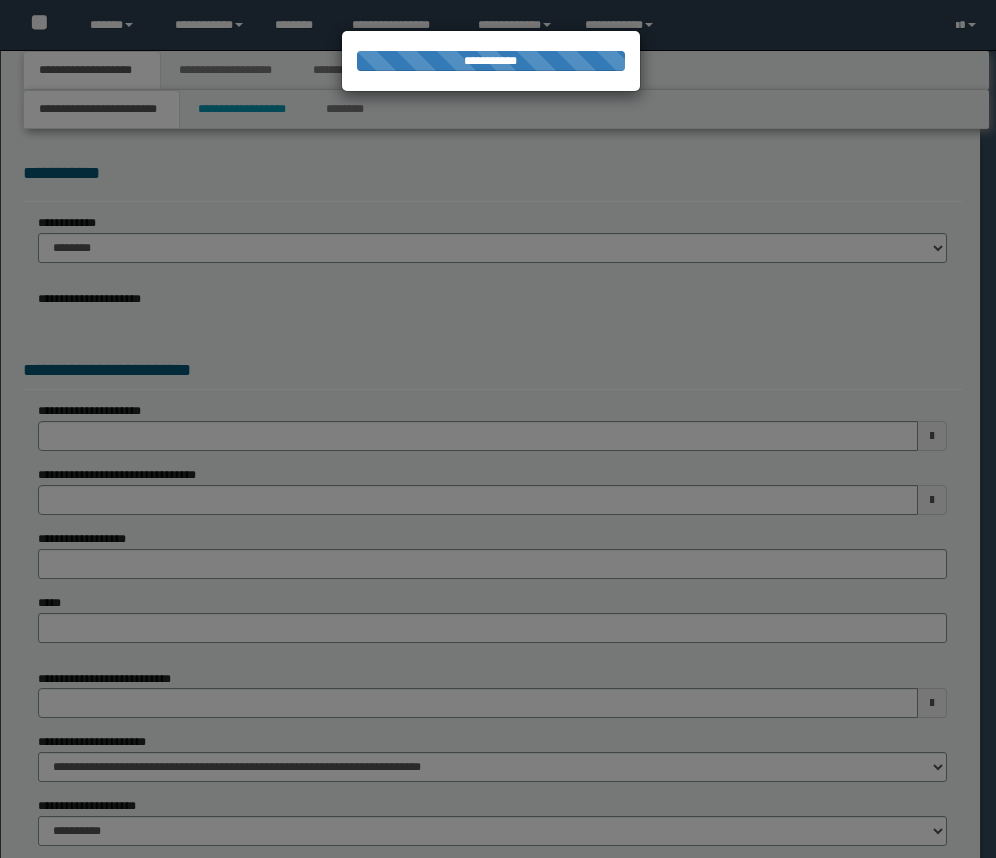 type on "**********" 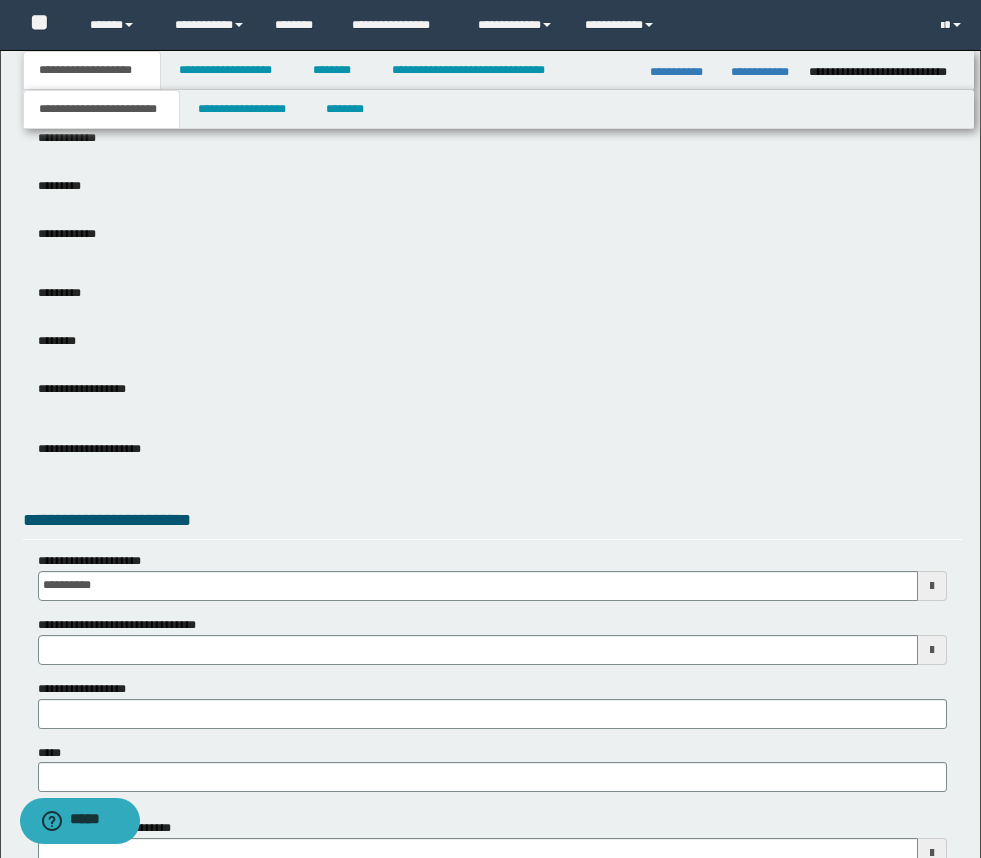 type 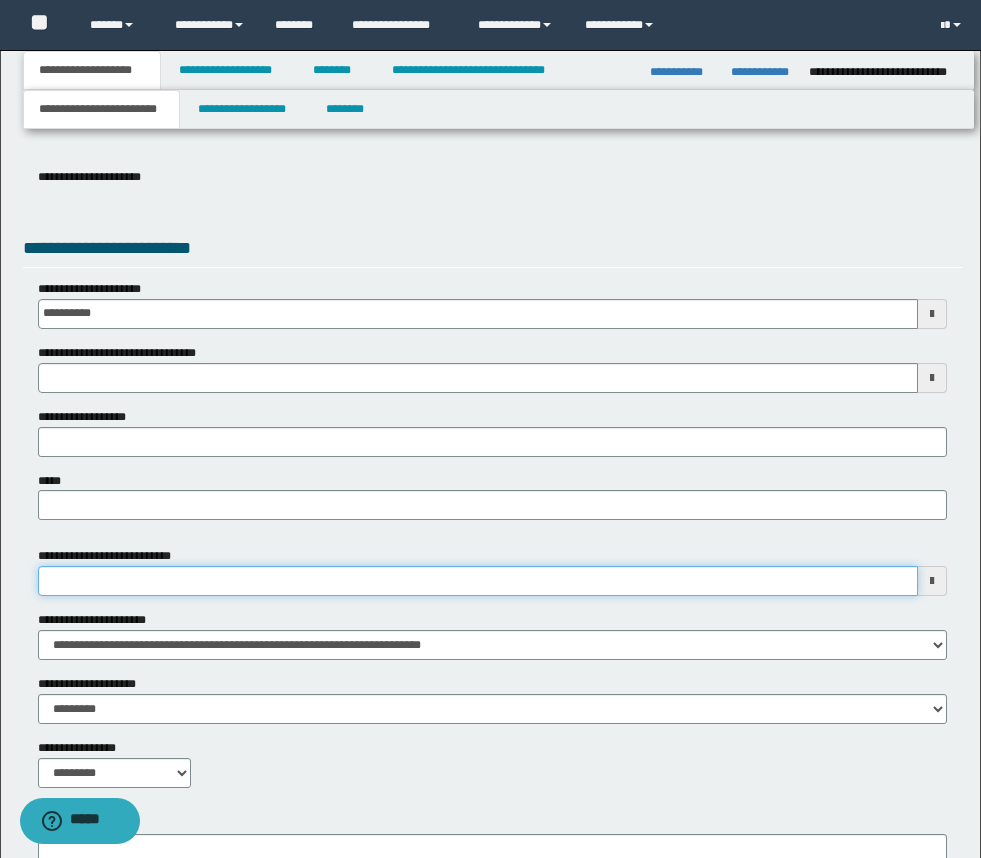 click on "**********" at bounding box center [478, 581] 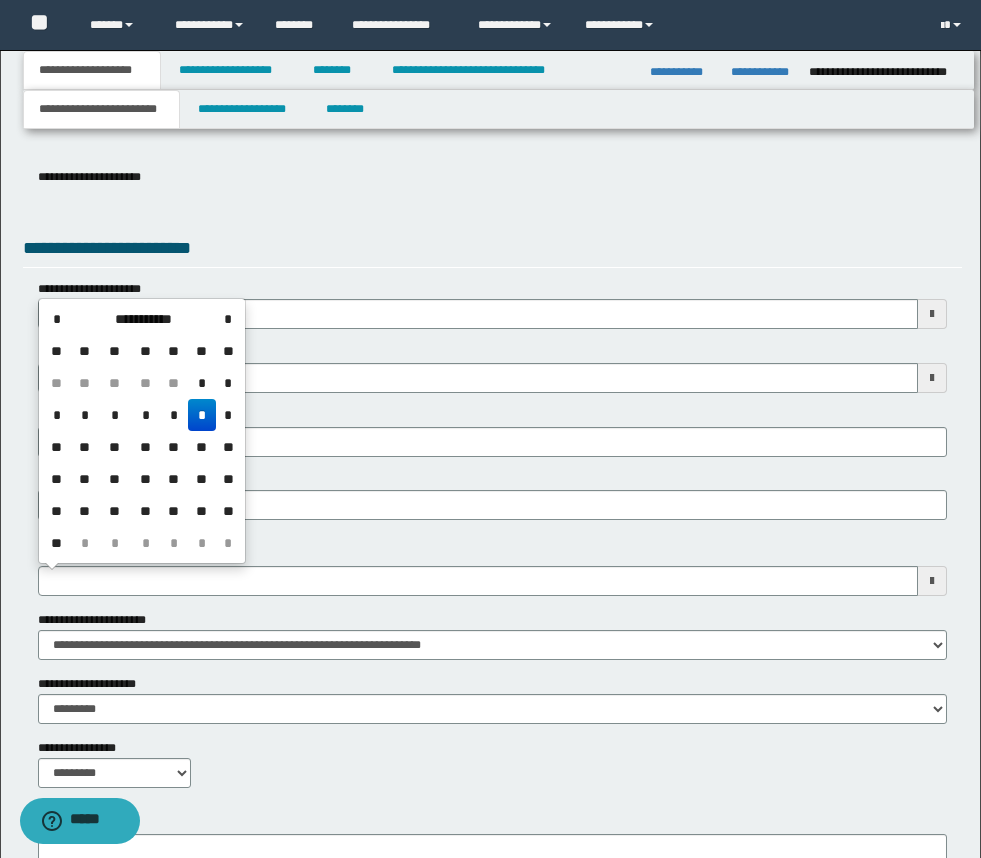 click on "*" at bounding box center [202, 415] 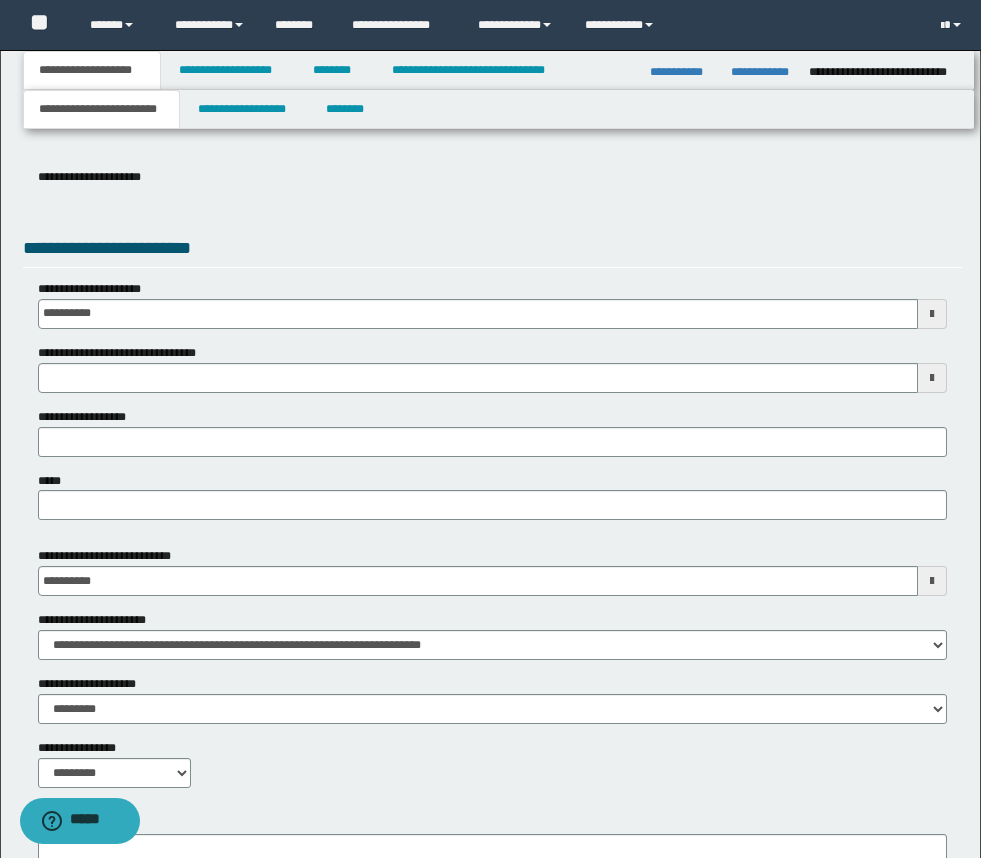 type 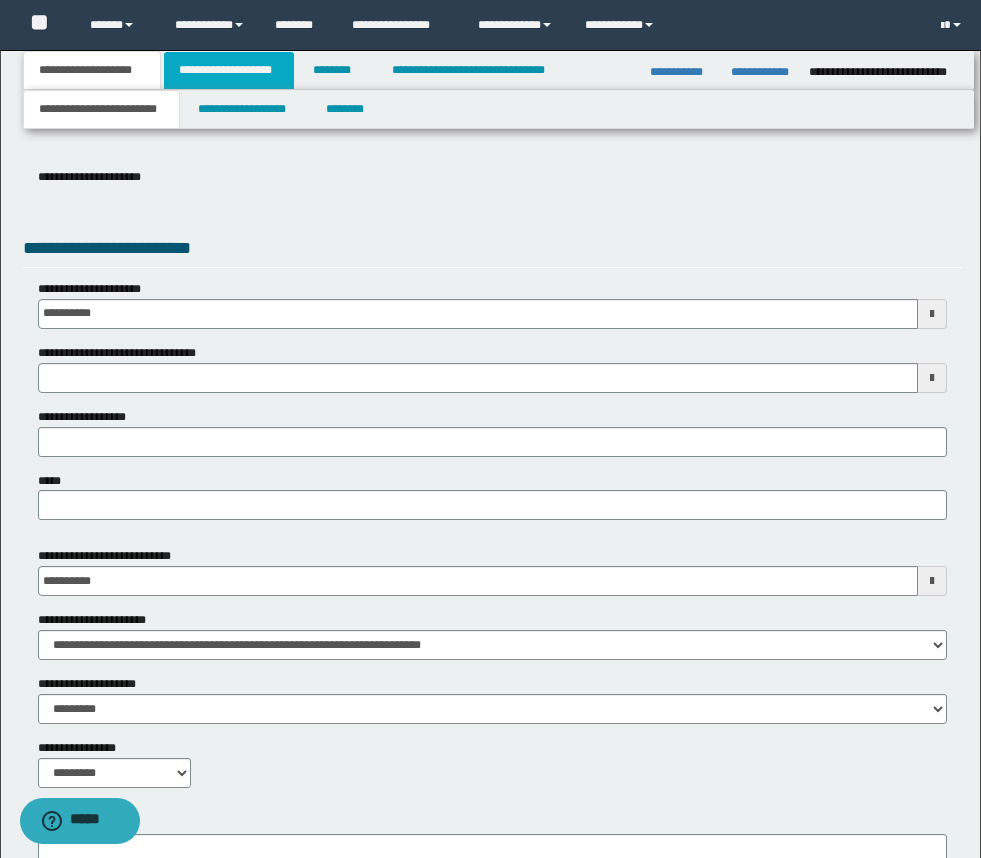 click on "**********" at bounding box center [229, 70] 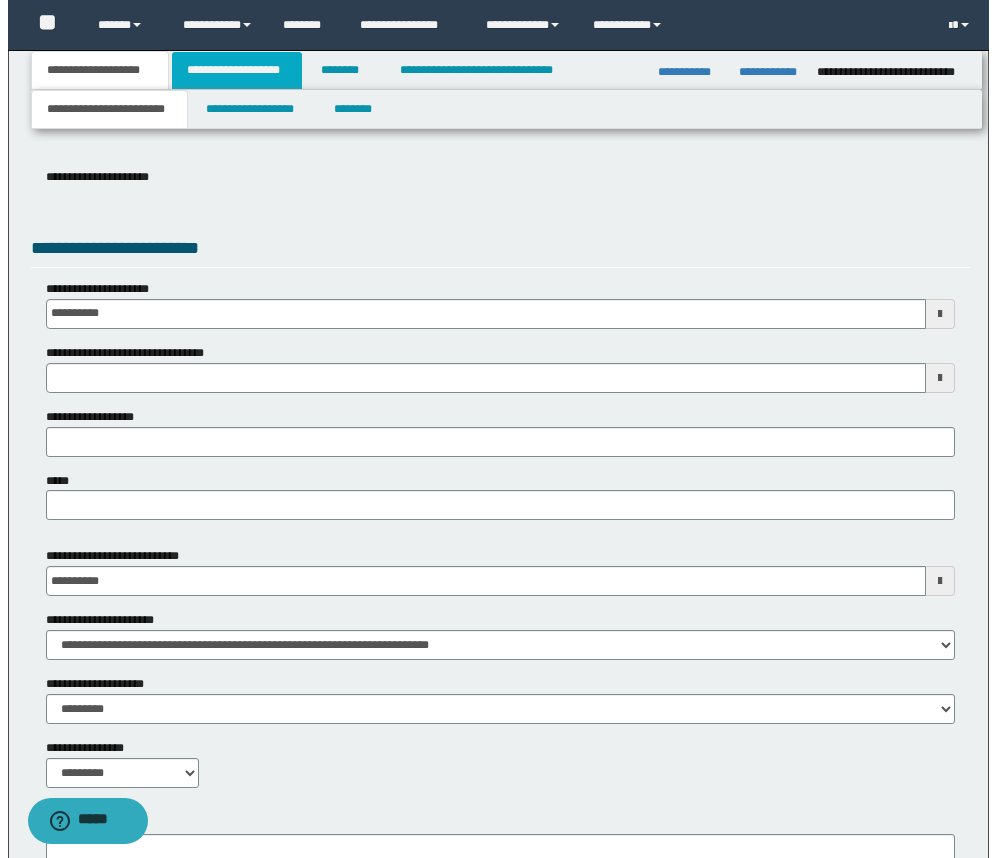 scroll, scrollTop: 0, scrollLeft: 0, axis: both 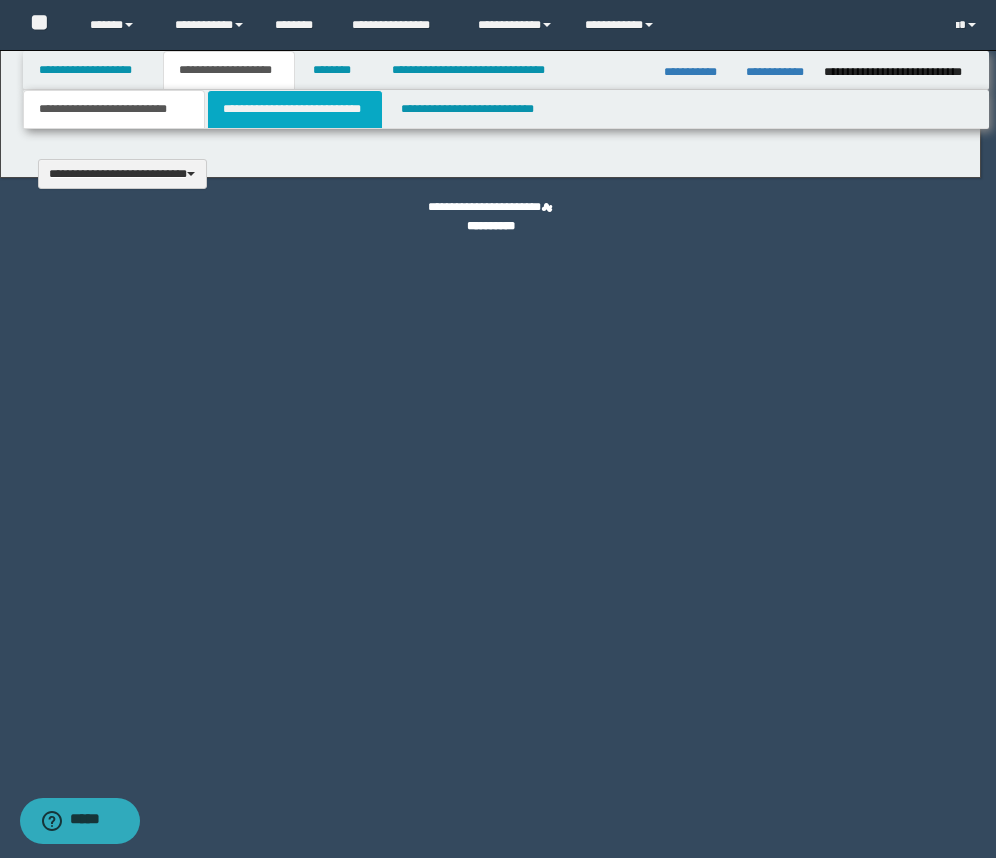type 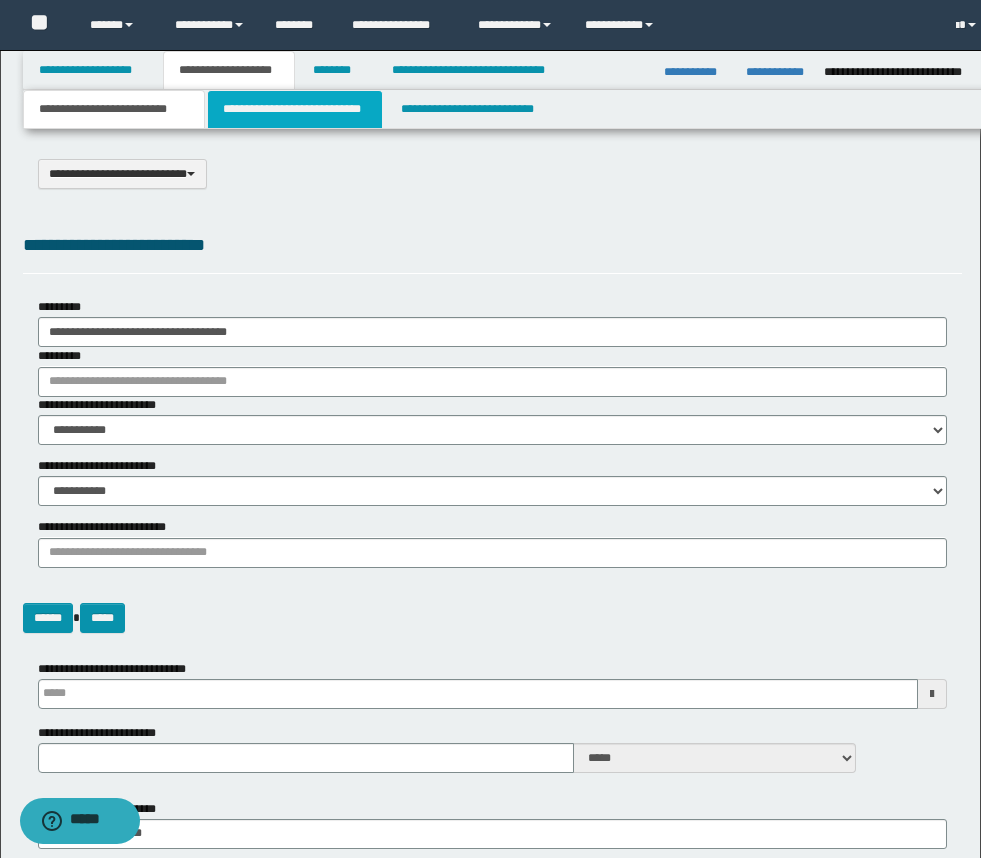 click on "**********" at bounding box center [295, 109] 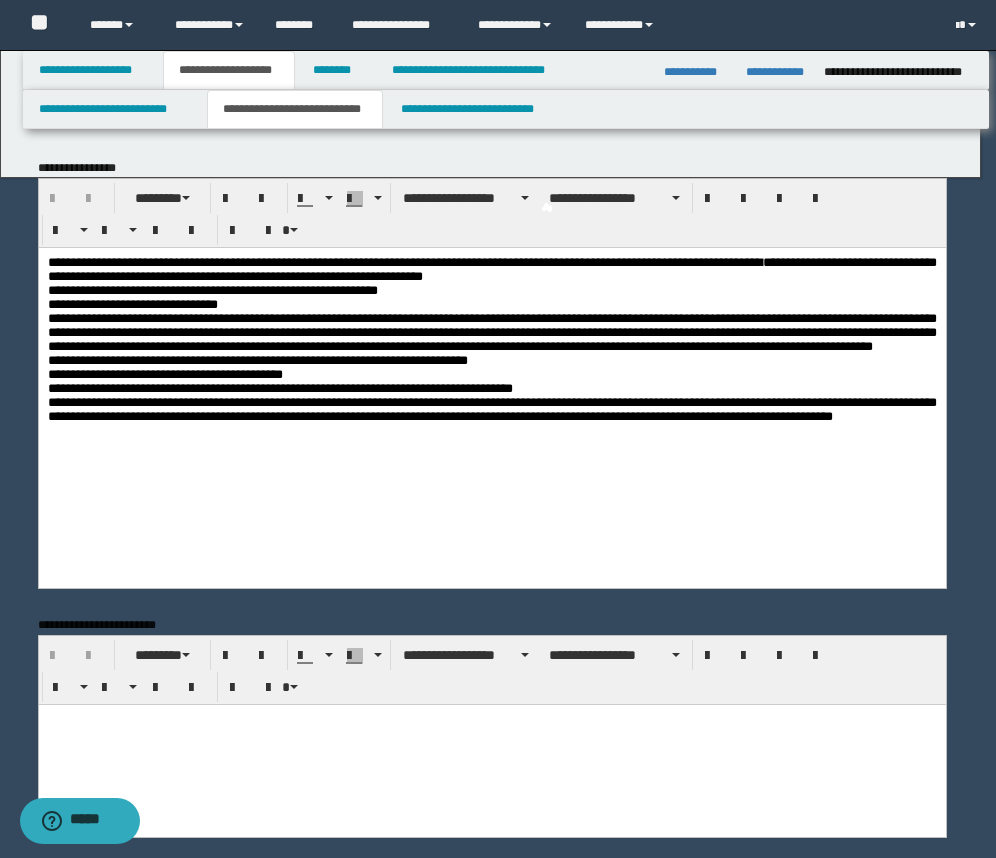 scroll, scrollTop: 0, scrollLeft: 0, axis: both 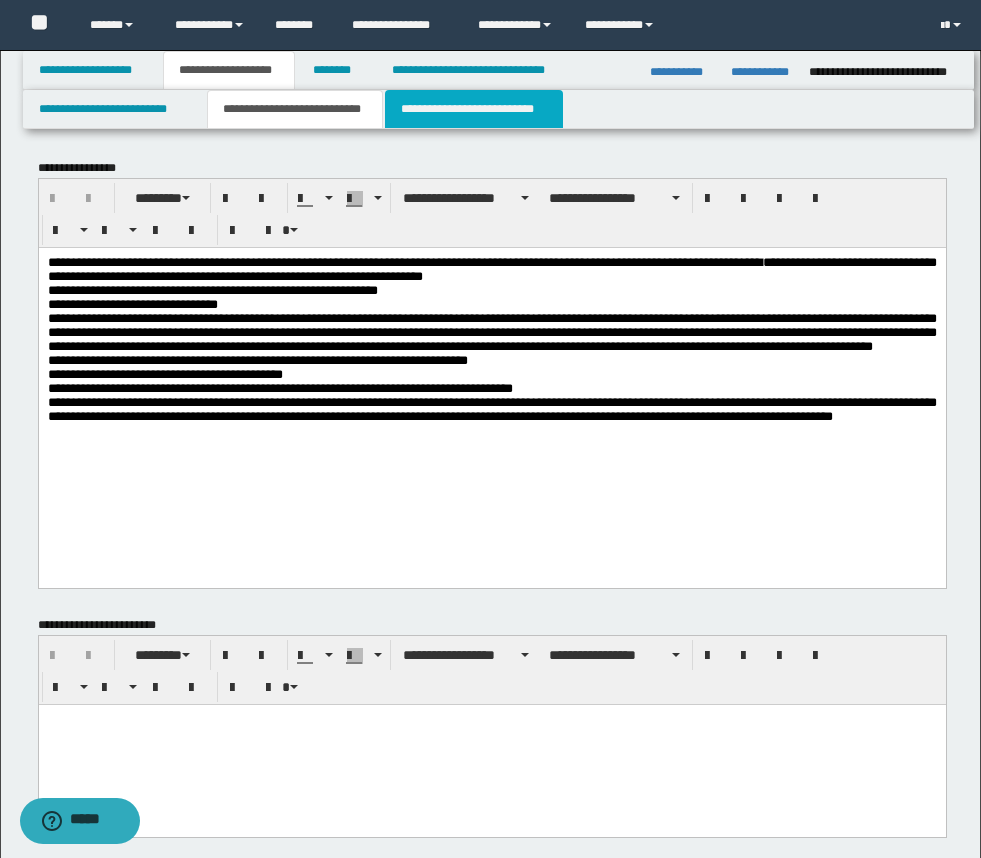 click on "**********" at bounding box center (474, 109) 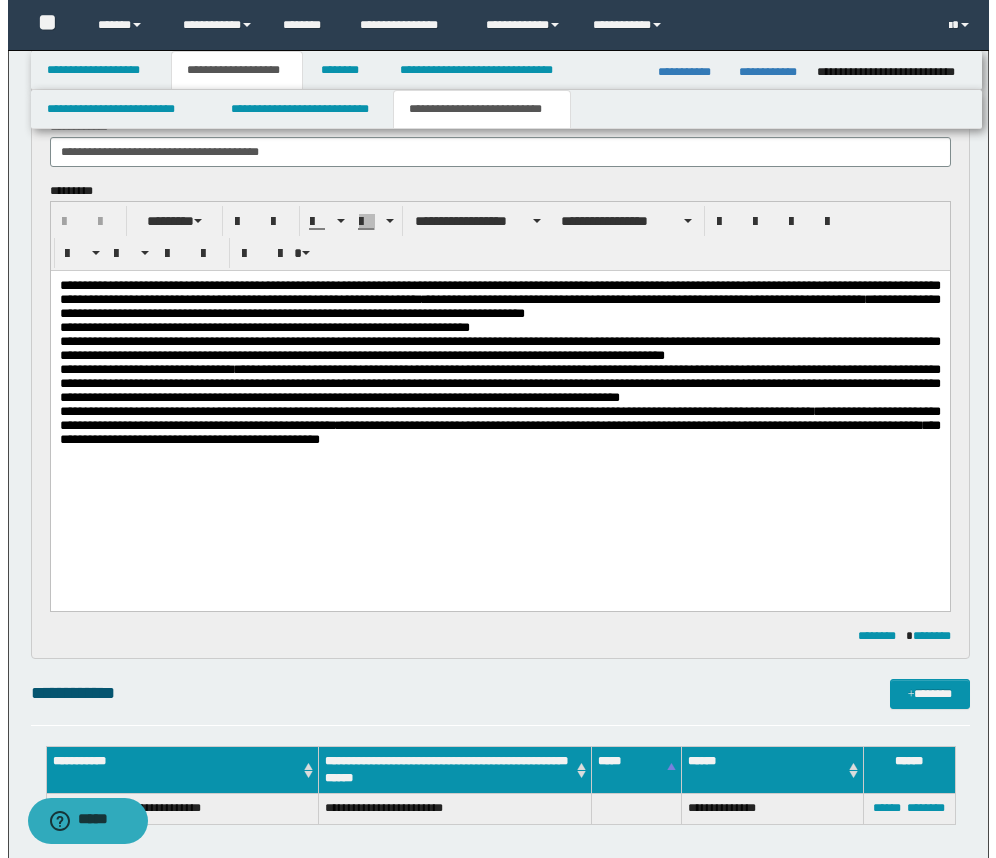 scroll, scrollTop: 0, scrollLeft: 0, axis: both 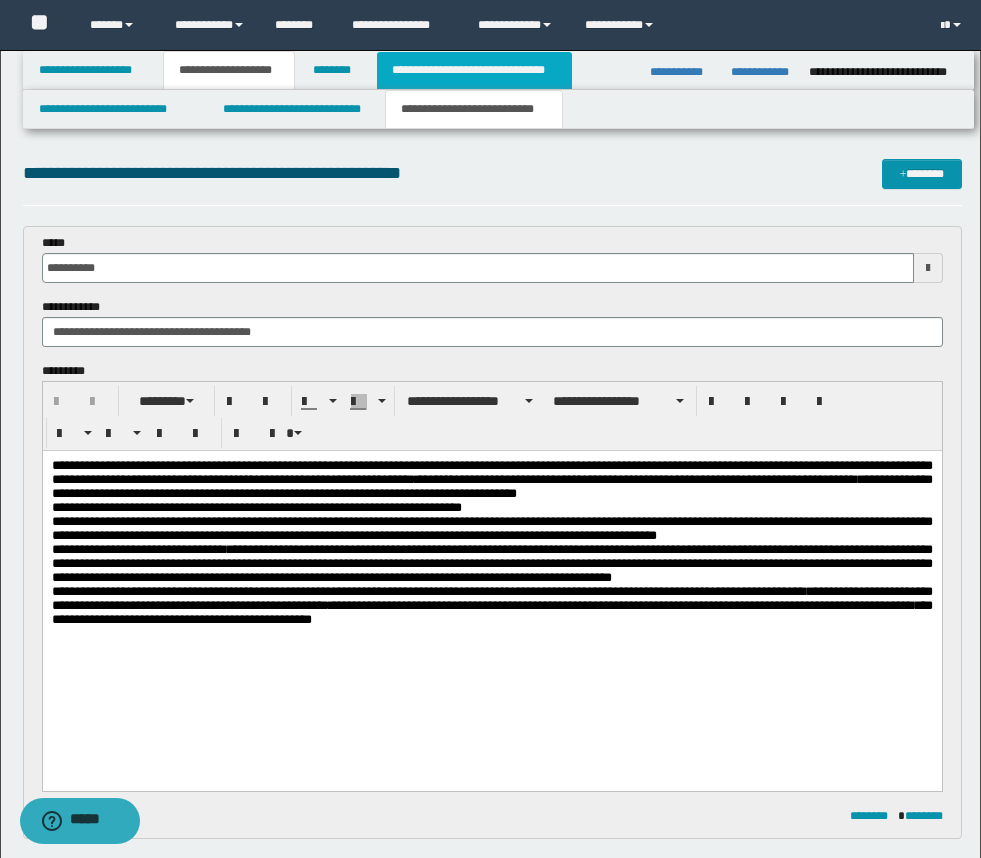 click on "**********" at bounding box center [474, 70] 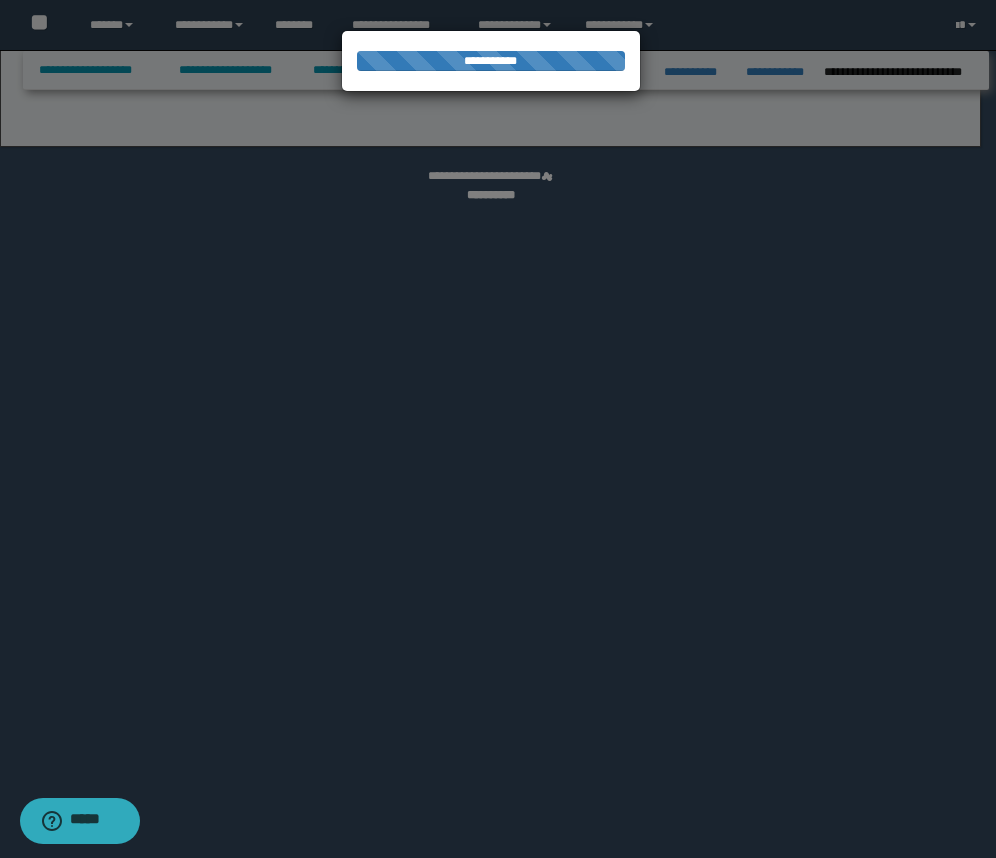 select on "*" 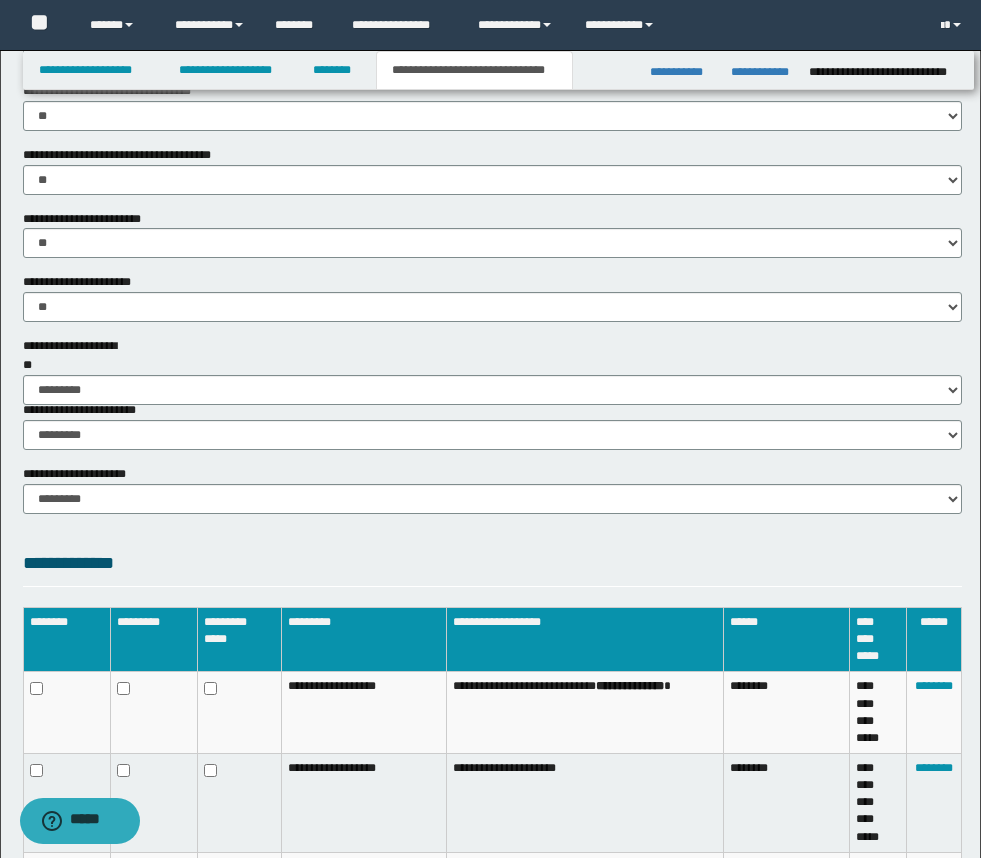 scroll, scrollTop: 1422, scrollLeft: 0, axis: vertical 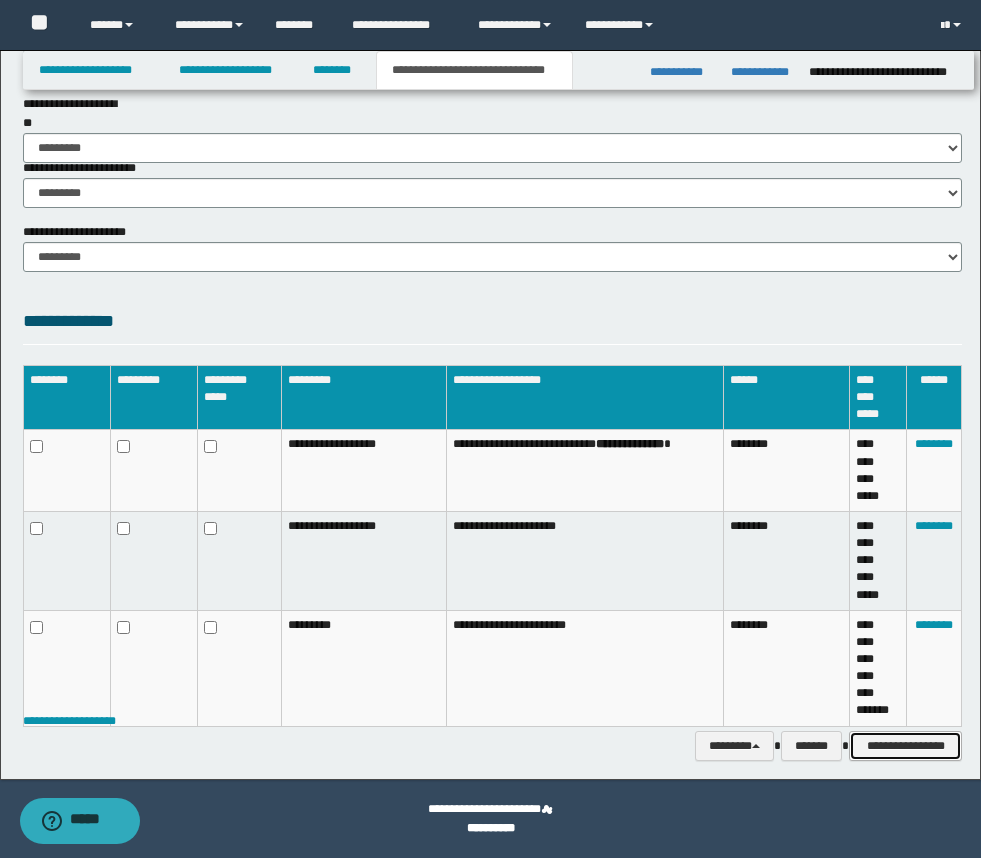 click on "**********" at bounding box center (905, 746) 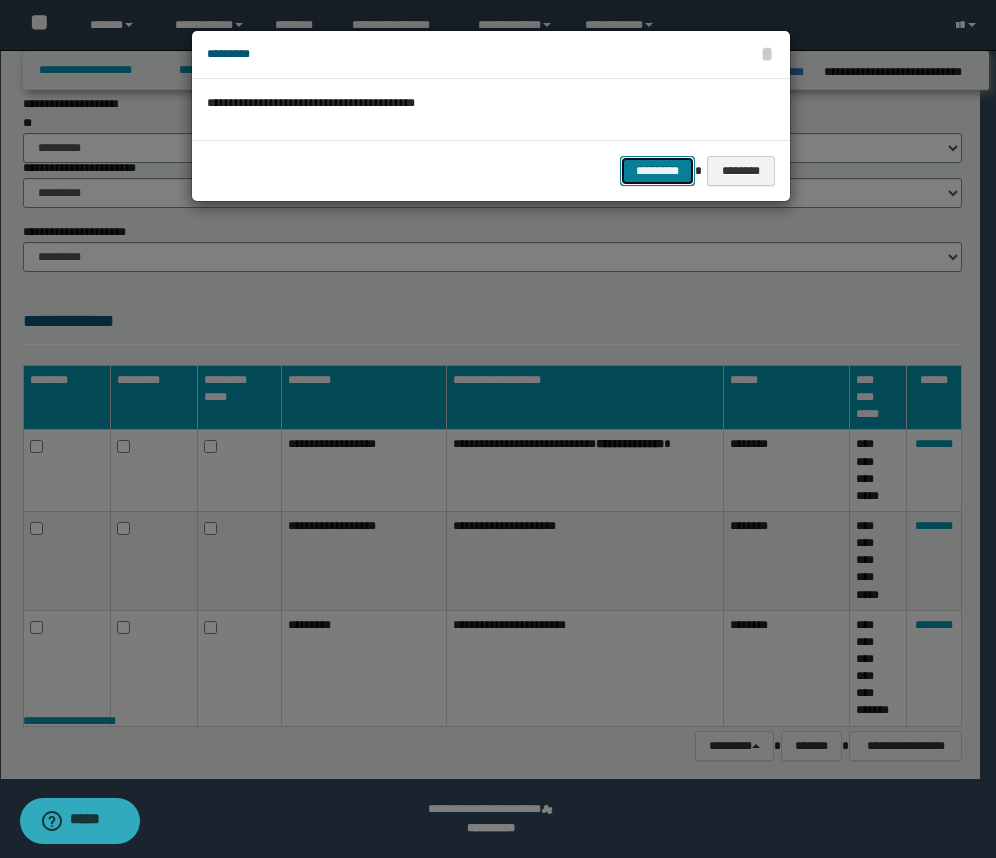 click on "*********" at bounding box center (657, 171) 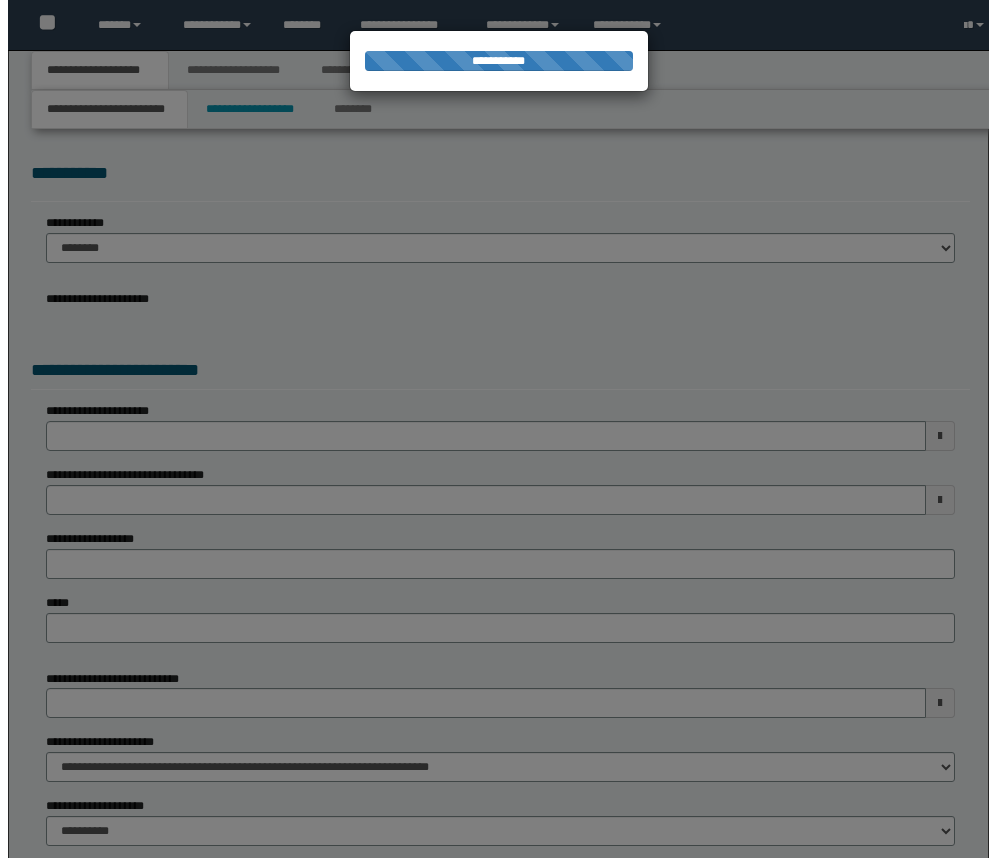 scroll, scrollTop: 0, scrollLeft: 0, axis: both 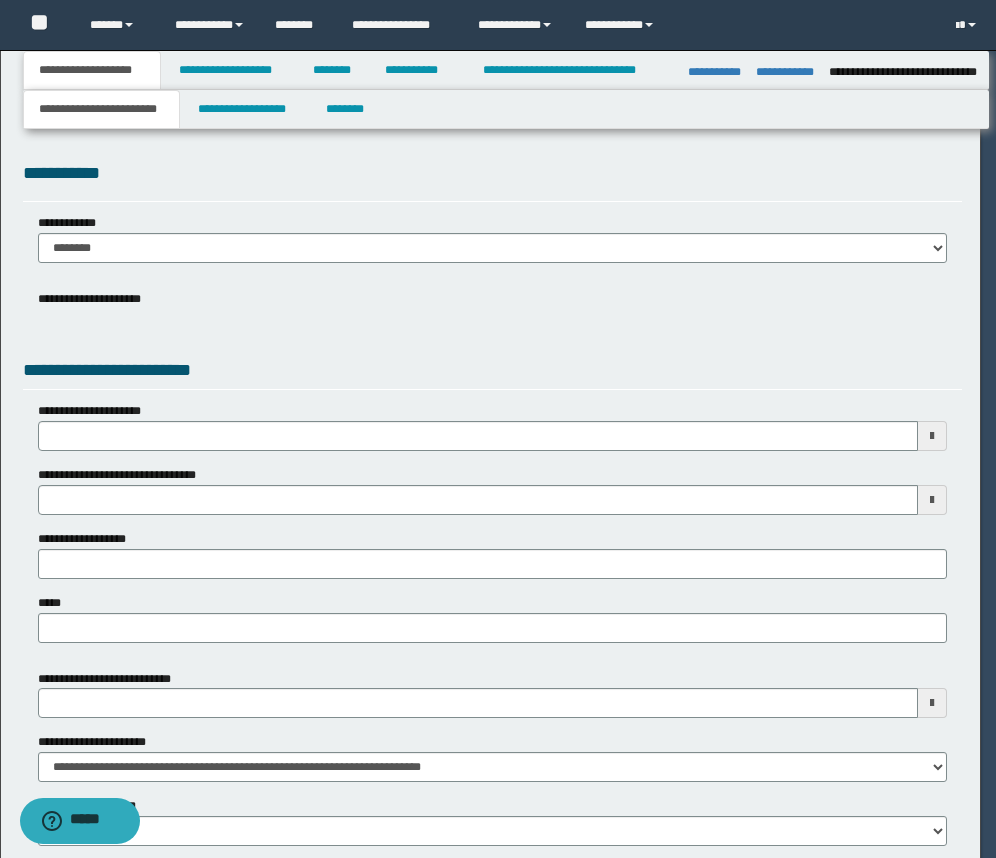 select on "**" 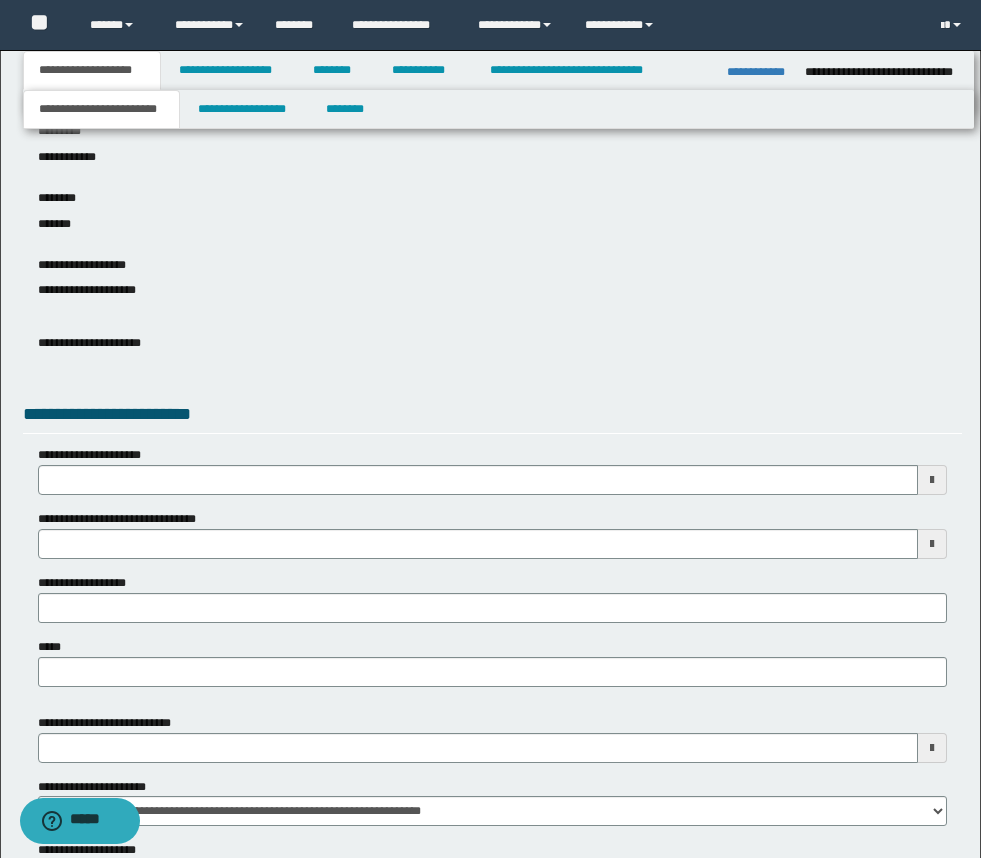 scroll, scrollTop: 769, scrollLeft: 0, axis: vertical 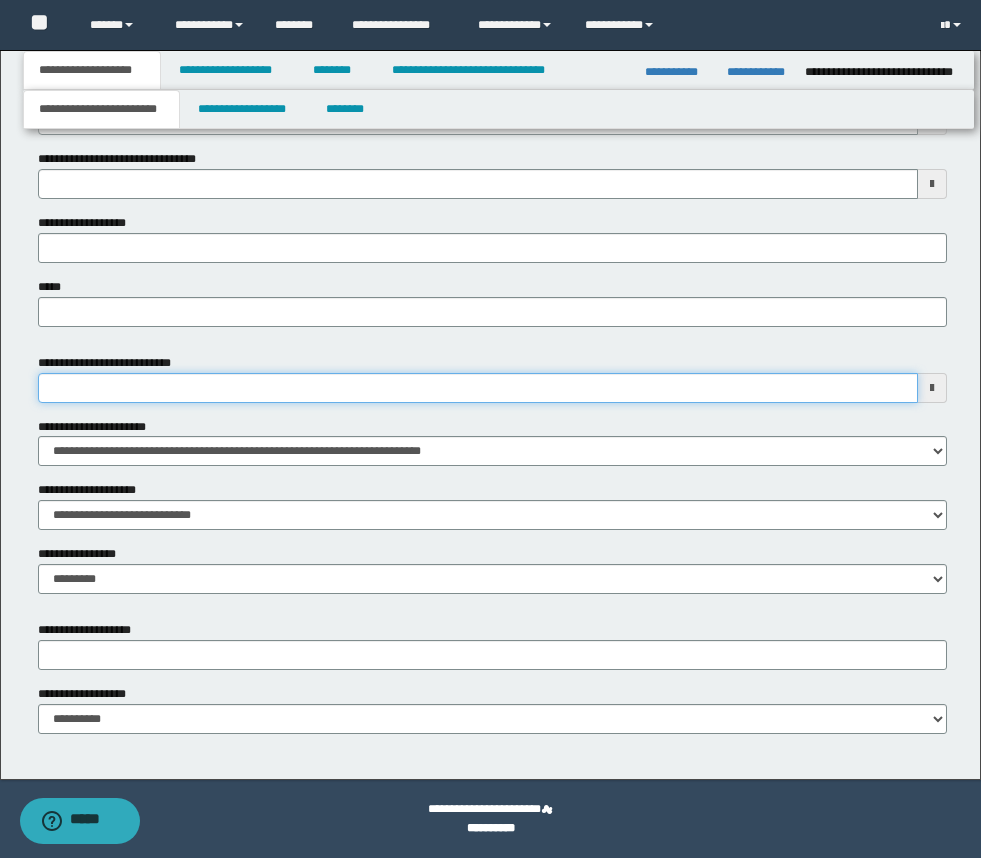 click on "**********" at bounding box center [478, 388] 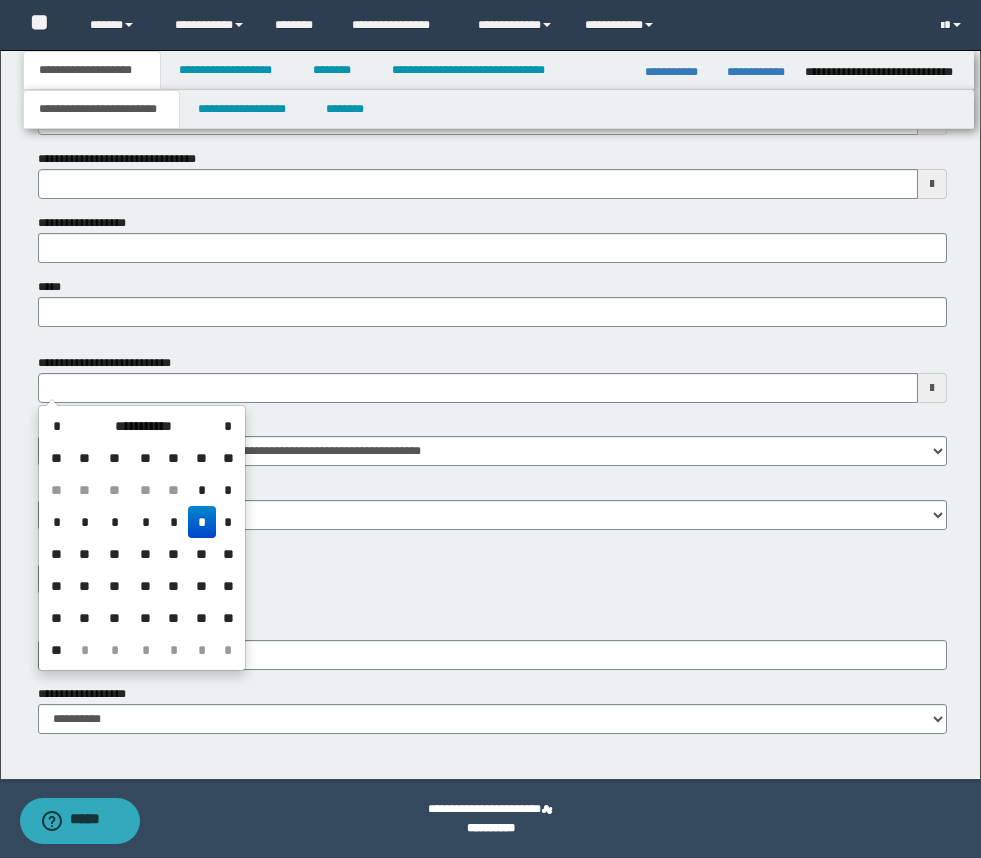 click on "*" at bounding box center (202, 522) 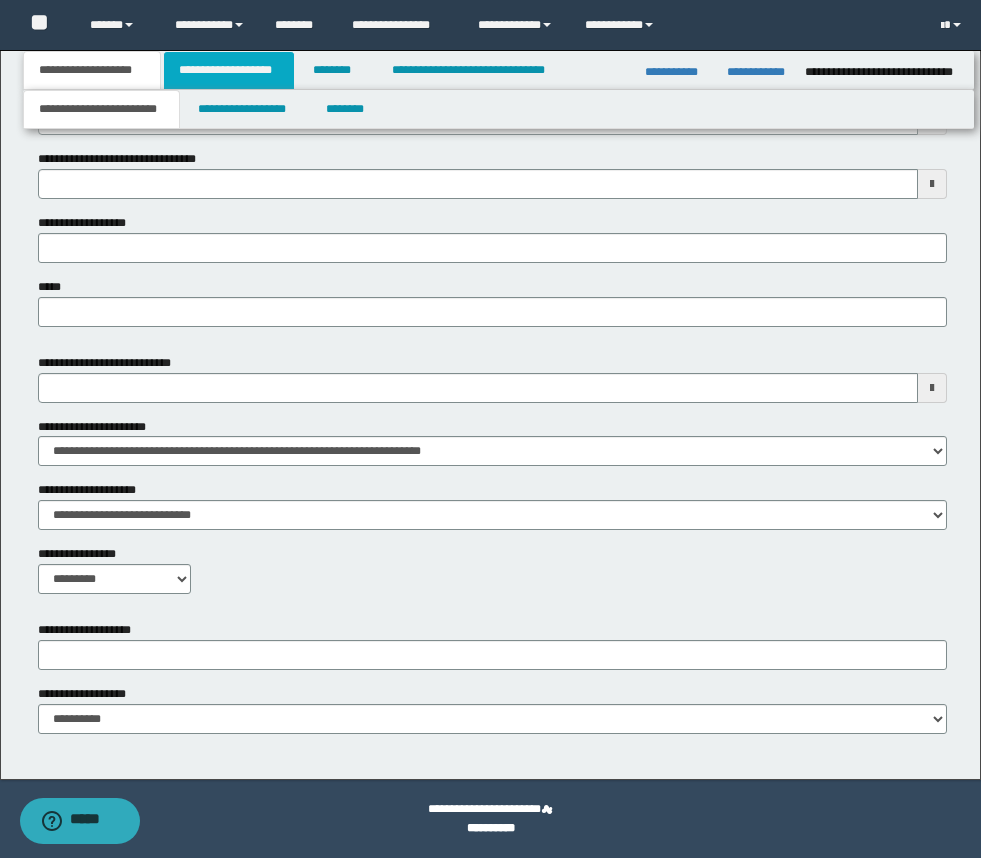 click on "**********" at bounding box center [229, 70] 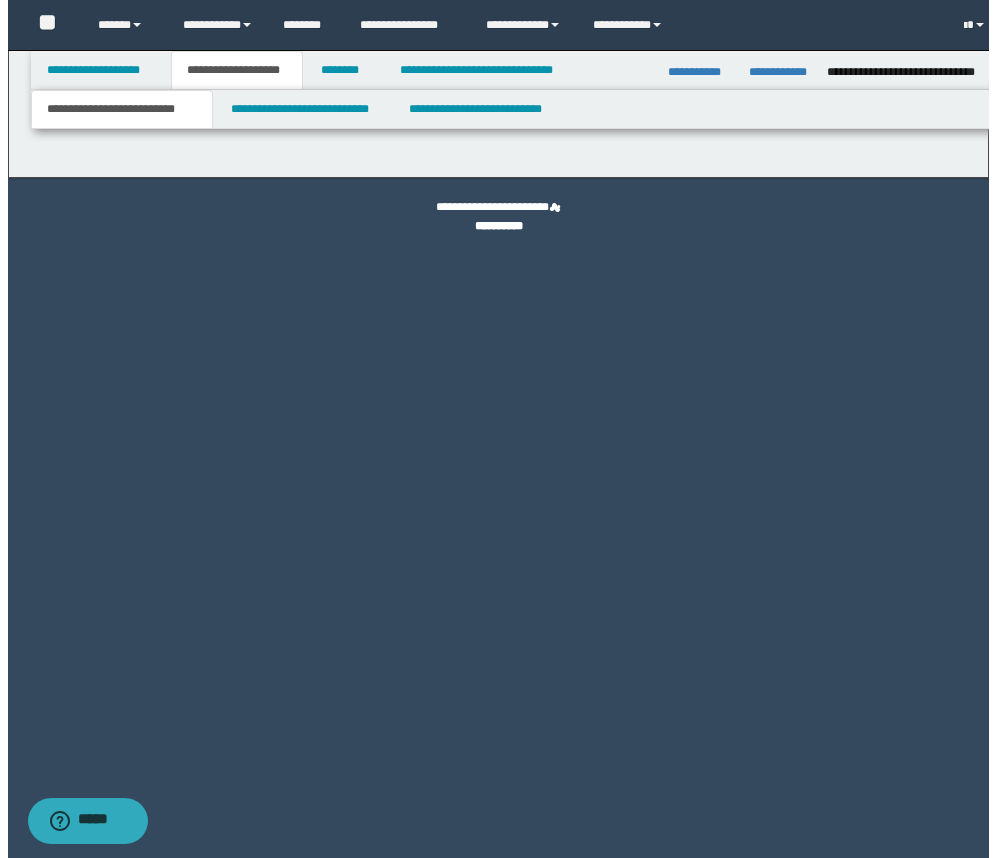 scroll, scrollTop: 0, scrollLeft: 0, axis: both 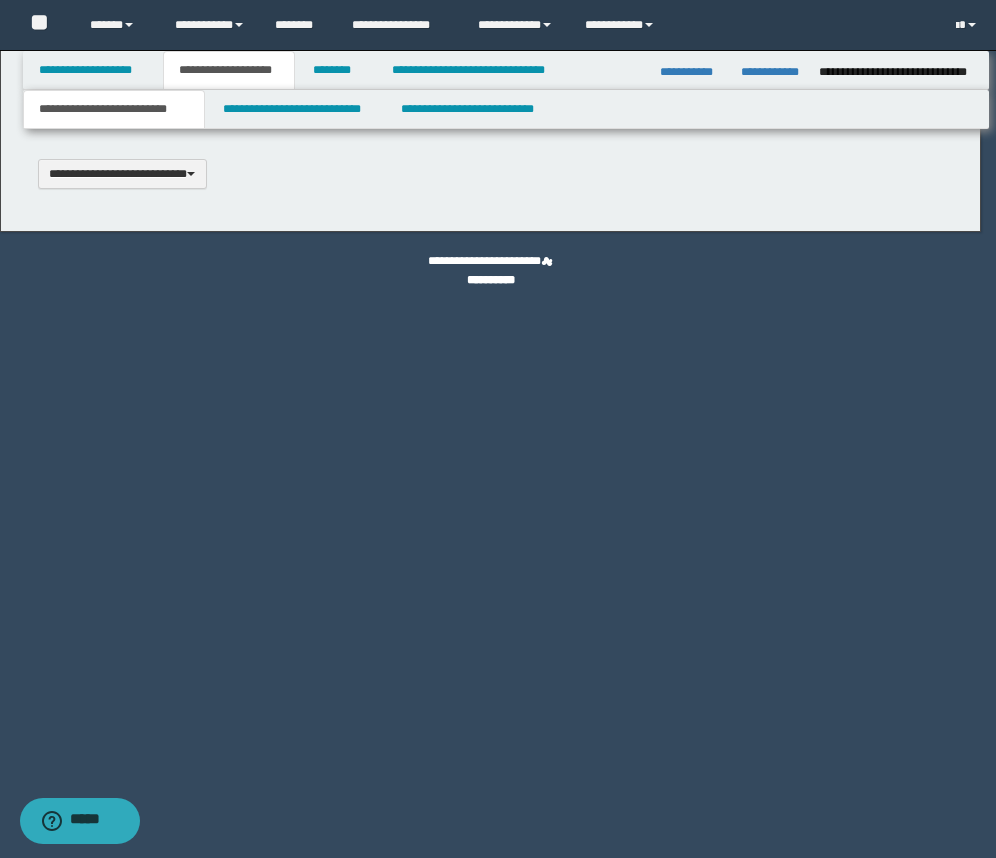 type 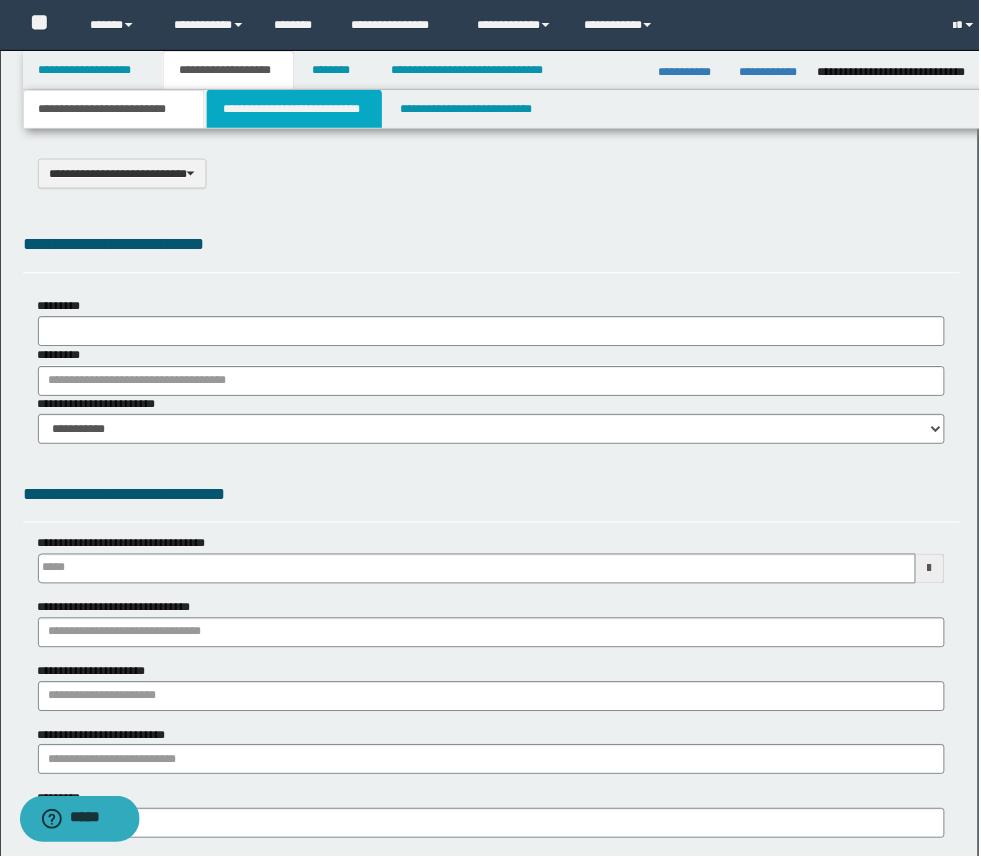 click on "**********" at bounding box center (295, 109) 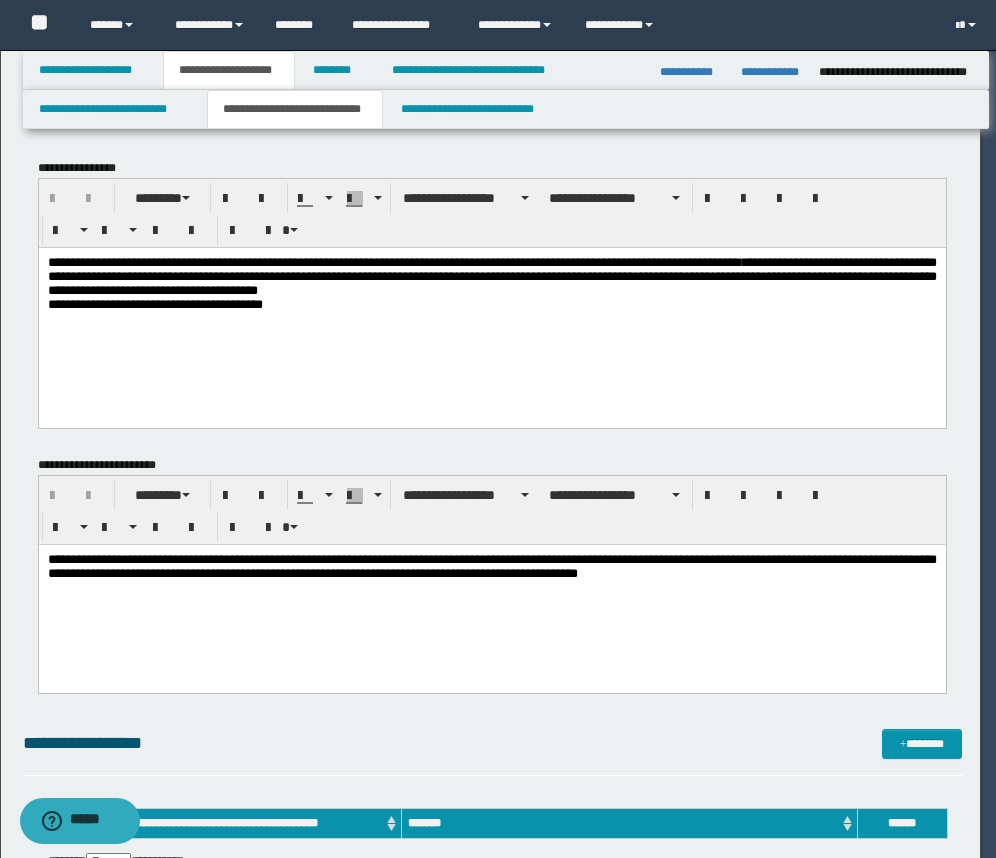 scroll, scrollTop: 0, scrollLeft: 0, axis: both 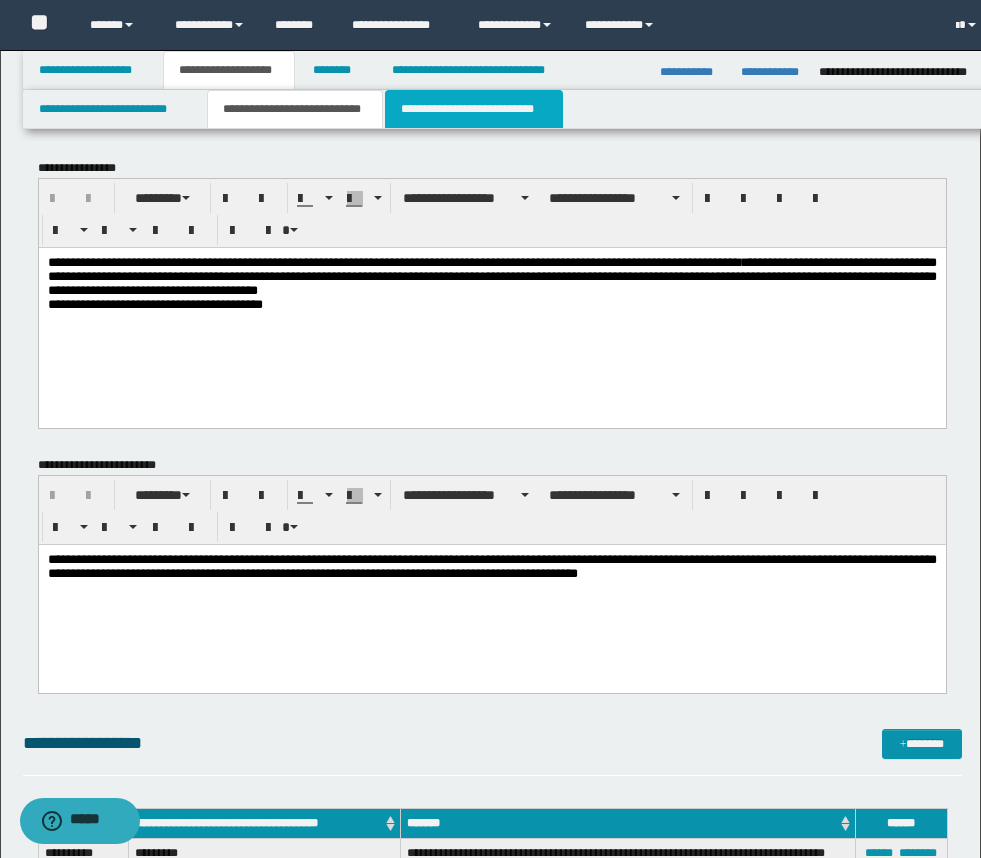 click on "**********" at bounding box center [474, 109] 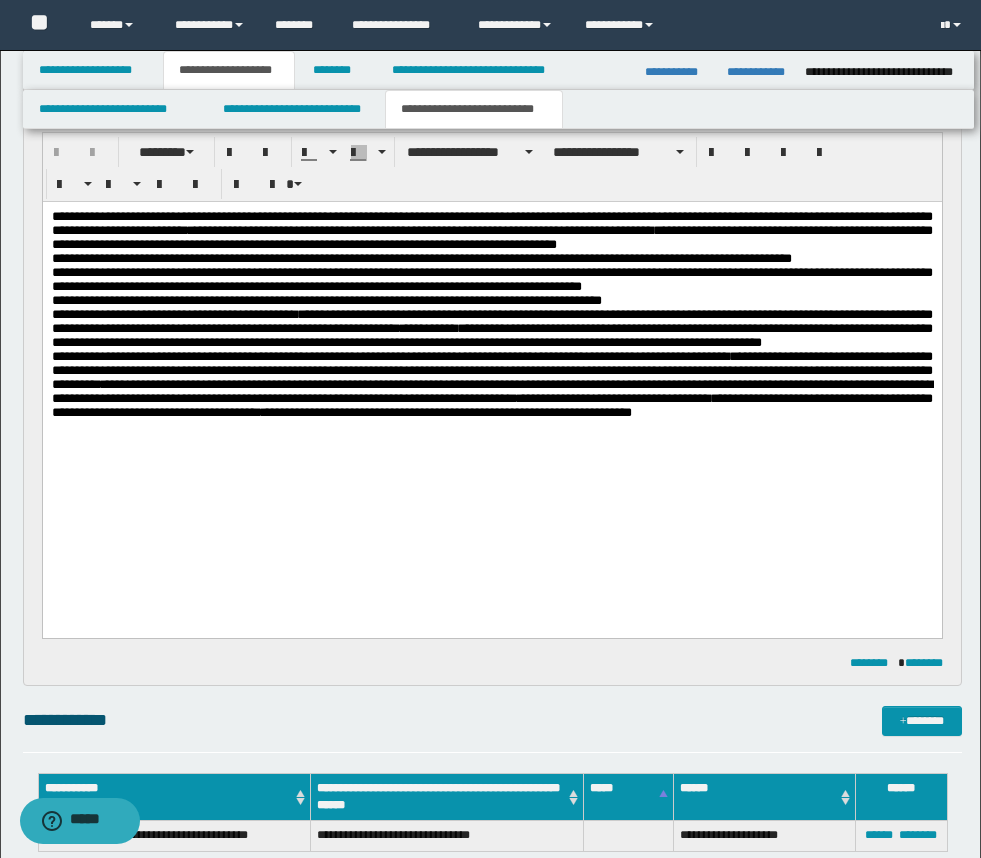 scroll, scrollTop: 167, scrollLeft: 0, axis: vertical 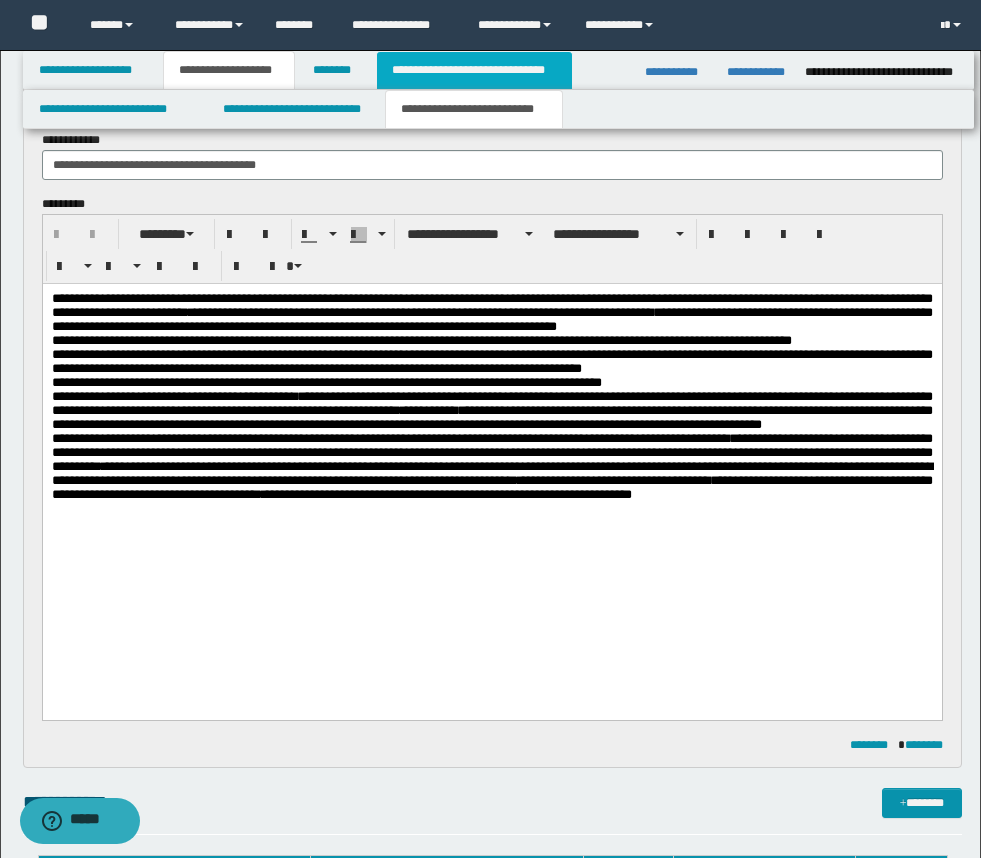 click on "**********" at bounding box center [474, 70] 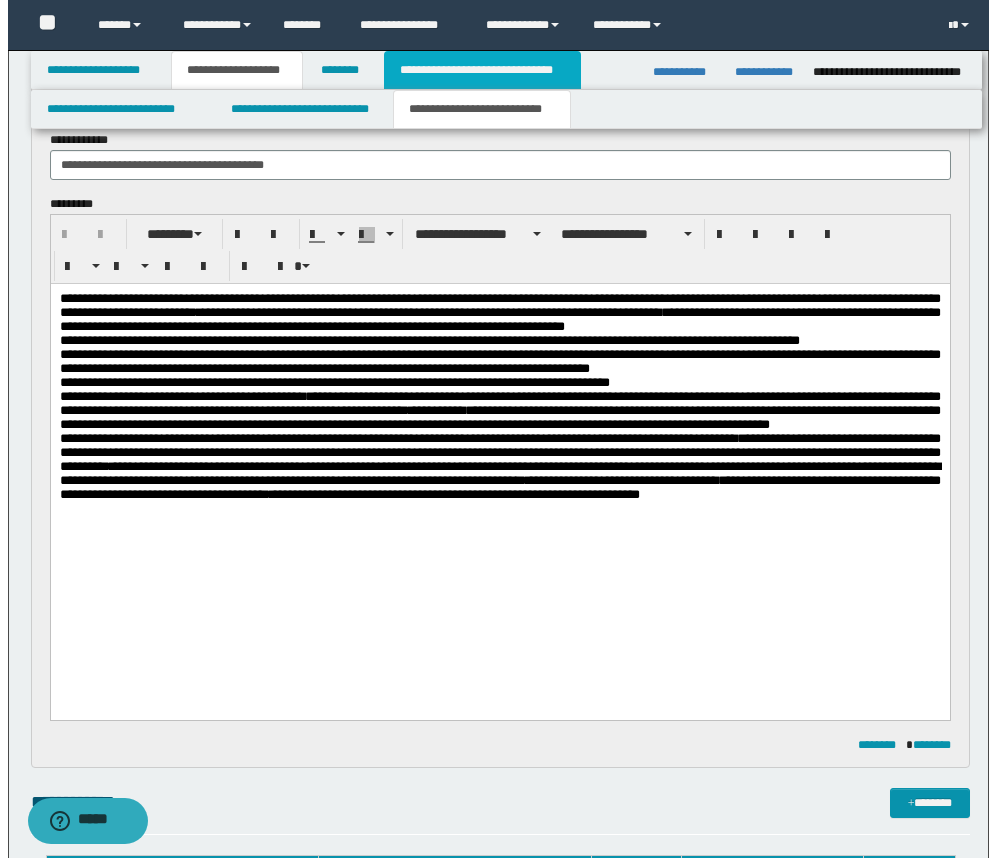 scroll, scrollTop: 0, scrollLeft: 0, axis: both 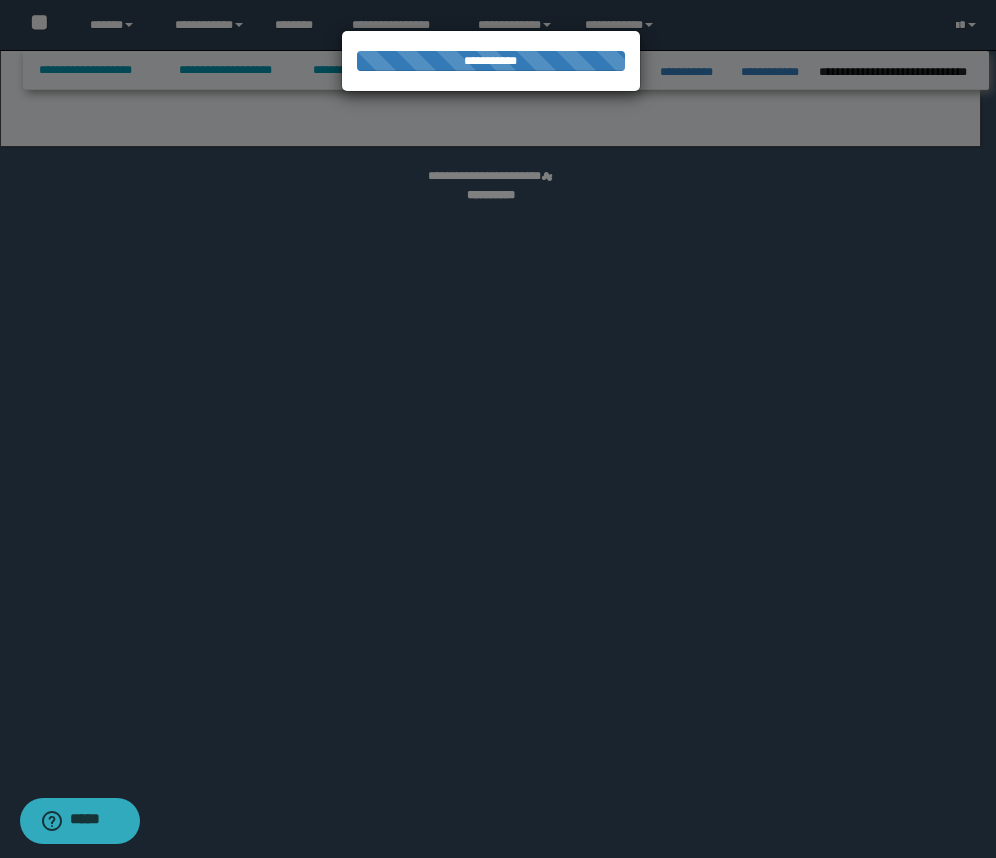 select on "*" 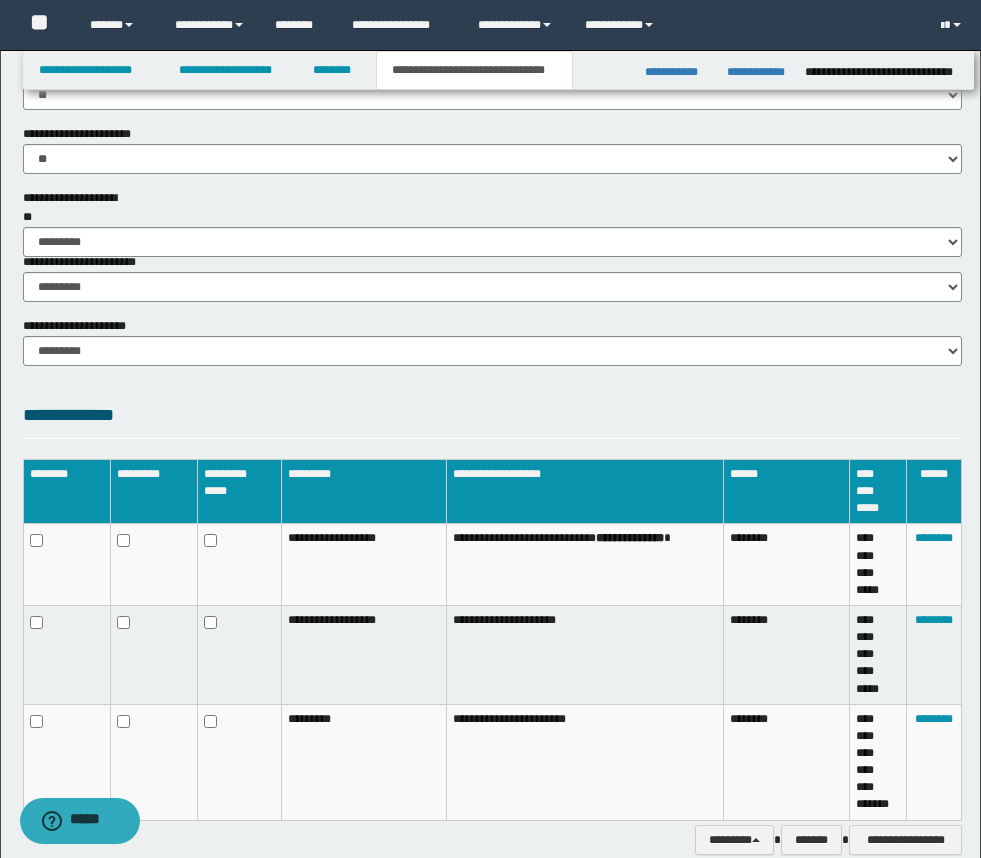 scroll, scrollTop: 1422, scrollLeft: 0, axis: vertical 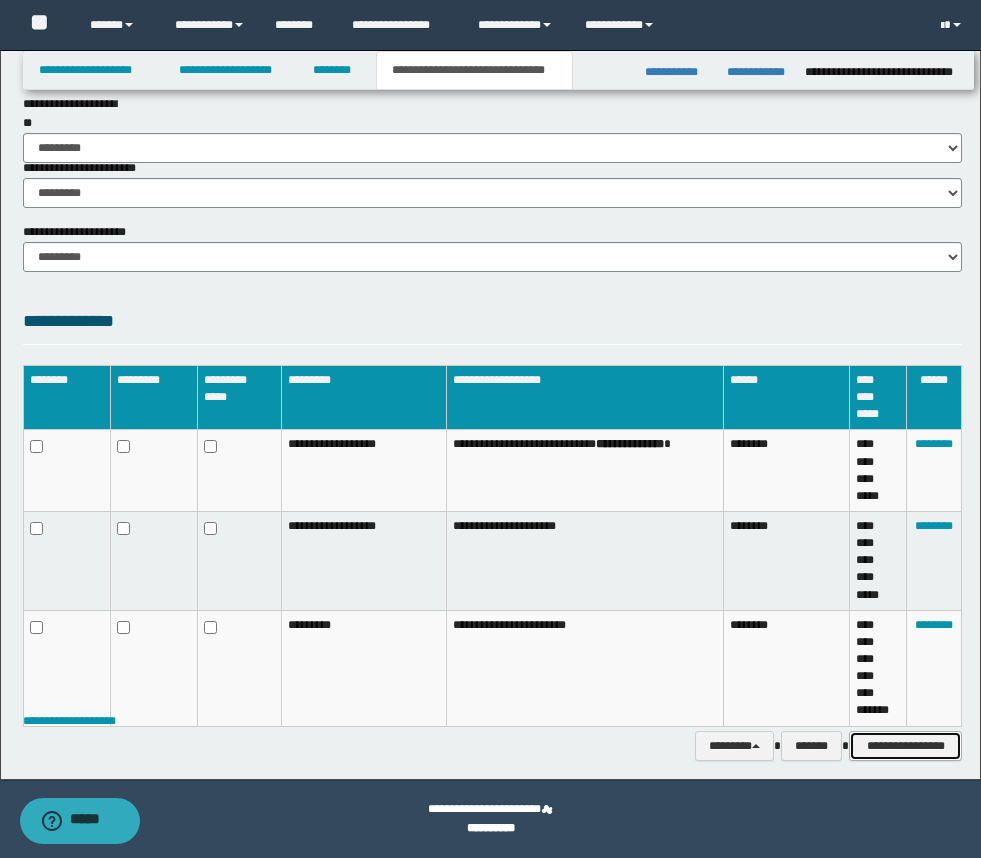 click on "**********" at bounding box center [905, 746] 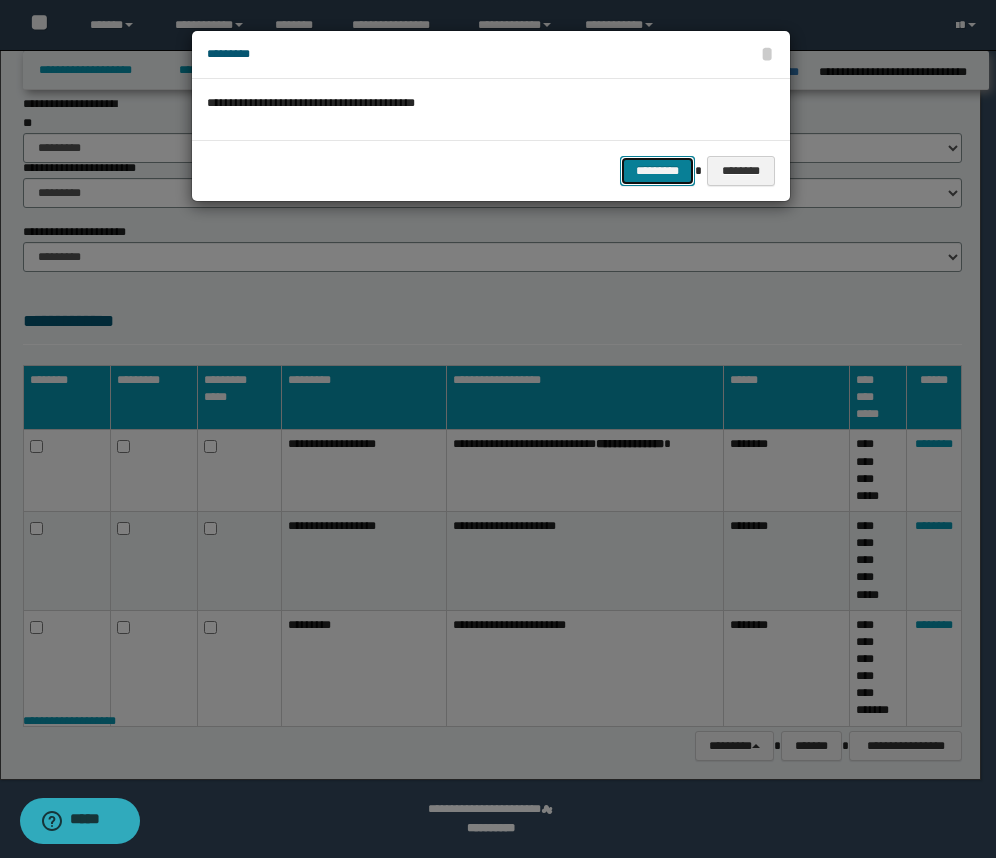 click on "*********" at bounding box center [657, 171] 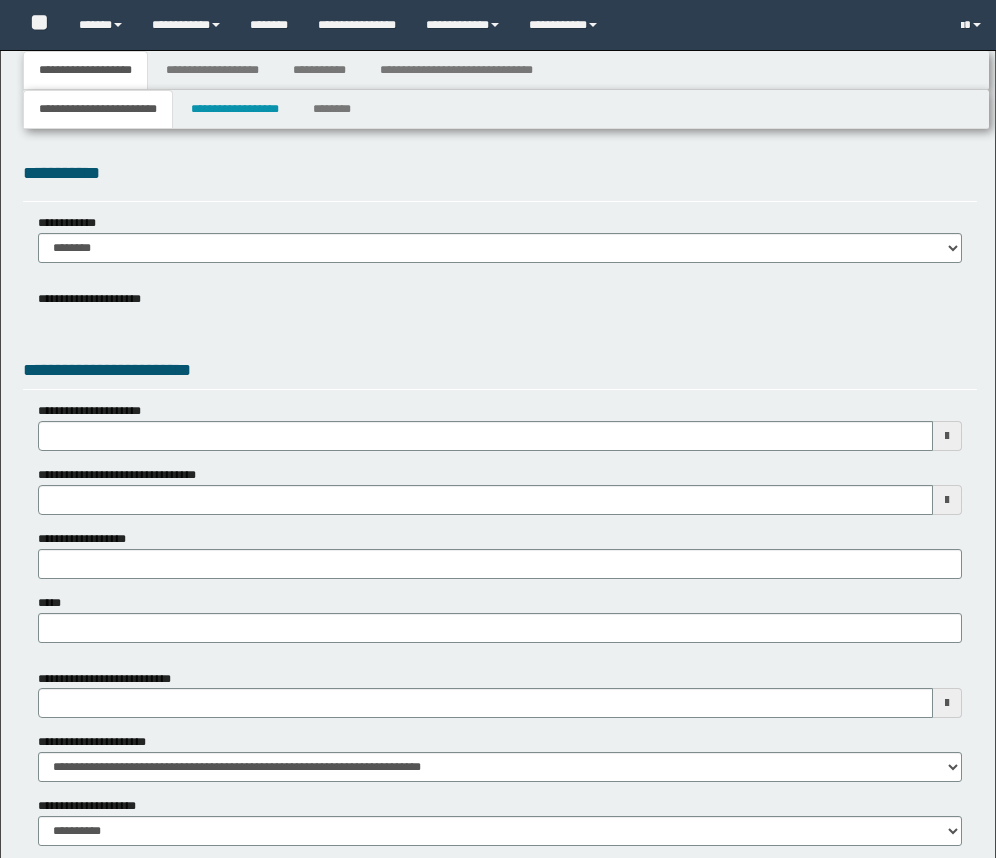 type 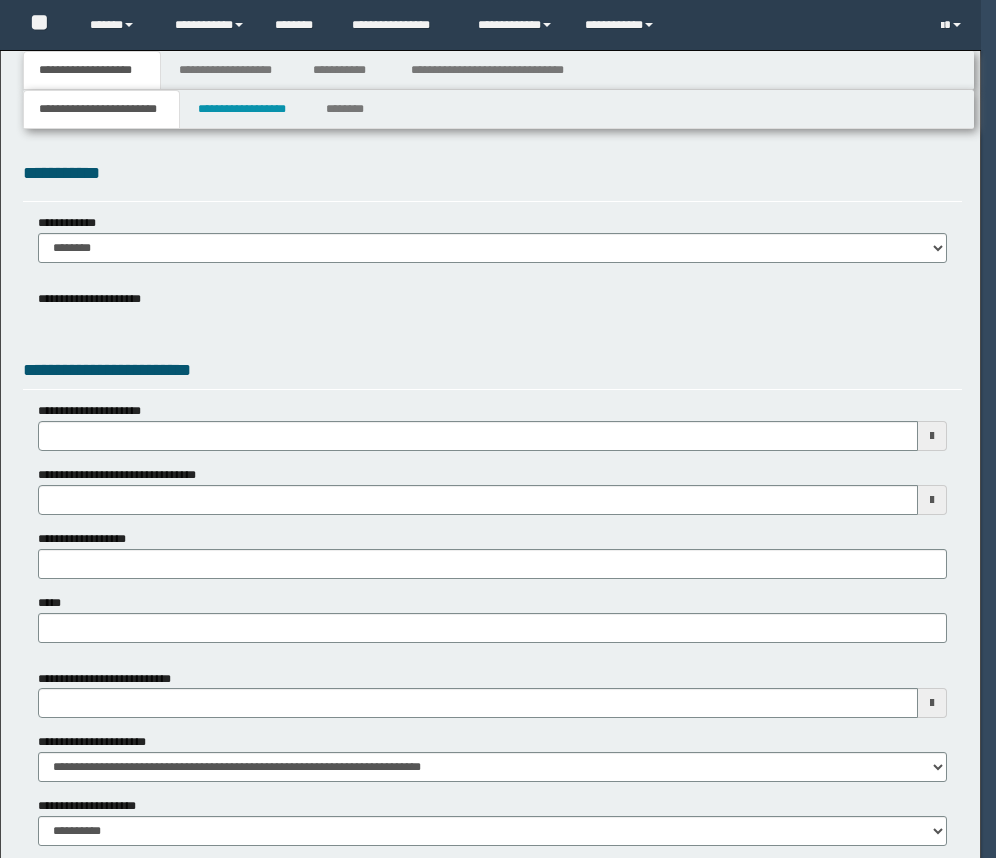 scroll, scrollTop: 0, scrollLeft: 0, axis: both 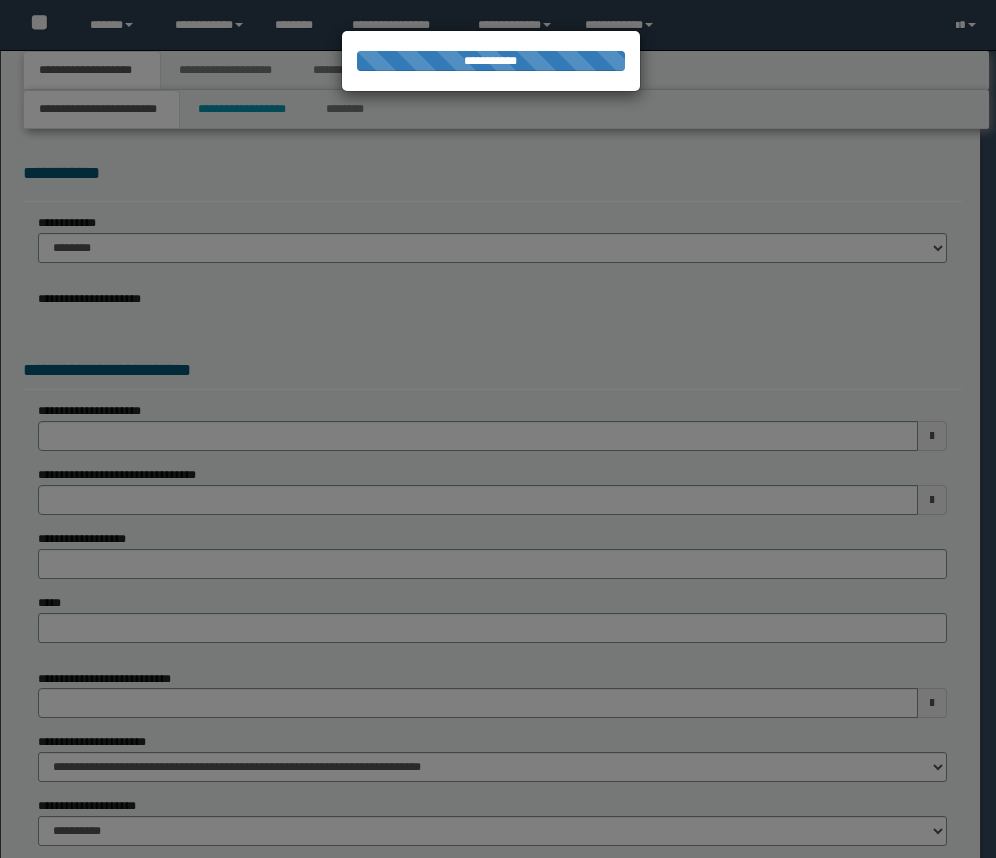 type on "**********" 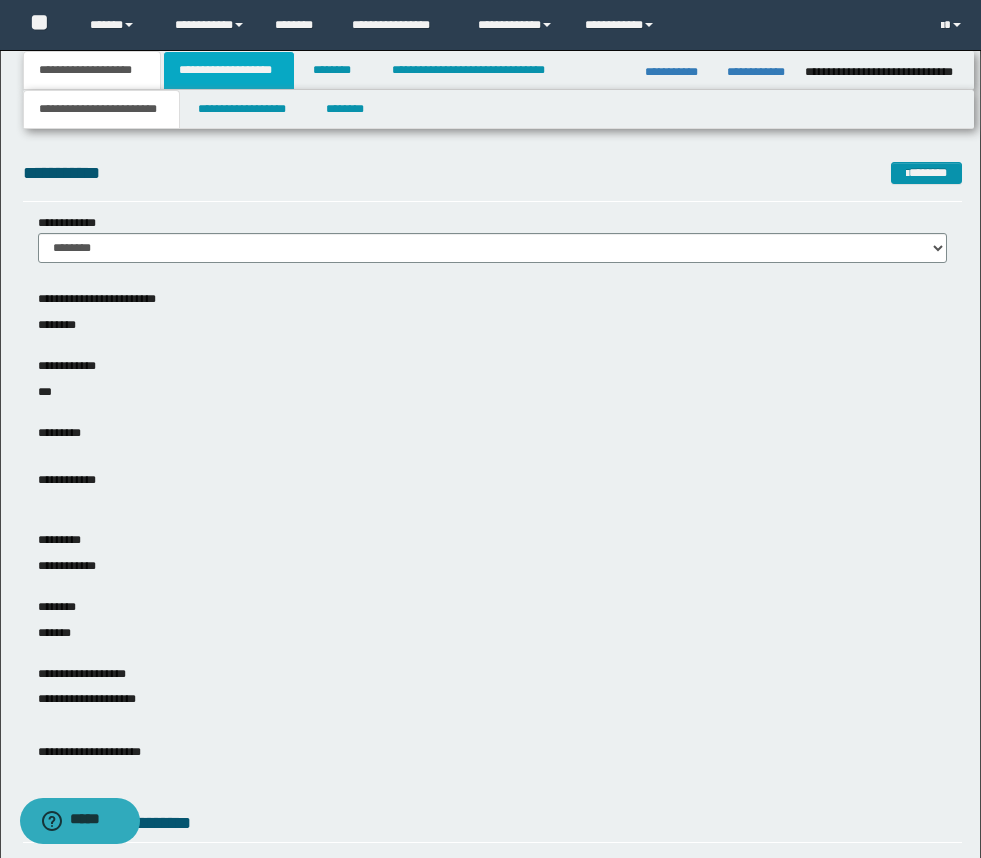 click on "**********" at bounding box center (229, 70) 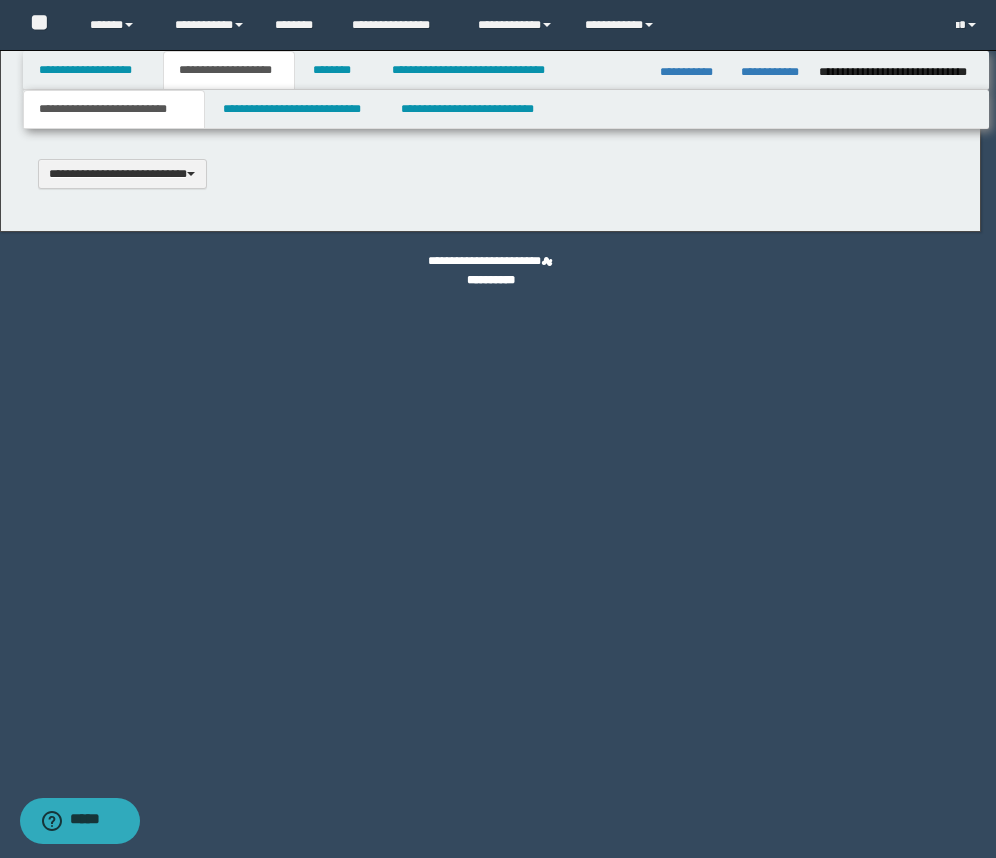 scroll, scrollTop: 0, scrollLeft: 0, axis: both 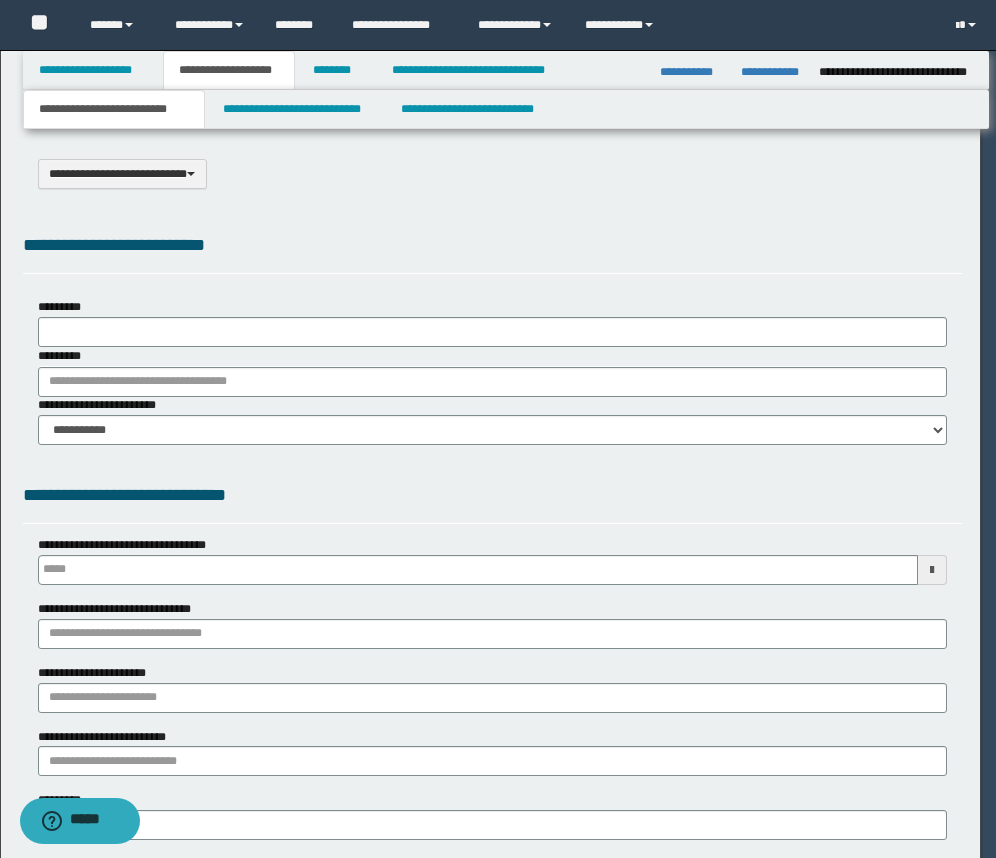 type on "**********" 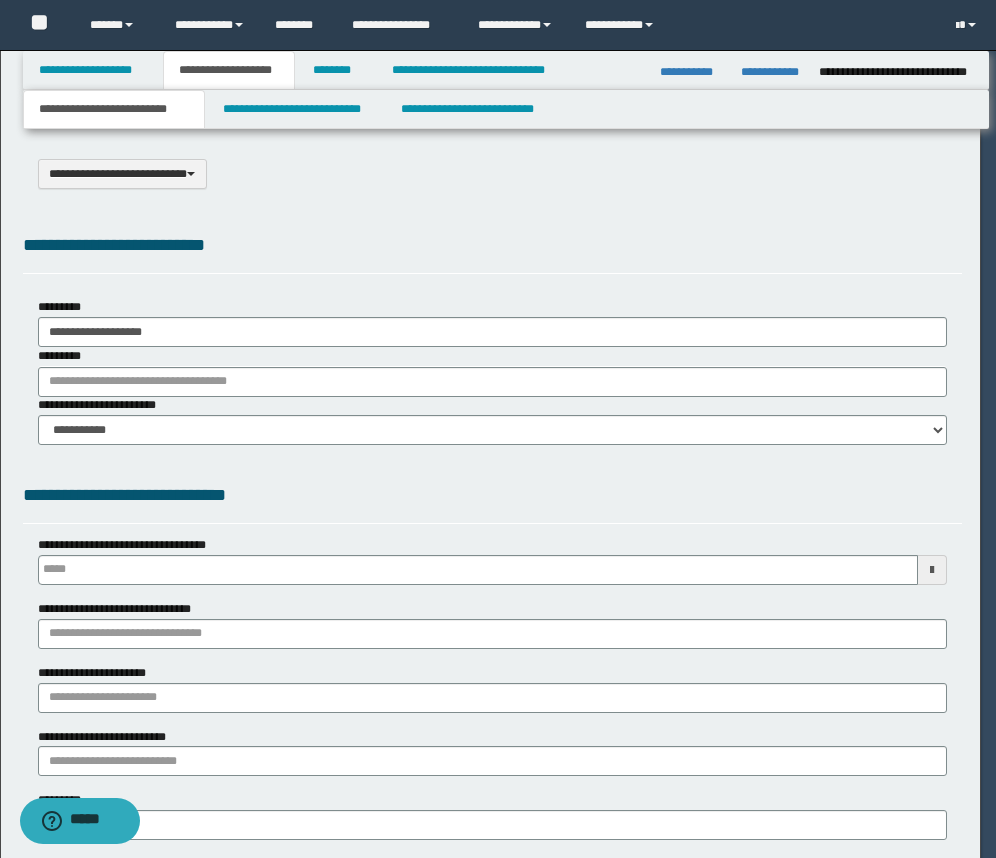 type 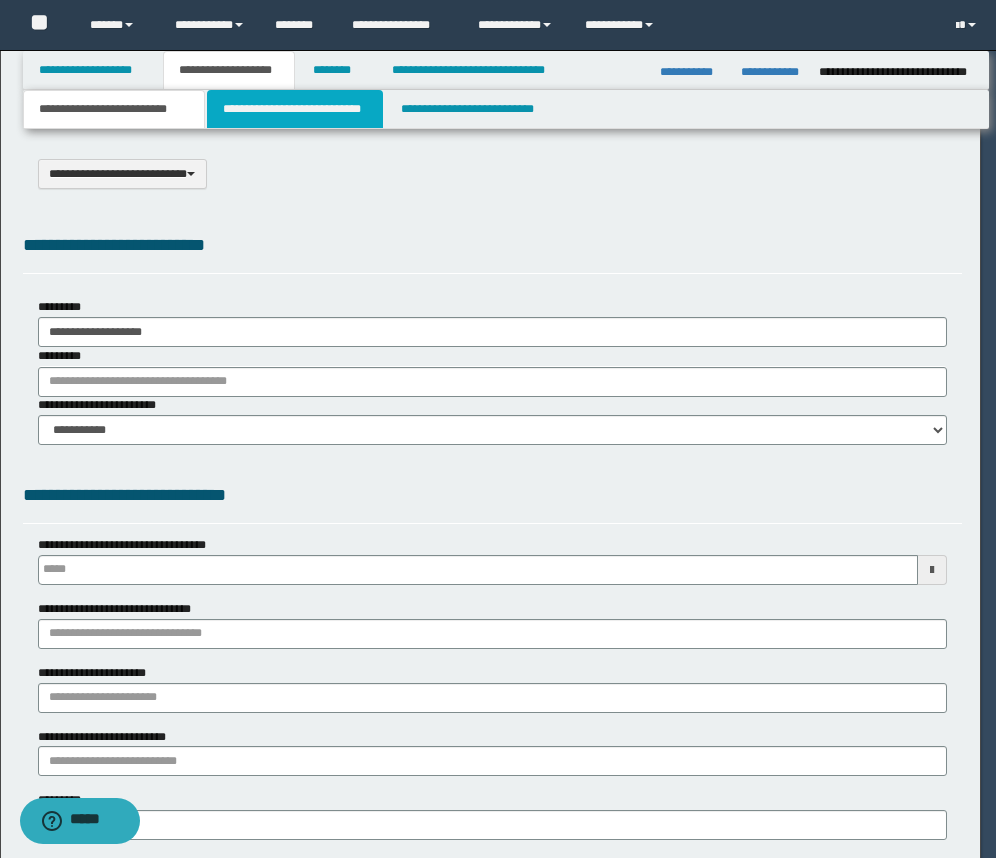 click on "**********" at bounding box center (295, 109) 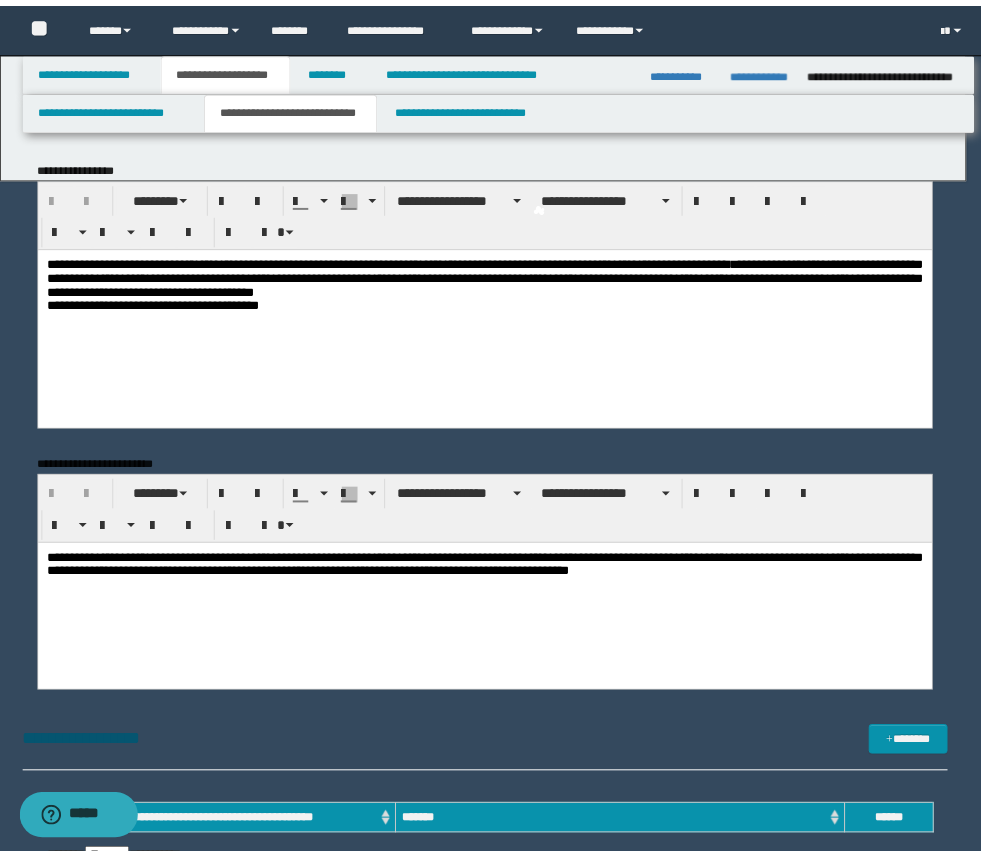 scroll, scrollTop: 0, scrollLeft: 0, axis: both 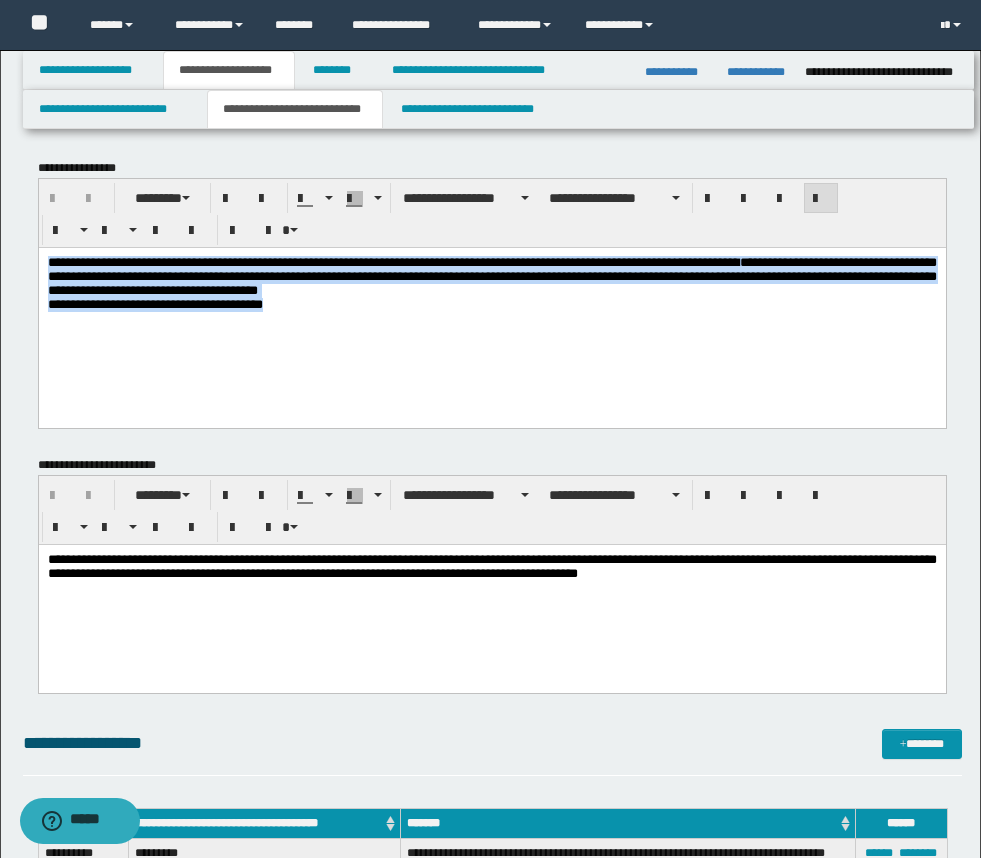 drag, startPoint x: 351, startPoint y: 330, endPoint x: -40, endPoint y: 249, distance: 399.30188 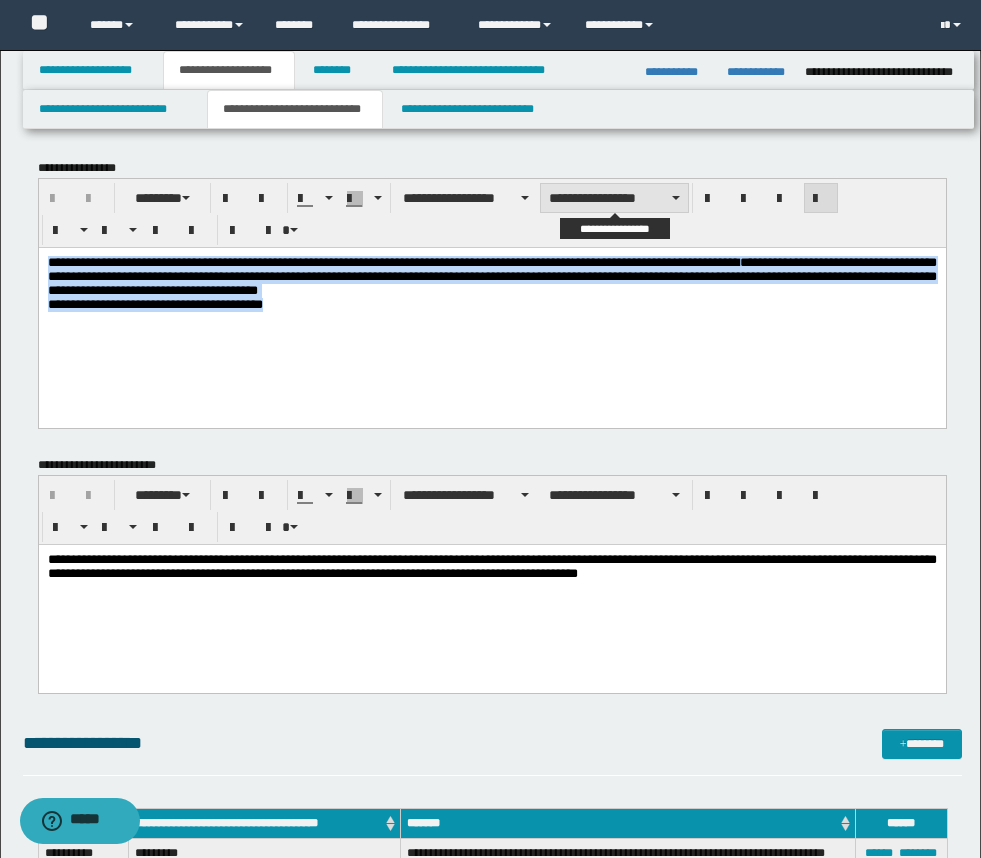 click on "**********" at bounding box center [614, 198] 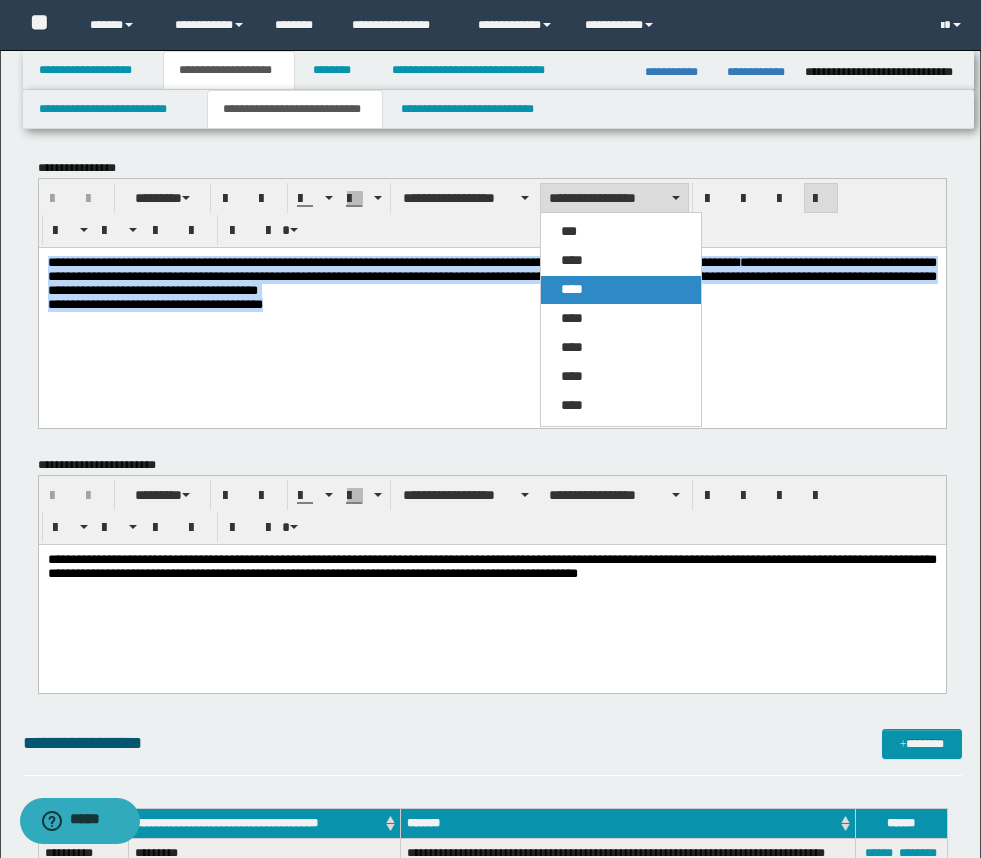 click on "****" at bounding box center (572, 289) 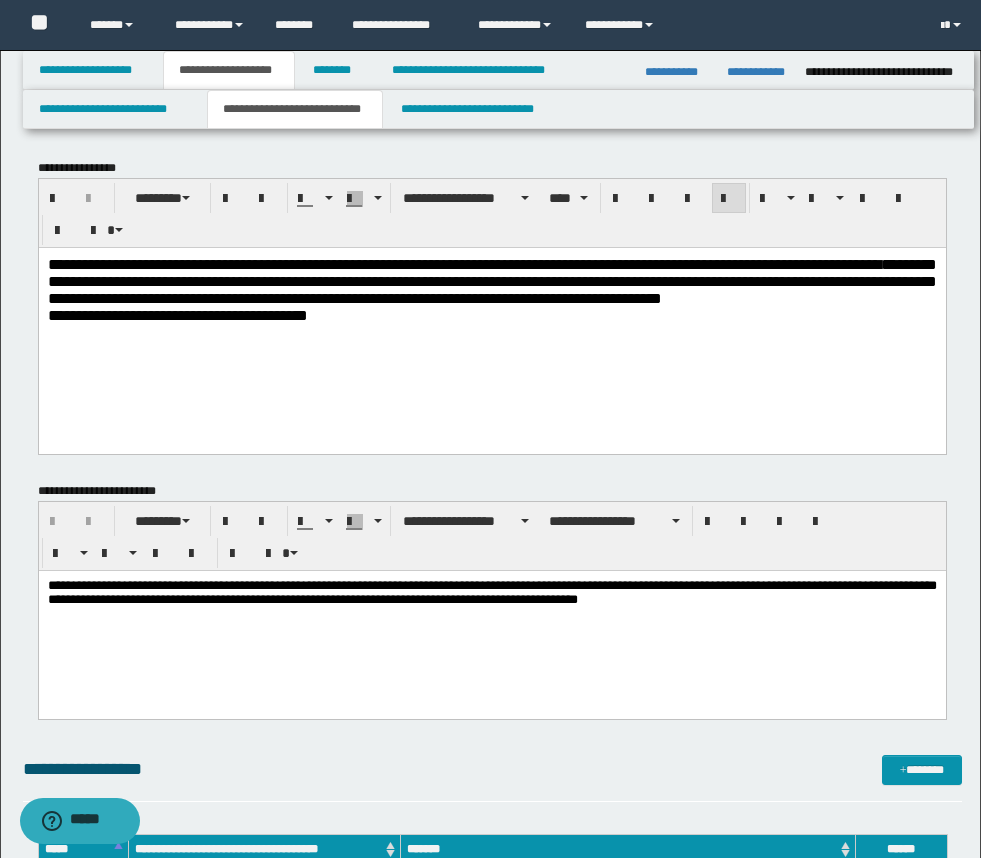 click on "**********" at bounding box center (491, 314) 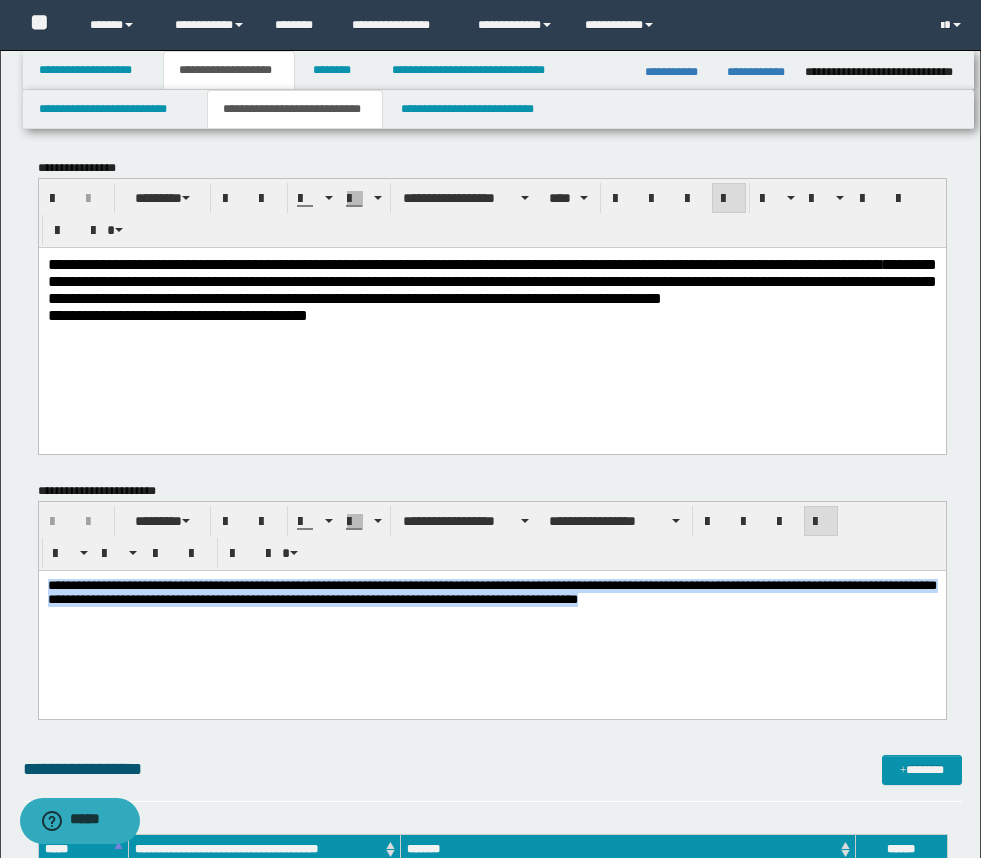 drag, startPoint x: 834, startPoint y: 610, endPoint x: -10, endPoint y: 576, distance: 844.6846 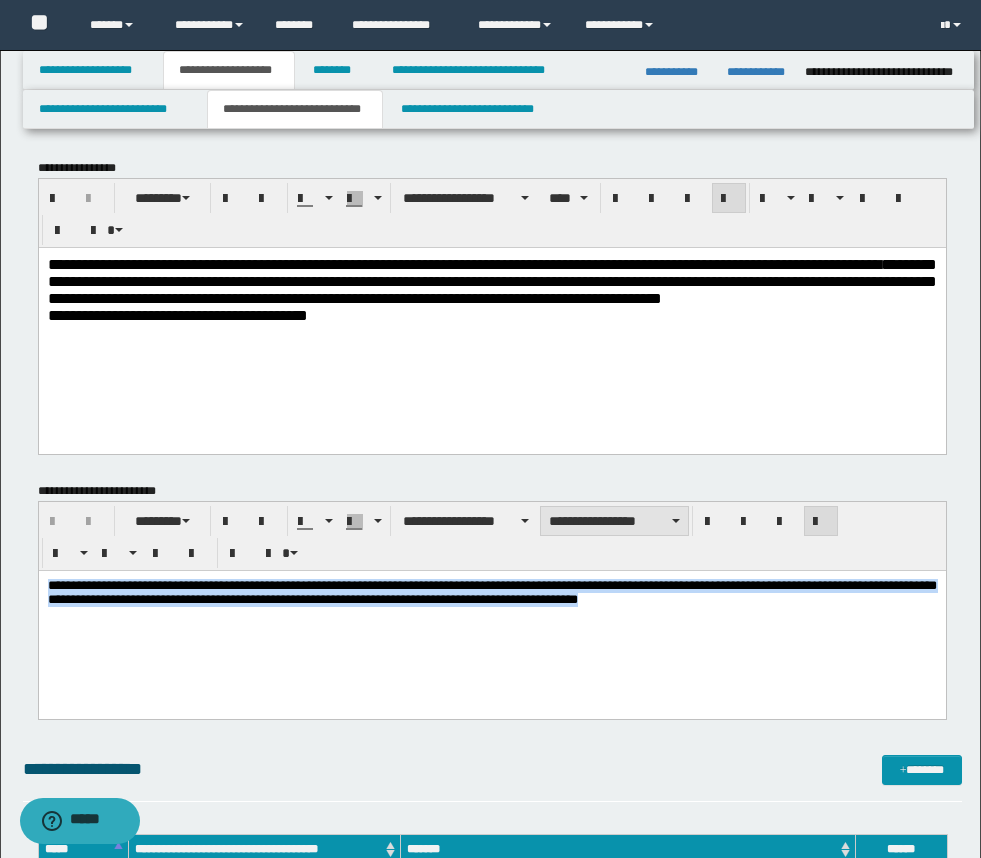click on "**********" at bounding box center (614, 521) 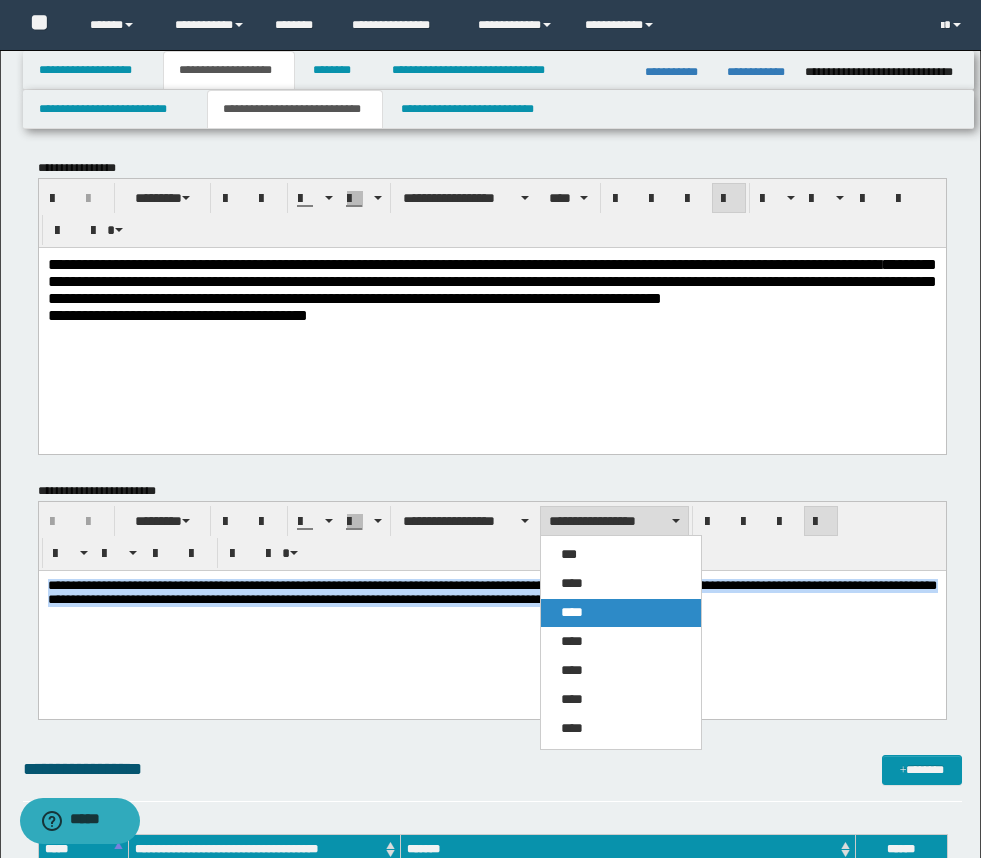 click on "****" at bounding box center [572, 612] 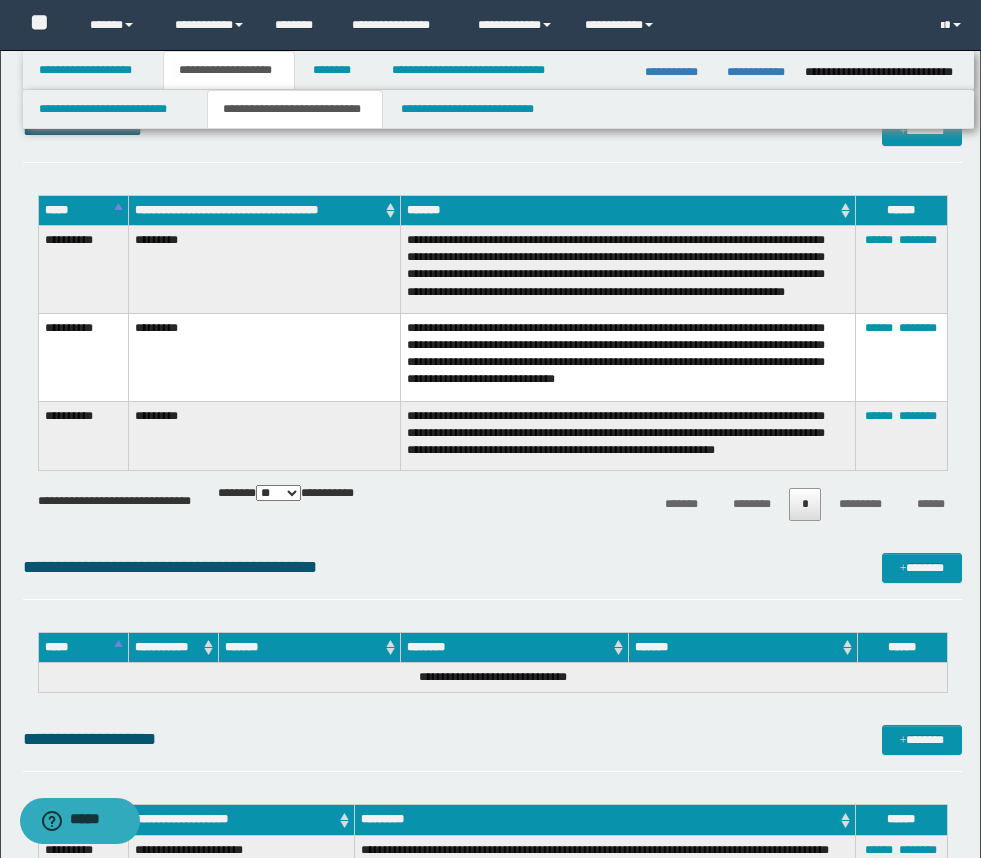 scroll, scrollTop: 667, scrollLeft: 0, axis: vertical 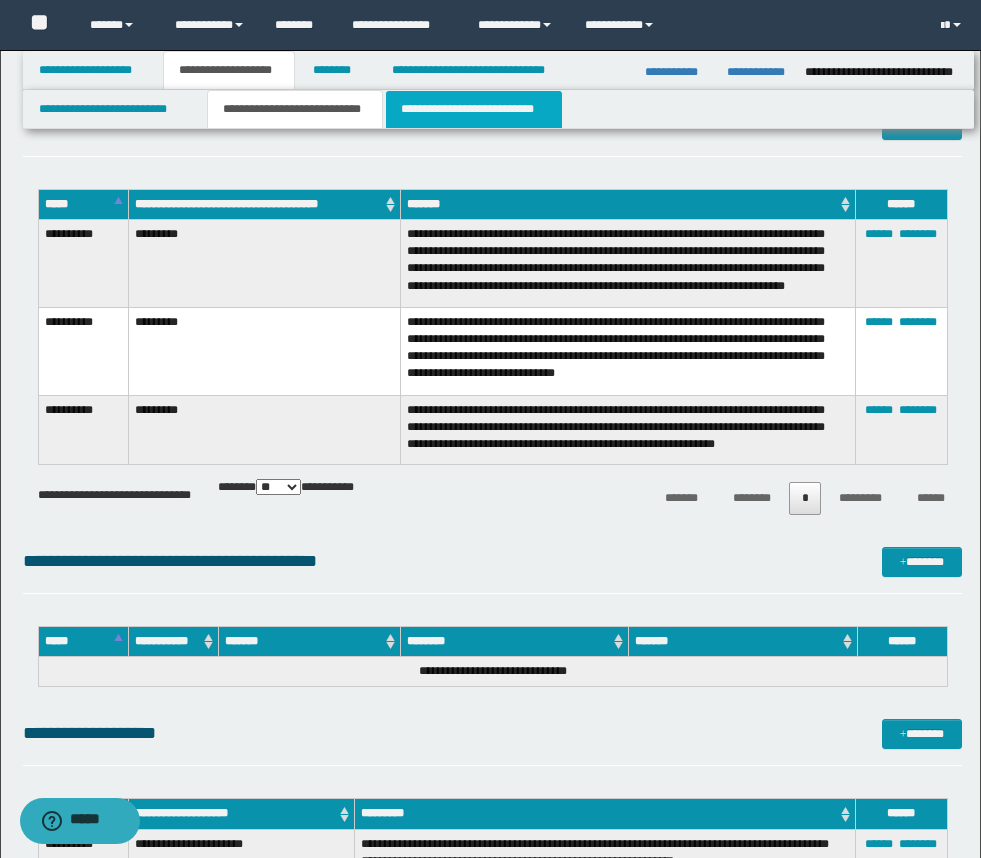 click on "**********" at bounding box center (474, 109) 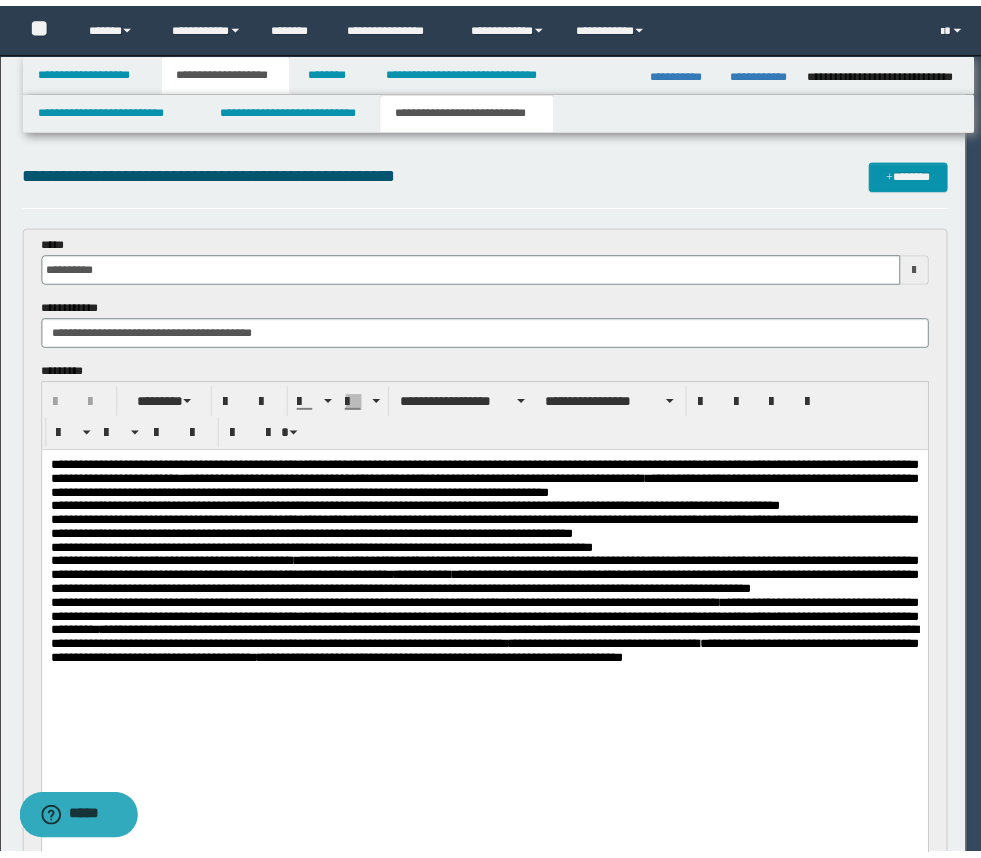 scroll, scrollTop: 0, scrollLeft: 0, axis: both 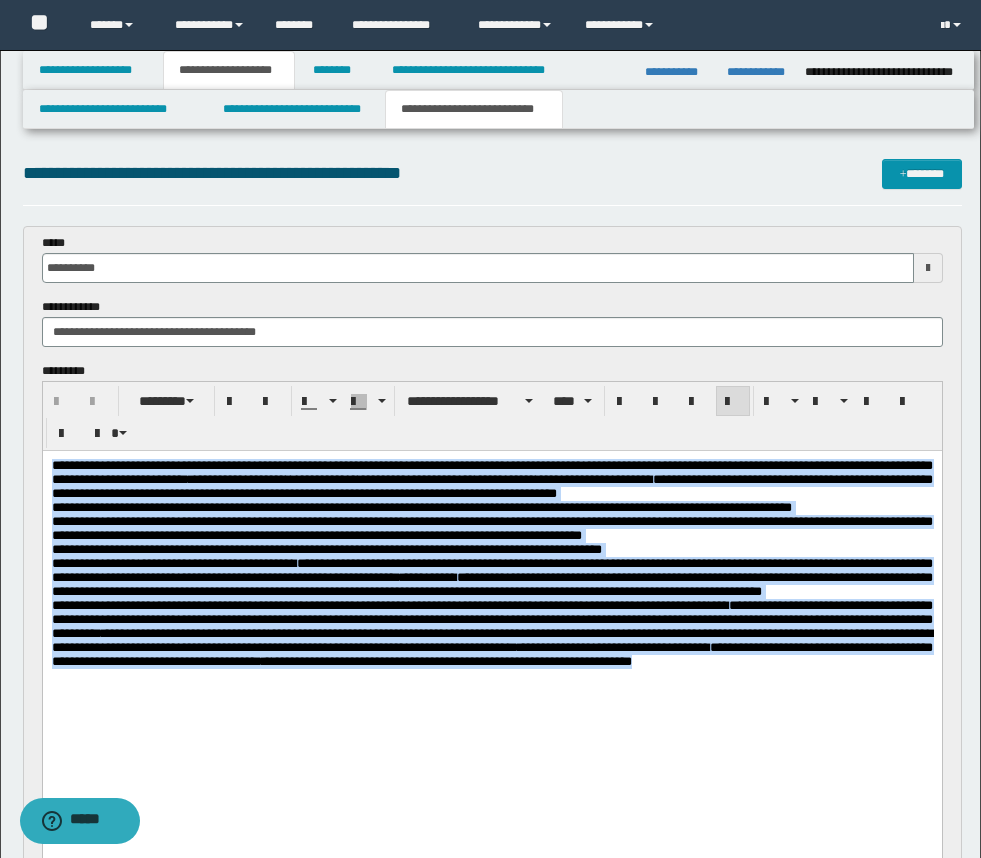 drag, startPoint x: 579, startPoint y: 760, endPoint x: 37, endPoint y: 454, distance: 622.4147 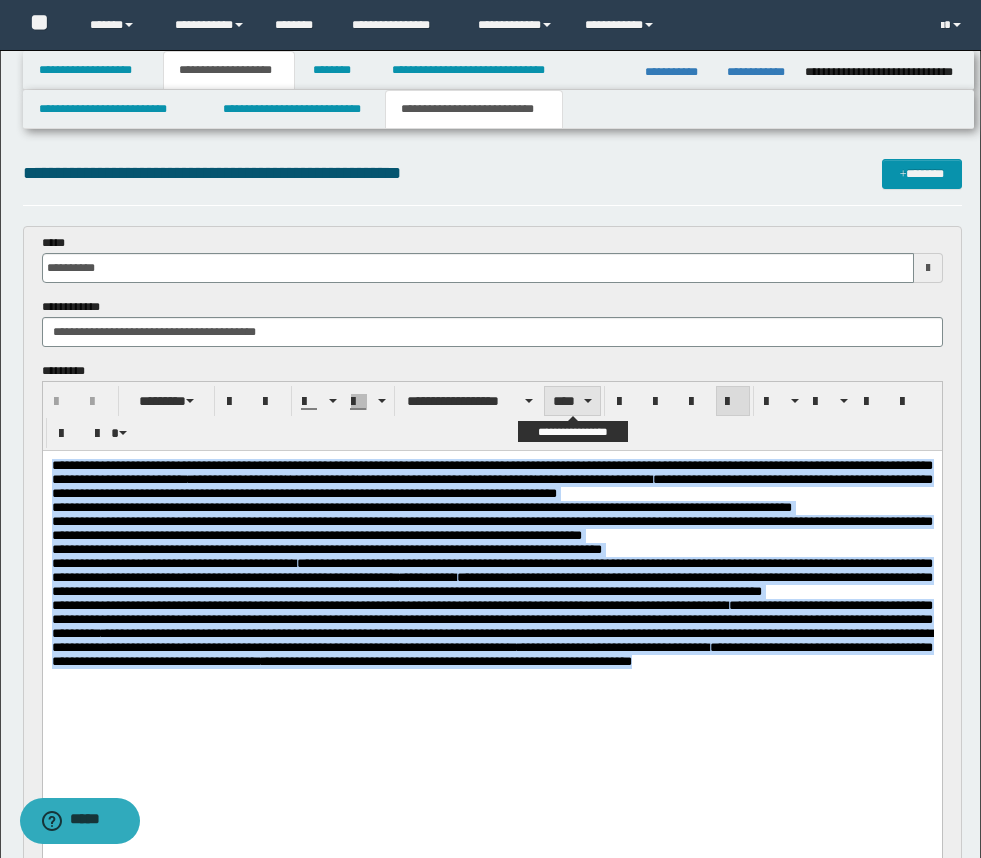 click on "****" at bounding box center (572, 401) 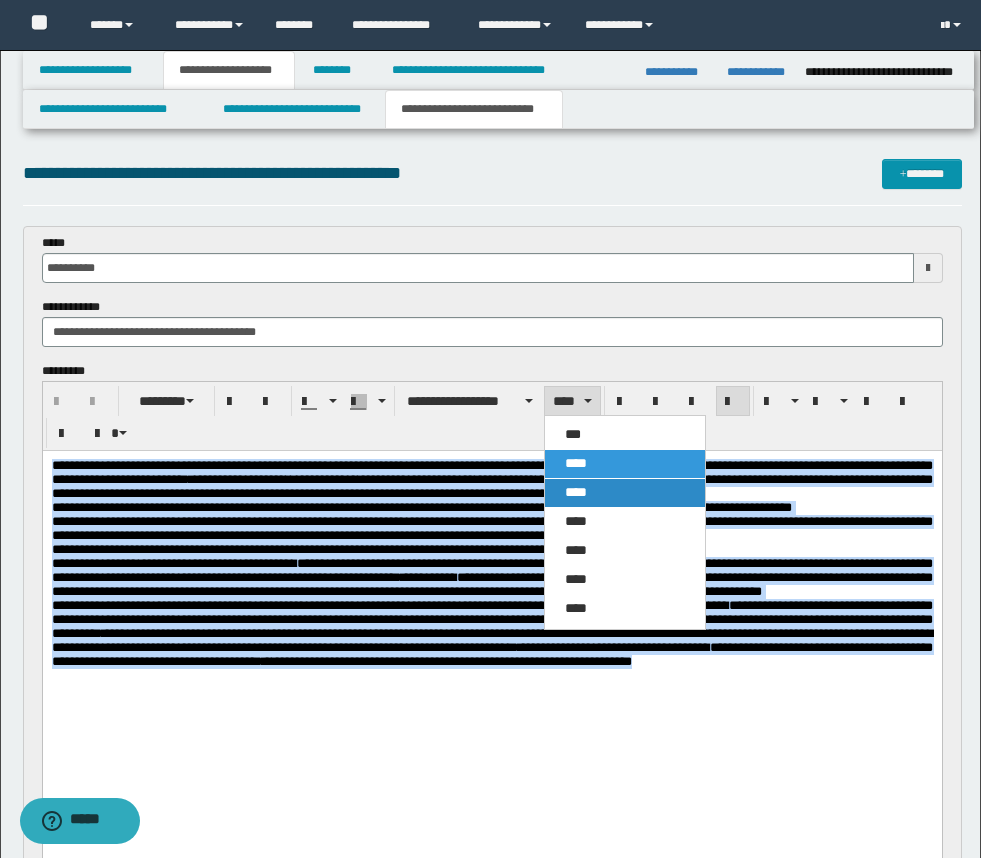 click on "****" at bounding box center [576, 492] 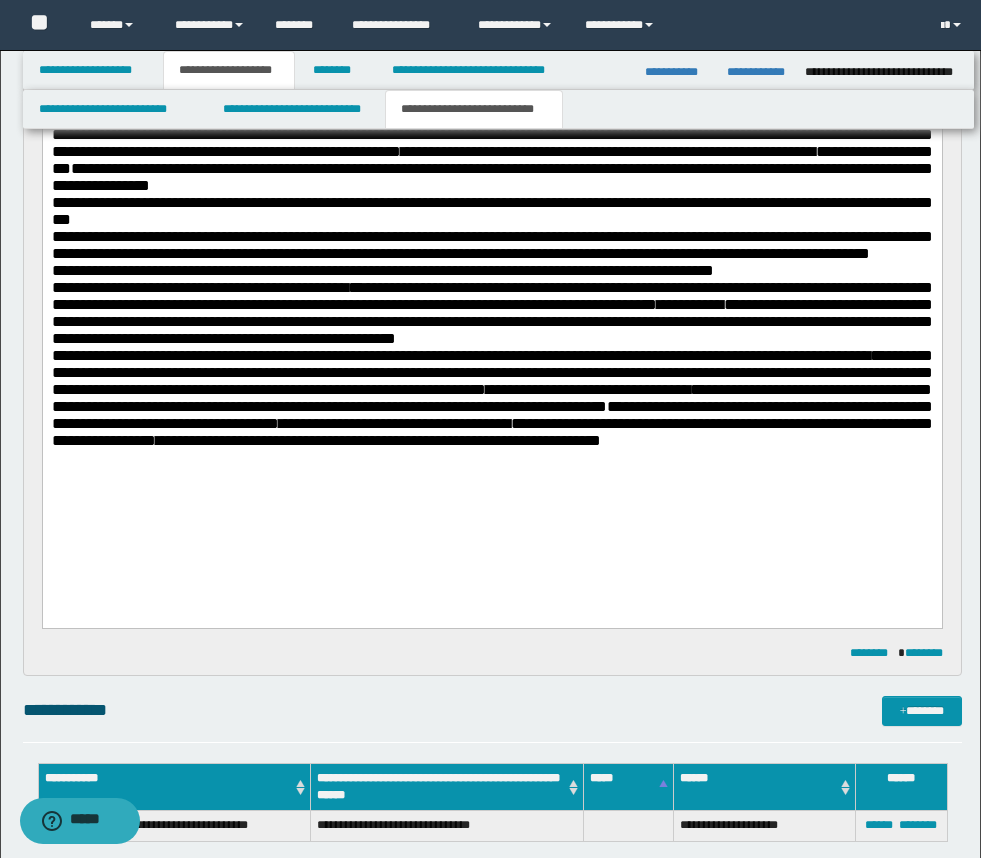 click on "**********" at bounding box center (491, 320) 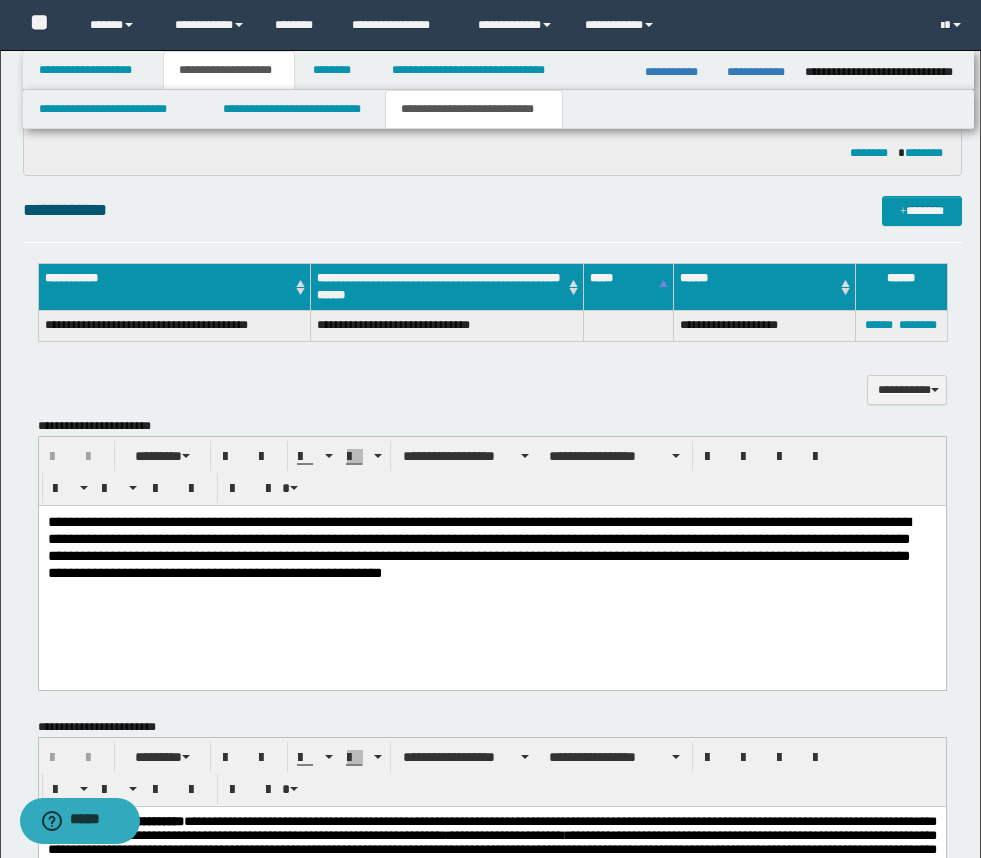 scroll, scrollTop: 1167, scrollLeft: 0, axis: vertical 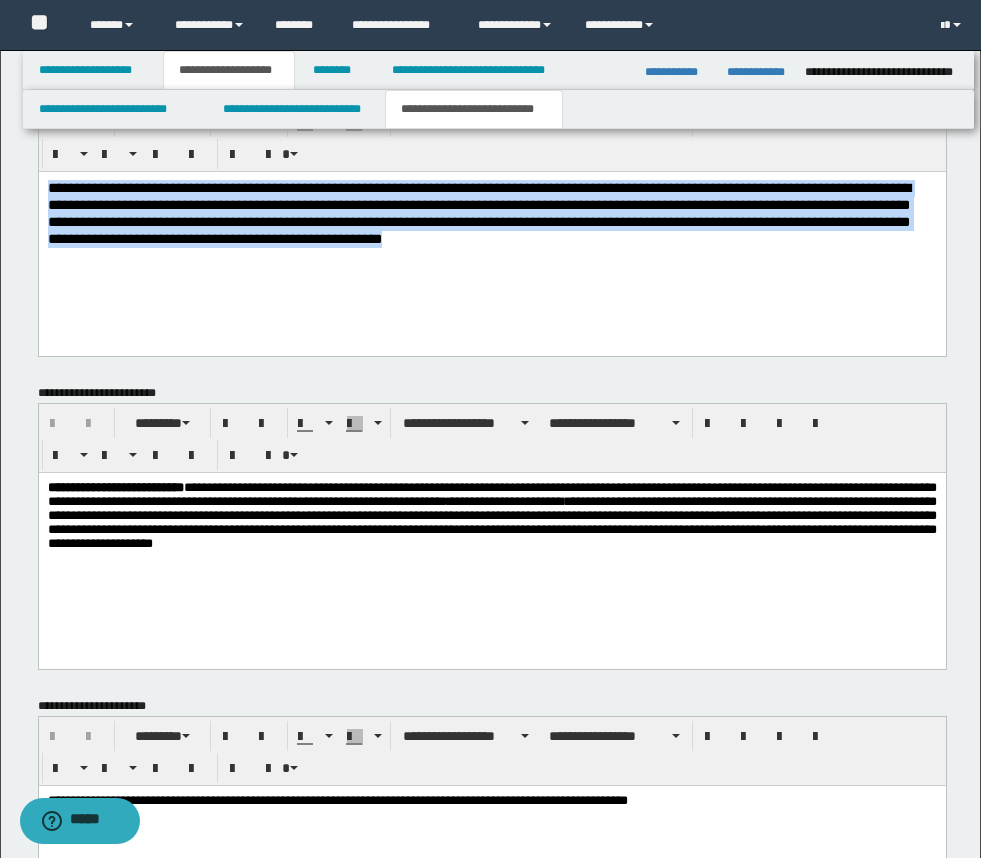drag, startPoint x: 591, startPoint y: 238, endPoint x: 312, endPoint y: 267, distance: 280.5031 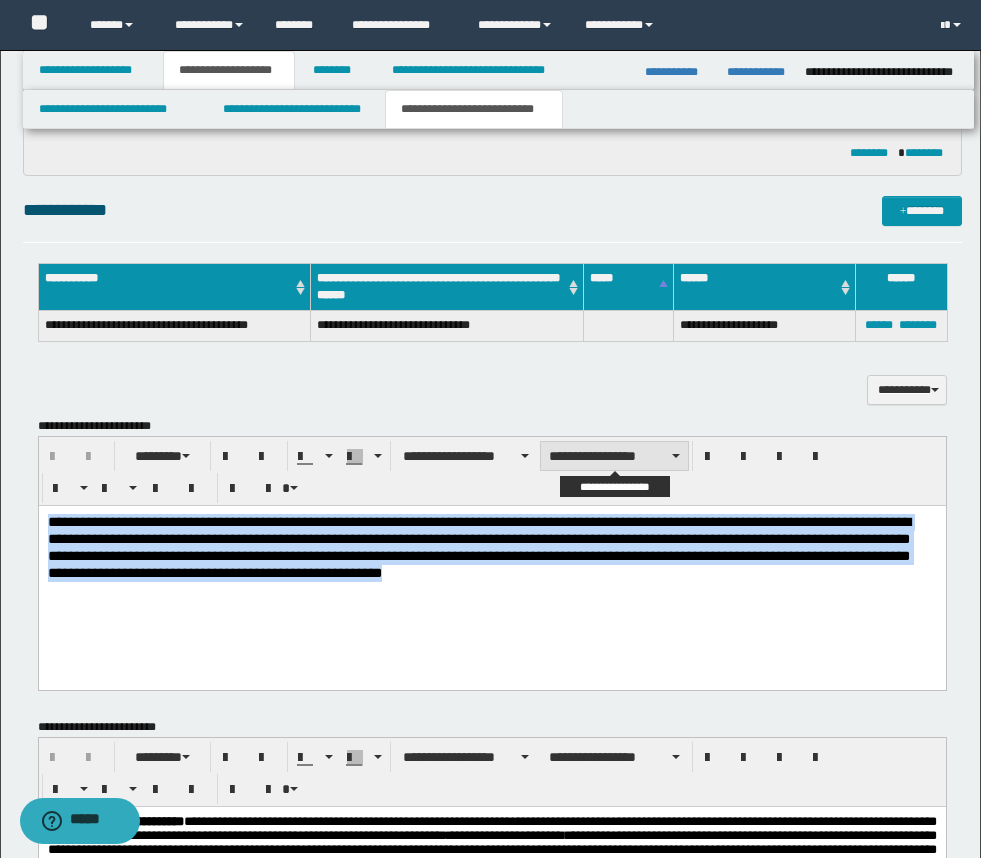 click on "**********" at bounding box center (614, 456) 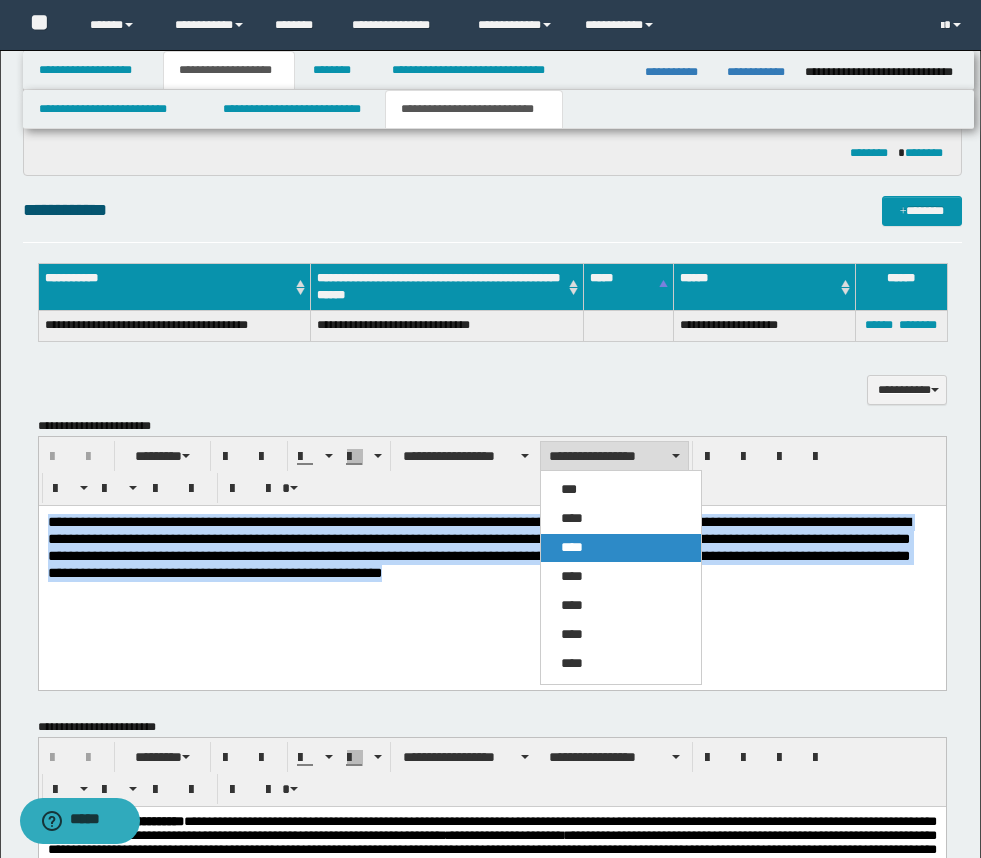 click on "****" at bounding box center [572, 547] 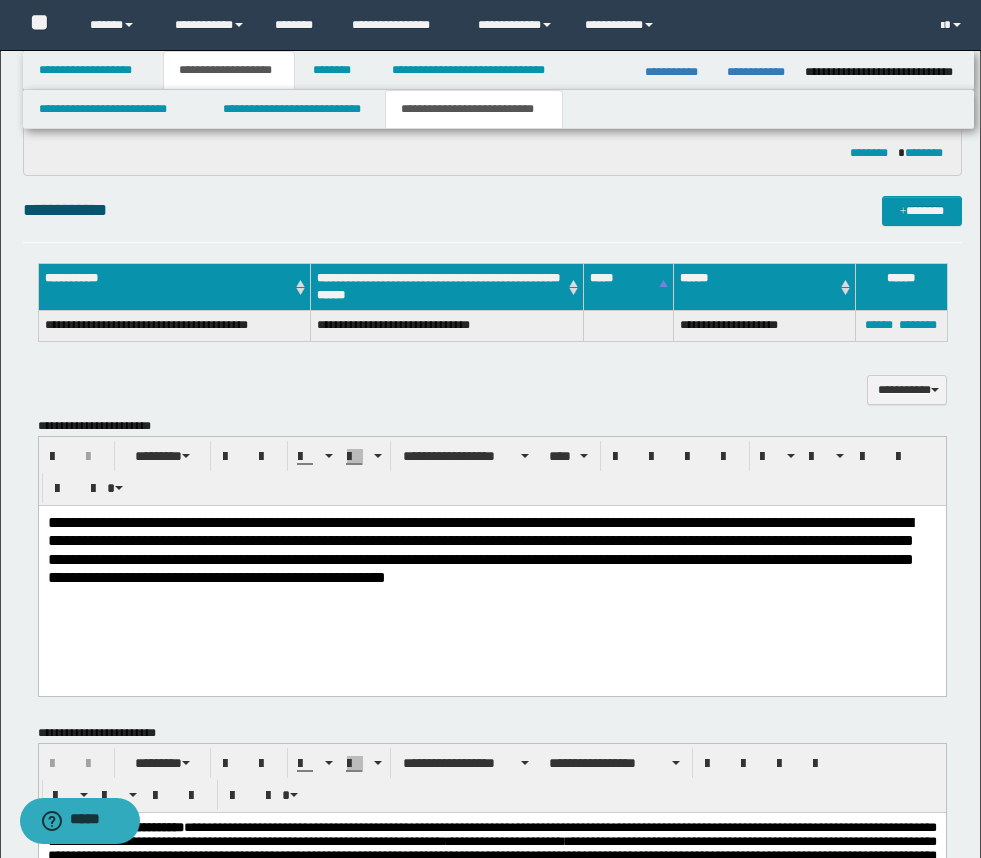 drag, startPoint x: 606, startPoint y: 586, endPoint x: 606, endPoint y: 601, distance: 15 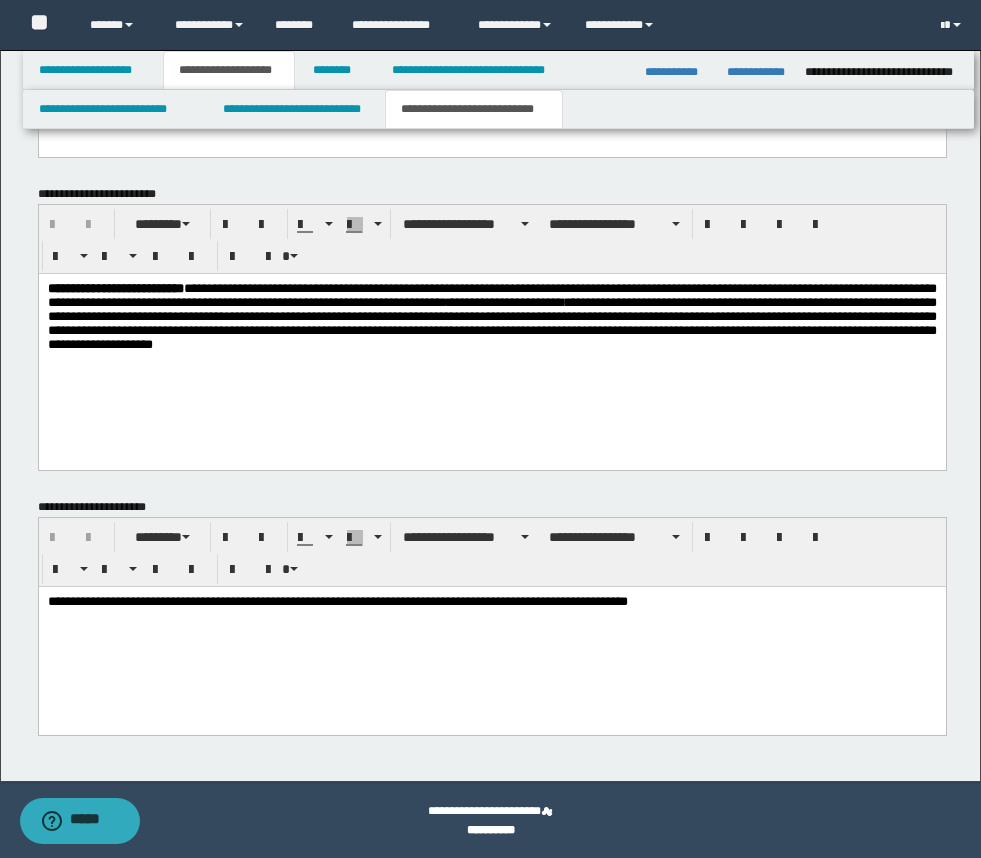 scroll, scrollTop: 1373, scrollLeft: 0, axis: vertical 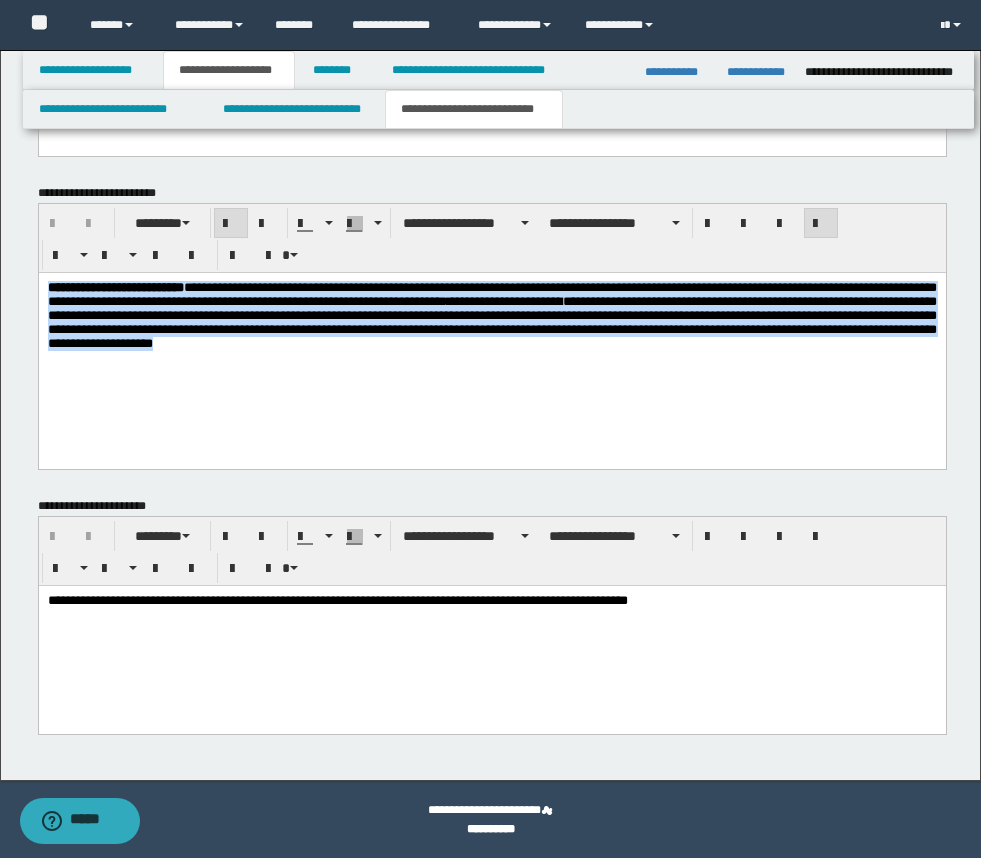 drag, startPoint x: 932, startPoint y: 356, endPoint x: 44, endPoint y: 276, distance: 891.5963 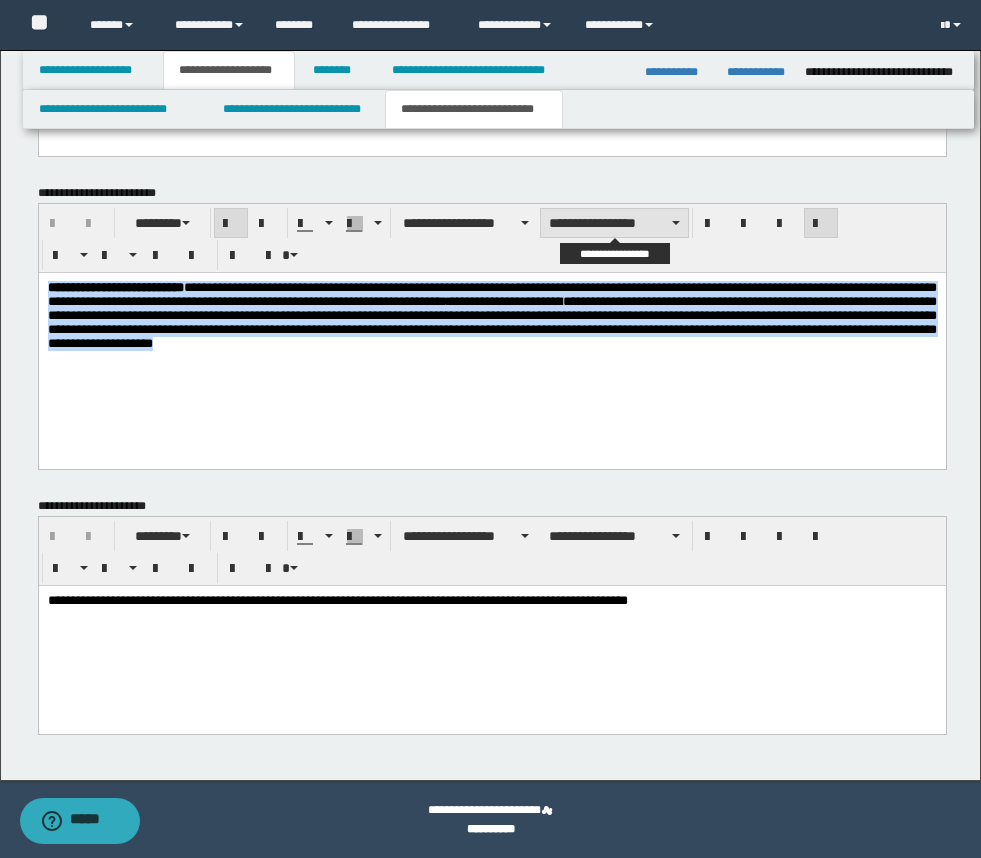 click on "**********" at bounding box center (614, 223) 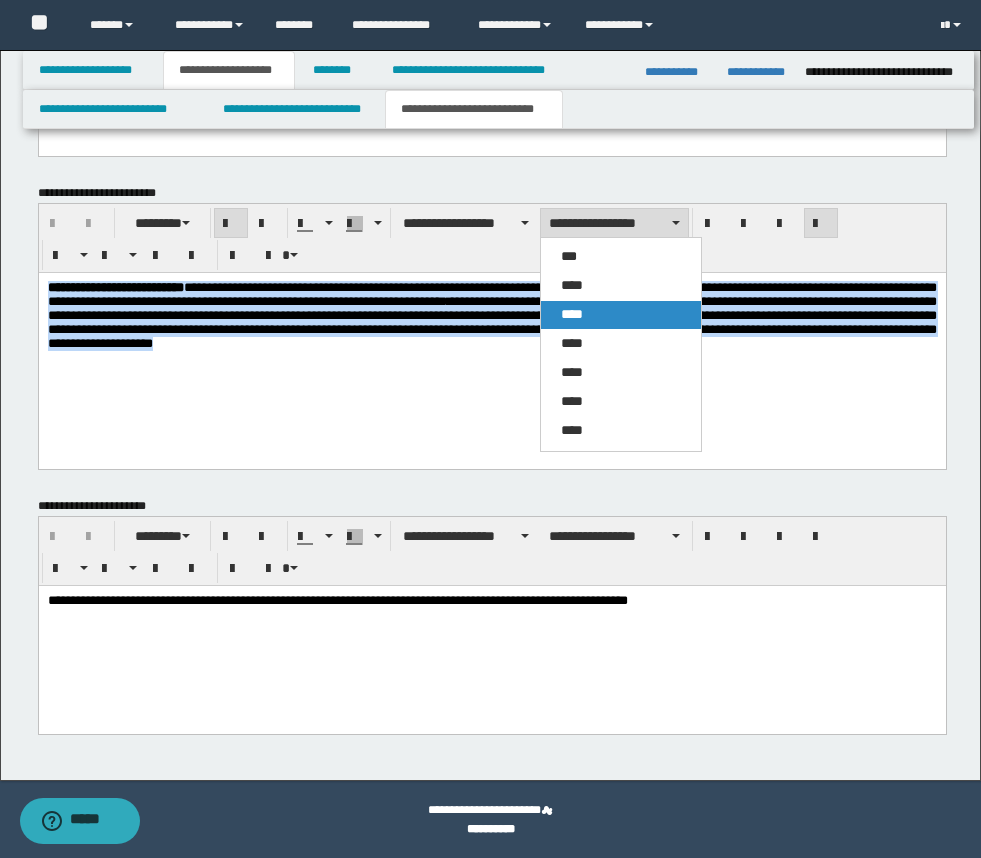 drag, startPoint x: 569, startPoint y: 311, endPoint x: 470, endPoint y: 92, distance: 240.33727 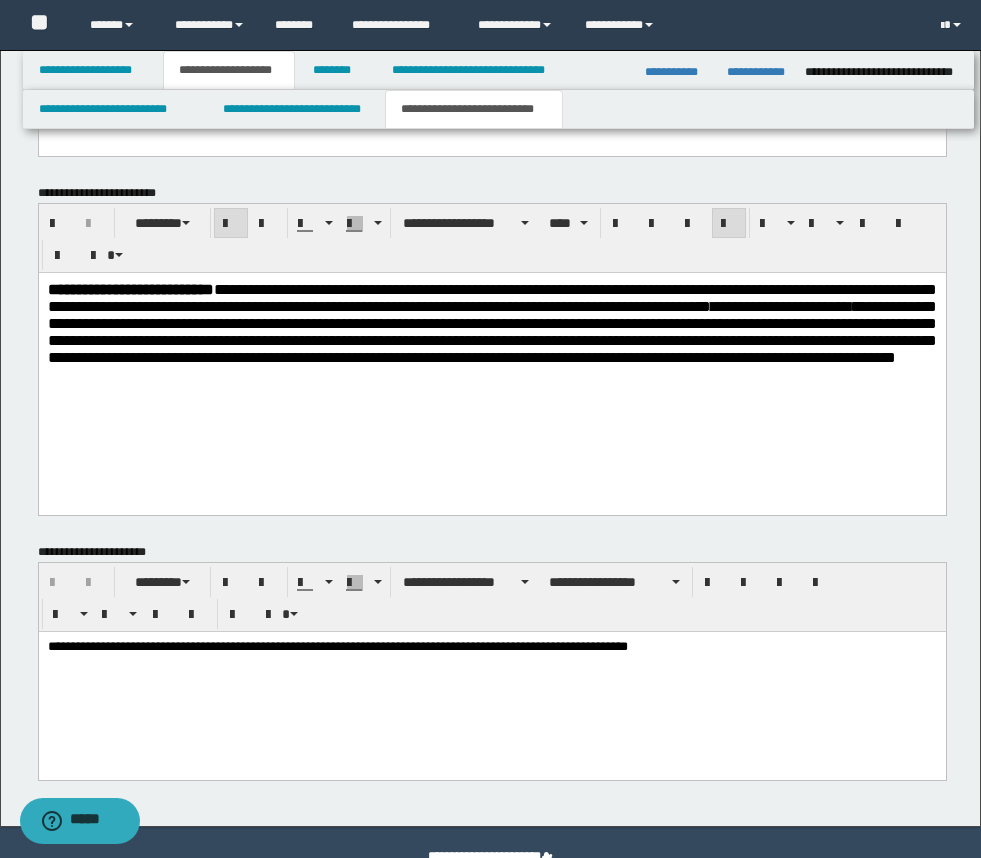 click on "**********" at bounding box center (491, 347) 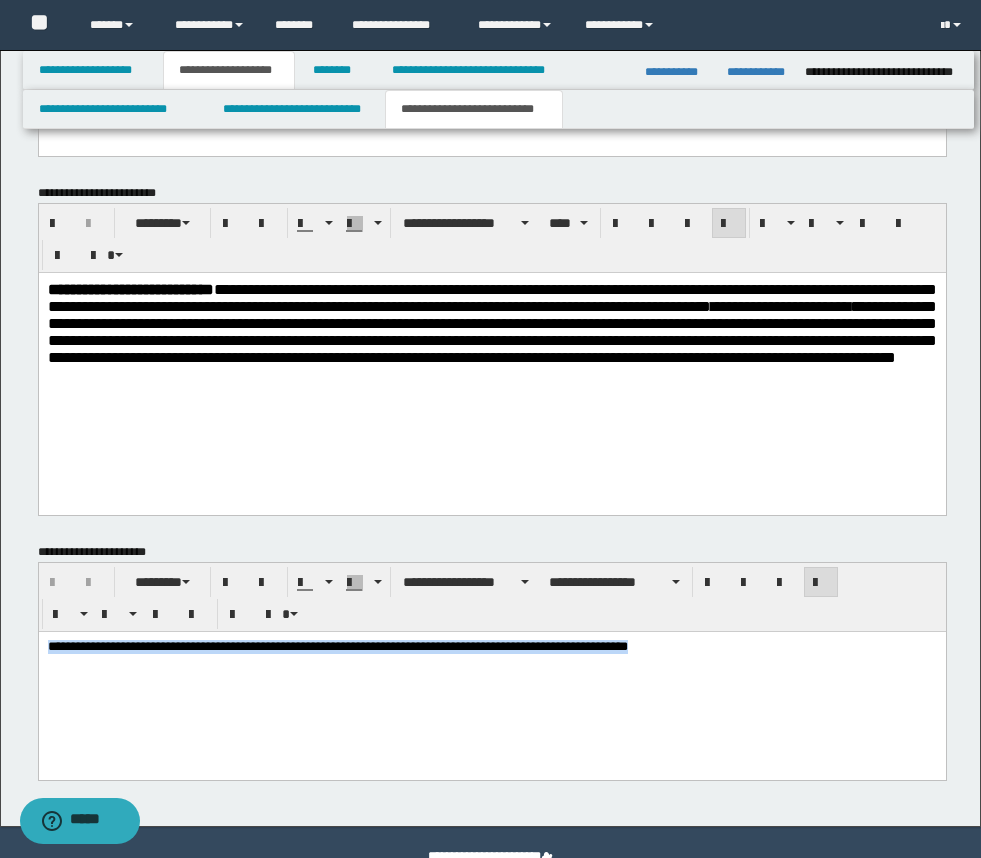 drag, startPoint x: 806, startPoint y: 653, endPoint x: 6, endPoint y: 634, distance: 800.2256 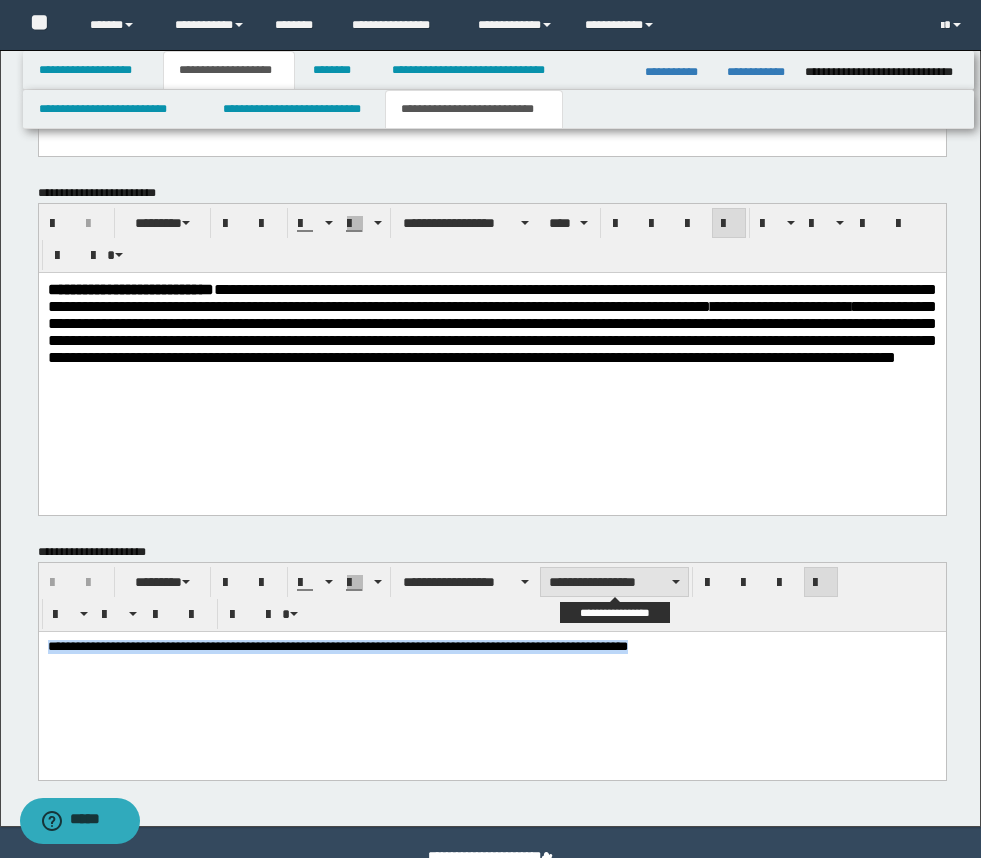 click on "**********" at bounding box center [614, 582] 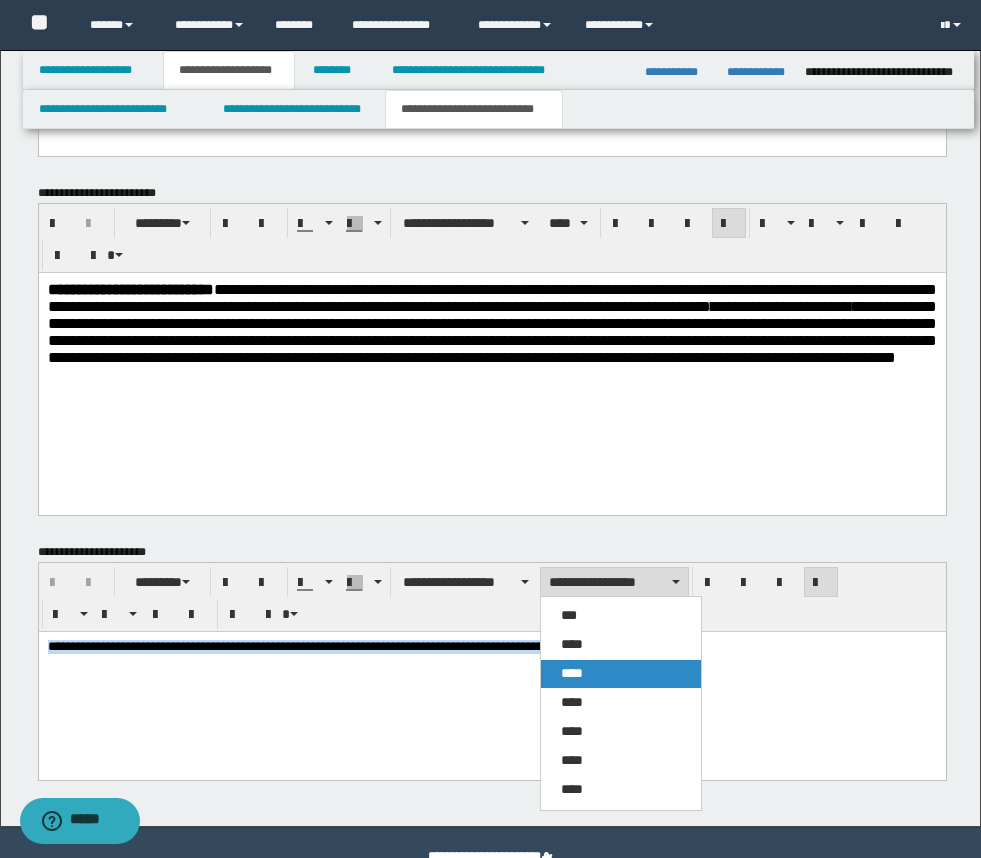 drag, startPoint x: 569, startPoint y: 674, endPoint x: 533, endPoint y: 78, distance: 597.08624 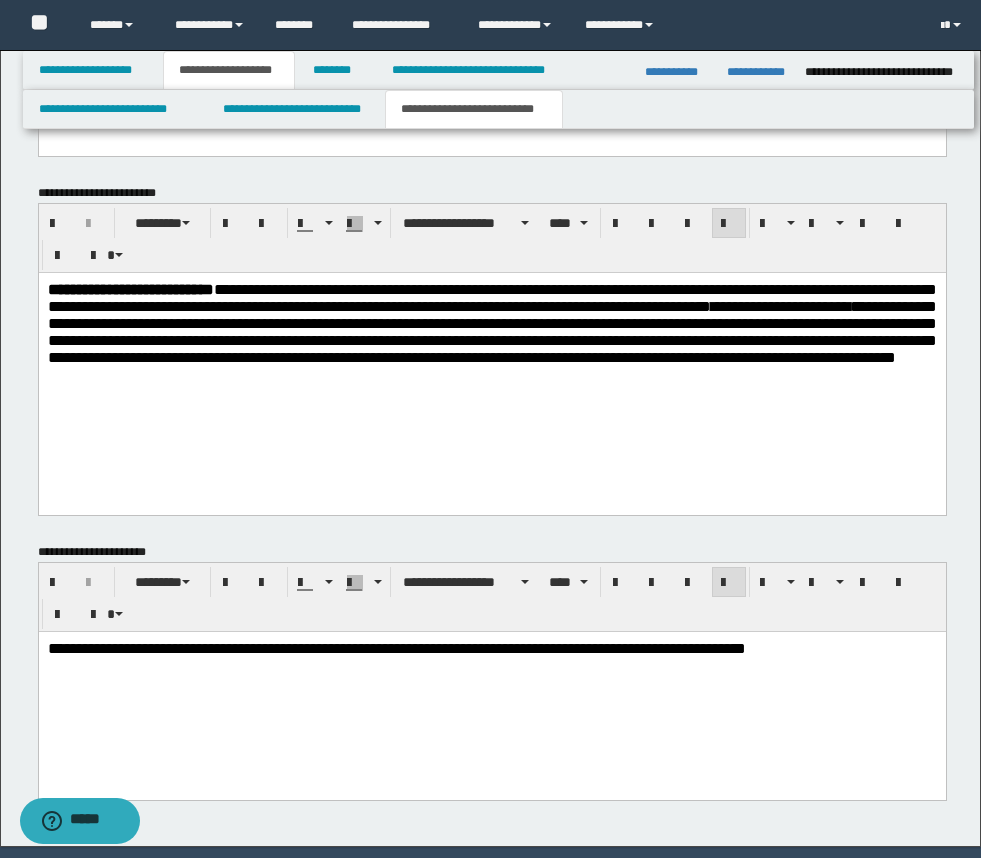 click on "**********" at bounding box center [491, 679] 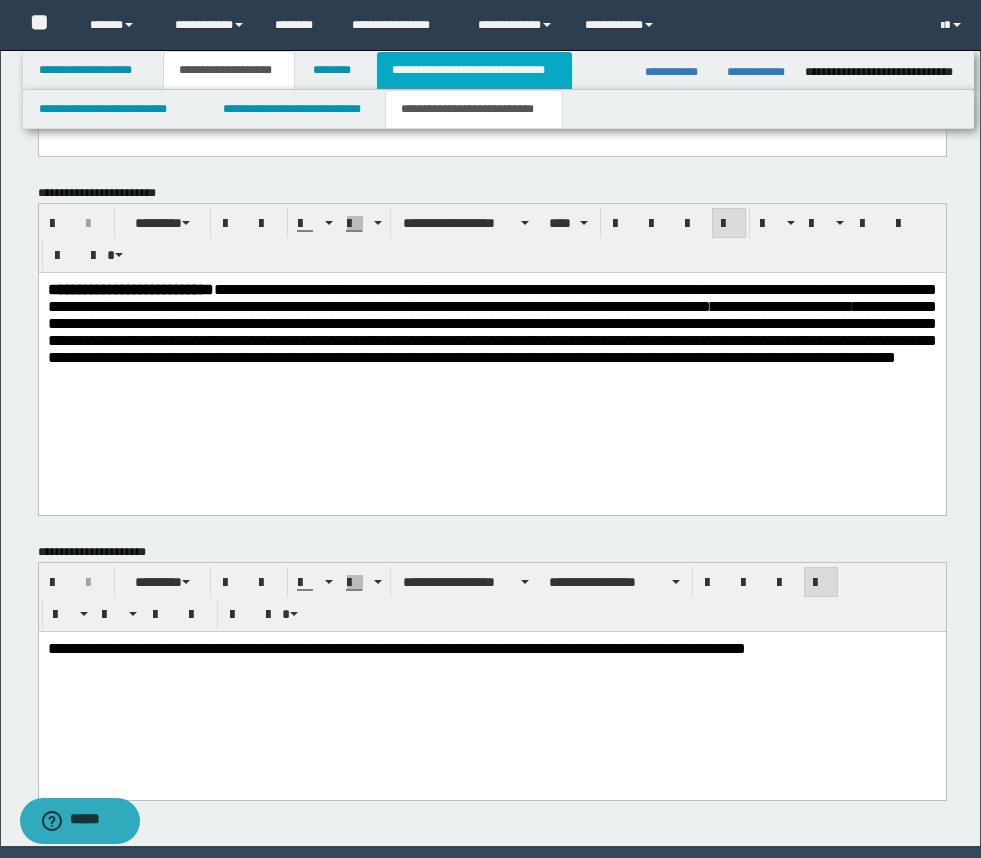 click on "**********" at bounding box center (474, 70) 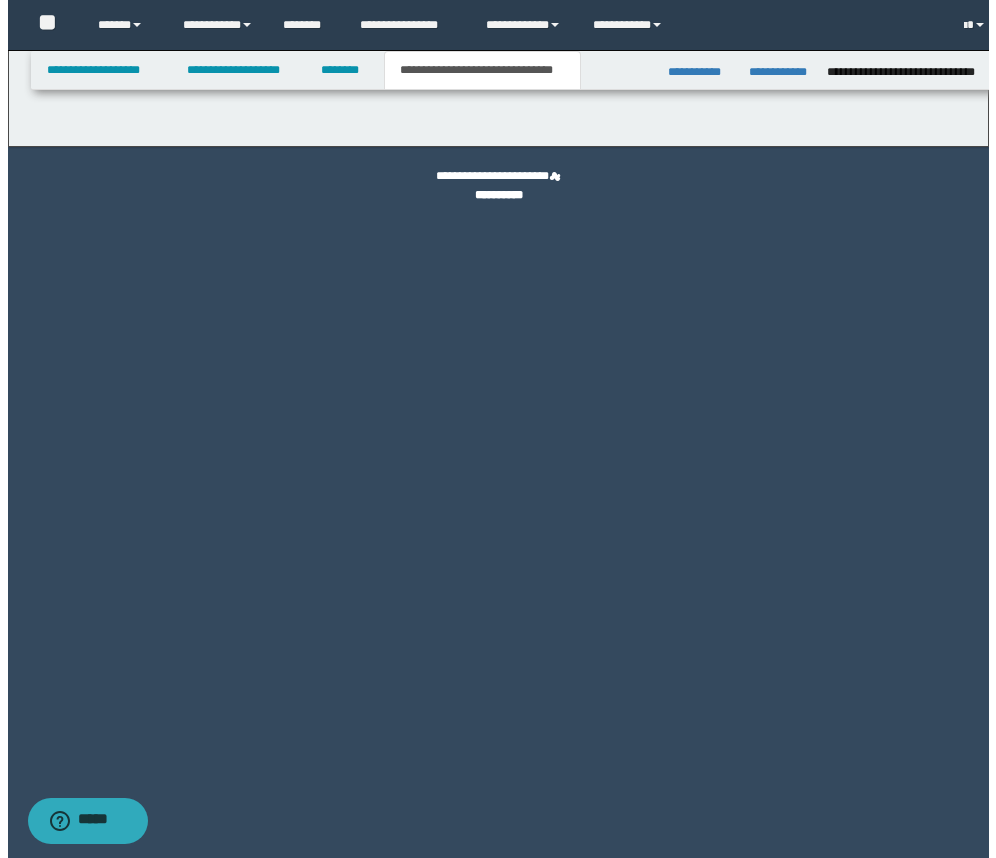 scroll, scrollTop: 0, scrollLeft: 0, axis: both 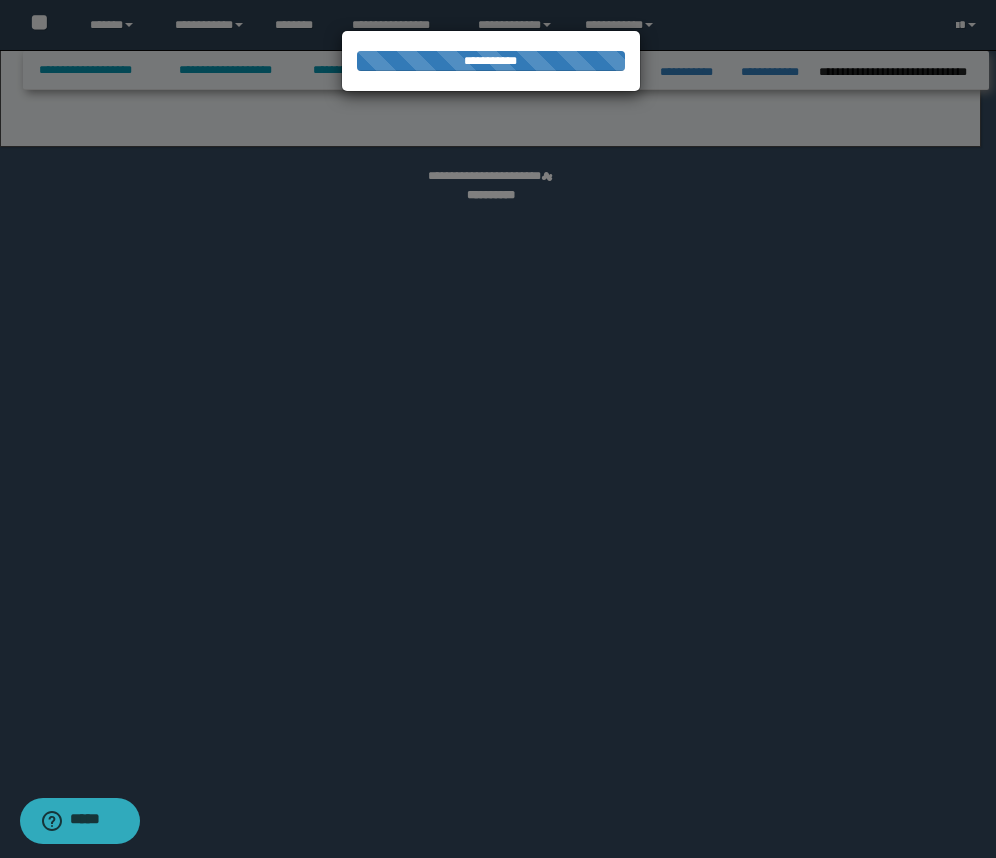 select on "*" 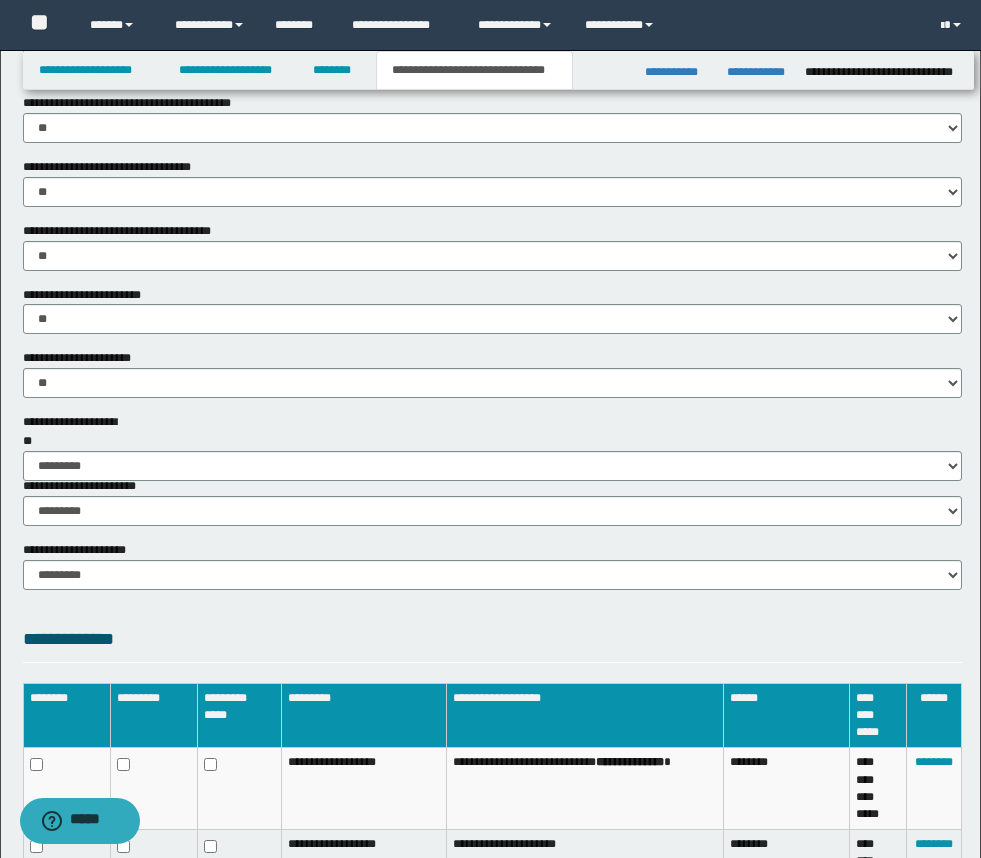 scroll, scrollTop: 1422, scrollLeft: 0, axis: vertical 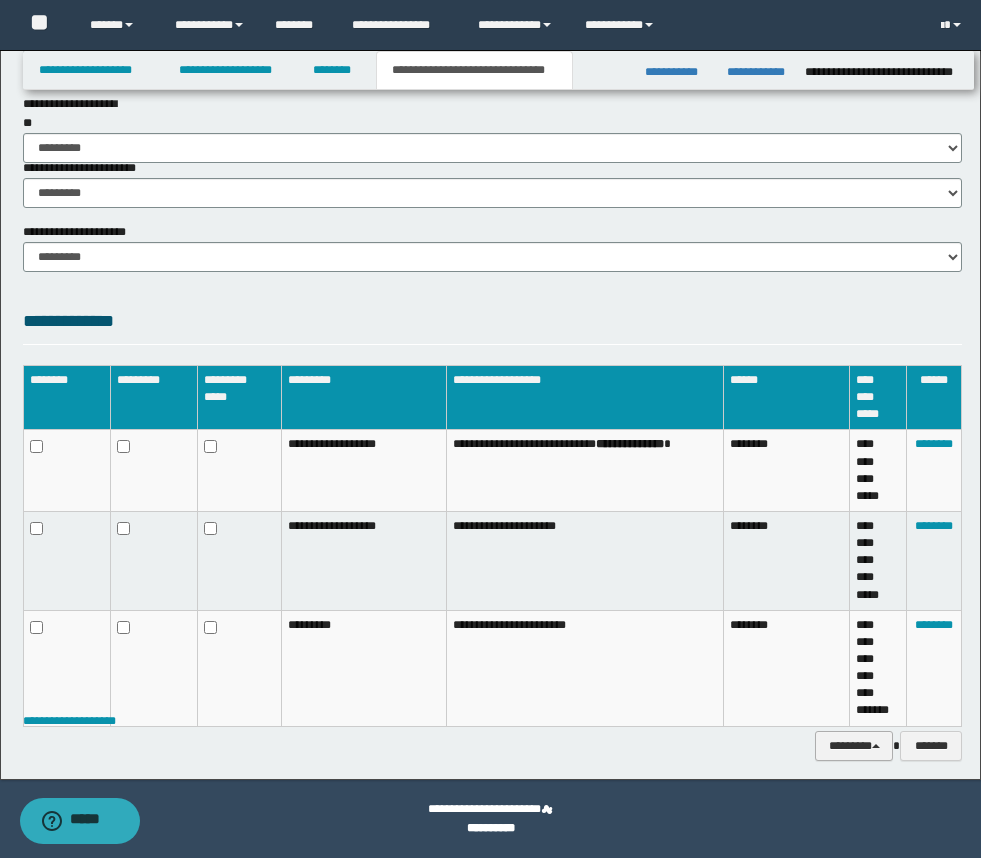 click on "********" at bounding box center (854, 746) 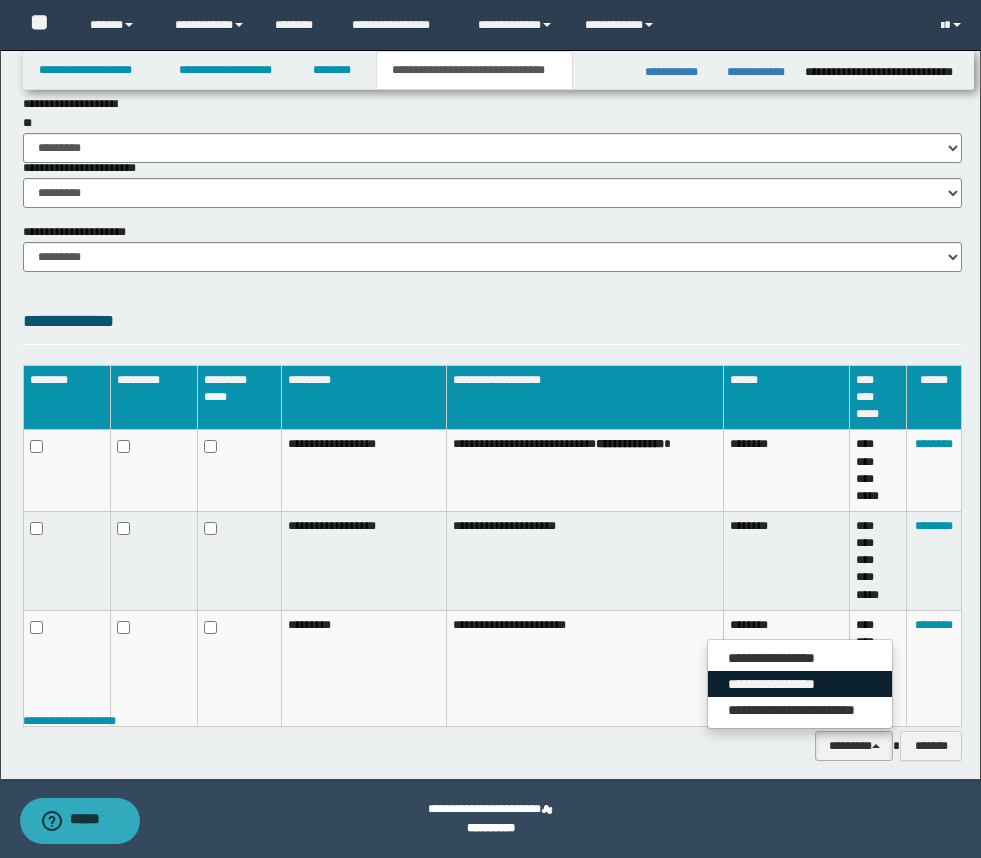 click on "**********" at bounding box center [800, 684] 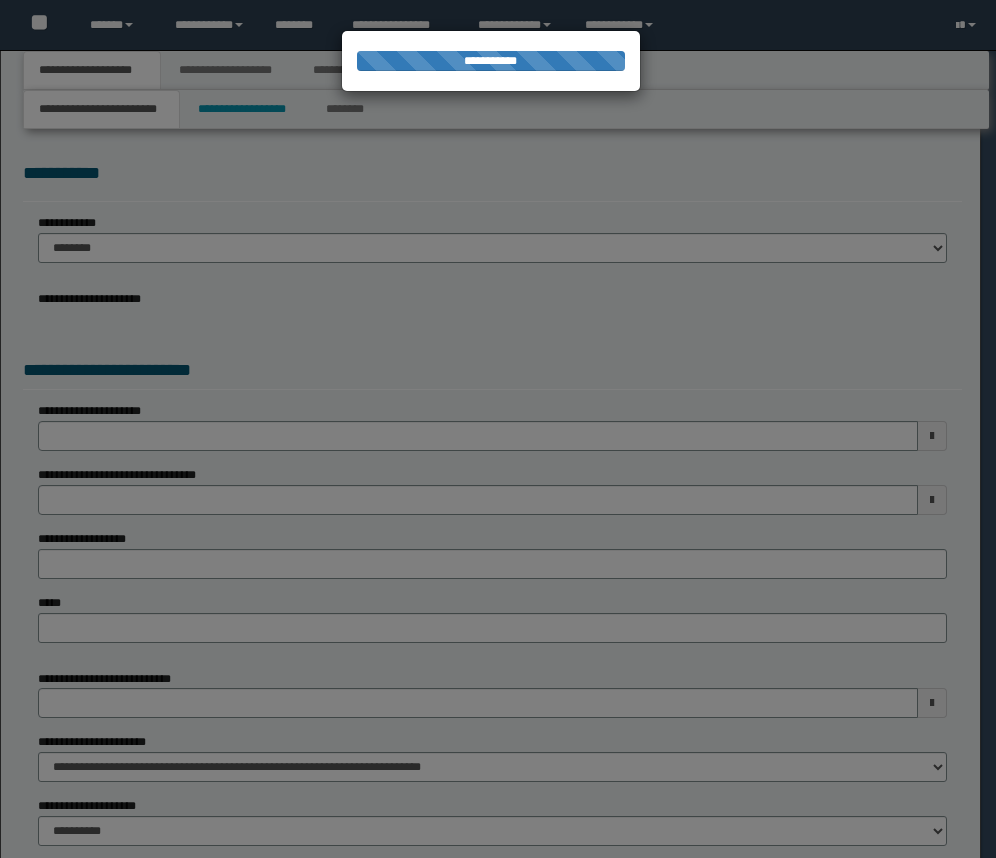 scroll, scrollTop: 0, scrollLeft: 0, axis: both 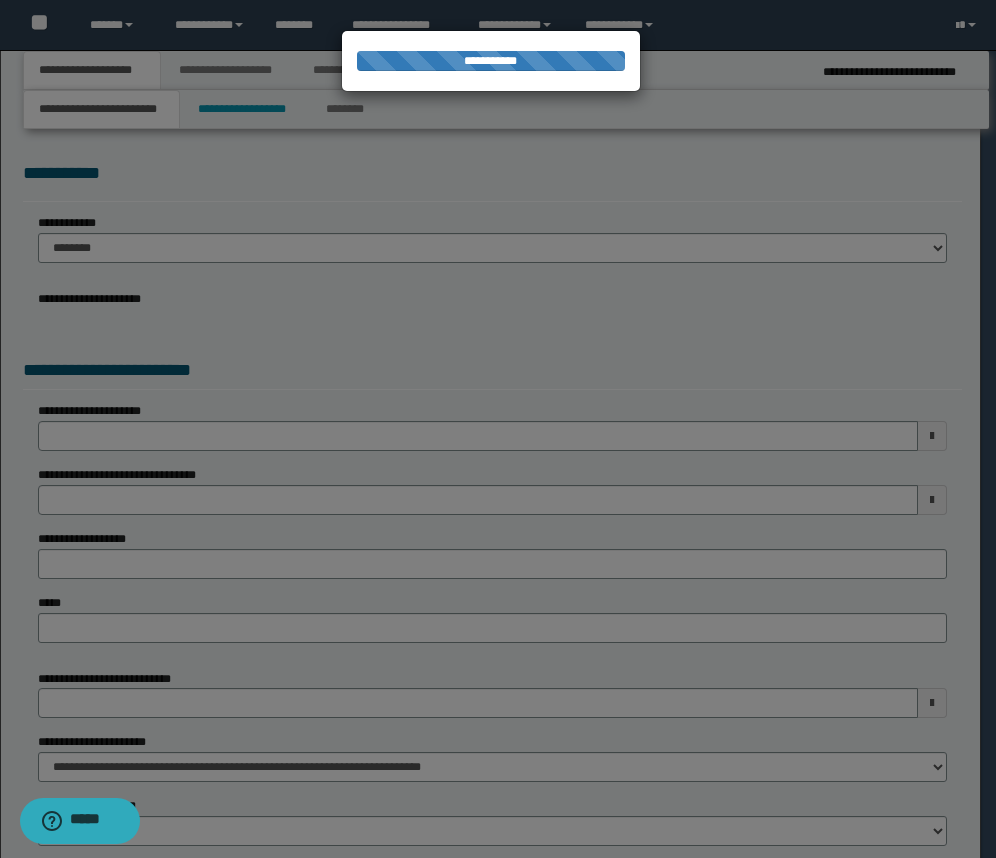 select on "*" 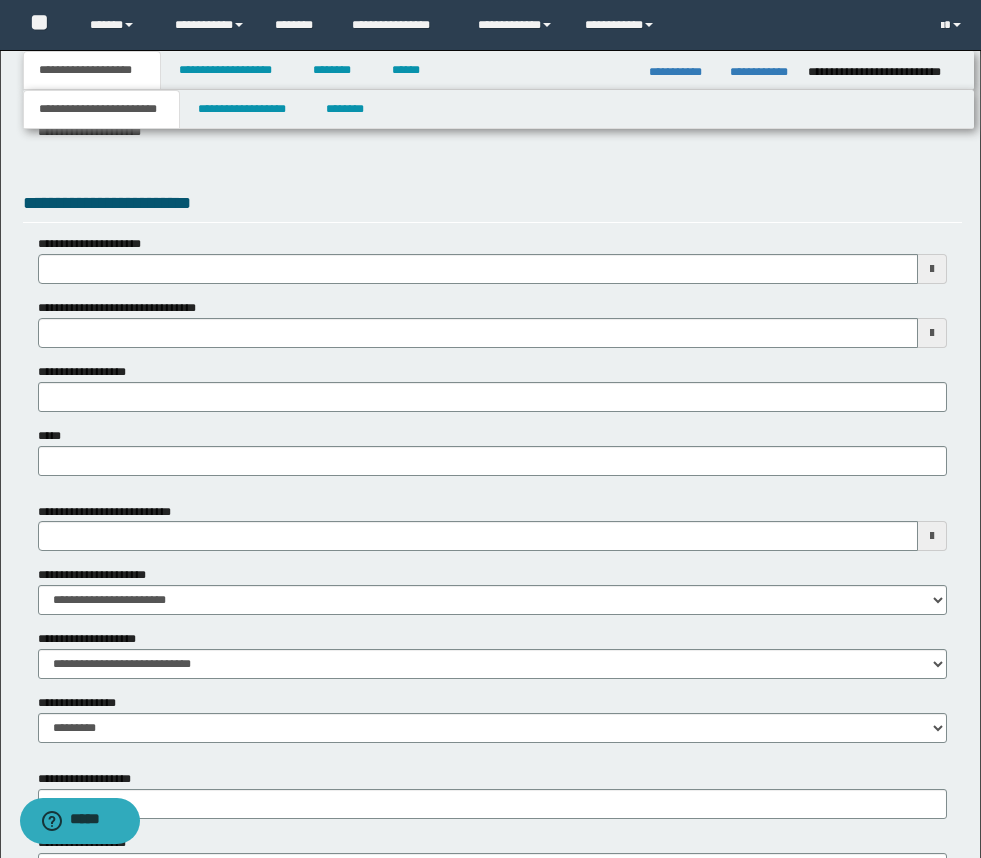 scroll, scrollTop: 667, scrollLeft: 0, axis: vertical 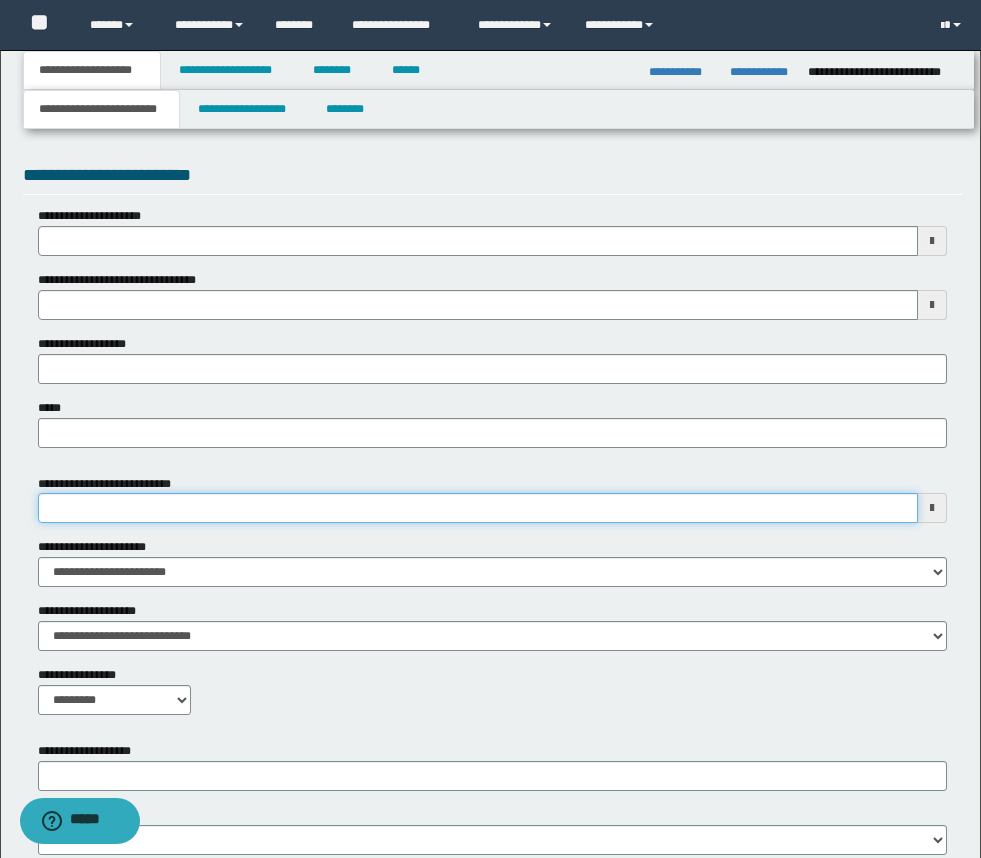 click on "**********" at bounding box center (478, 508) 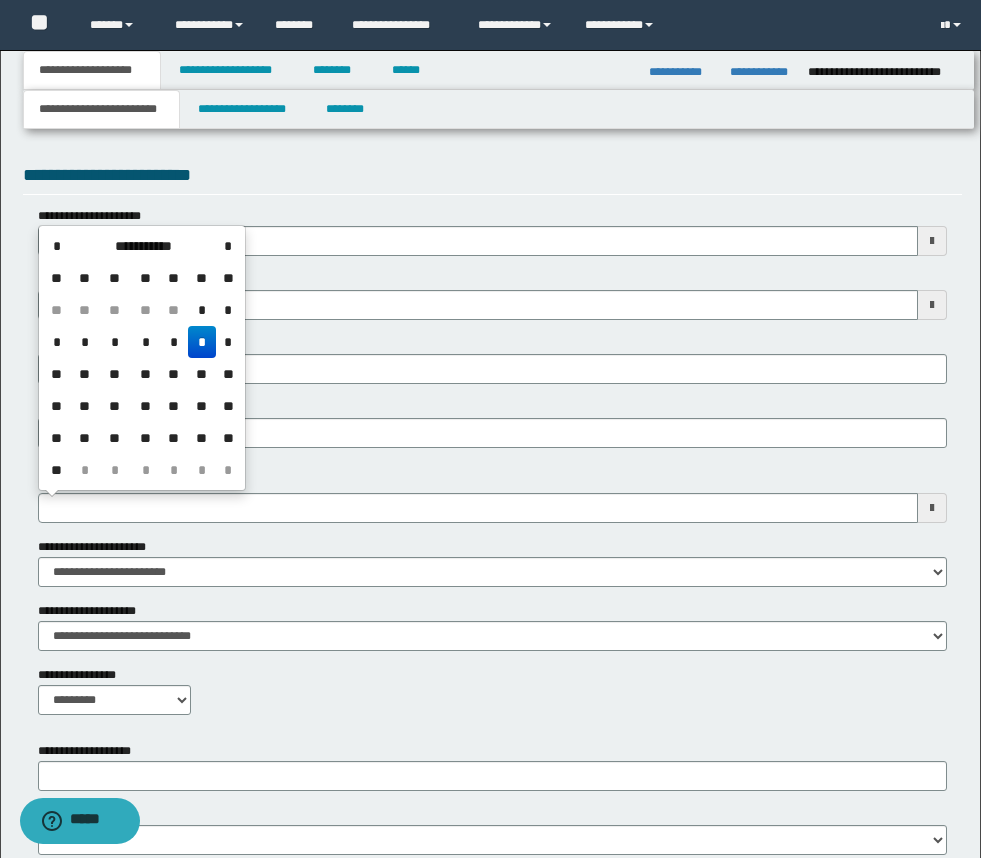 click on "*" at bounding box center [202, 342] 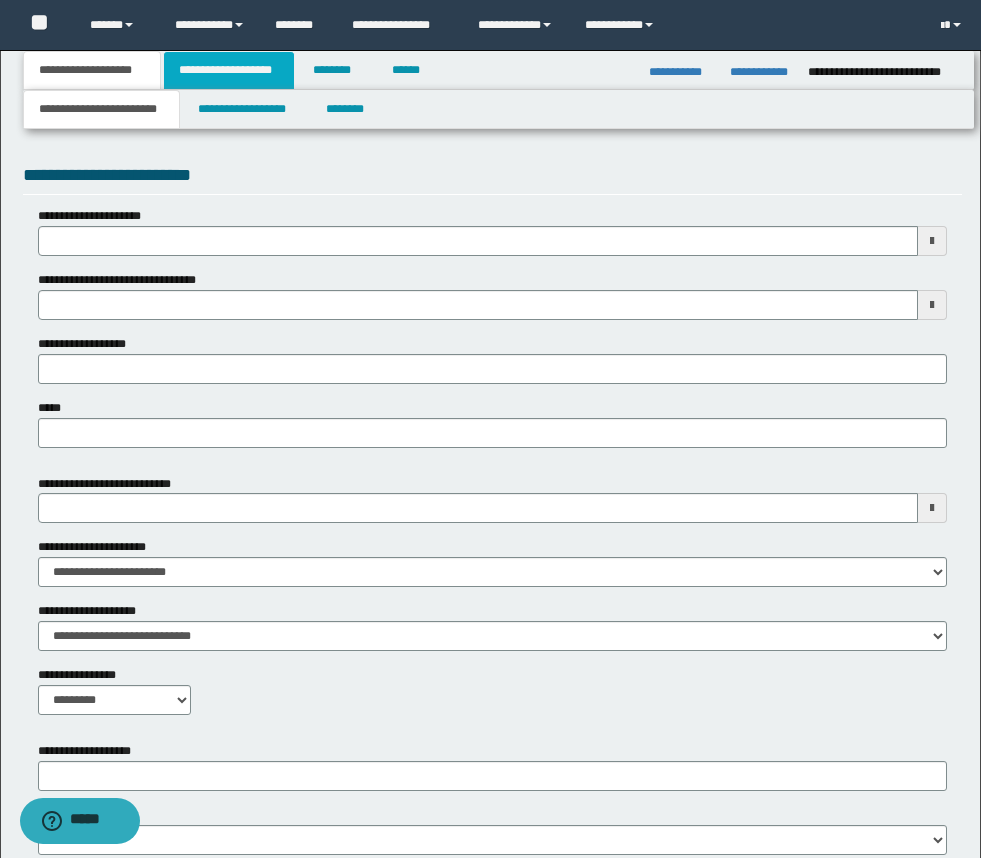 click on "**********" at bounding box center (229, 70) 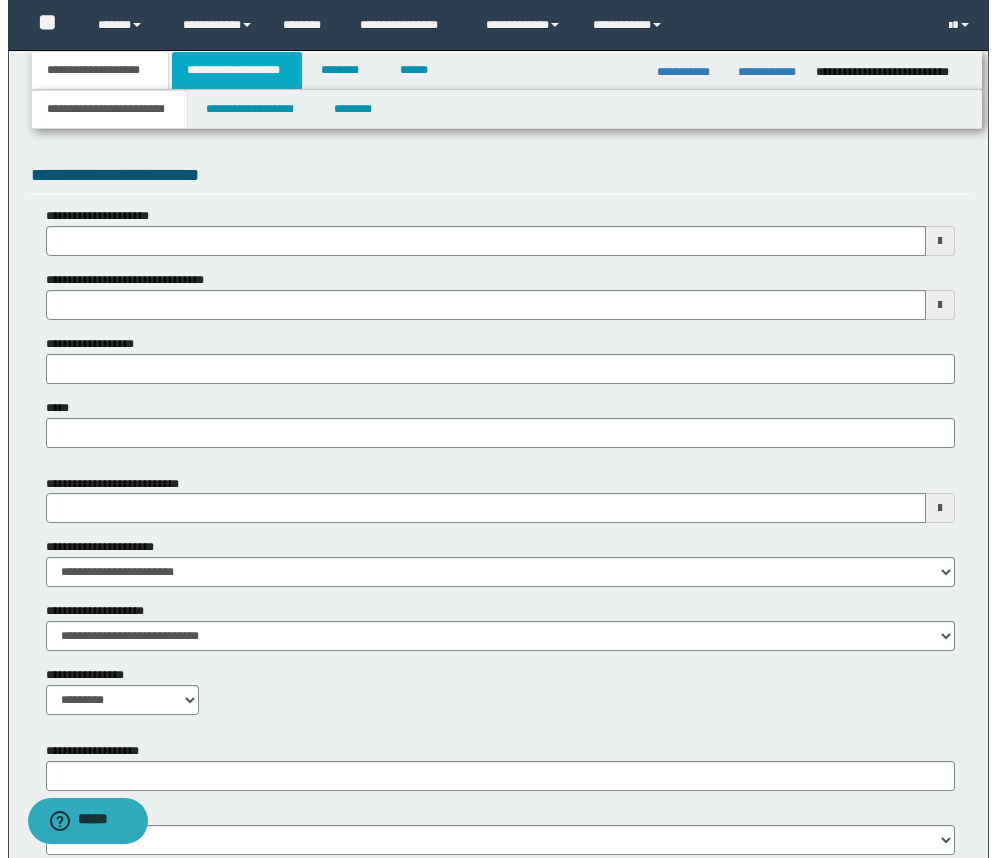 scroll, scrollTop: 0, scrollLeft: 0, axis: both 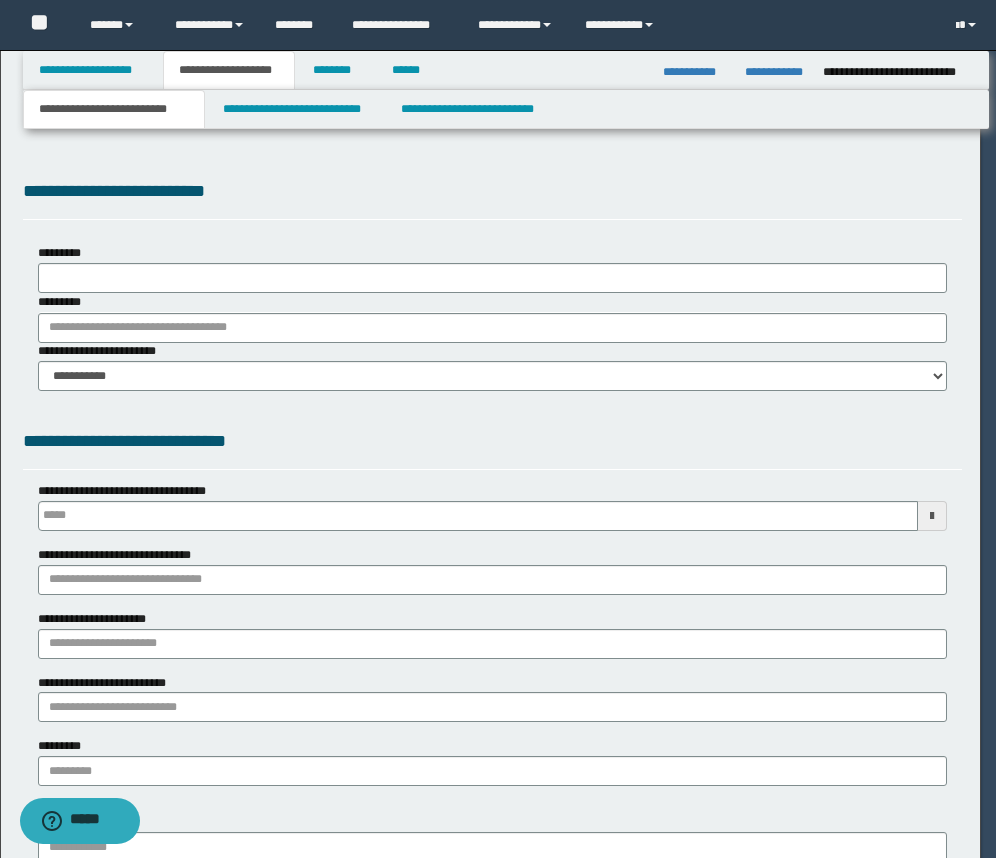 type 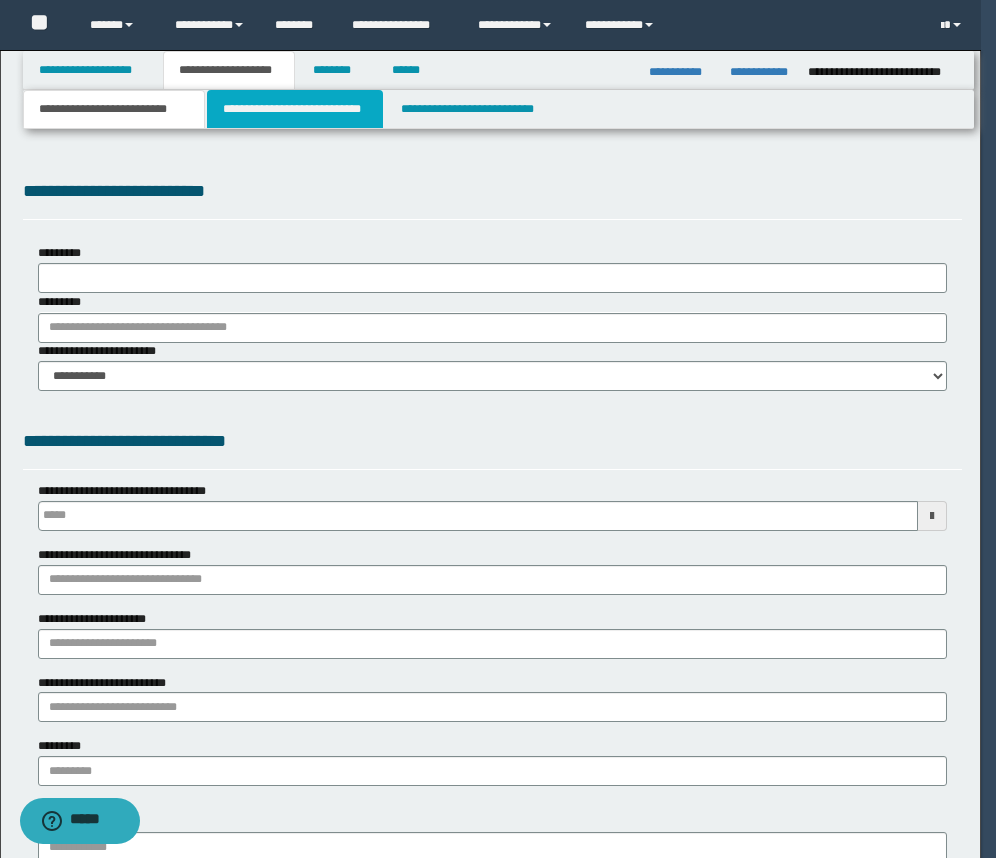 select on "*" 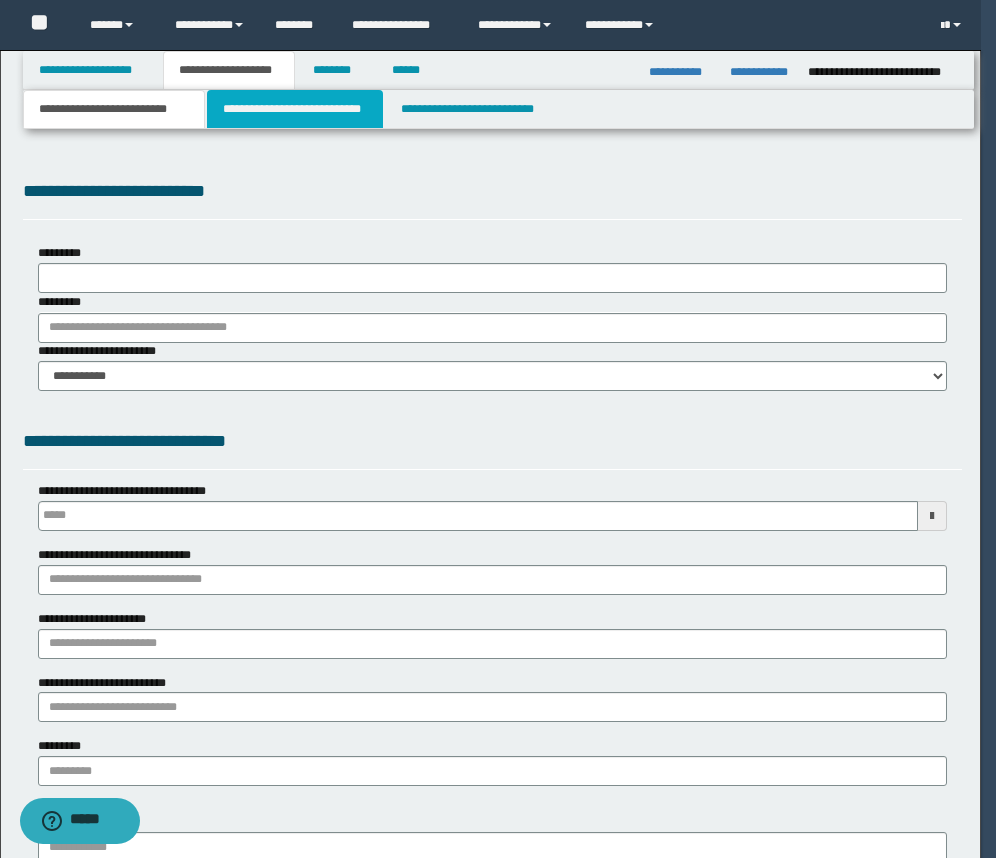 type 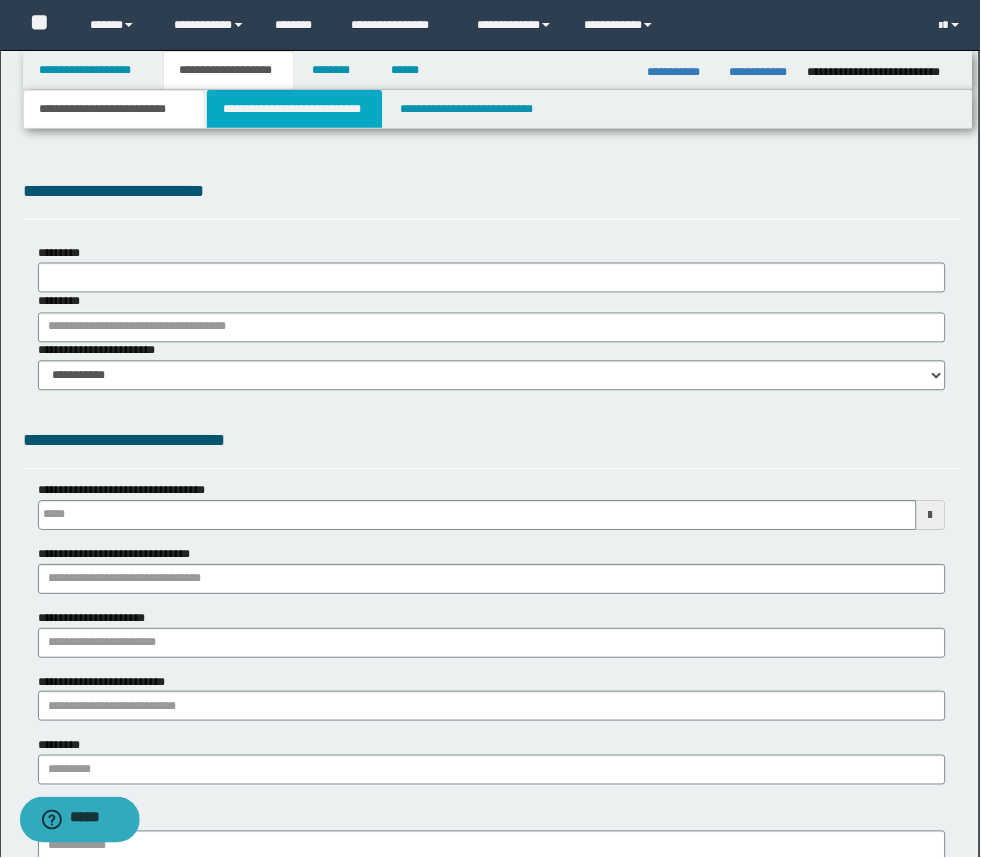 click on "**********" at bounding box center (295, 109) 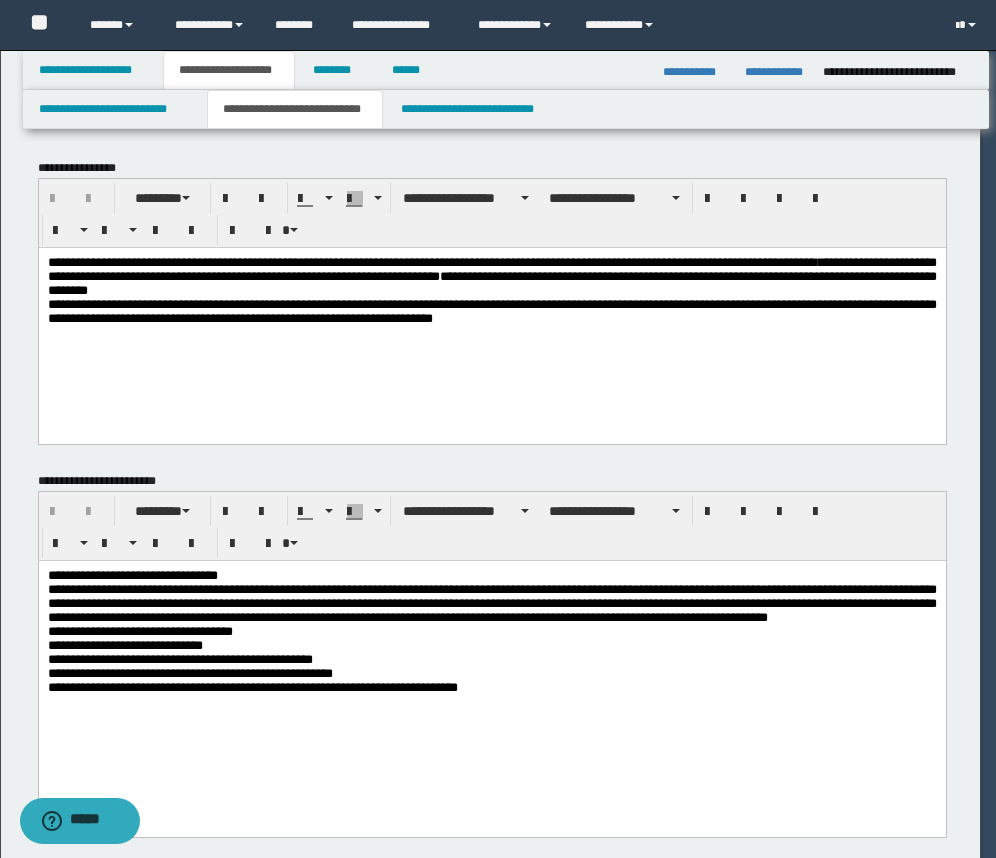 scroll, scrollTop: 0, scrollLeft: 0, axis: both 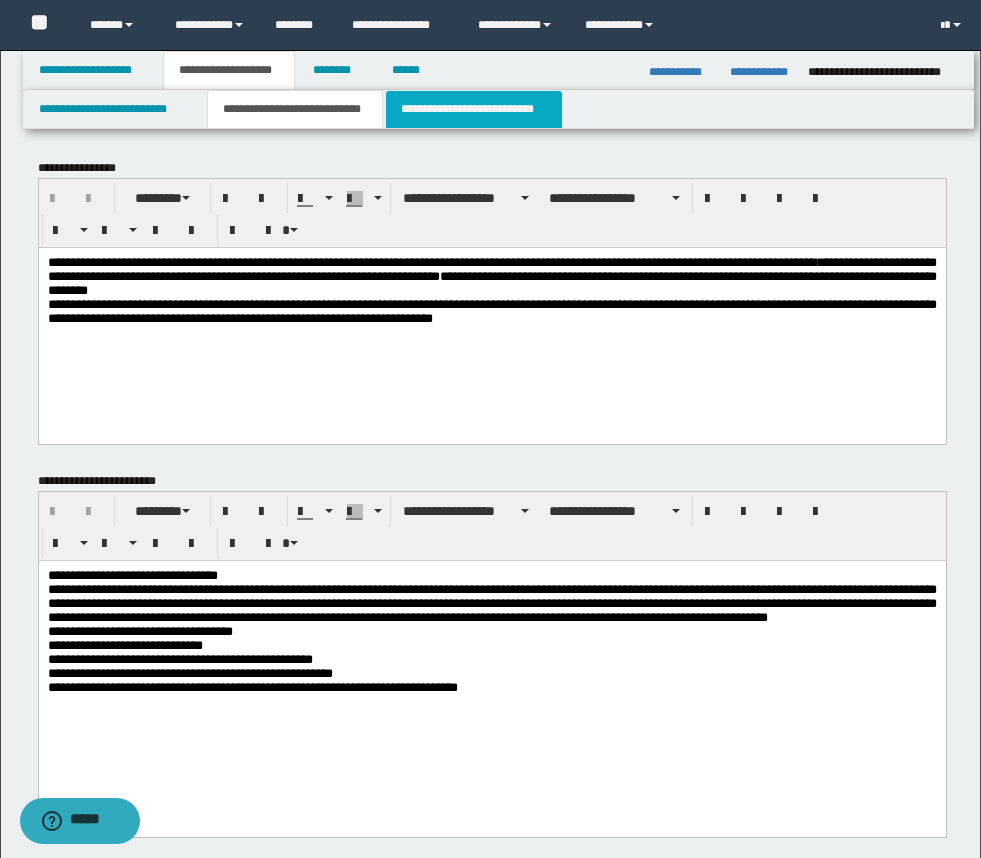 click on "**********" at bounding box center (474, 109) 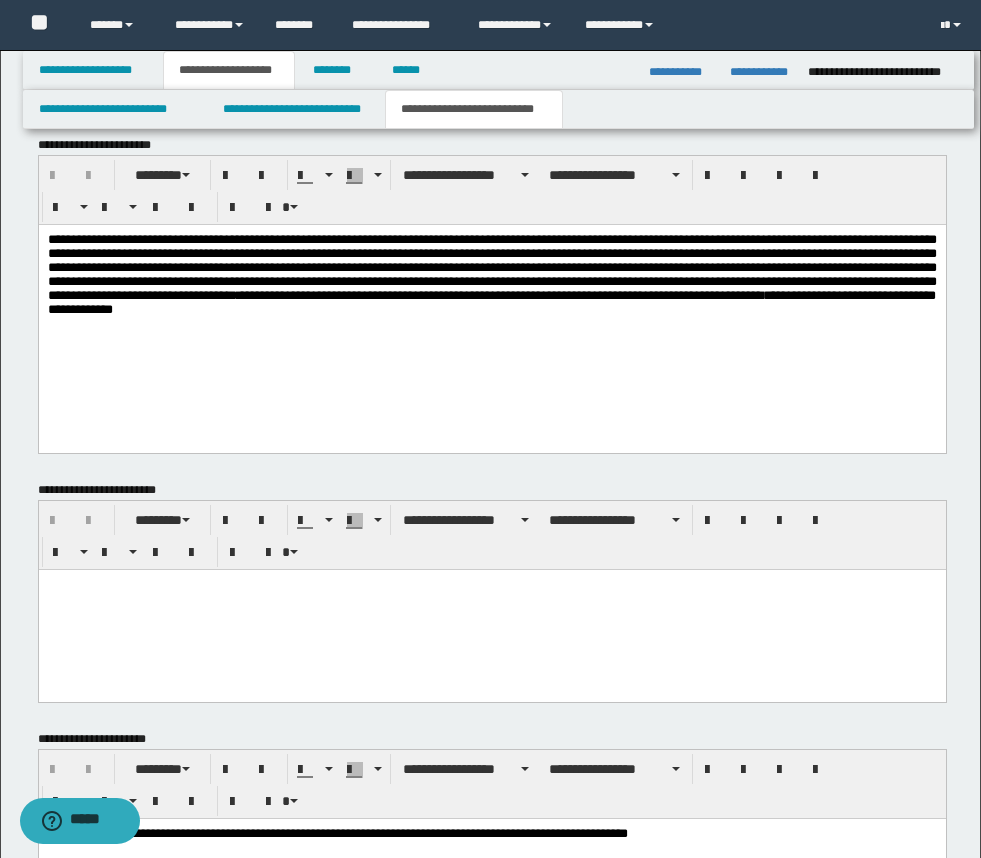 scroll, scrollTop: 1014, scrollLeft: 0, axis: vertical 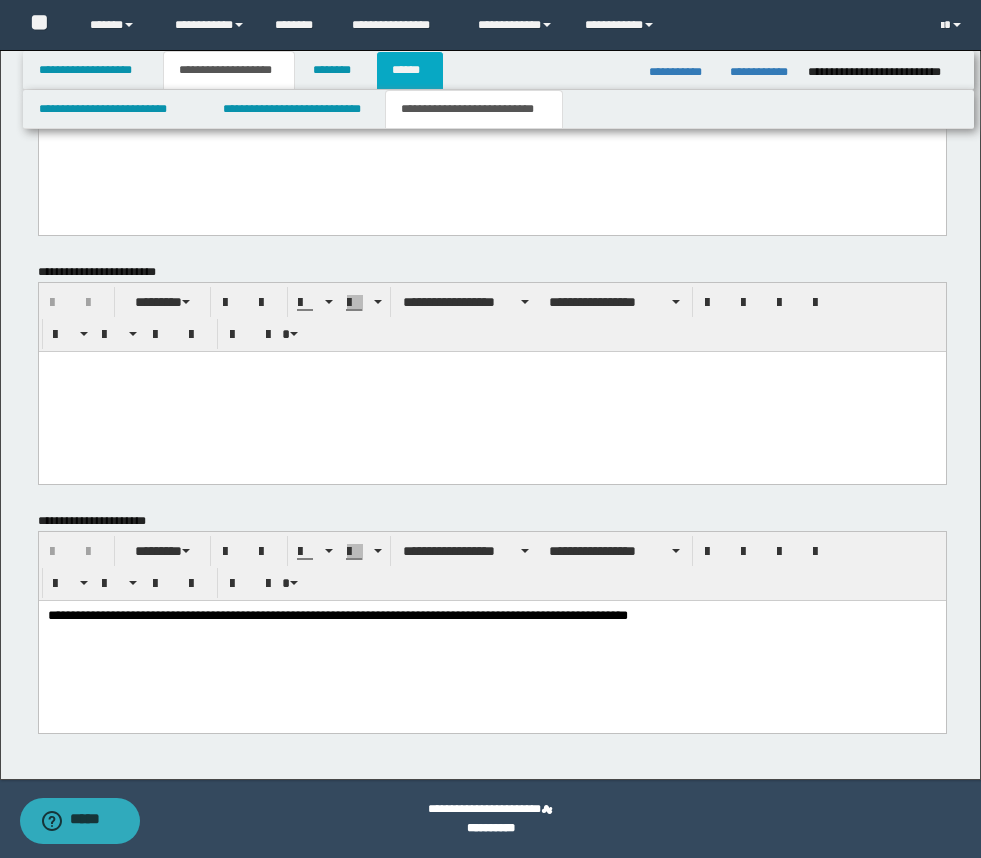 click on "******" at bounding box center [410, 70] 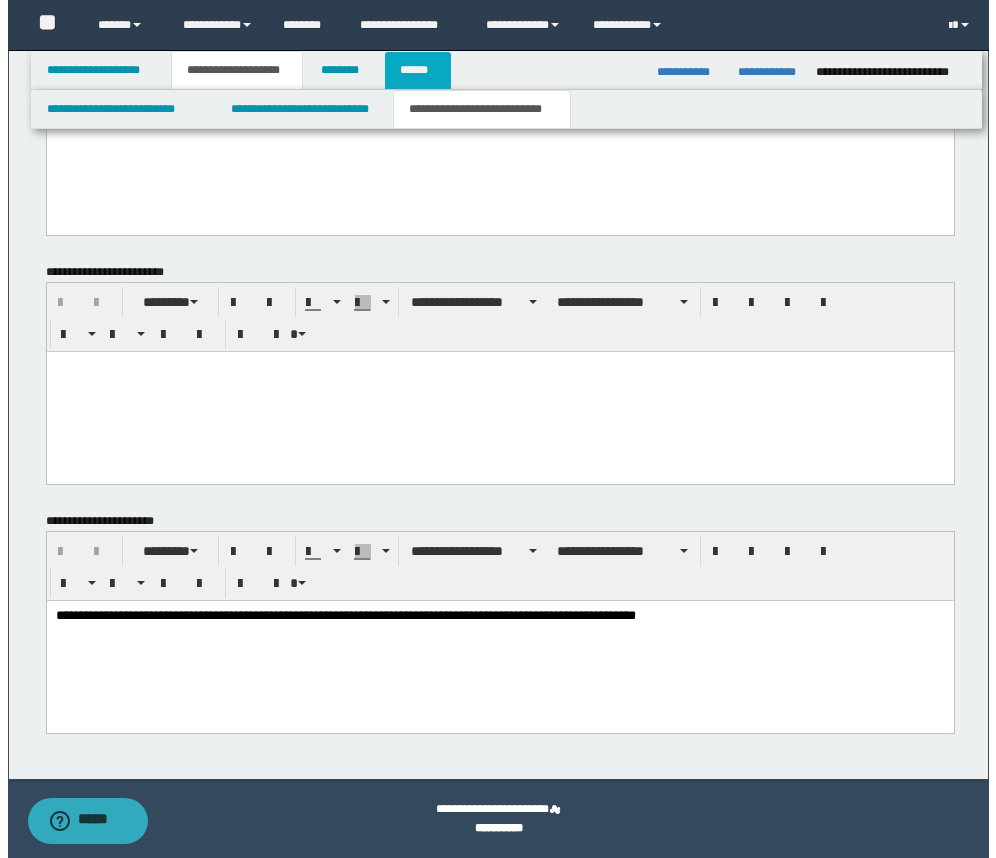 scroll, scrollTop: 0, scrollLeft: 0, axis: both 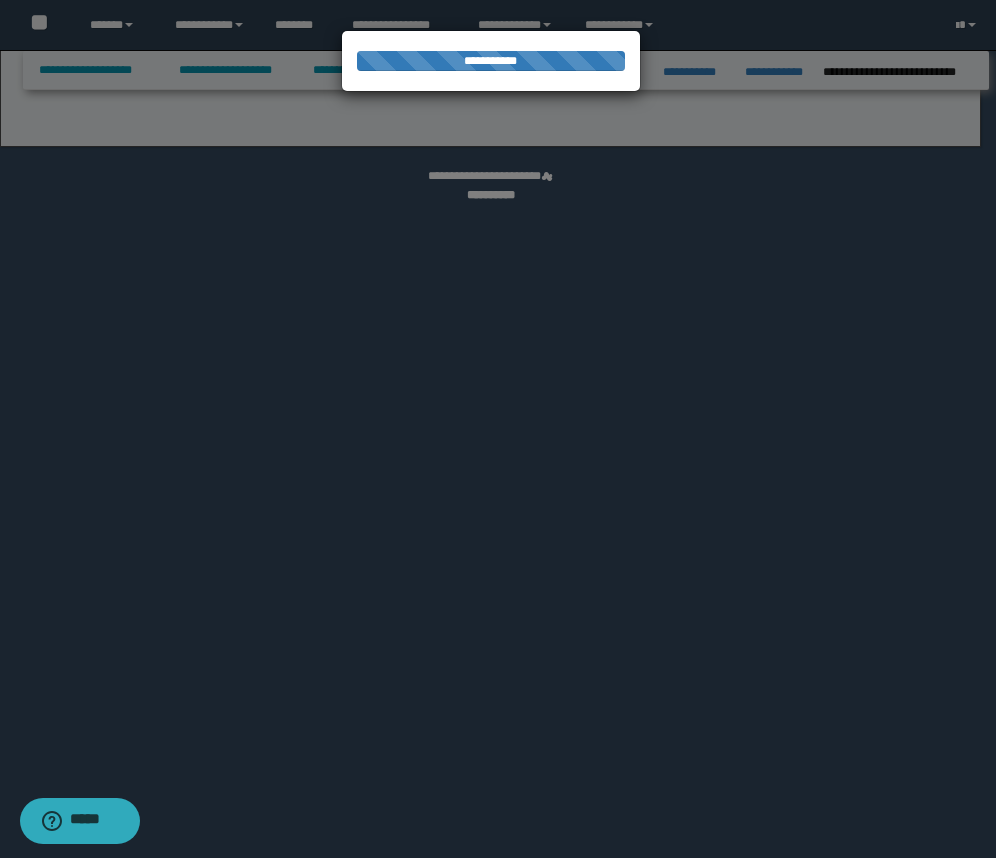 select on "*" 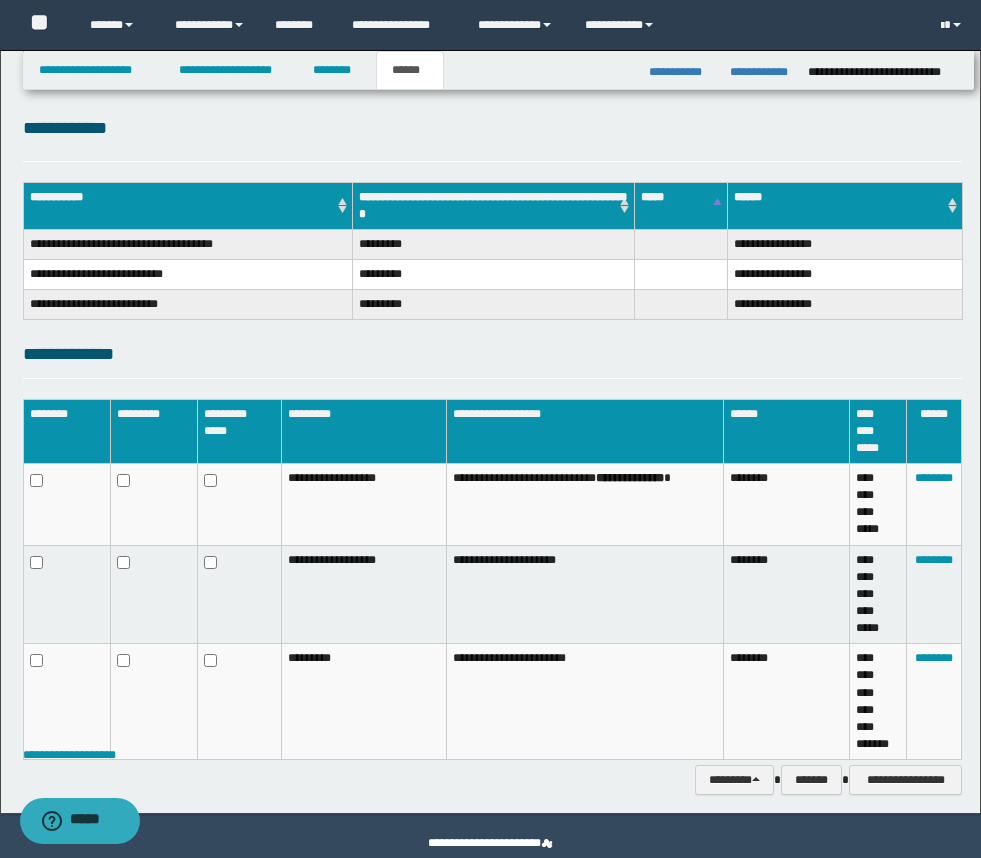 scroll, scrollTop: 517, scrollLeft: 0, axis: vertical 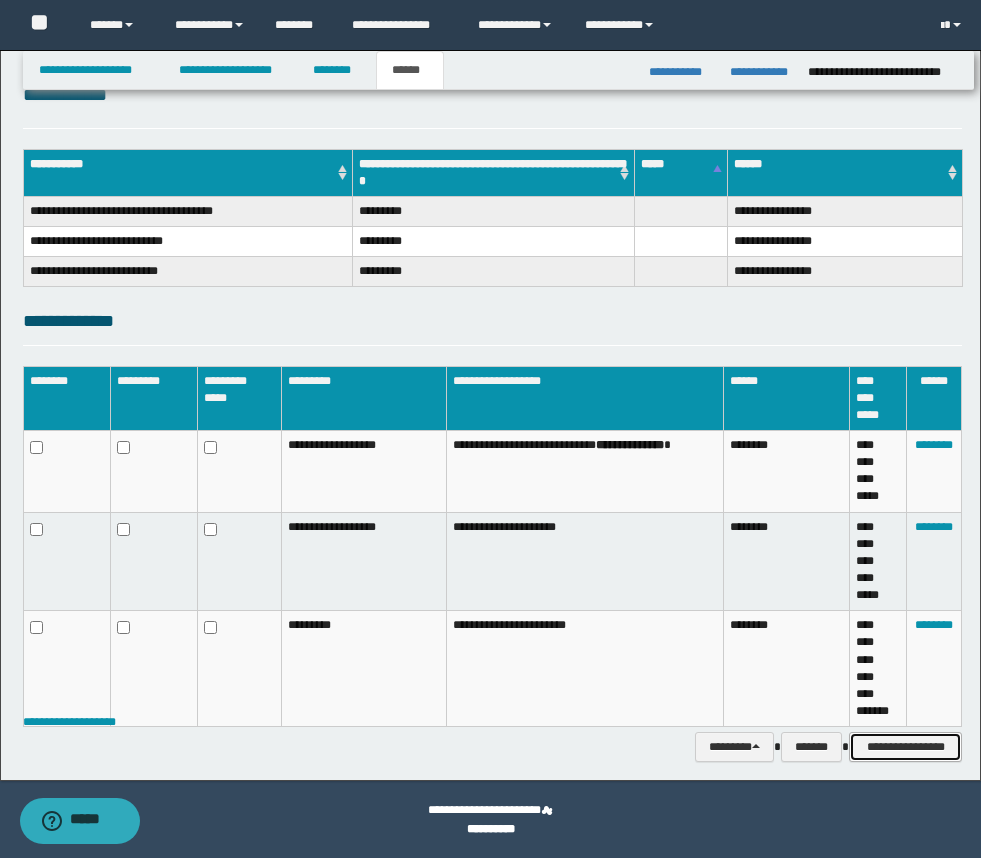 click on "**********" at bounding box center [905, 747] 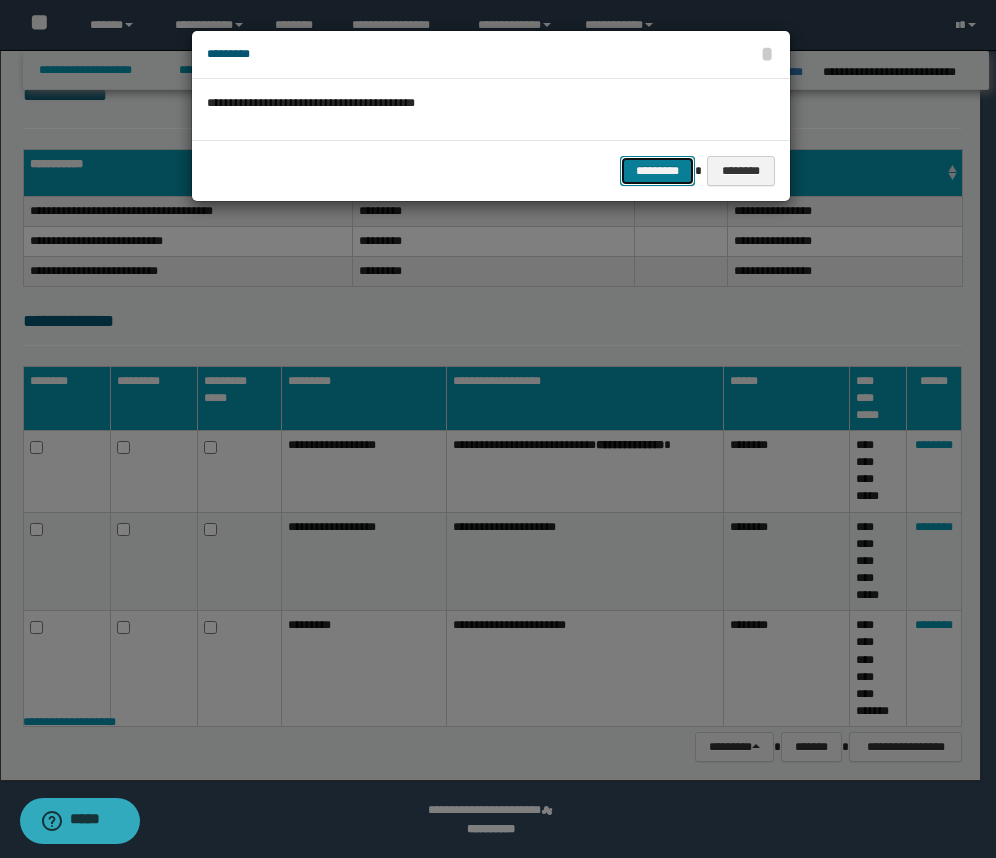 click on "*********" at bounding box center (657, 171) 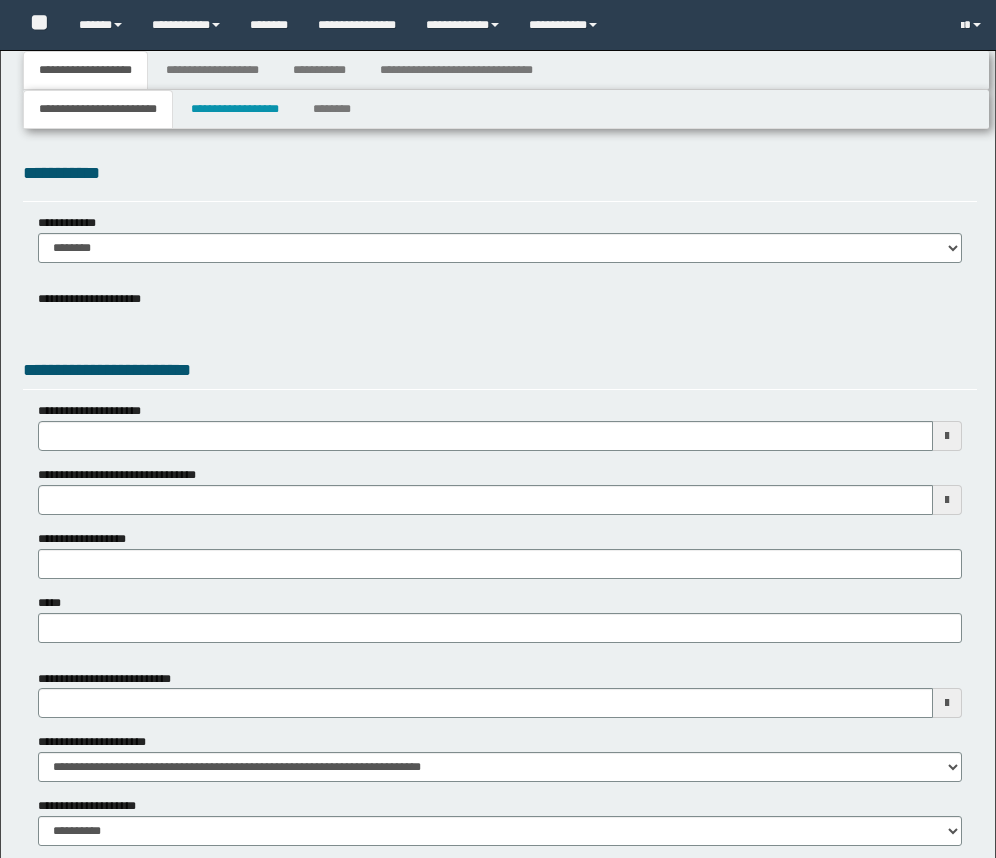 type 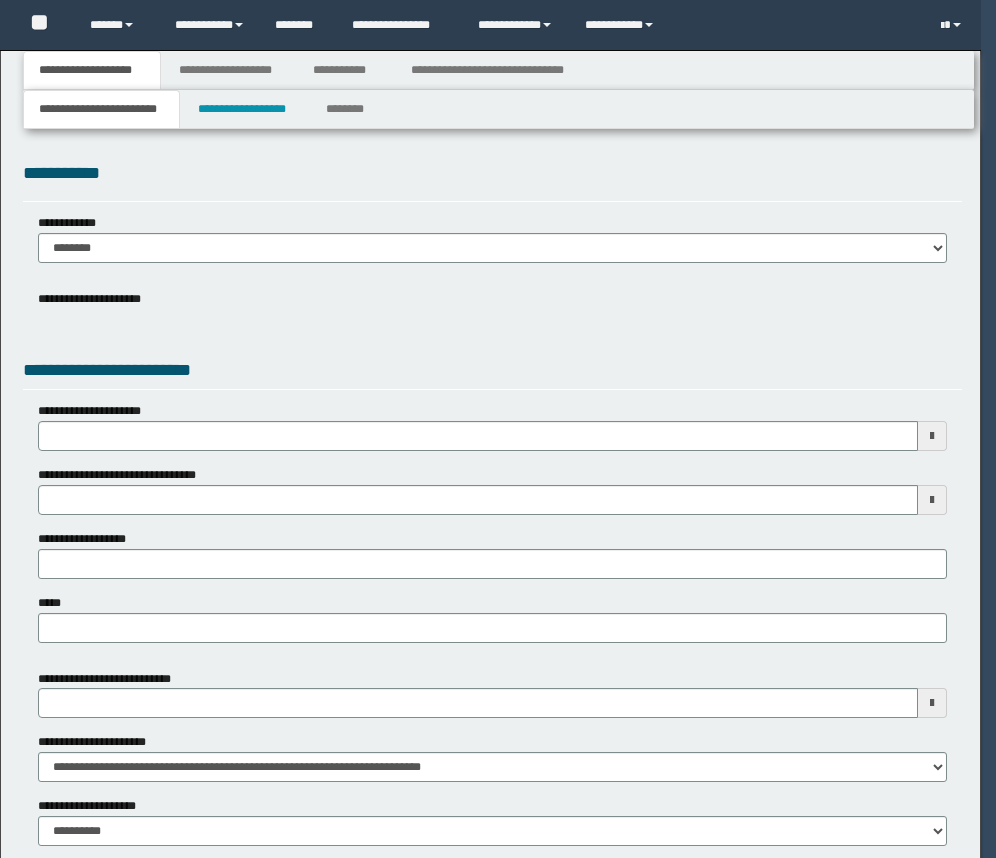 scroll, scrollTop: 0, scrollLeft: 0, axis: both 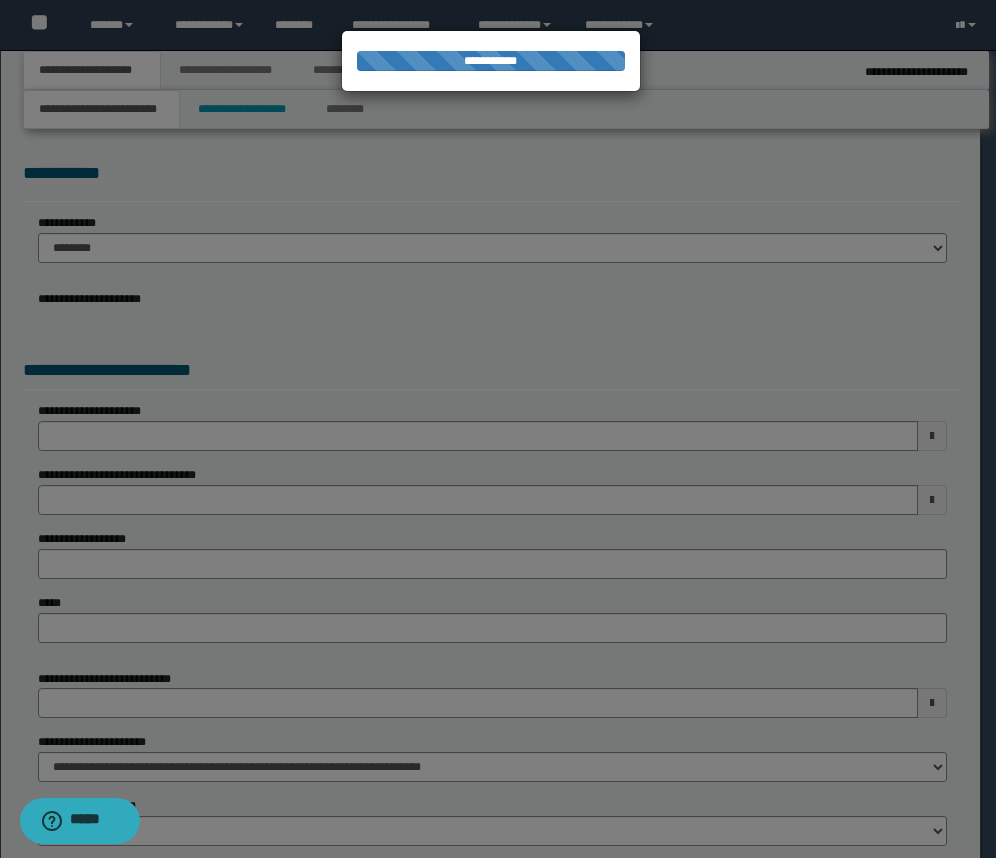 type on "**********" 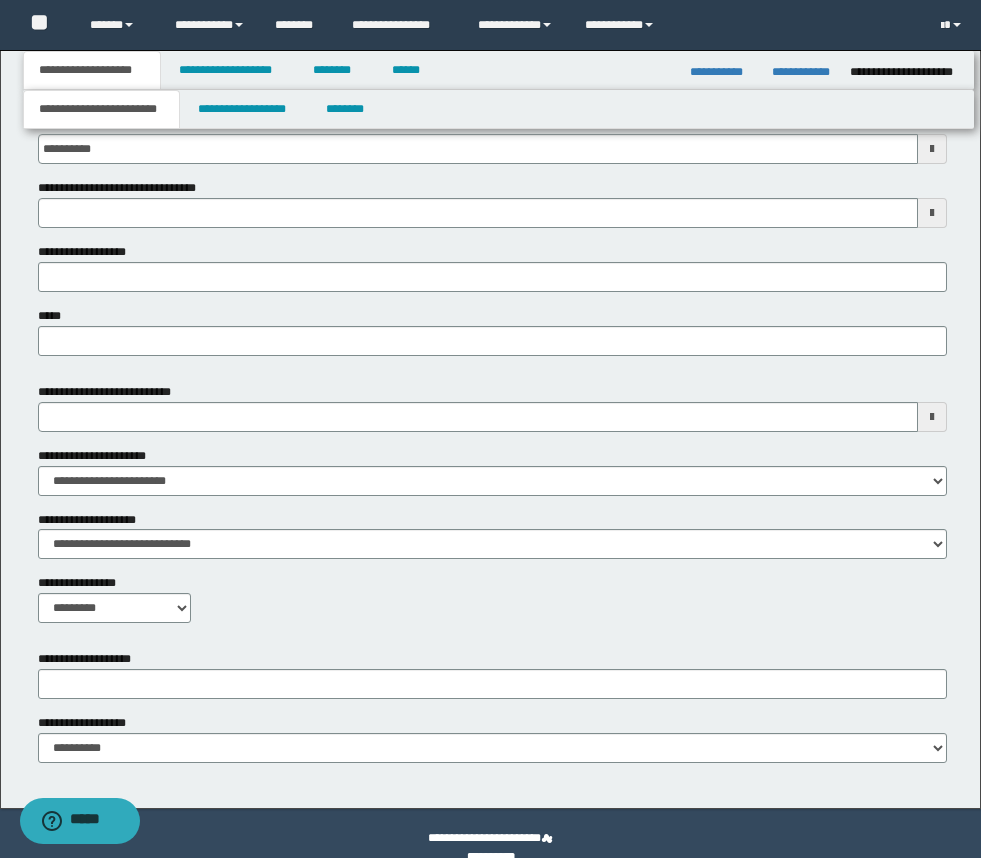 scroll, scrollTop: 750, scrollLeft: 0, axis: vertical 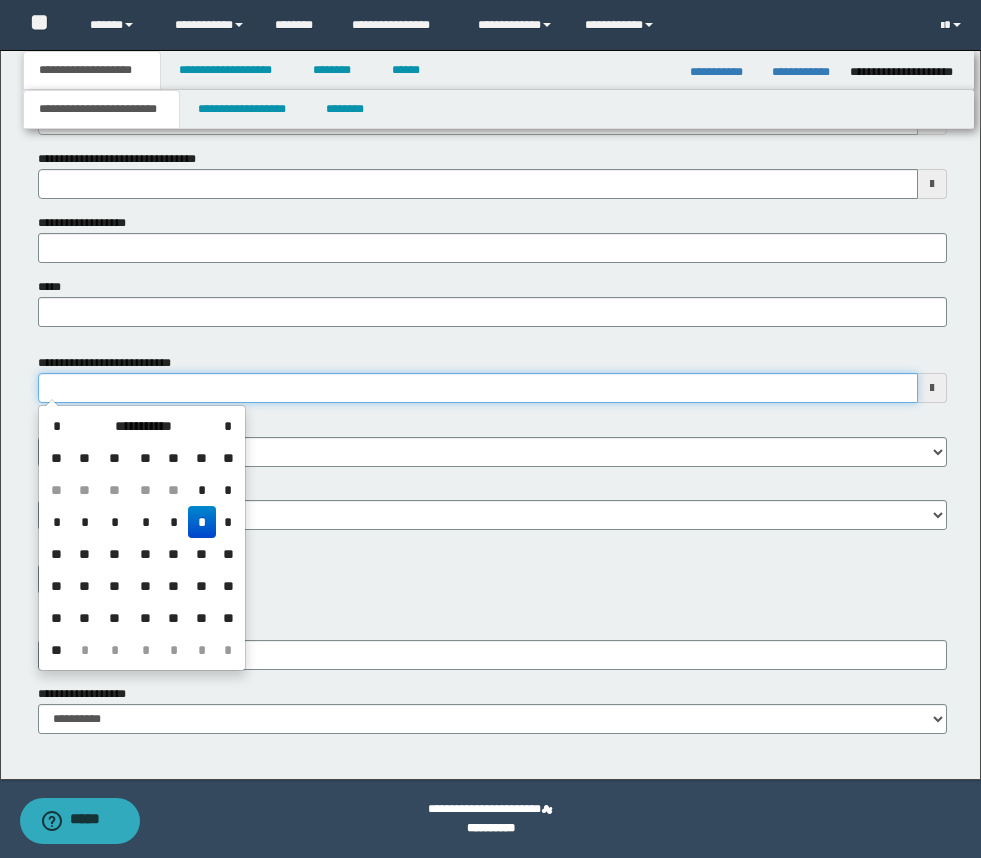 click on "**********" at bounding box center [478, 388] 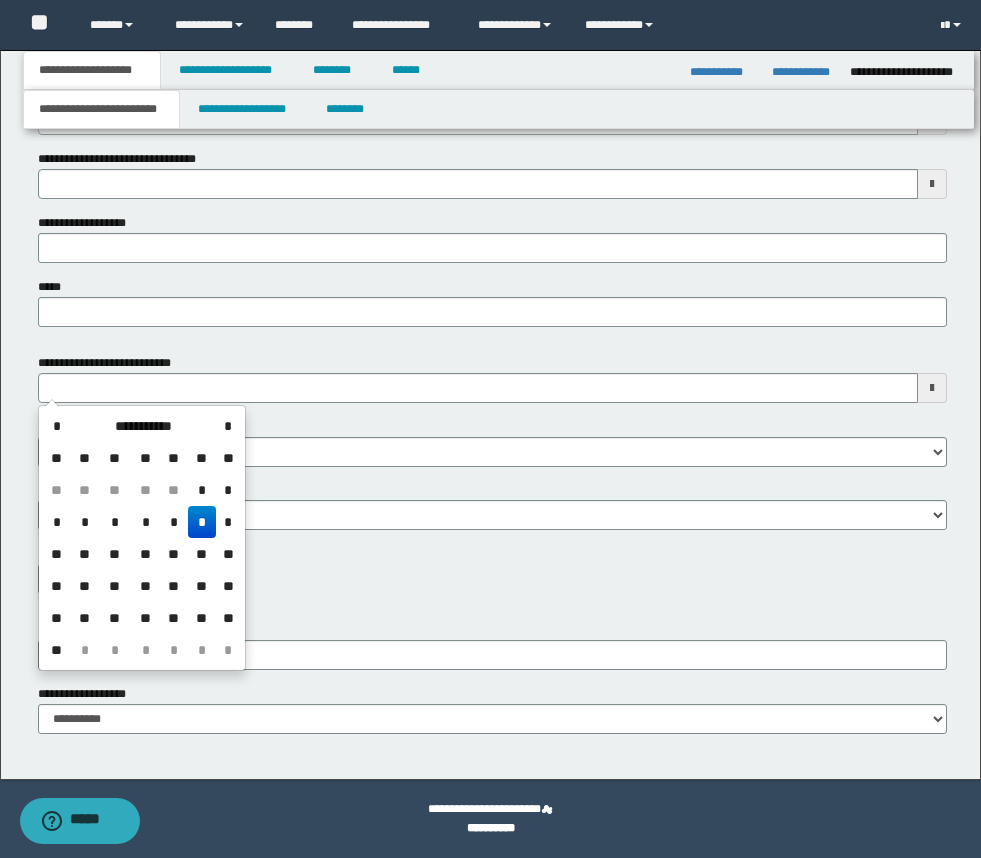 click on "*" at bounding box center (202, 522) 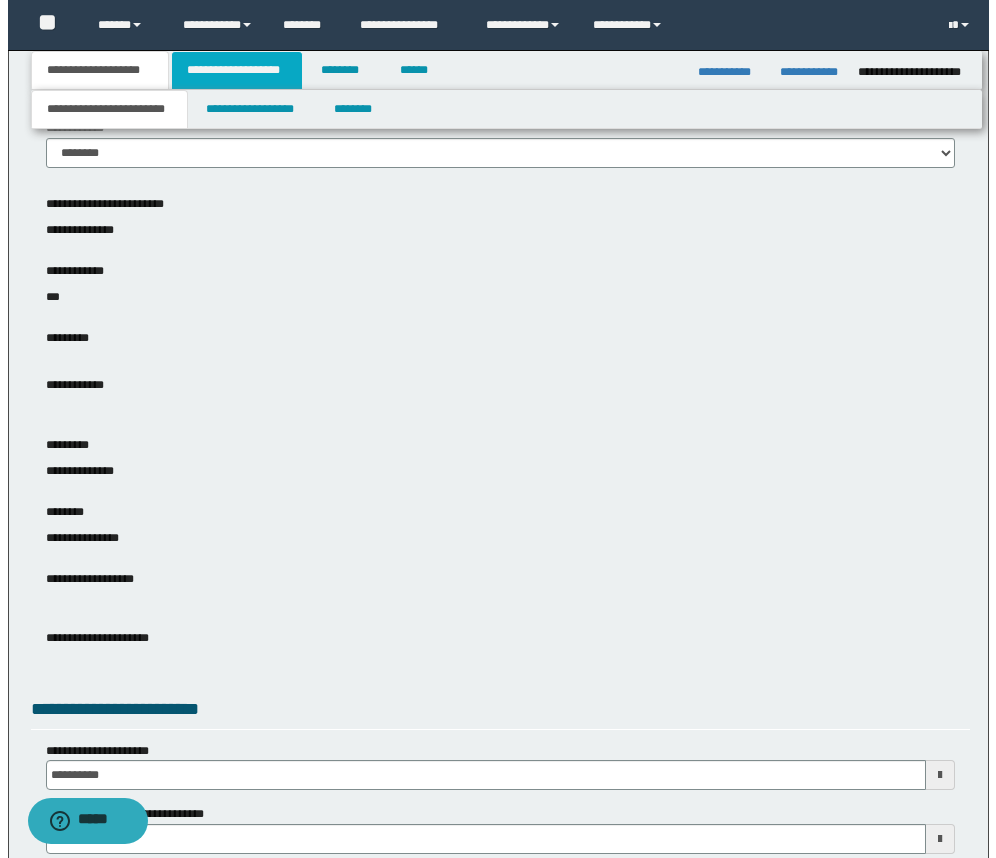 scroll, scrollTop: 0, scrollLeft: 0, axis: both 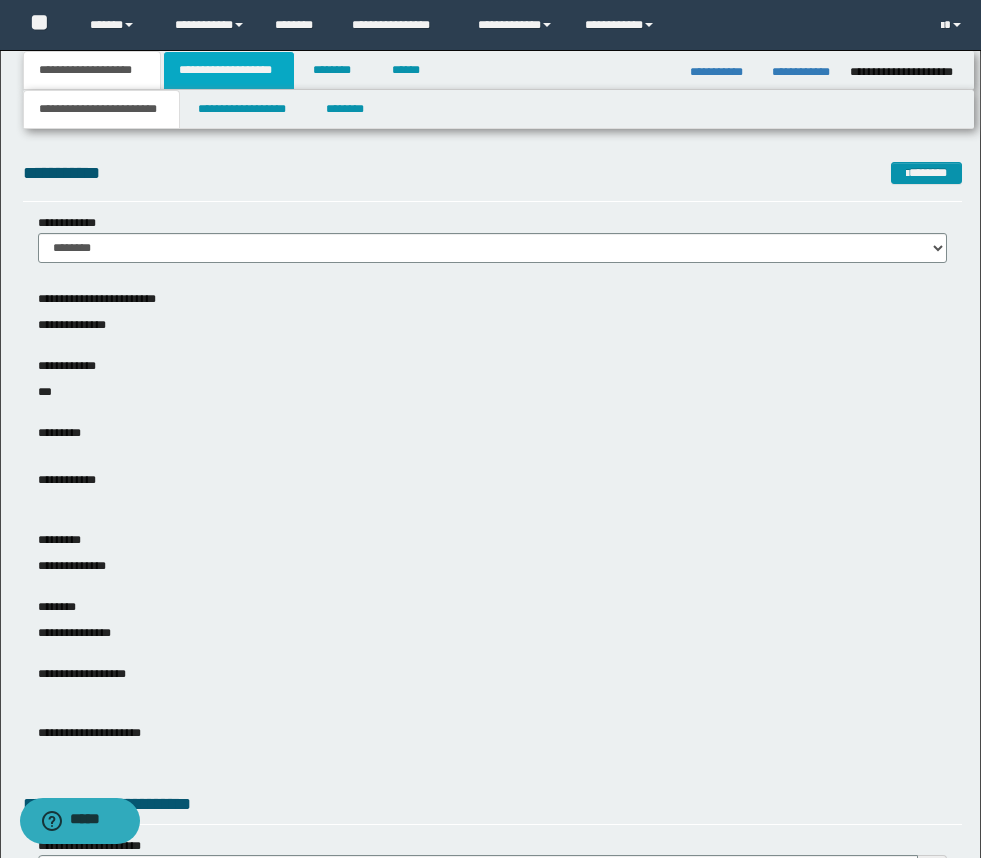 click on "**********" at bounding box center (229, 70) 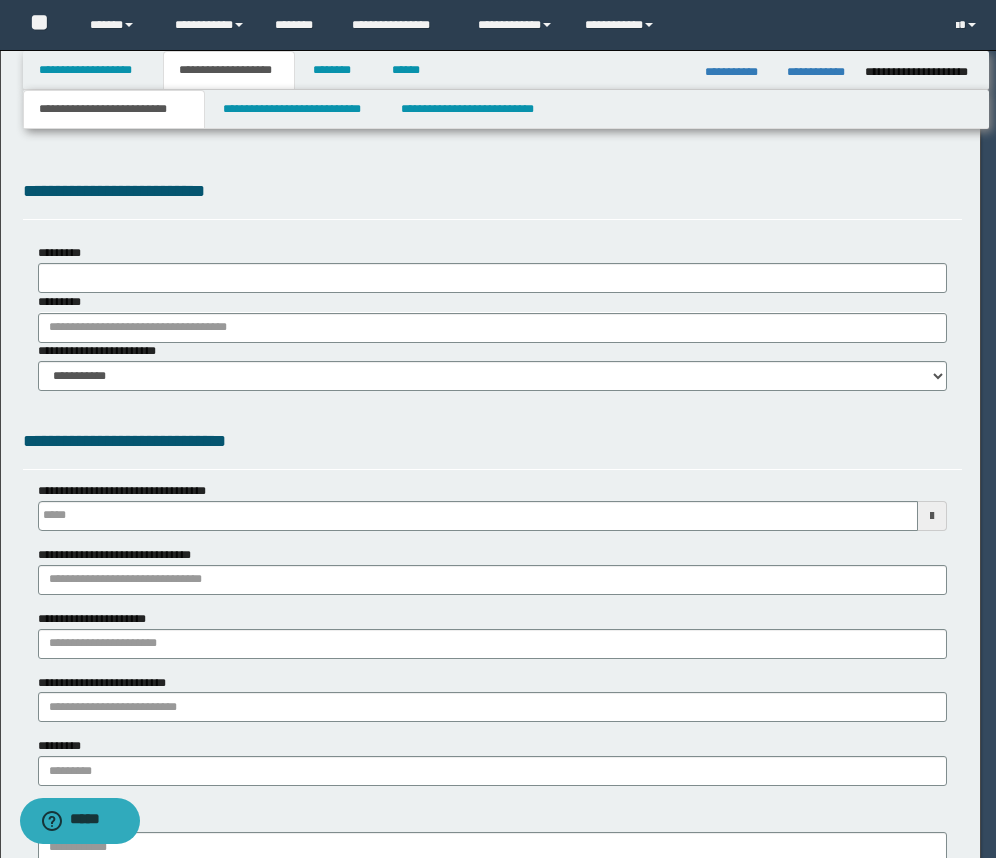 scroll, scrollTop: 0, scrollLeft: 0, axis: both 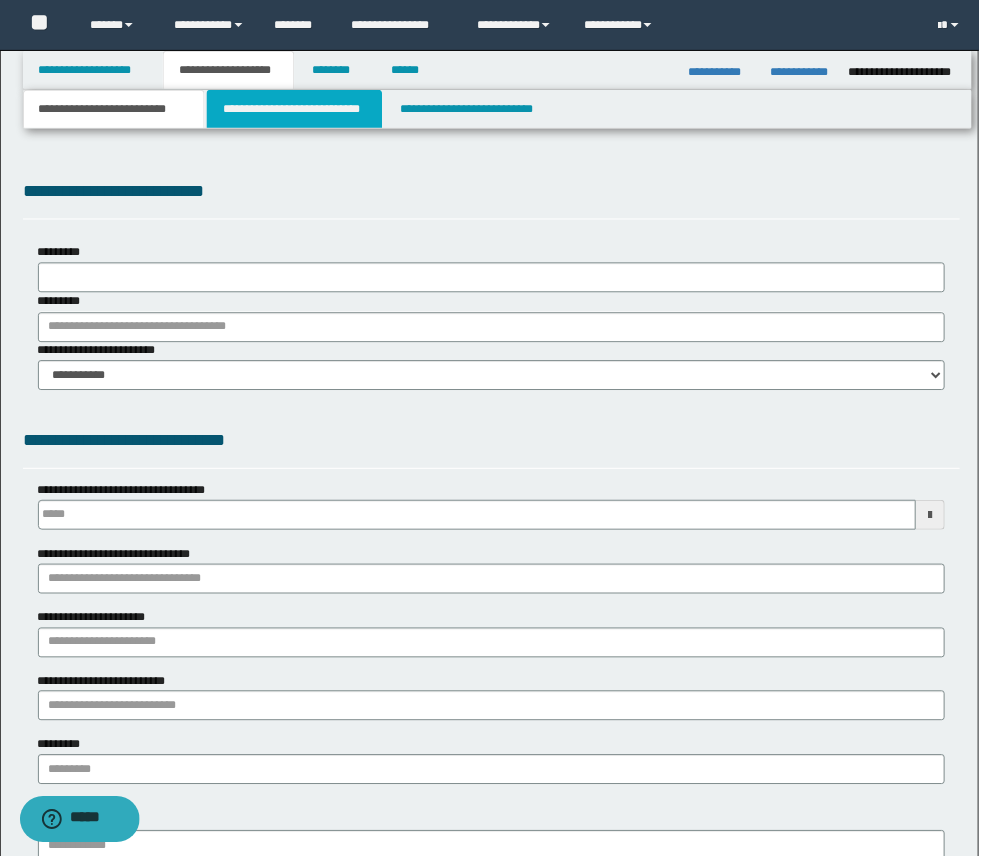 click on "**********" at bounding box center (295, 109) 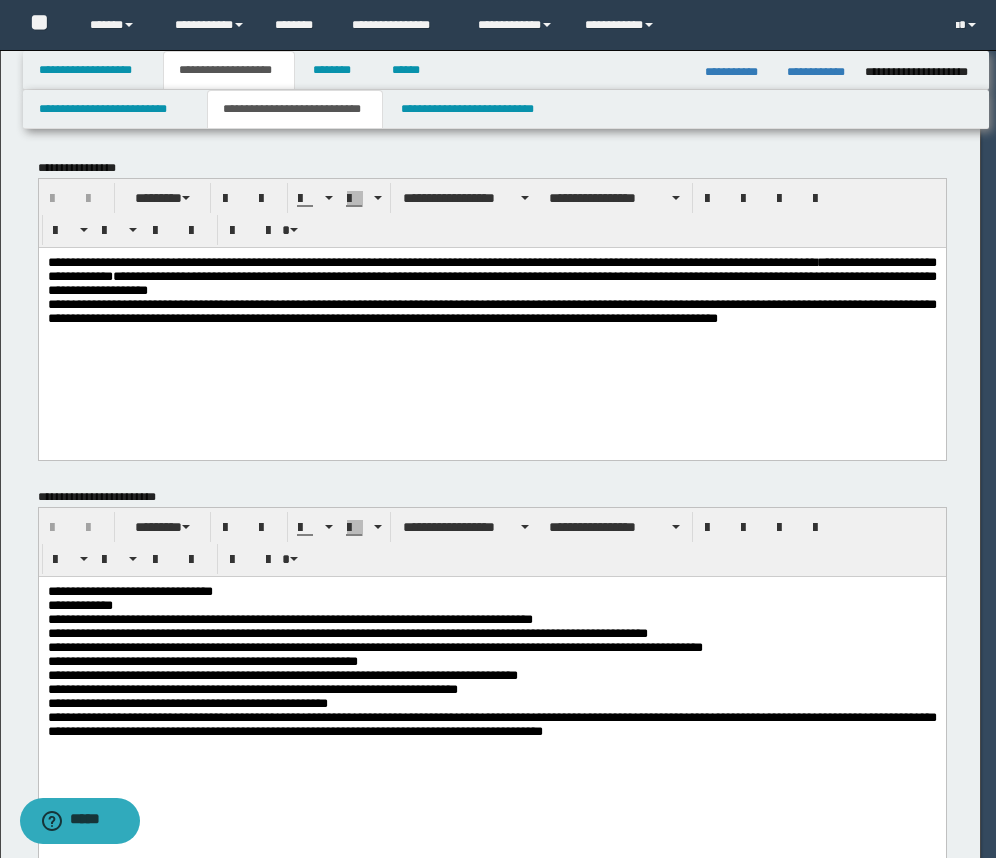 scroll, scrollTop: 0, scrollLeft: 0, axis: both 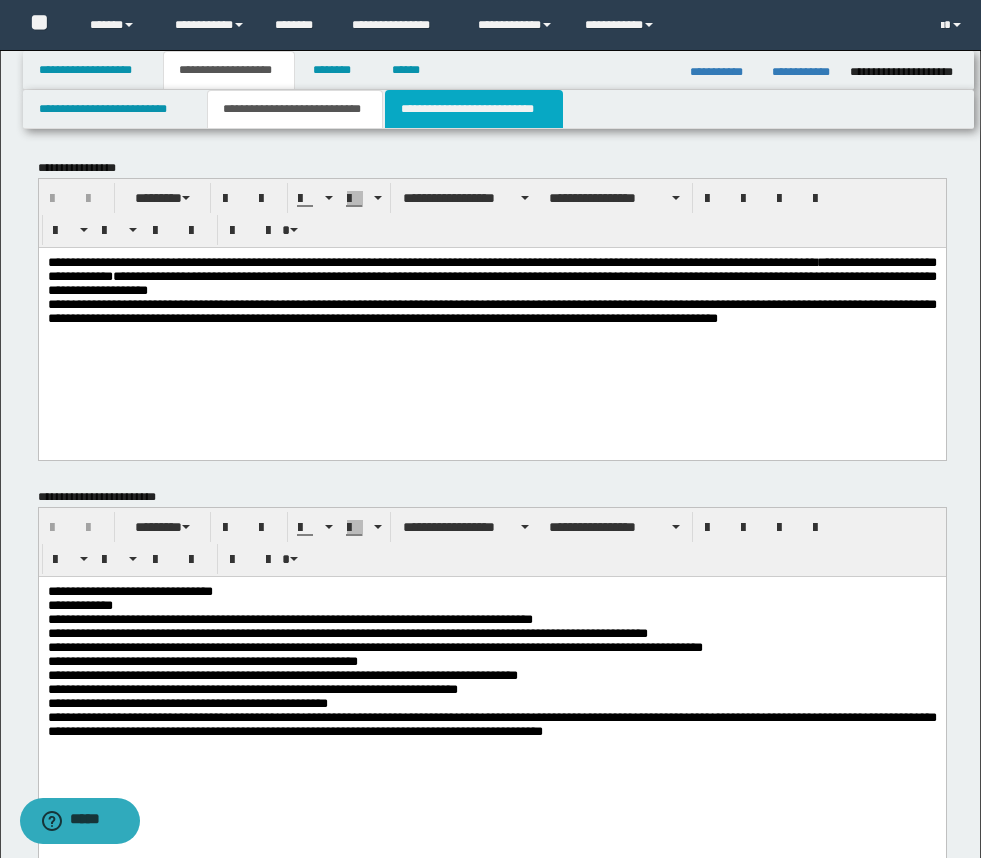 click on "**********" at bounding box center [474, 109] 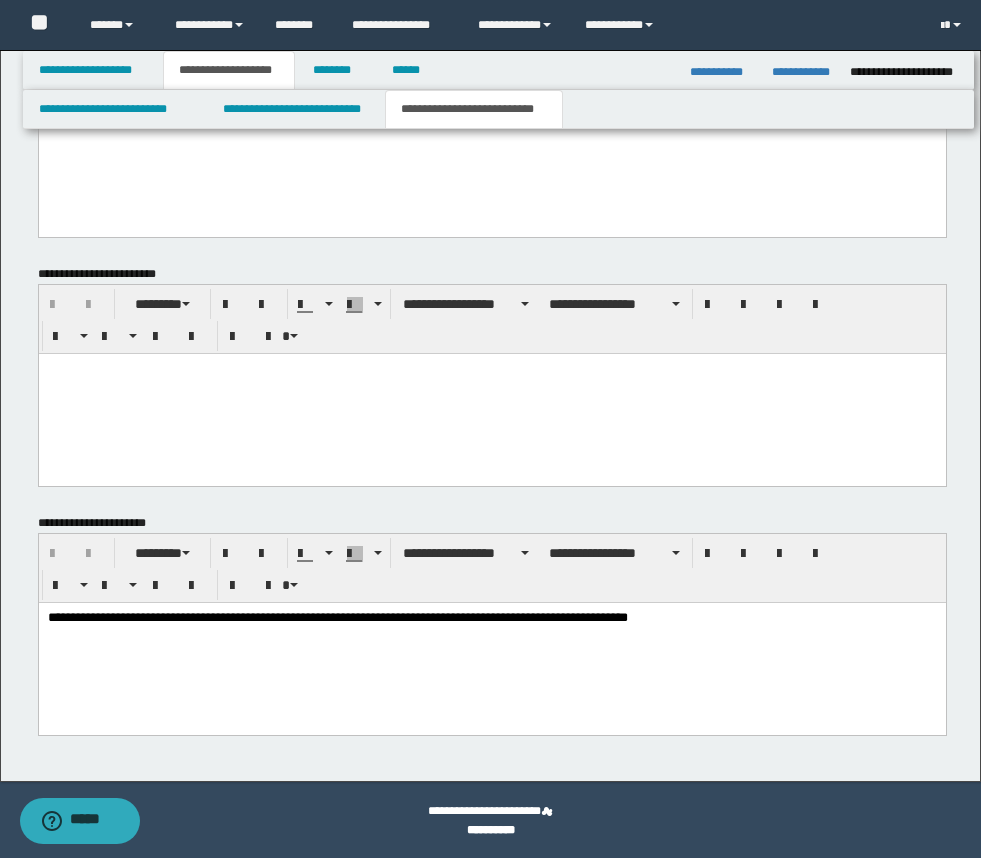 scroll, scrollTop: 953, scrollLeft: 0, axis: vertical 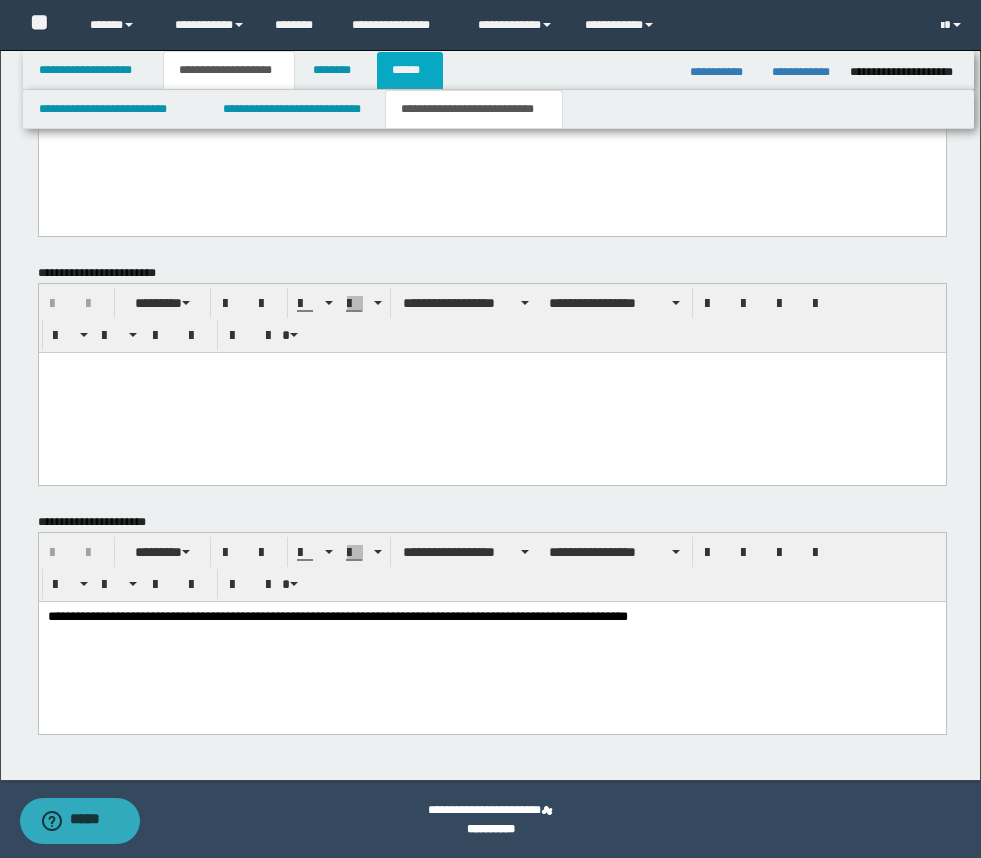 click on "******" at bounding box center (410, 70) 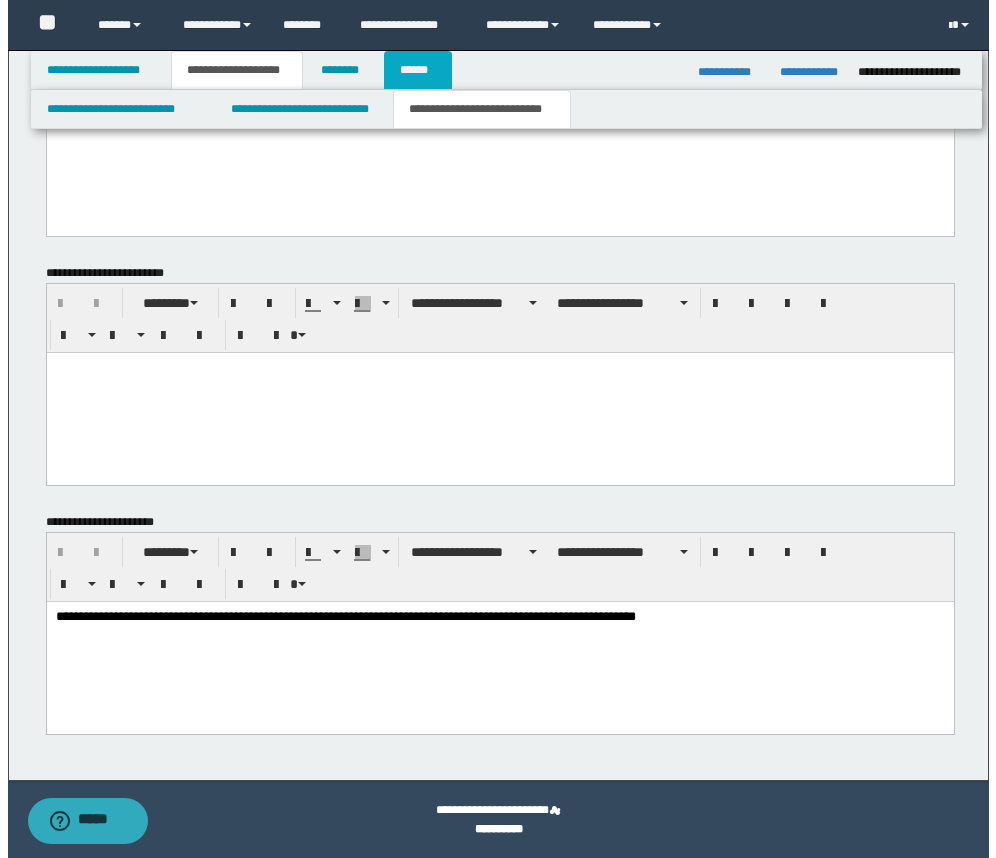 scroll, scrollTop: 0, scrollLeft: 0, axis: both 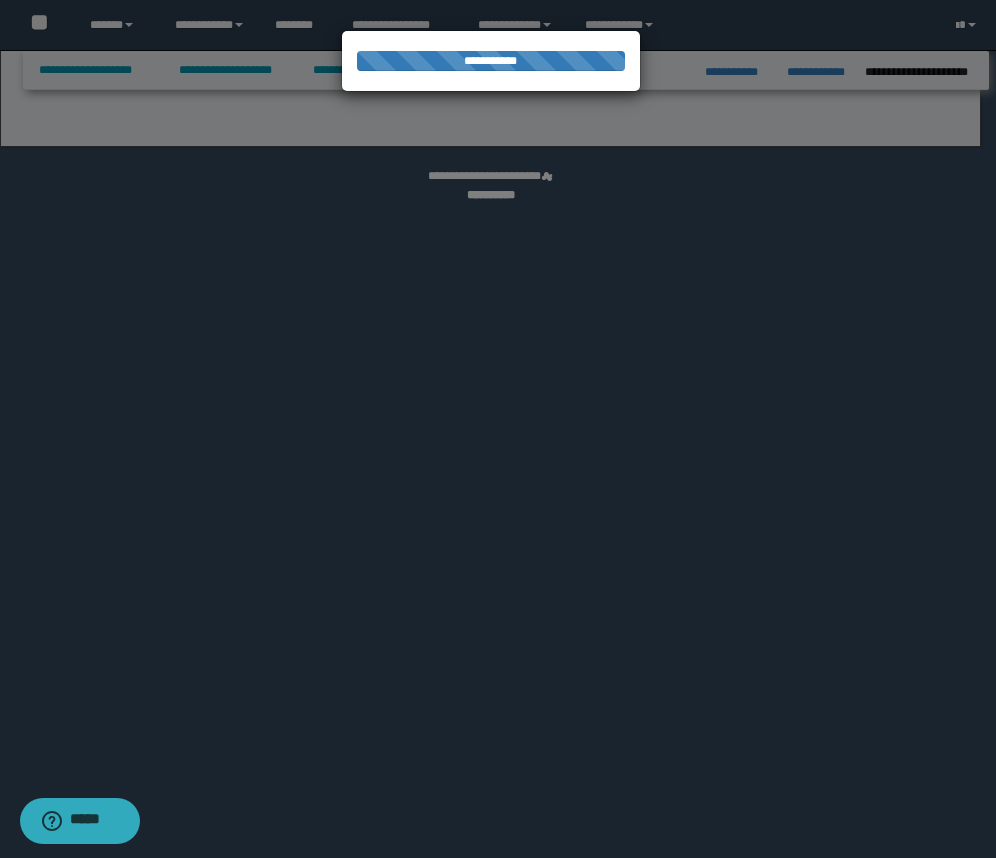 select on "*" 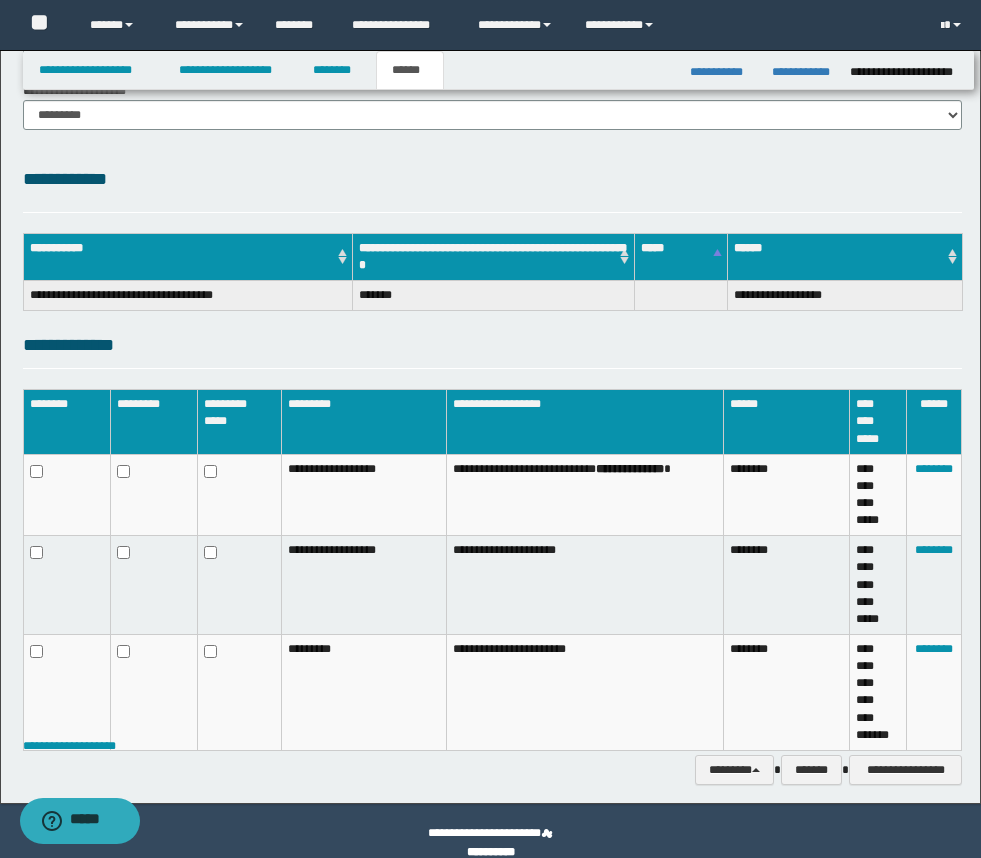 scroll, scrollTop: 457, scrollLeft: 0, axis: vertical 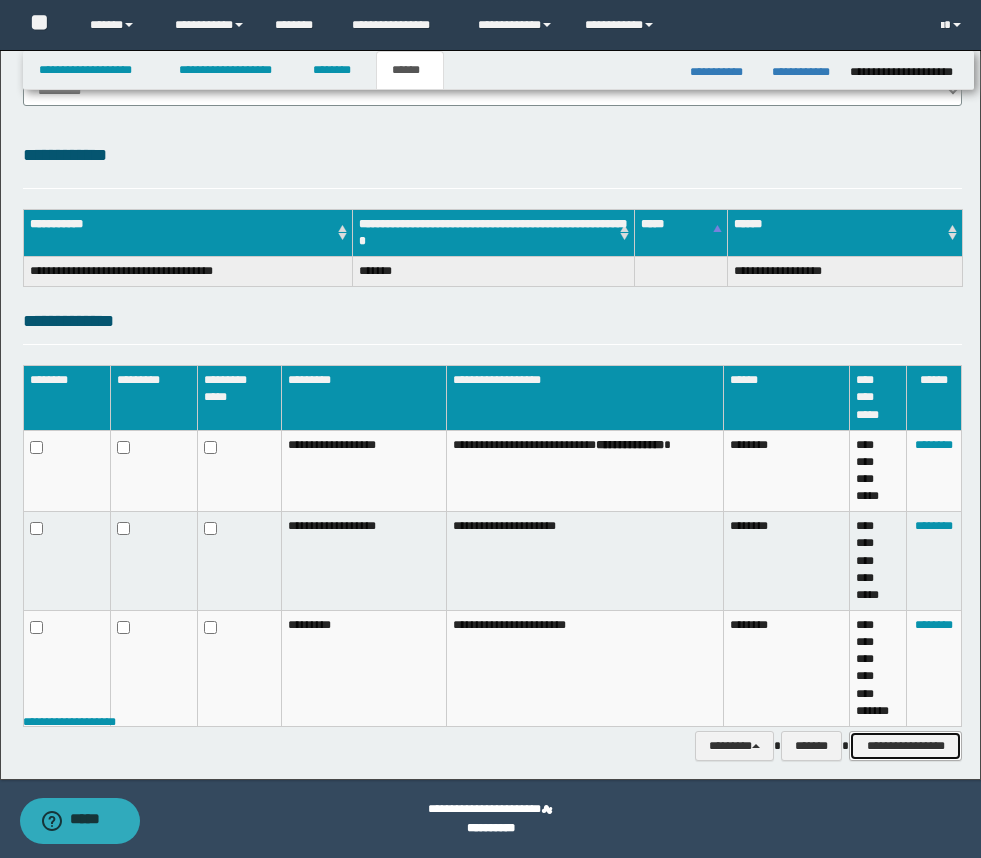 click on "**********" at bounding box center (905, 746) 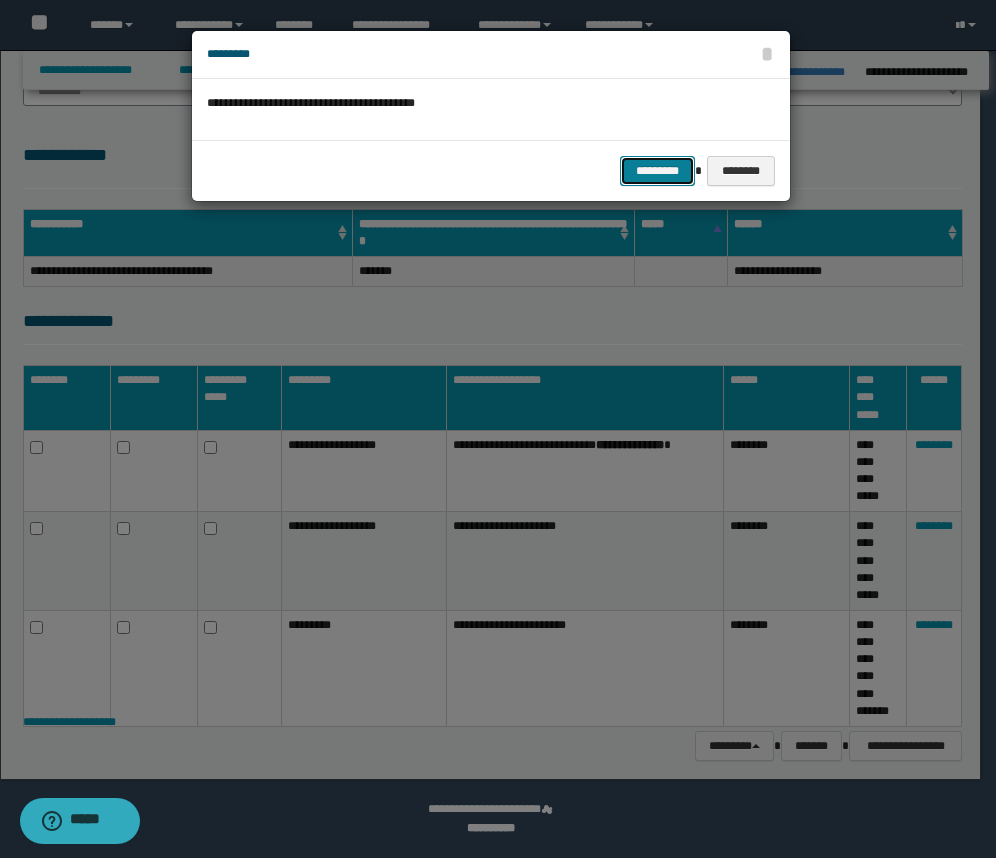 click on "*********" at bounding box center [657, 171] 